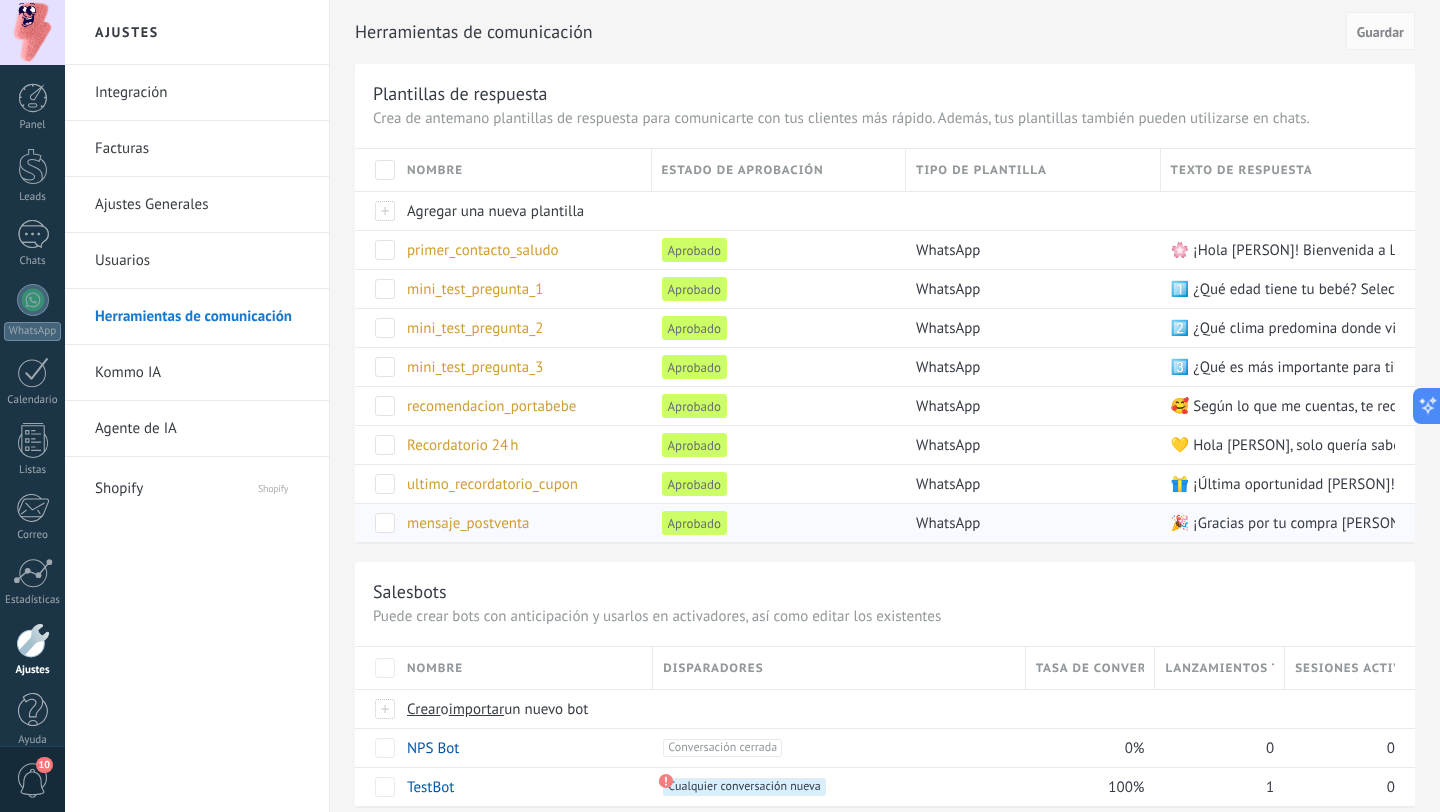 scroll, scrollTop: 0, scrollLeft: 0, axis: both 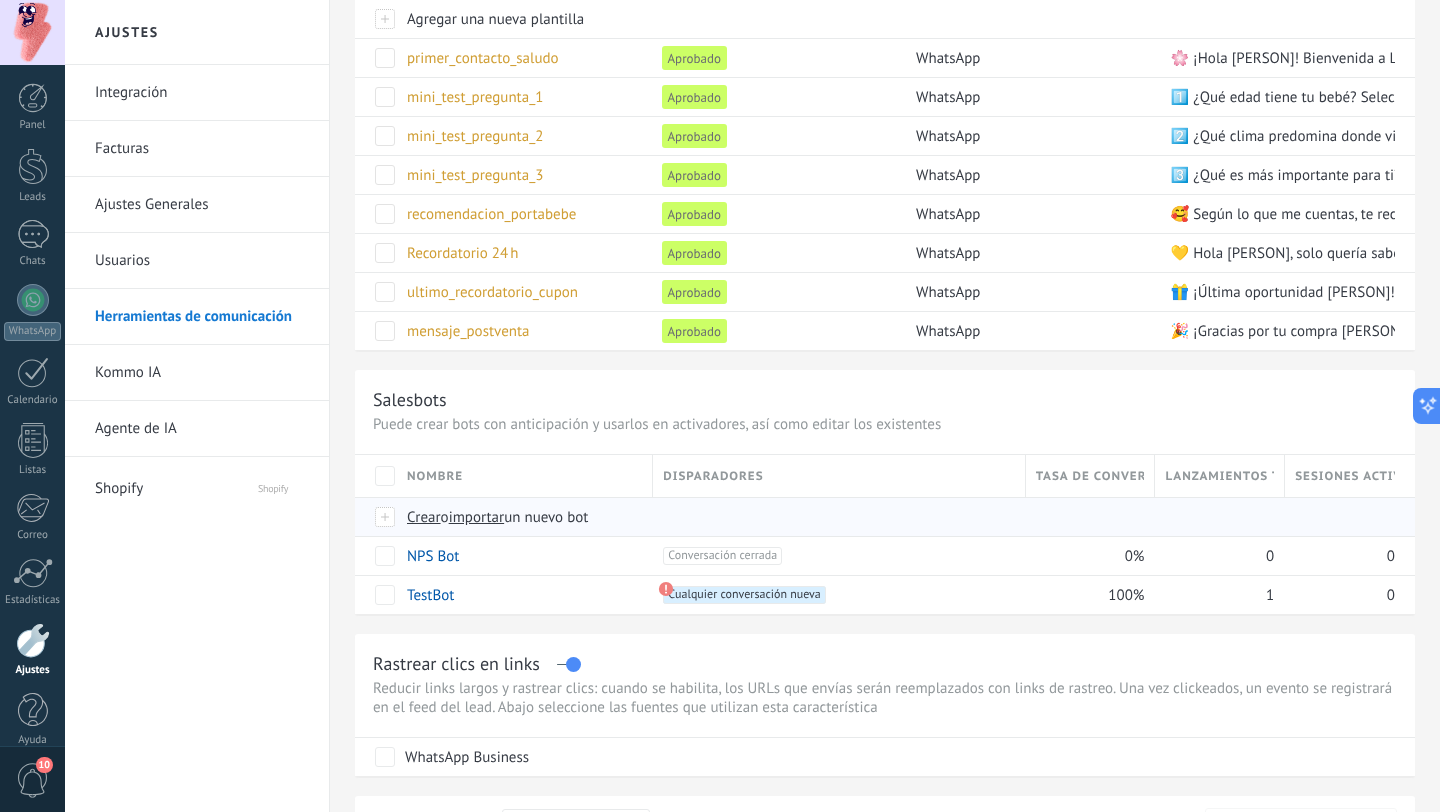 click on "Crear" at bounding box center [424, 517] 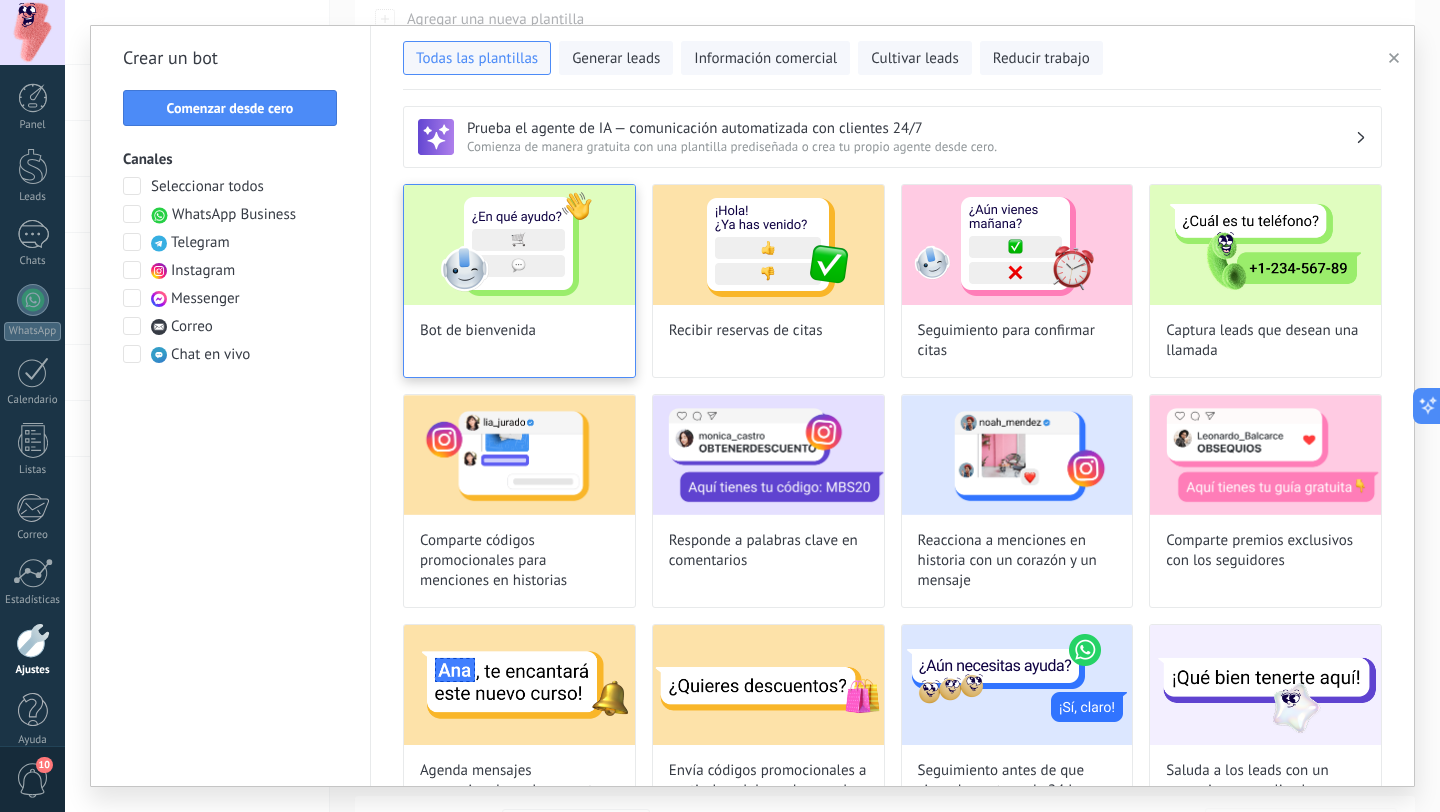 click at bounding box center [519, 245] 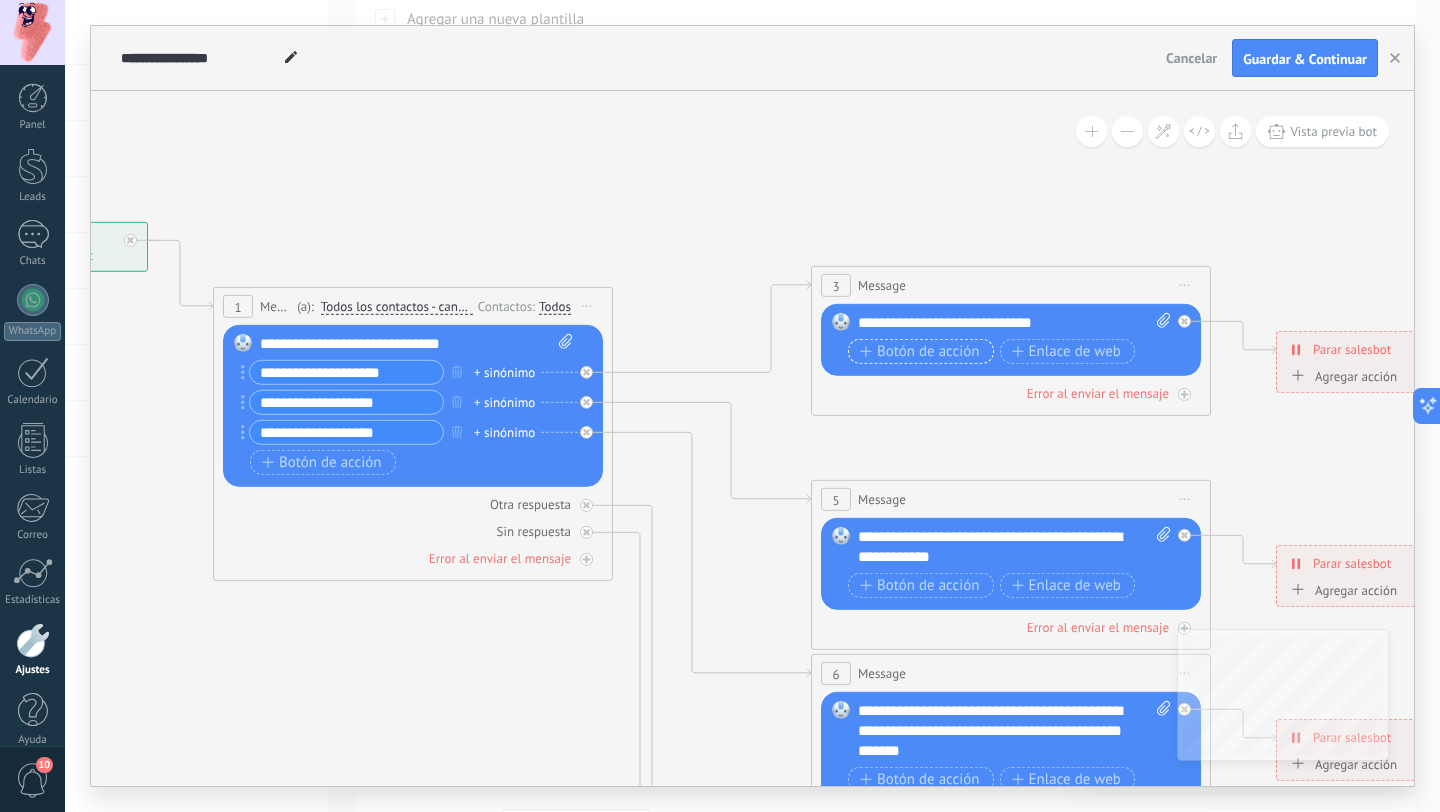 click on "Botón de acción" at bounding box center (920, 351) 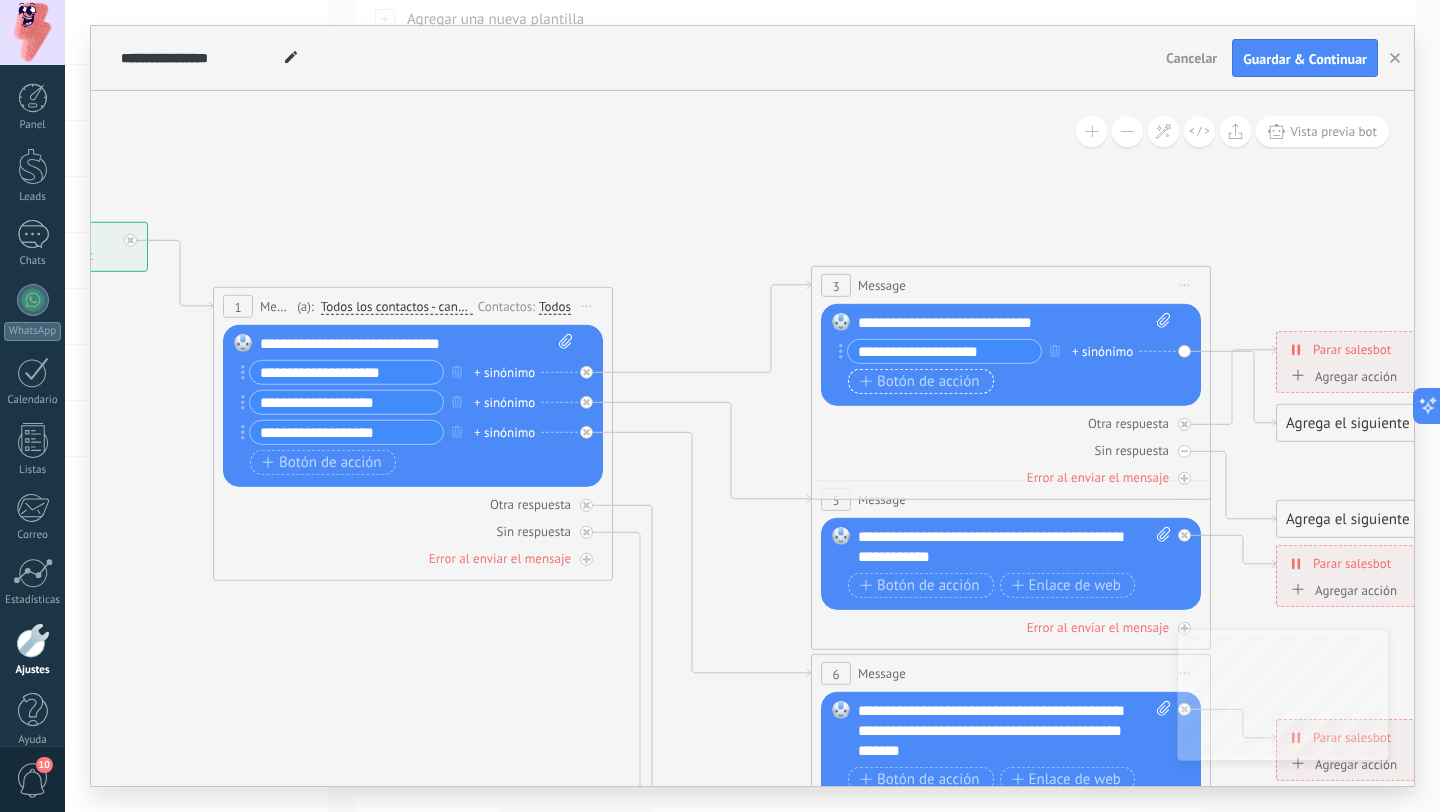 type on "**********" 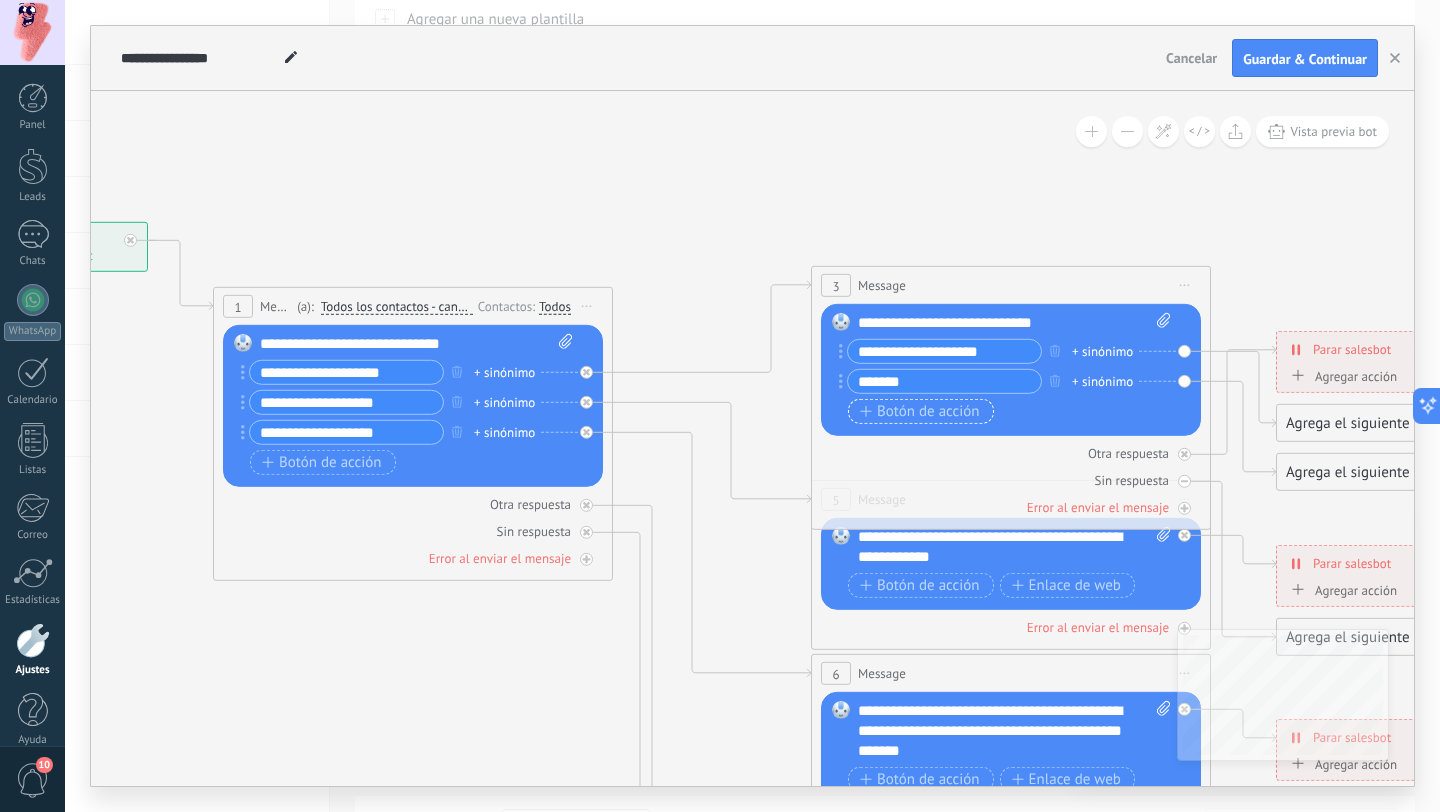 type on "*******" 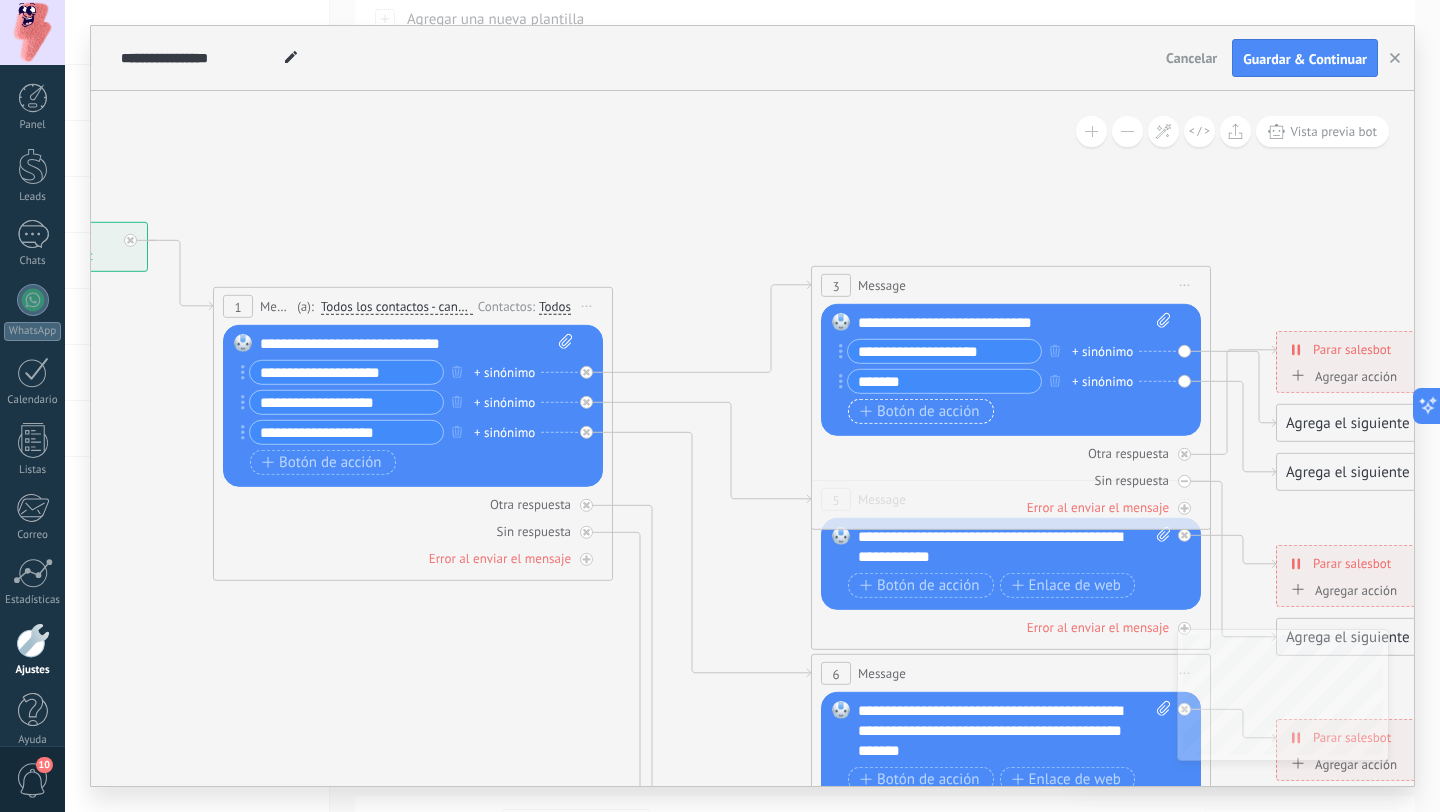 click on "Botón de acción" at bounding box center (920, 411) 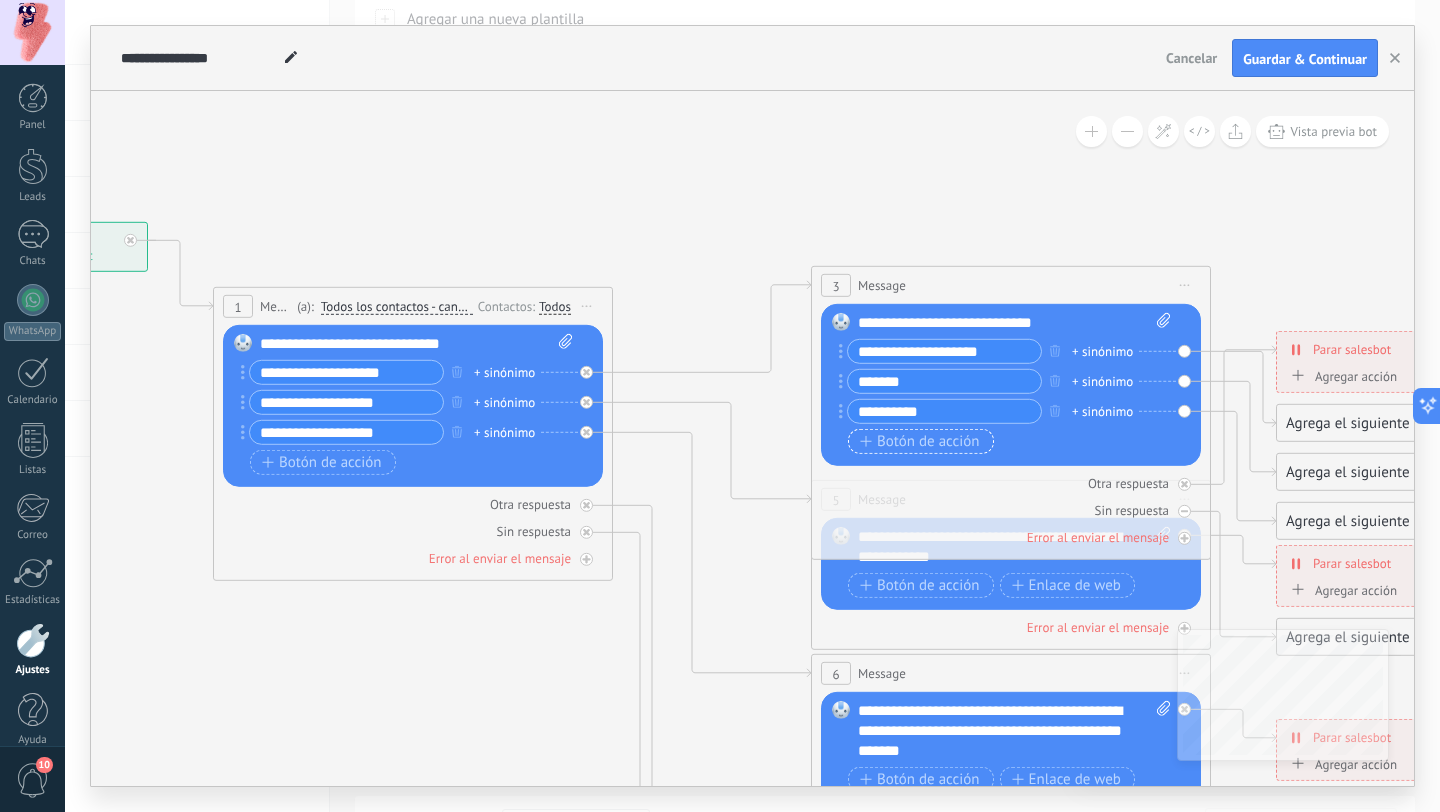 type on "**********" 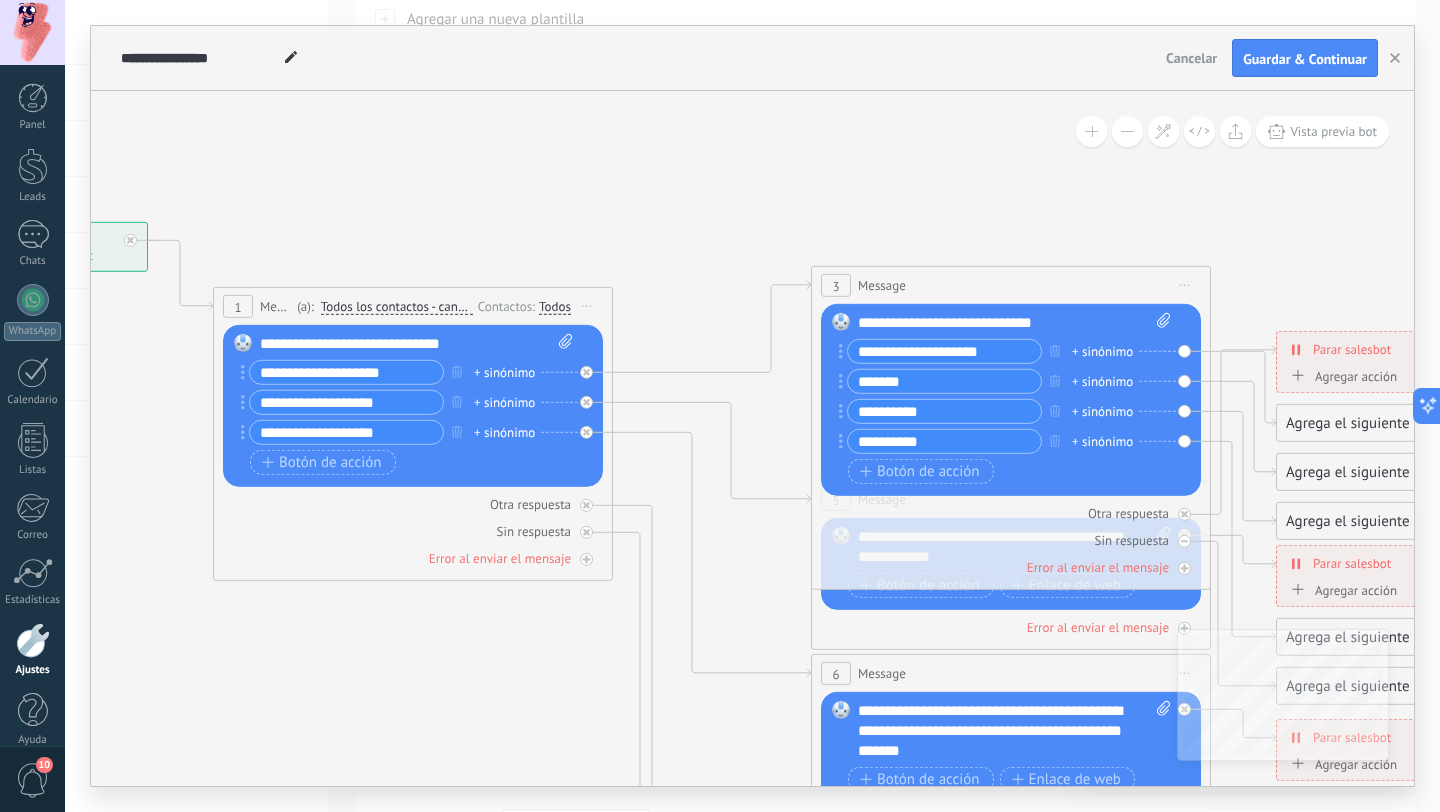 type on "**********" 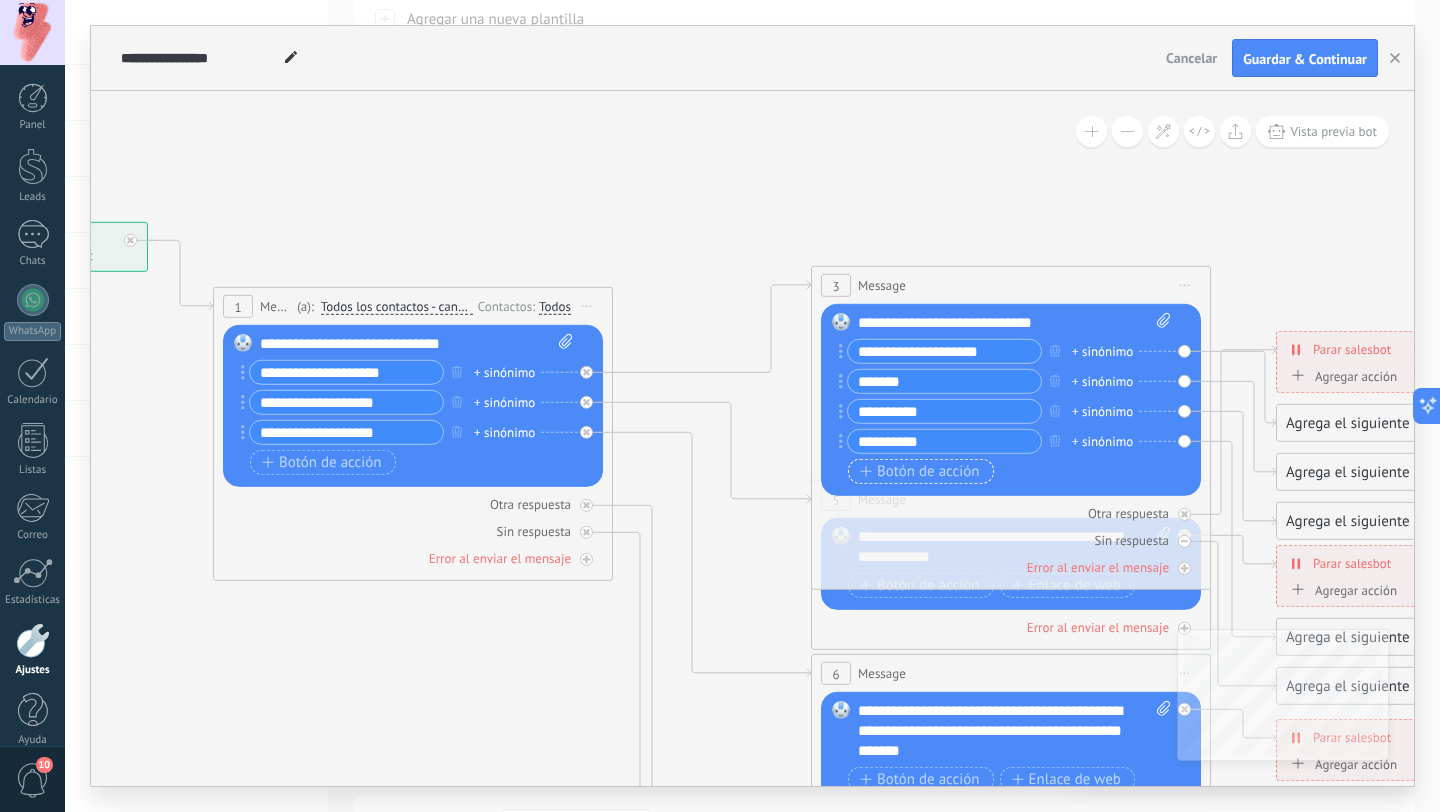 click on "Botón de acción" at bounding box center (920, 471) 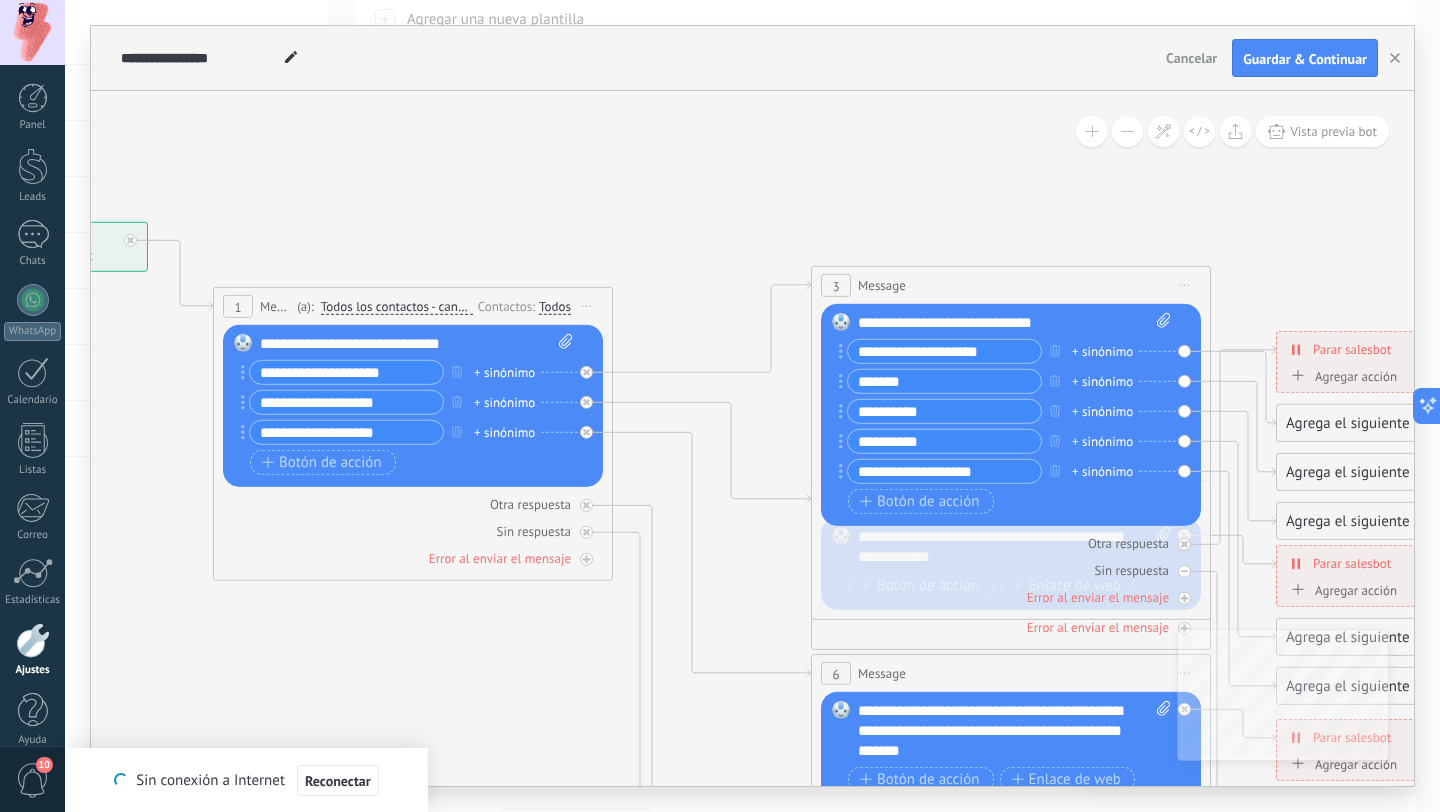 click on "Botón de acción
Enlace de web" at bounding box center (1009, 501) 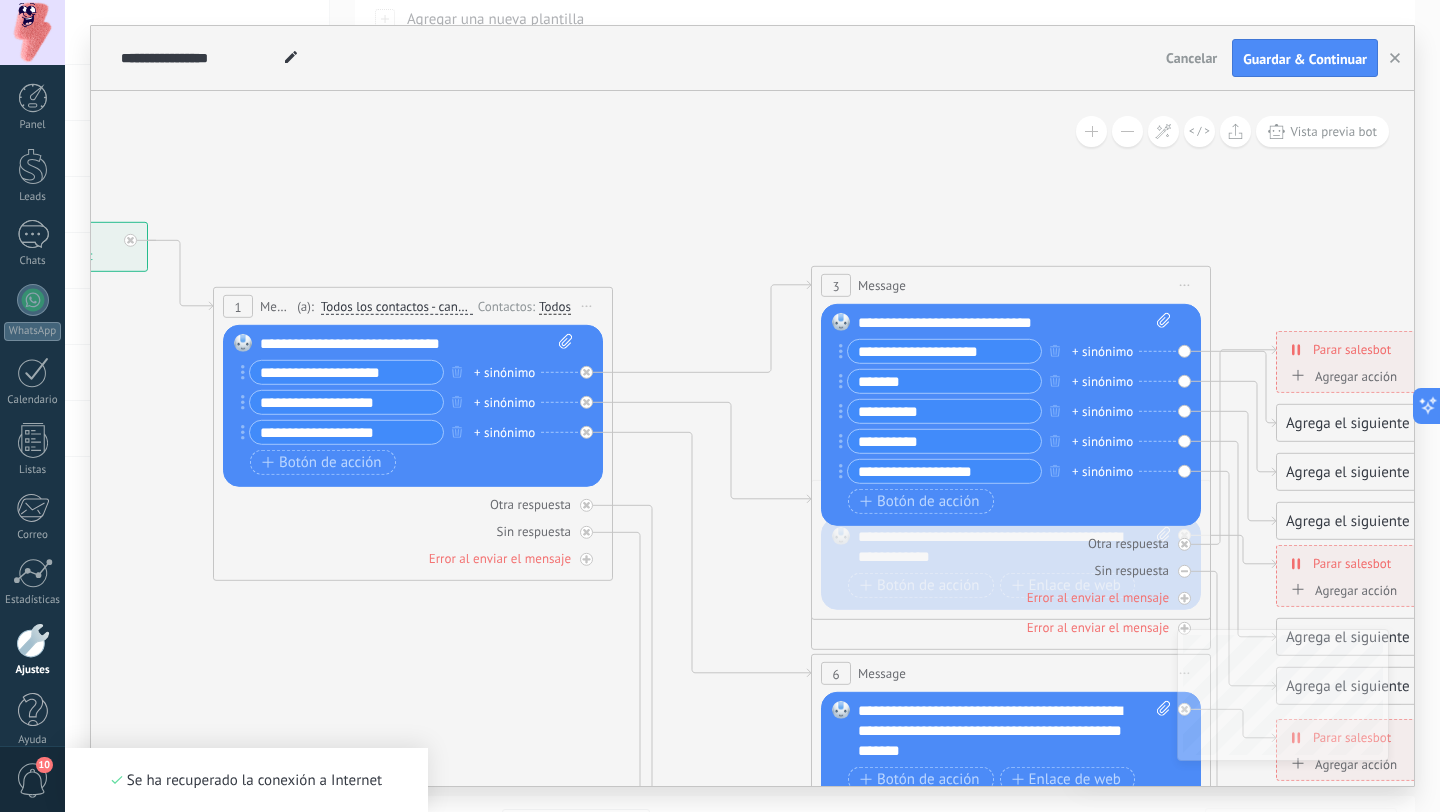click on "**********" at bounding box center [944, 471] 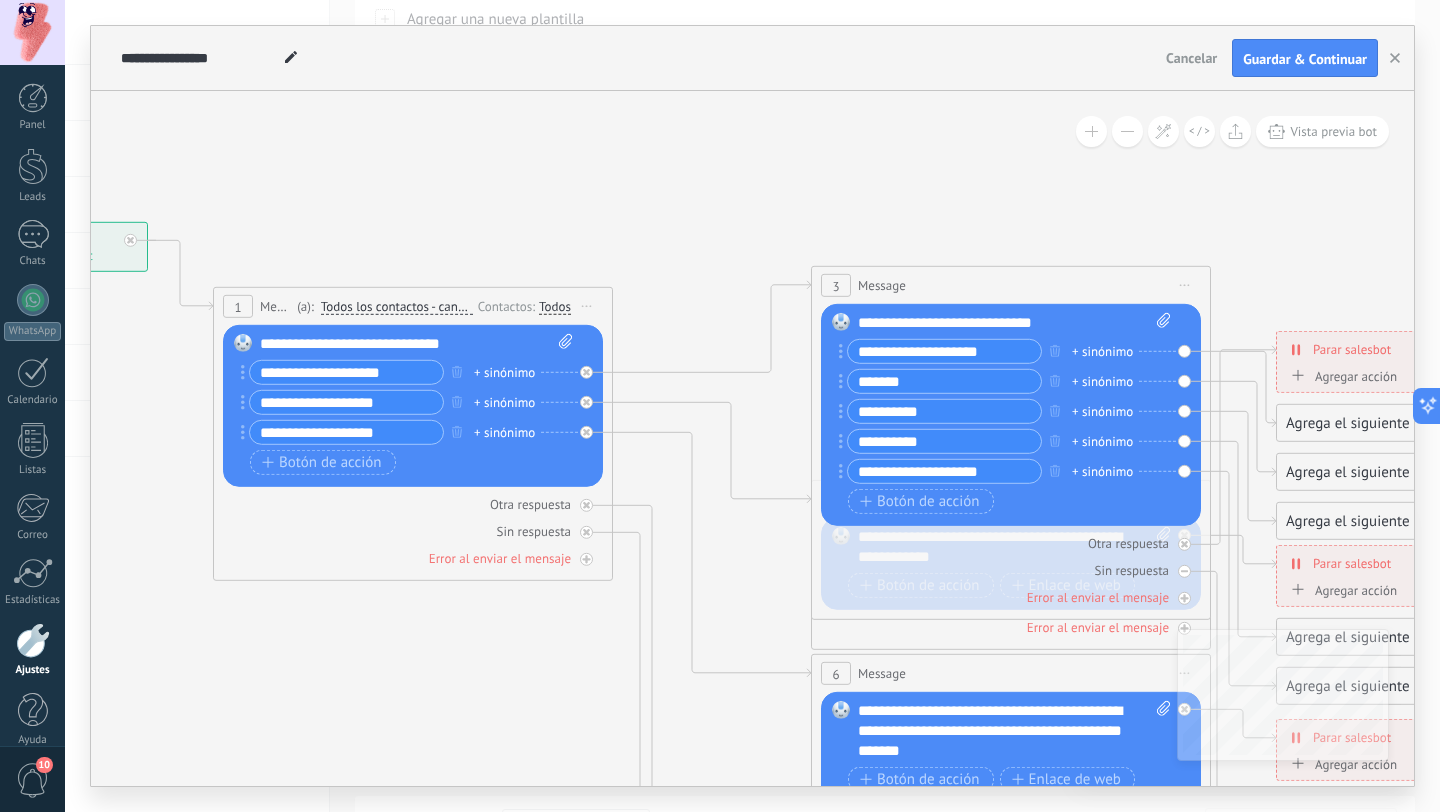 type on "**********" 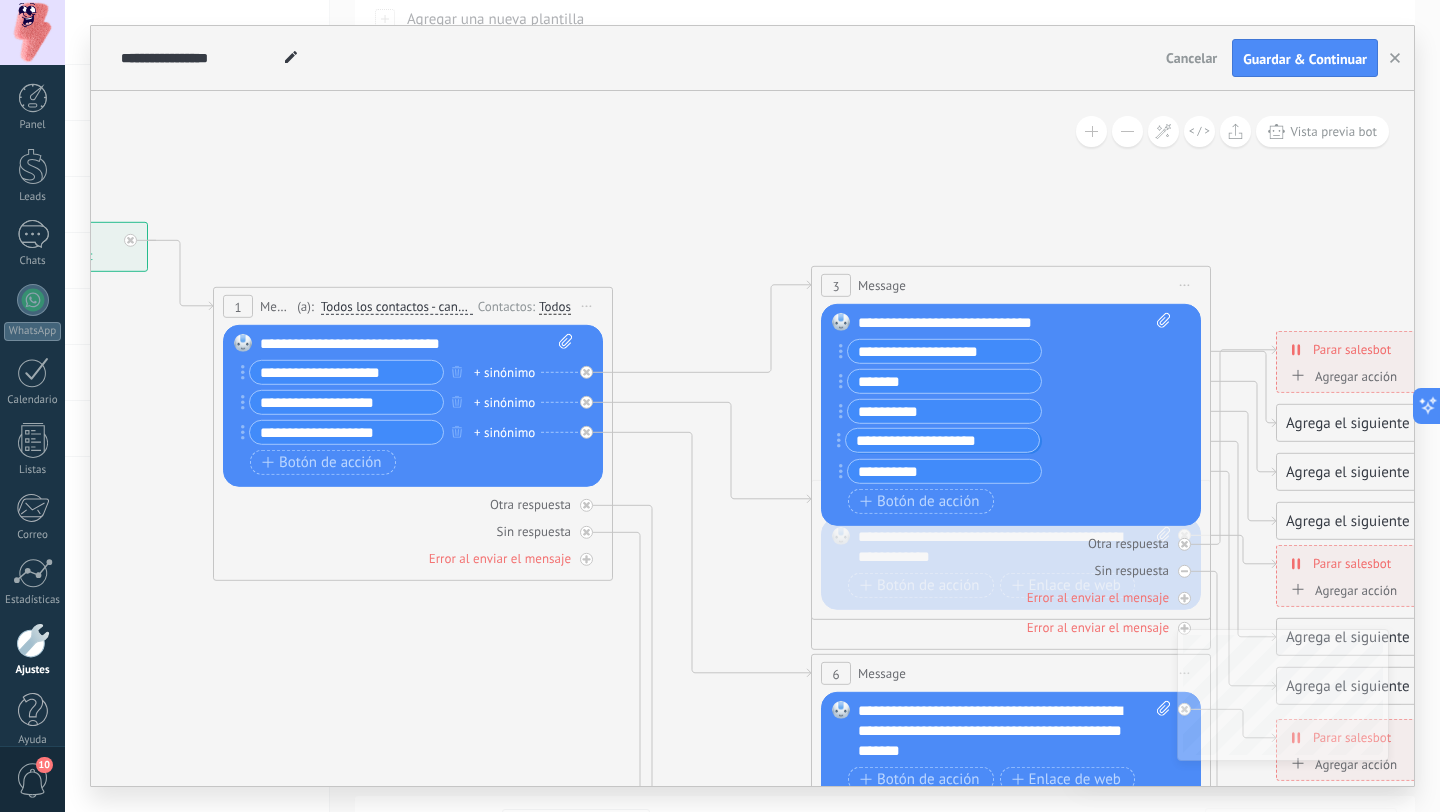 drag, startPoint x: 840, startPoint y: 471, endPoint x: 838, endPoint y: 440, distance: 31.06445 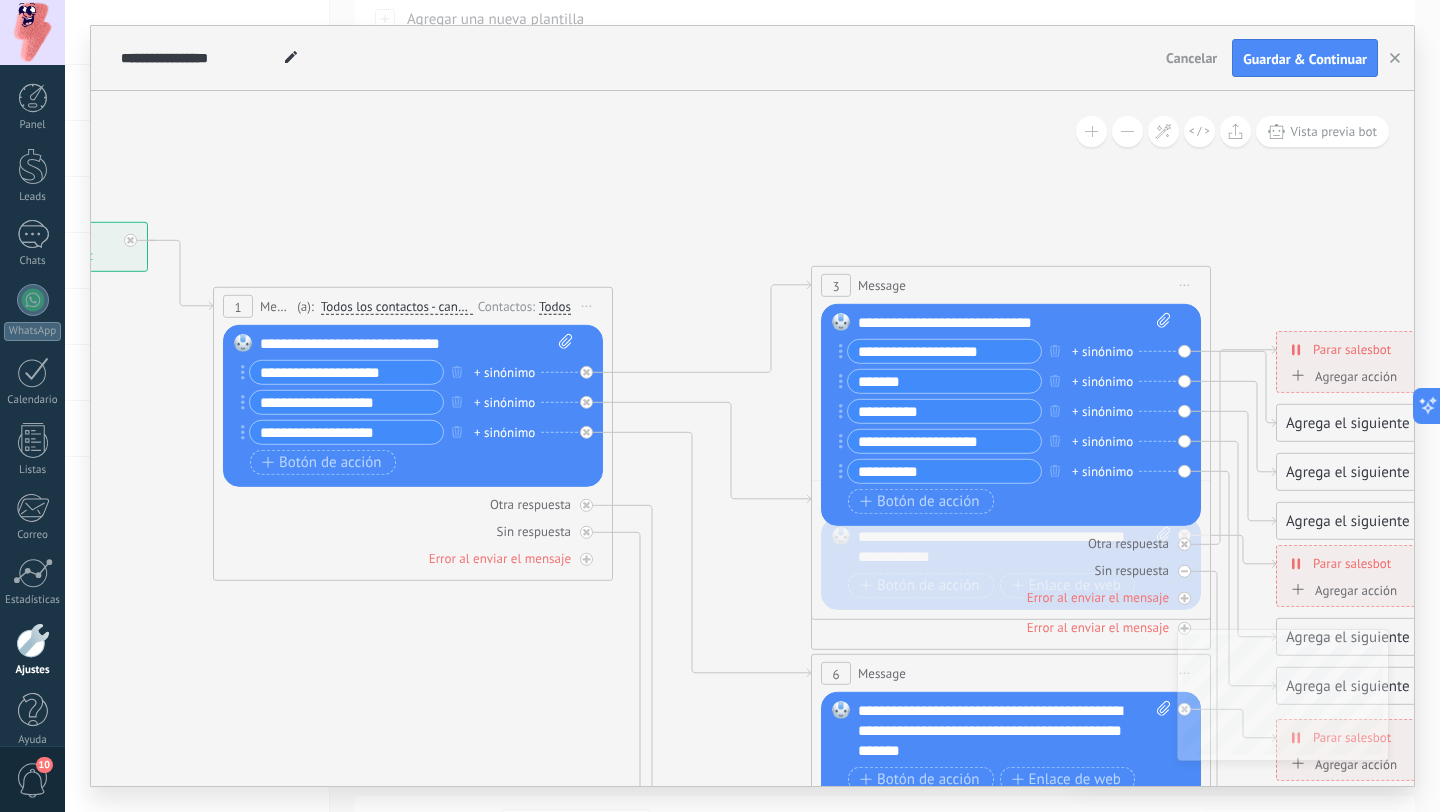 click on "**********" at bounding box center [1463, 349] 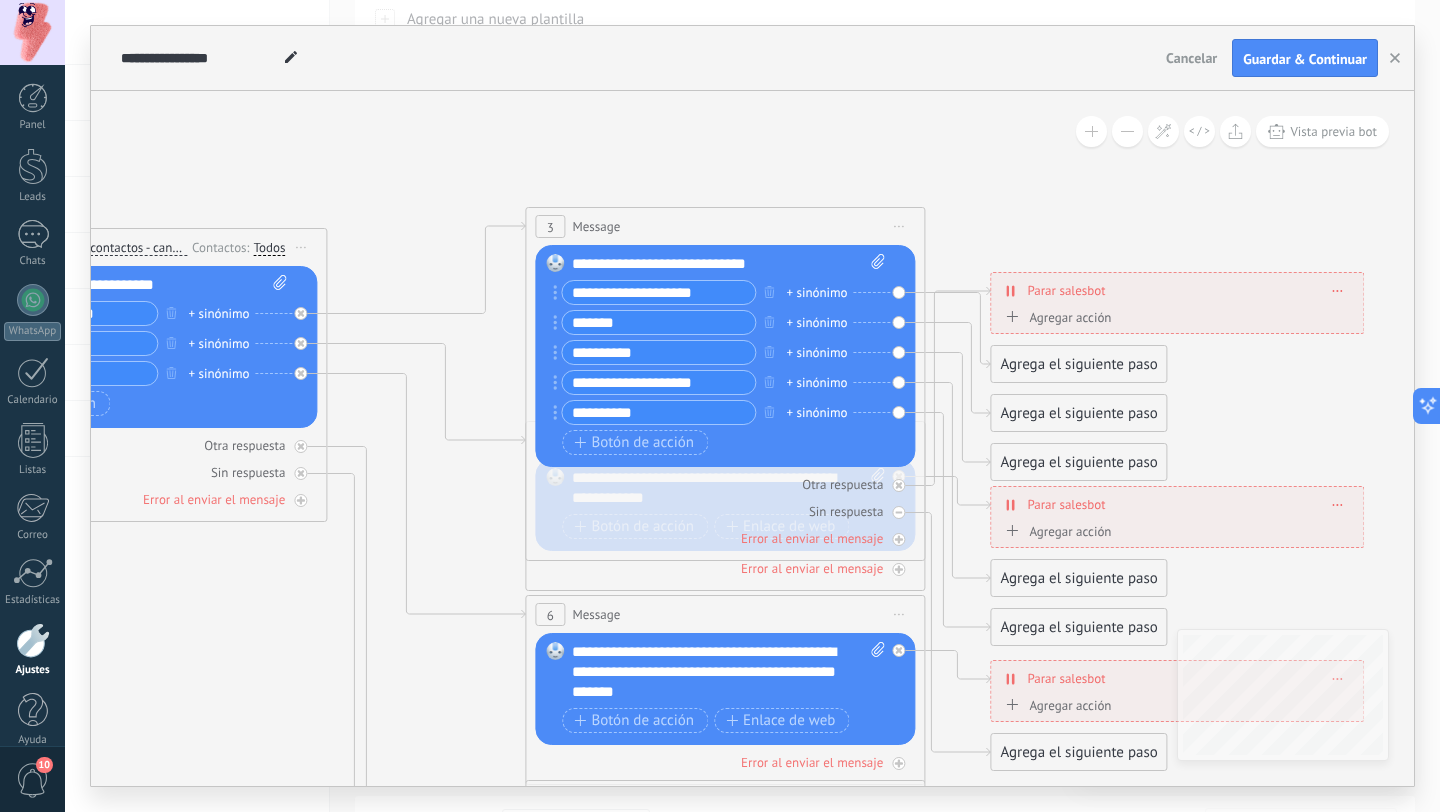 click on "Reemplazar
Quitar
Convertir a mensaje de voz
Arrastre la imagen aquí para adjuntarla.
Añadir imagen
Subir
Arrastrar y soltar
Archivo no encontrado
Escribe un mensaje o elige una  plantilla" at bounding box center (725, 356) 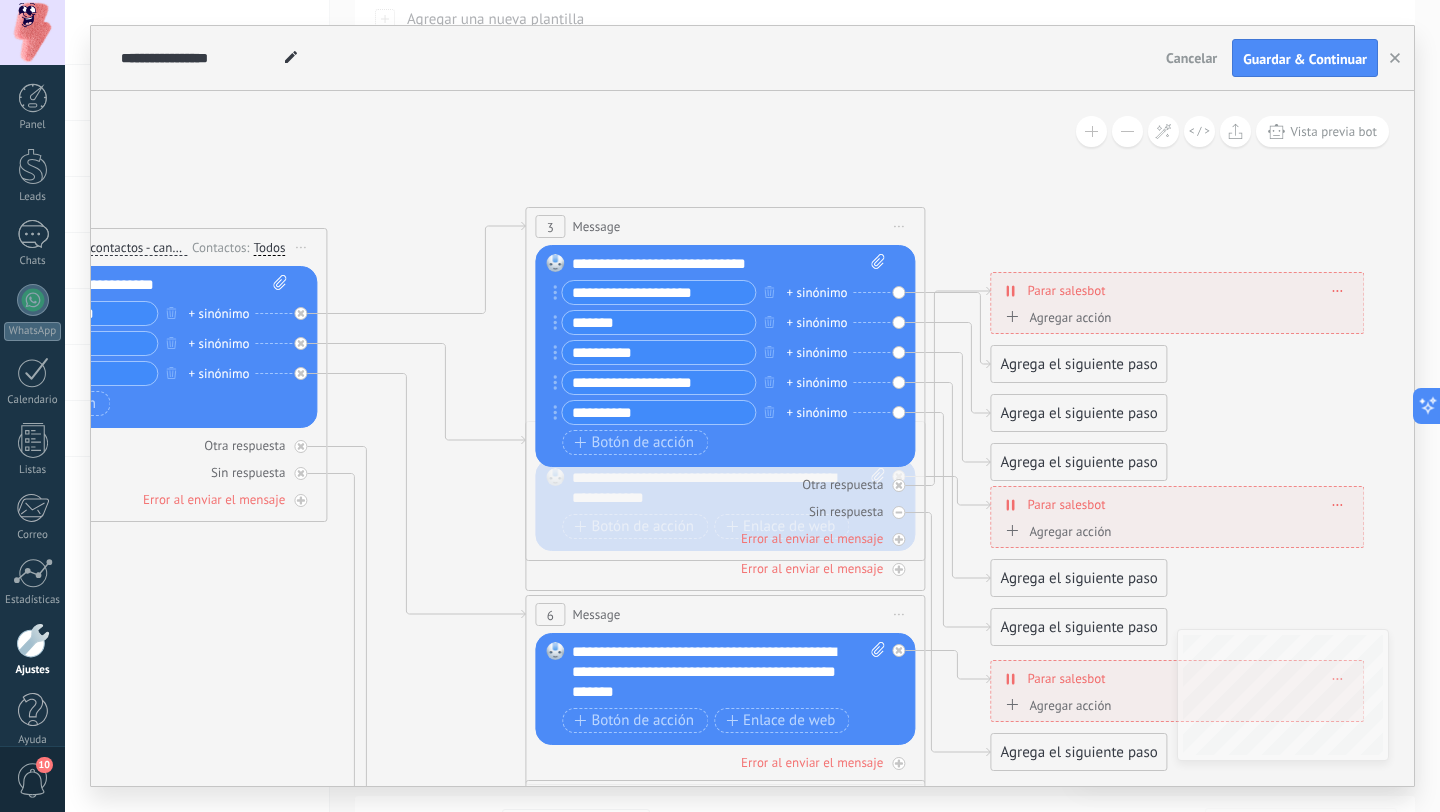 click on "Reemplazar
Quitar
Convertir a mensaje de voz
Arrastre la imagen aquí para adjuntarla.
Añadir imagen
Subir
Arrastrar y soltar
Archivo no encontrado
Escribe un mensaje o elige una  plantilla" at bounding box center (725, 356) 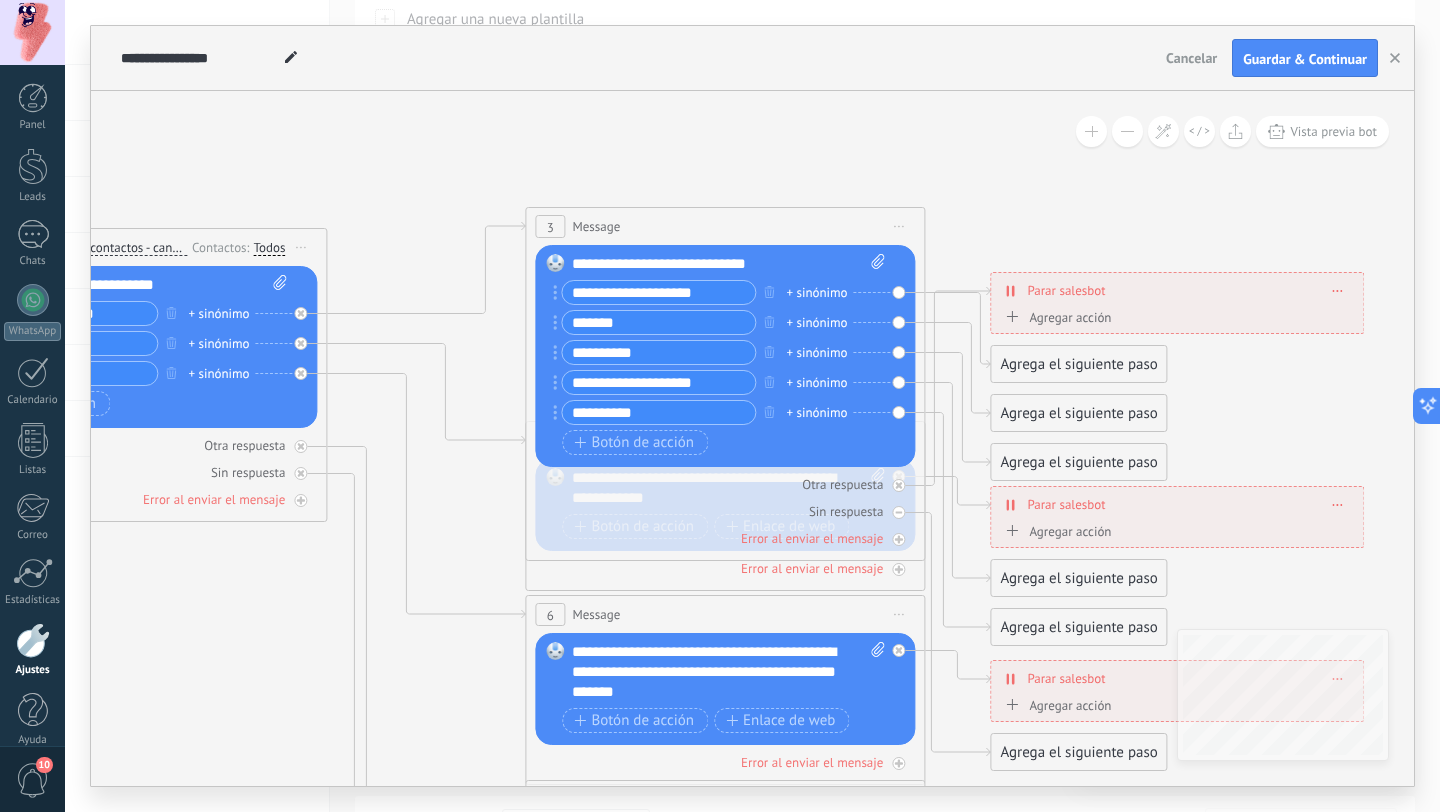 click on "Agrega el siguiente paso" at bounding box center [1078, 364] 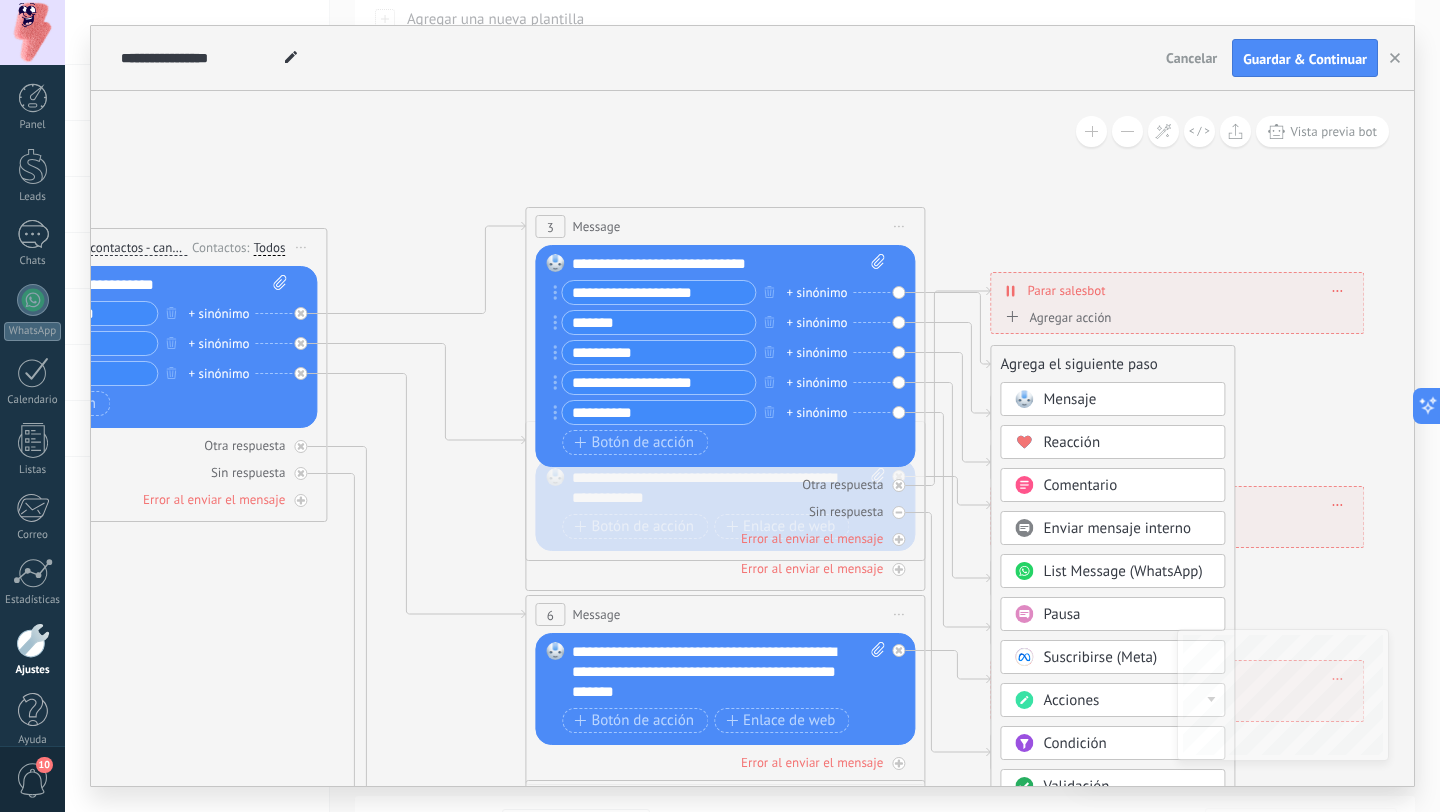click on "Mensaje" at bounding box center (1069, 399) 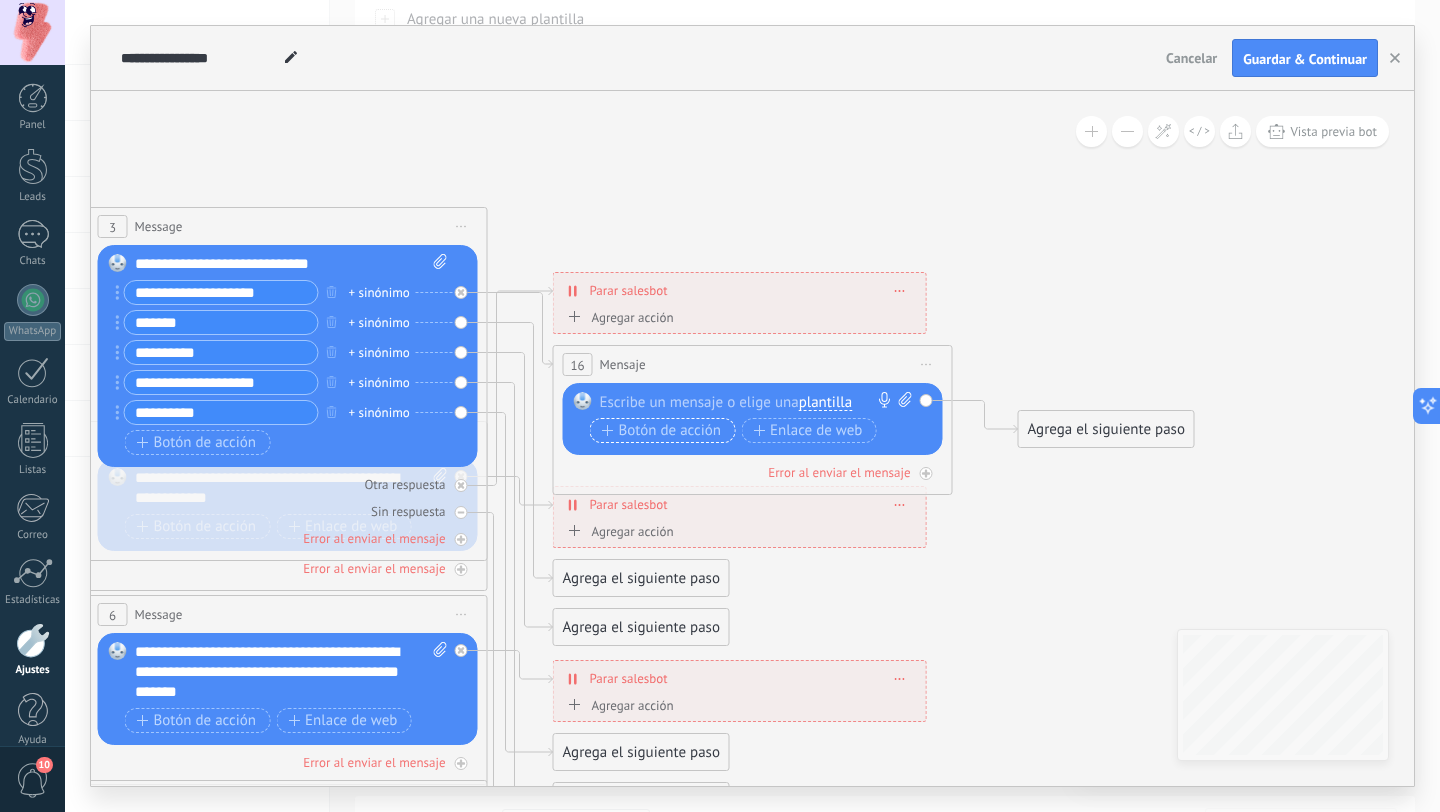 click on "Botón de acción" at bounding box center [662, 431] 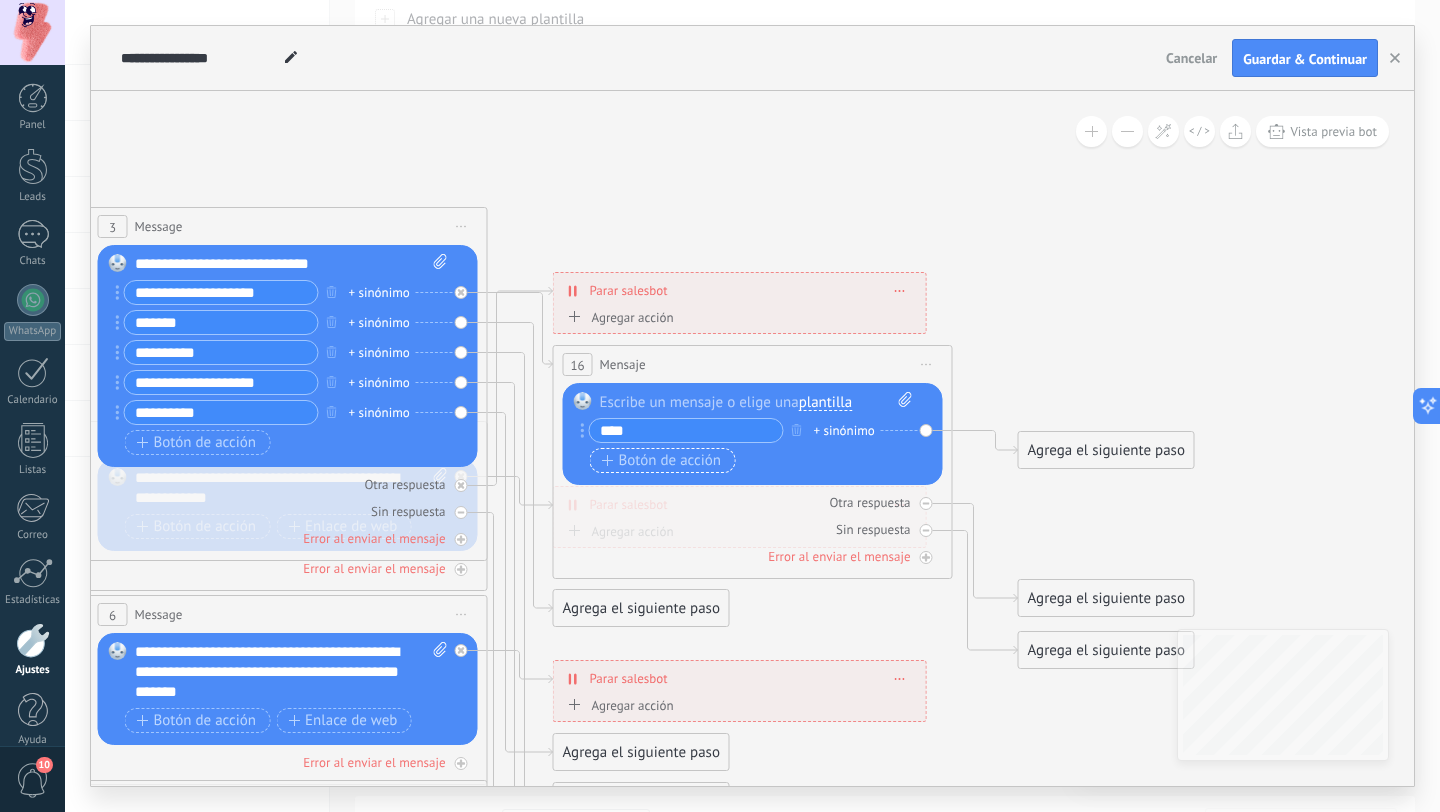 type on "****" 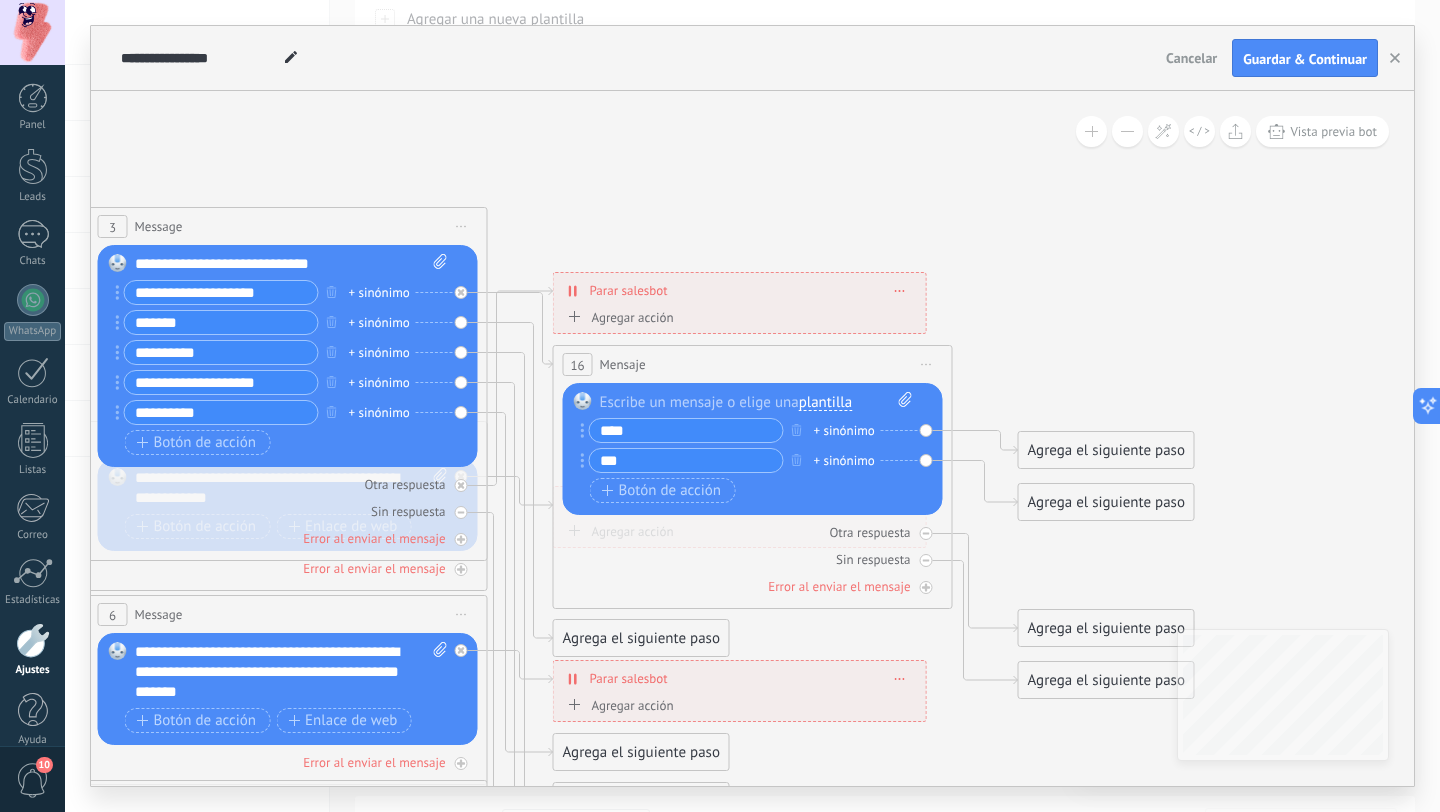 type on "***" 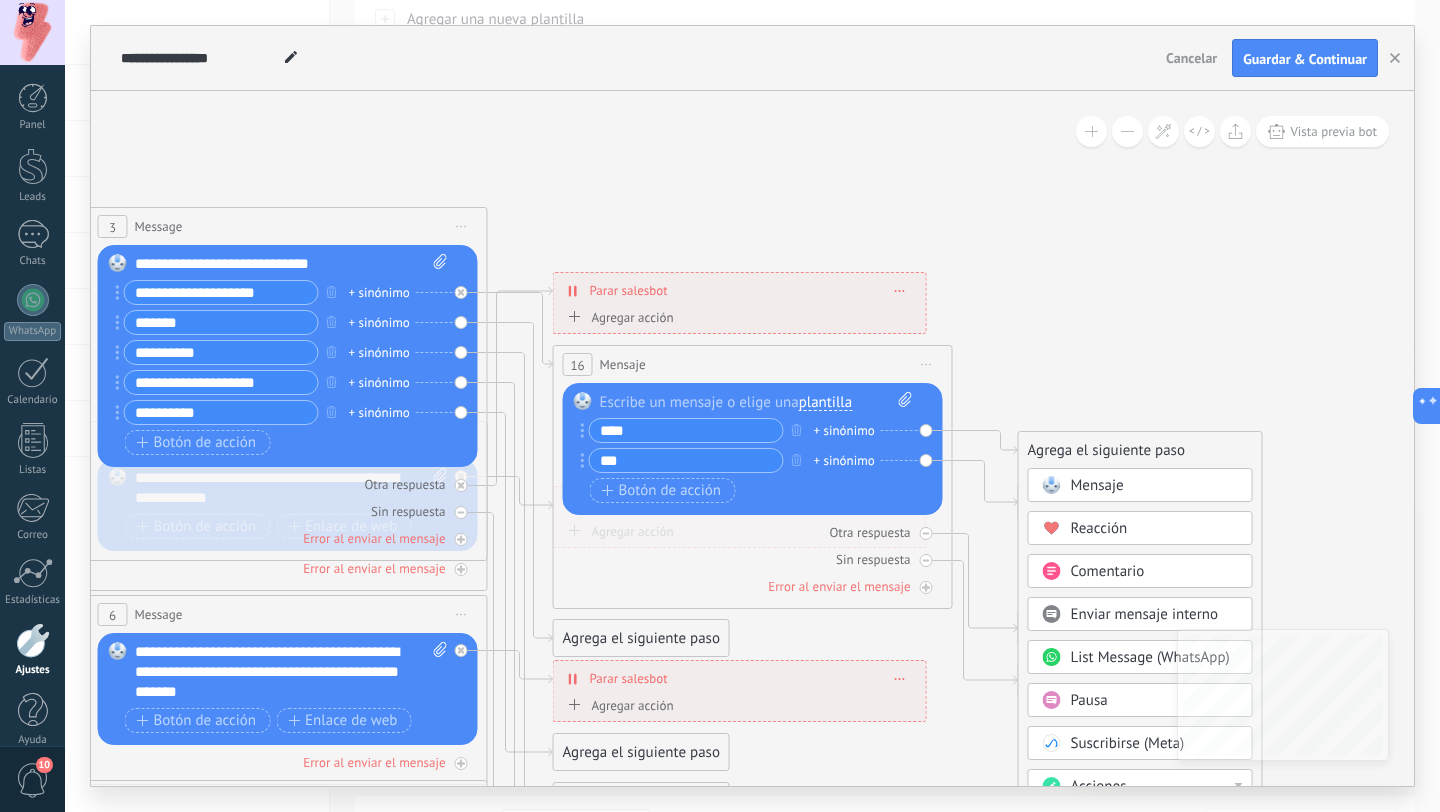 click on "Mensaje" at bounding box center (1097, 485) 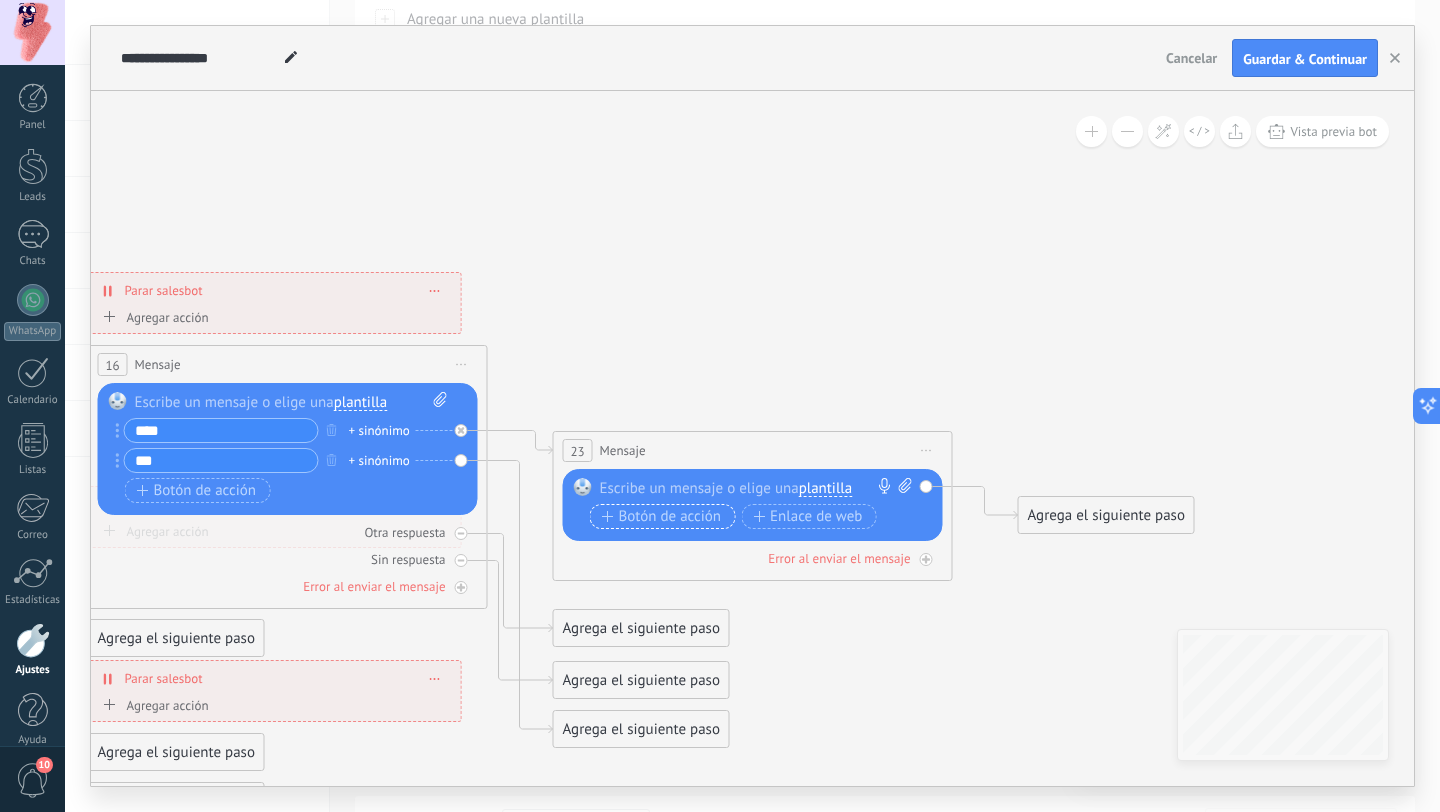 click on "Botón de acción" at bounding box center [662, 517] 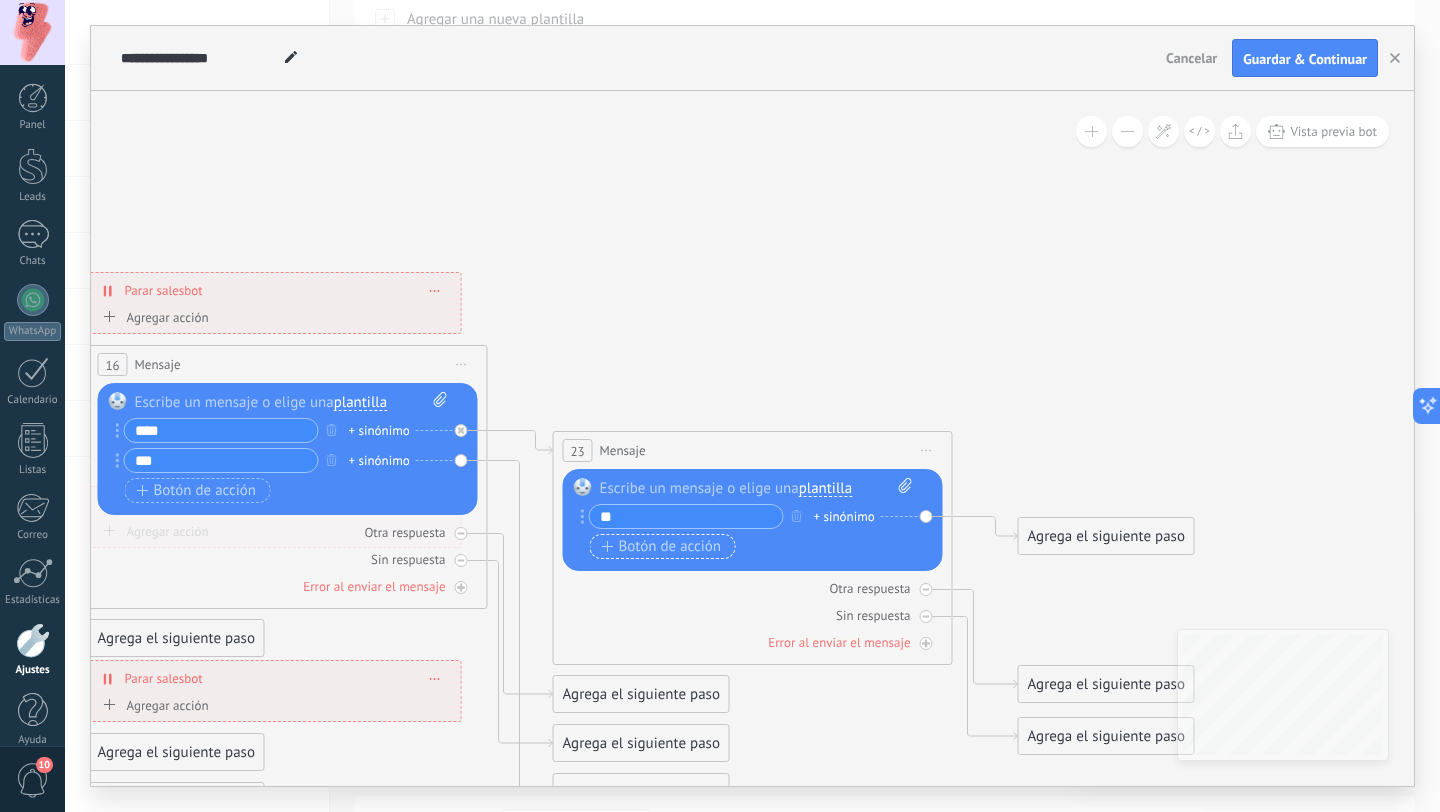 type on "*" 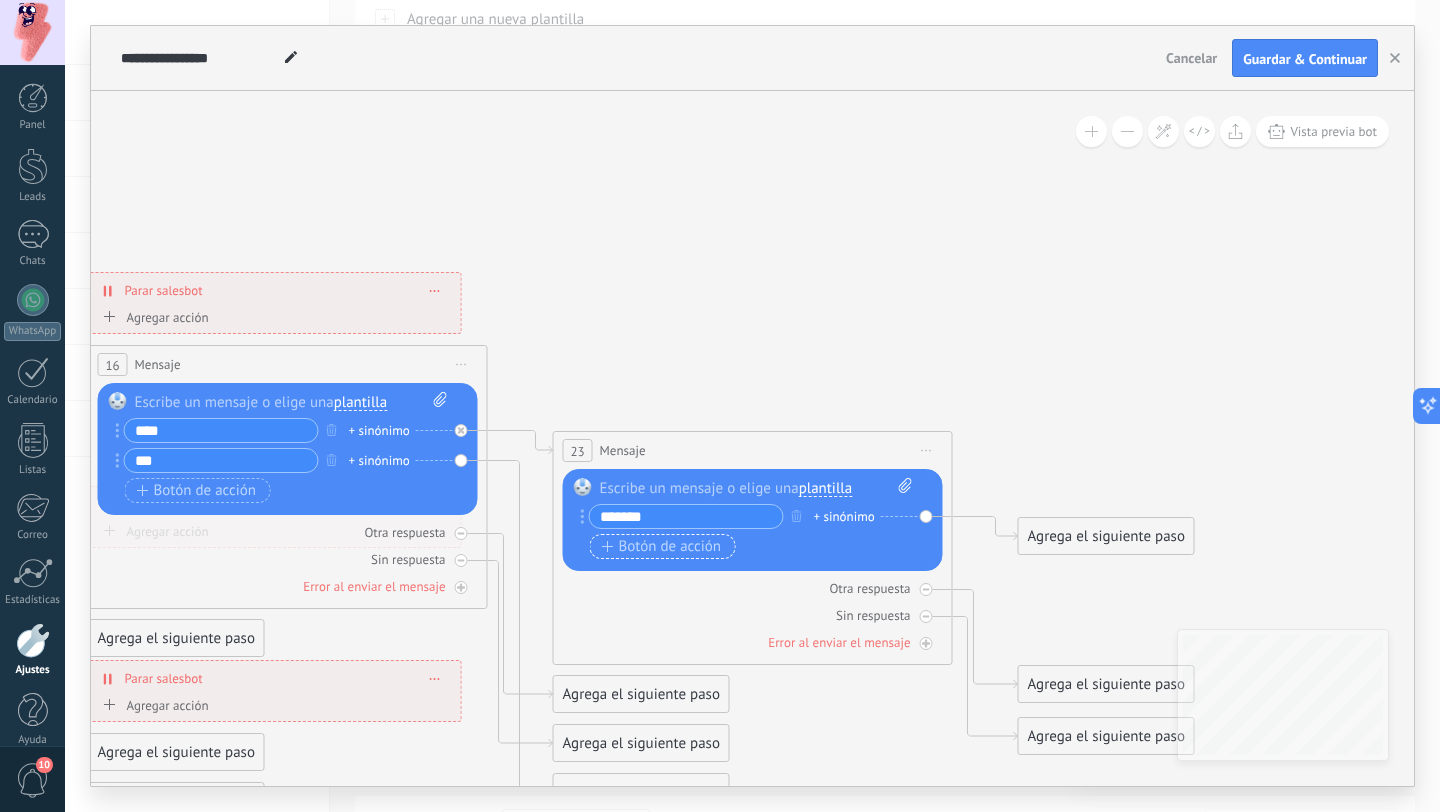 type on "*******" 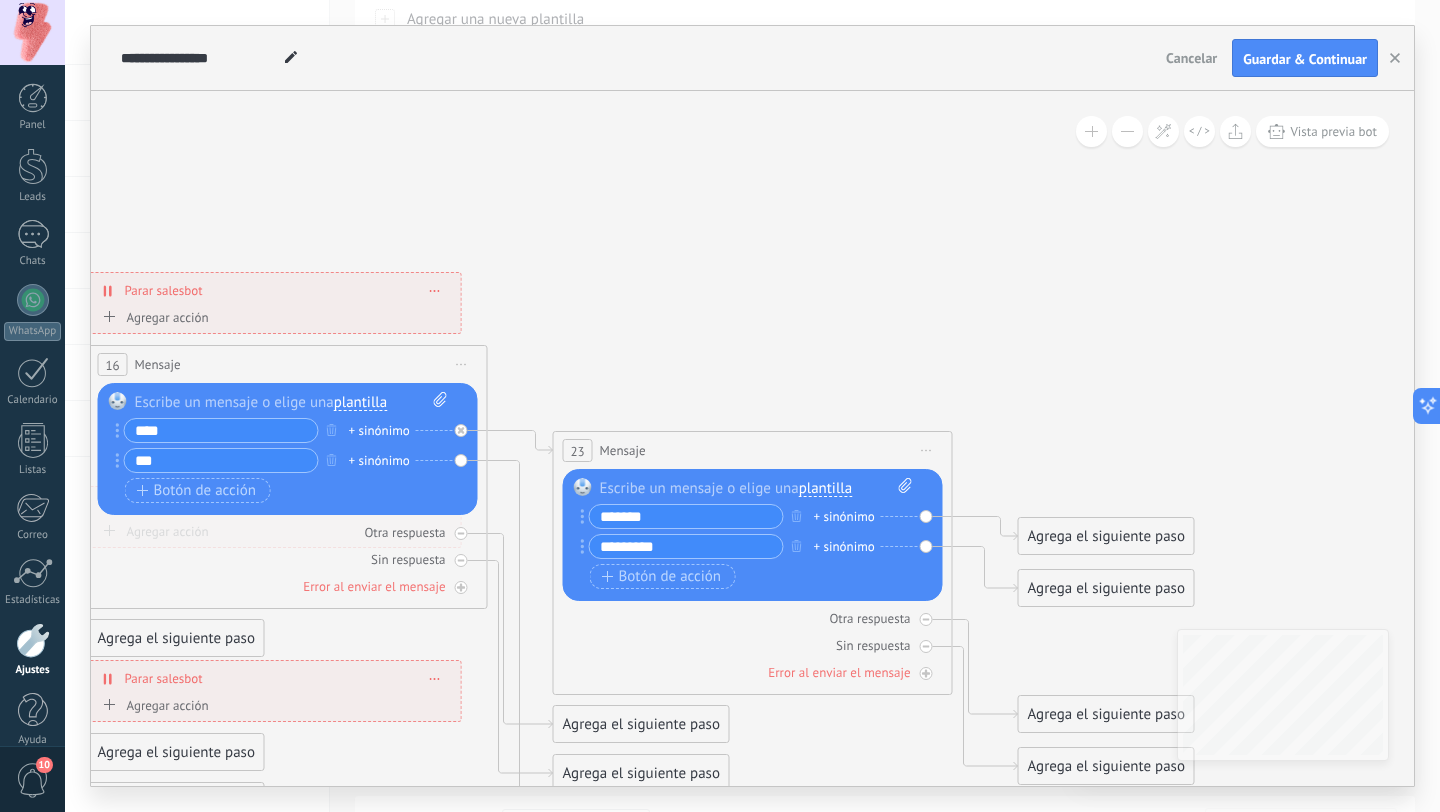 type on "*********" 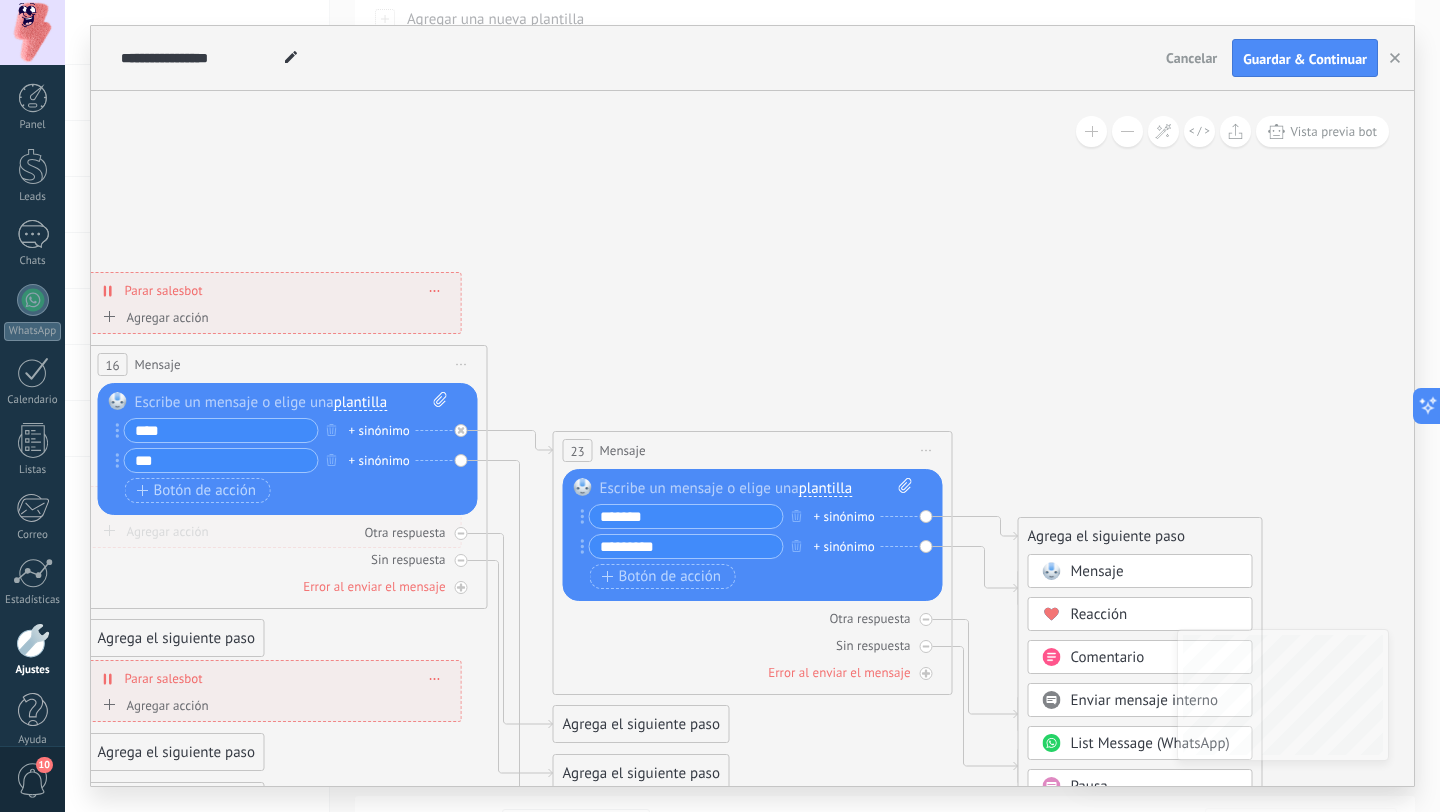click on "Mensaje" at bounding box center [1097, 571] 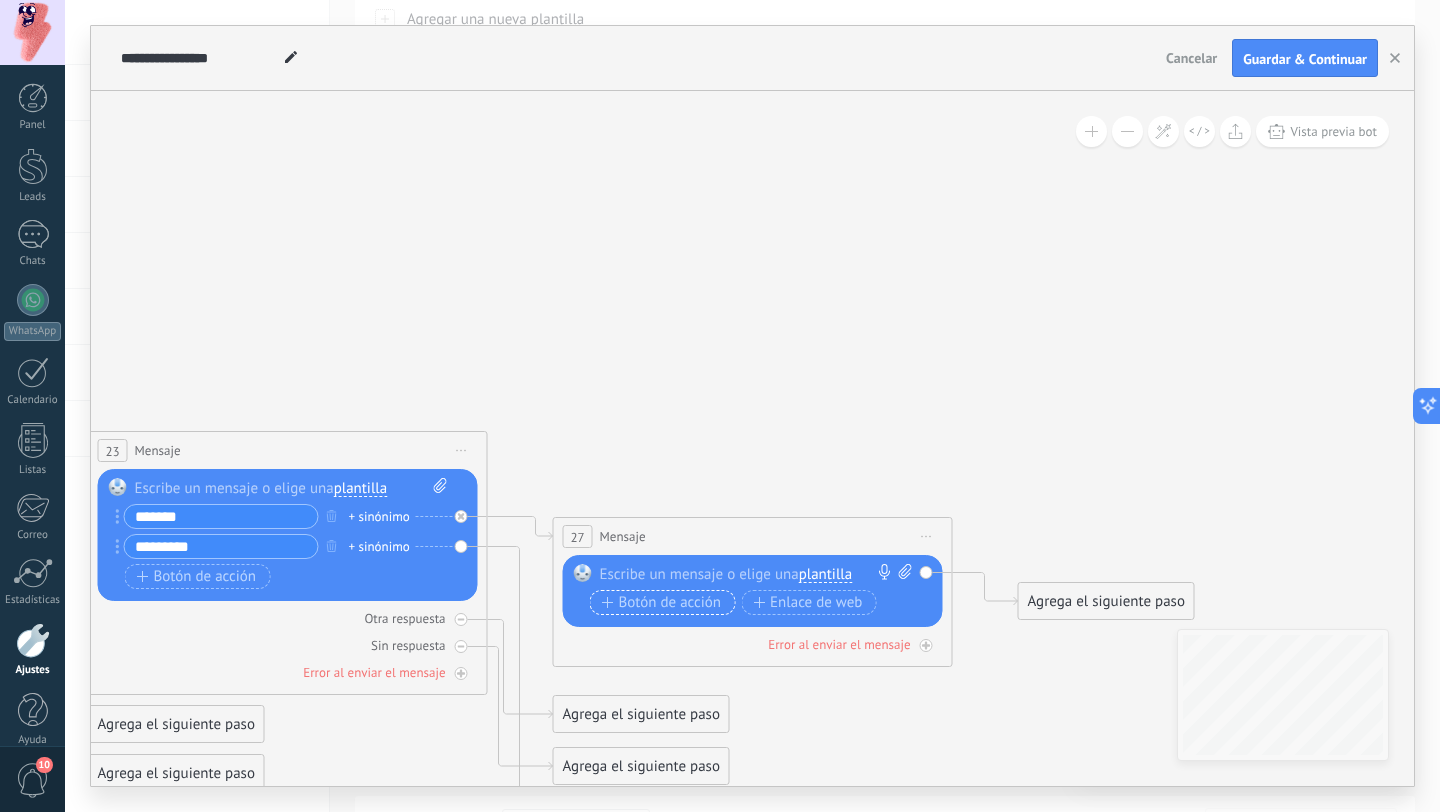 click on "Botón de acción" at bounding box center [662, 603] 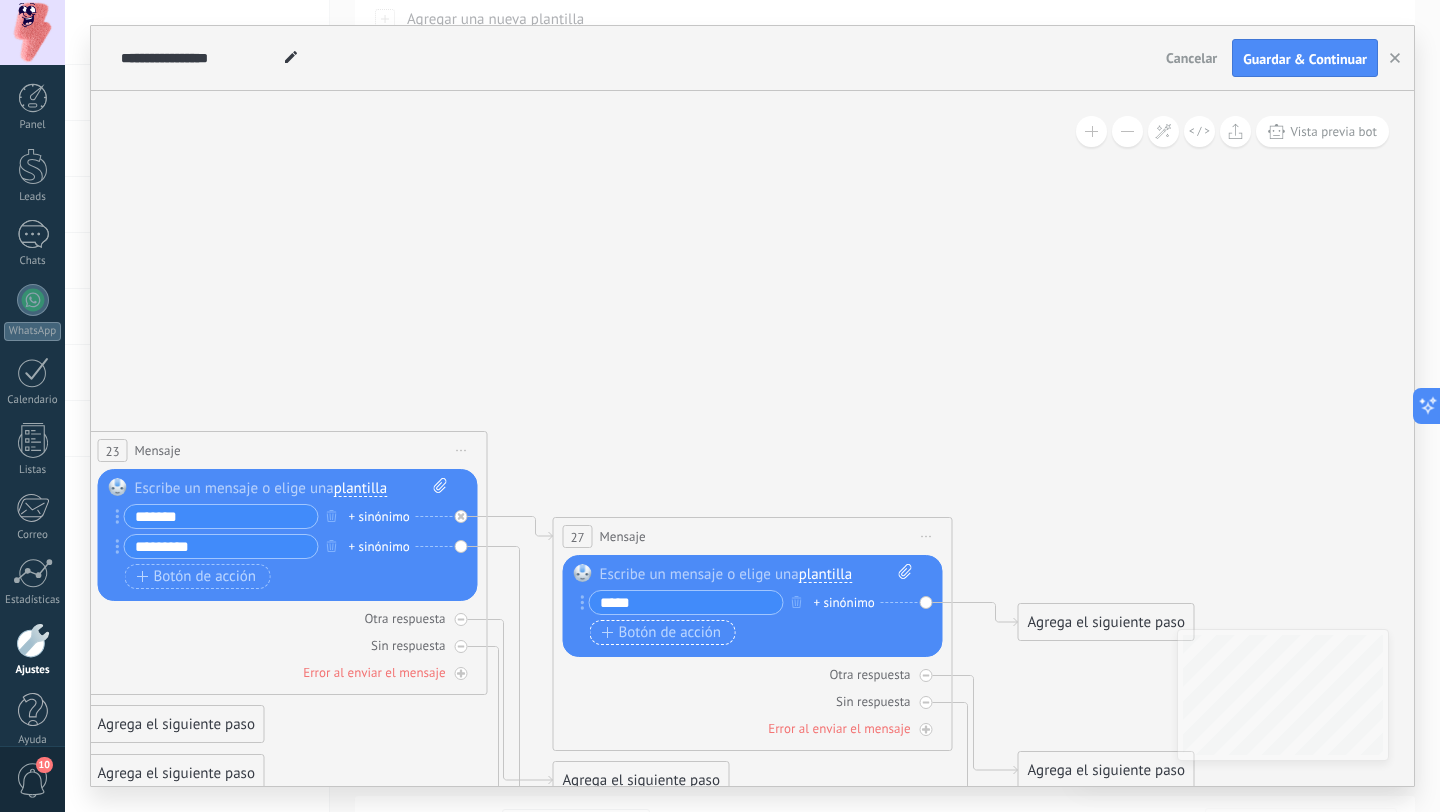 type on "*****" 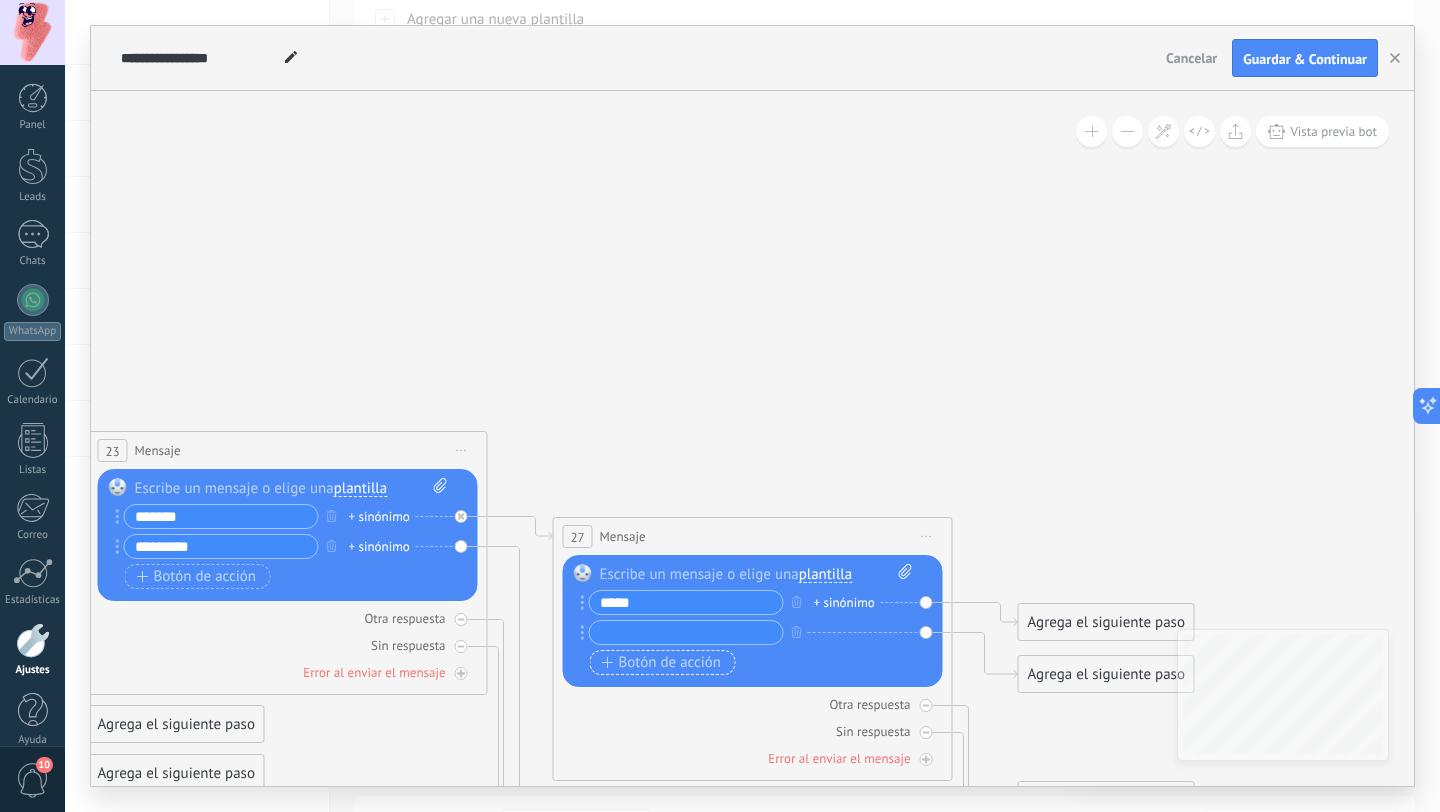 type on "*" 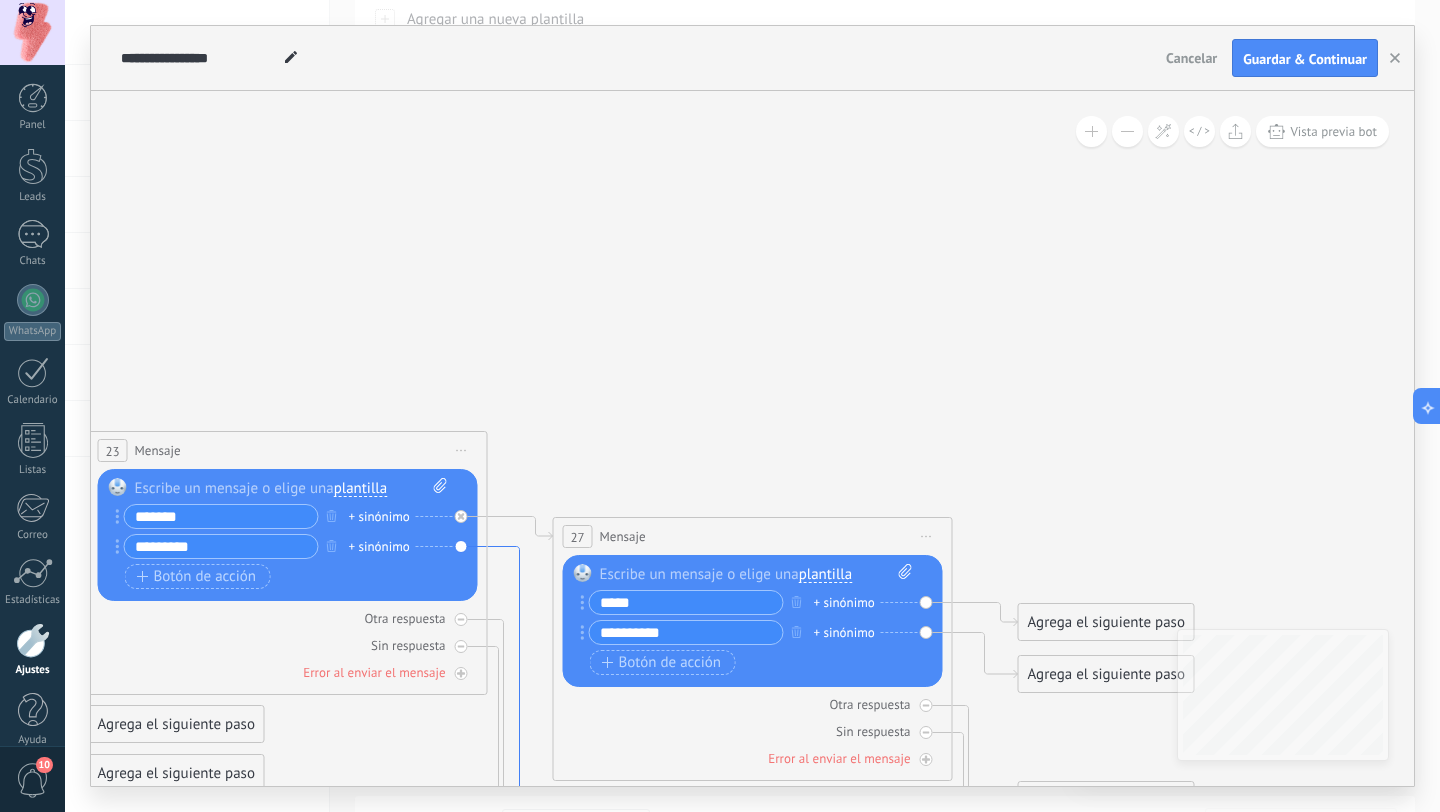 type on "**********" 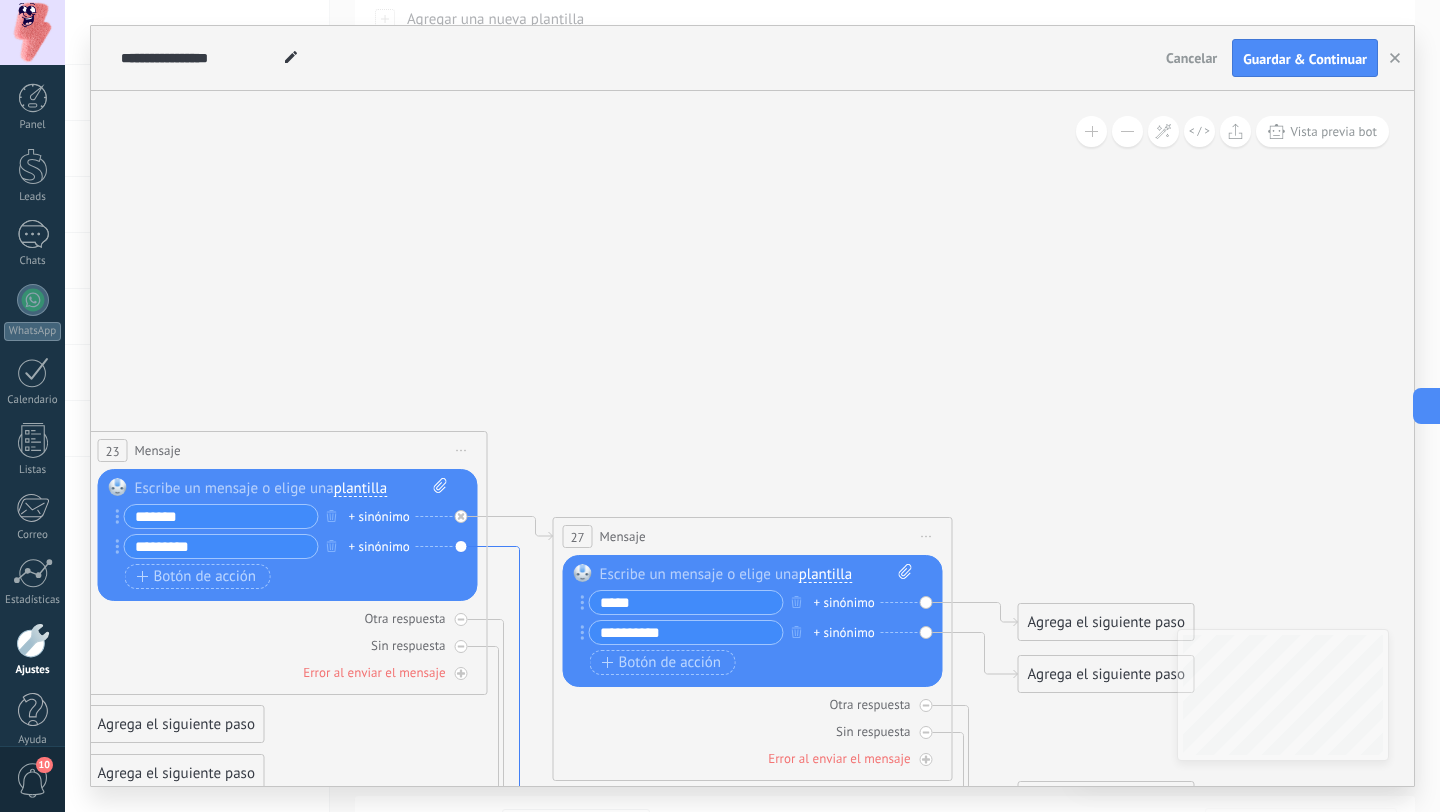 click 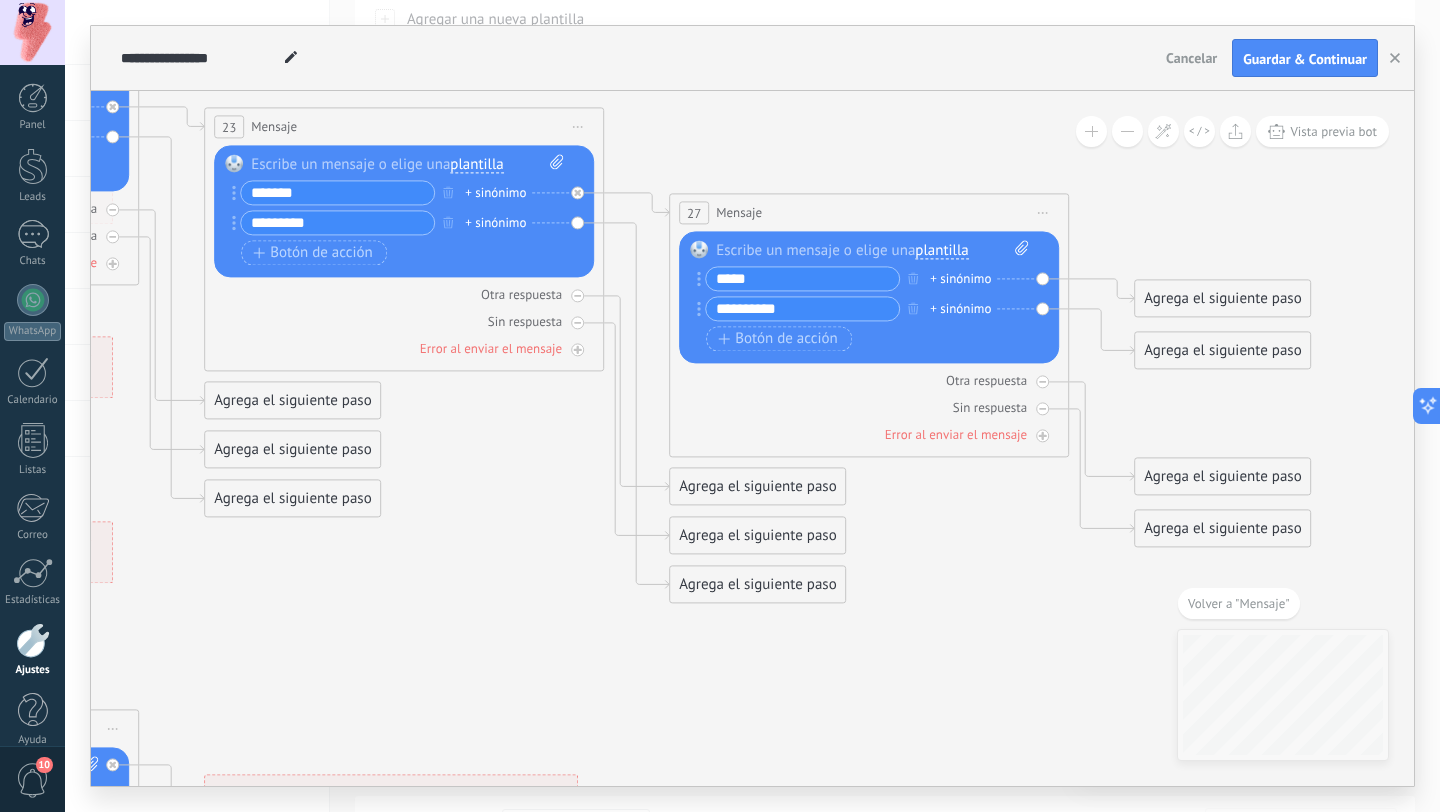click on "Agrega el siguiente paso" at bounding box center [757, 584] 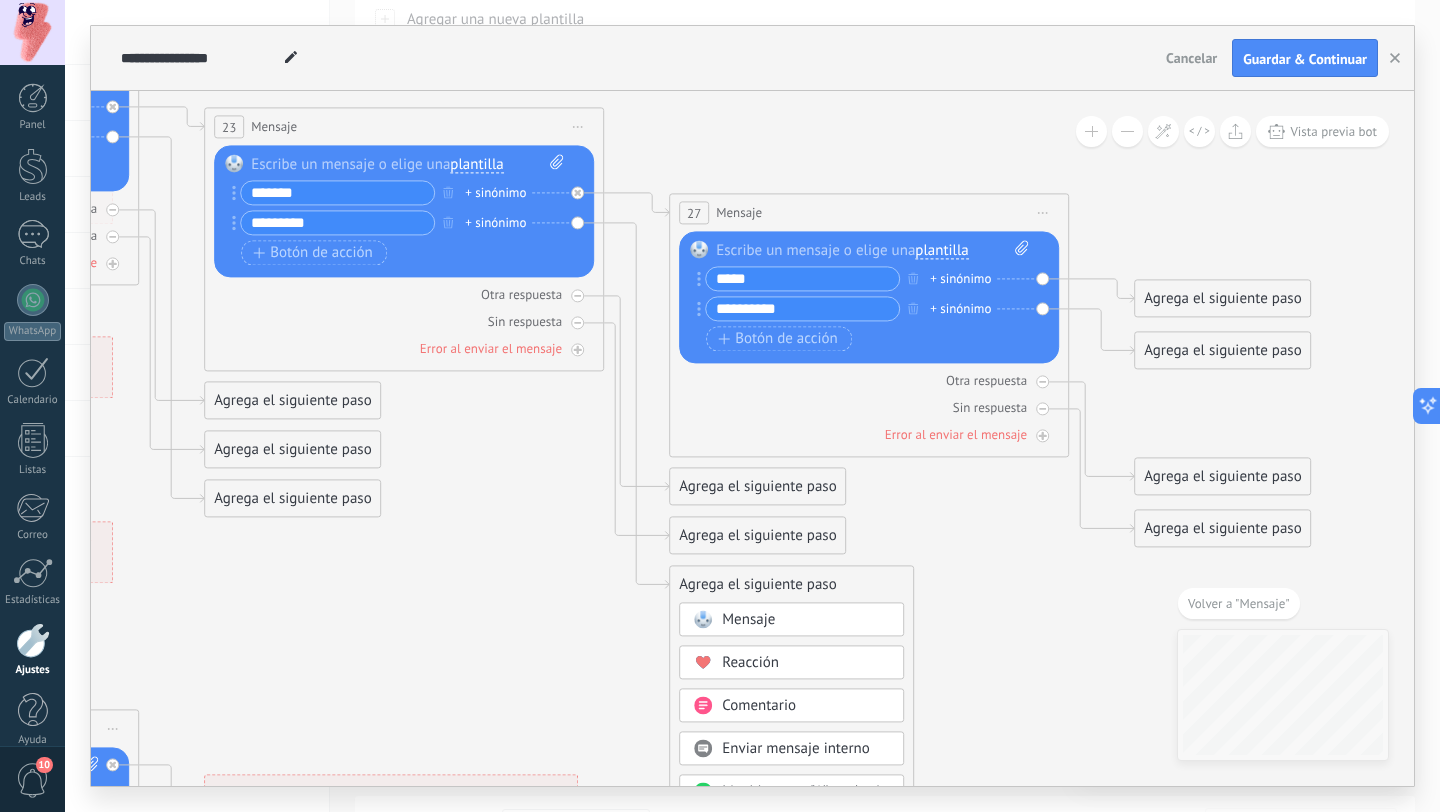 click on "Mensaje" at bounding box center (748, 619) 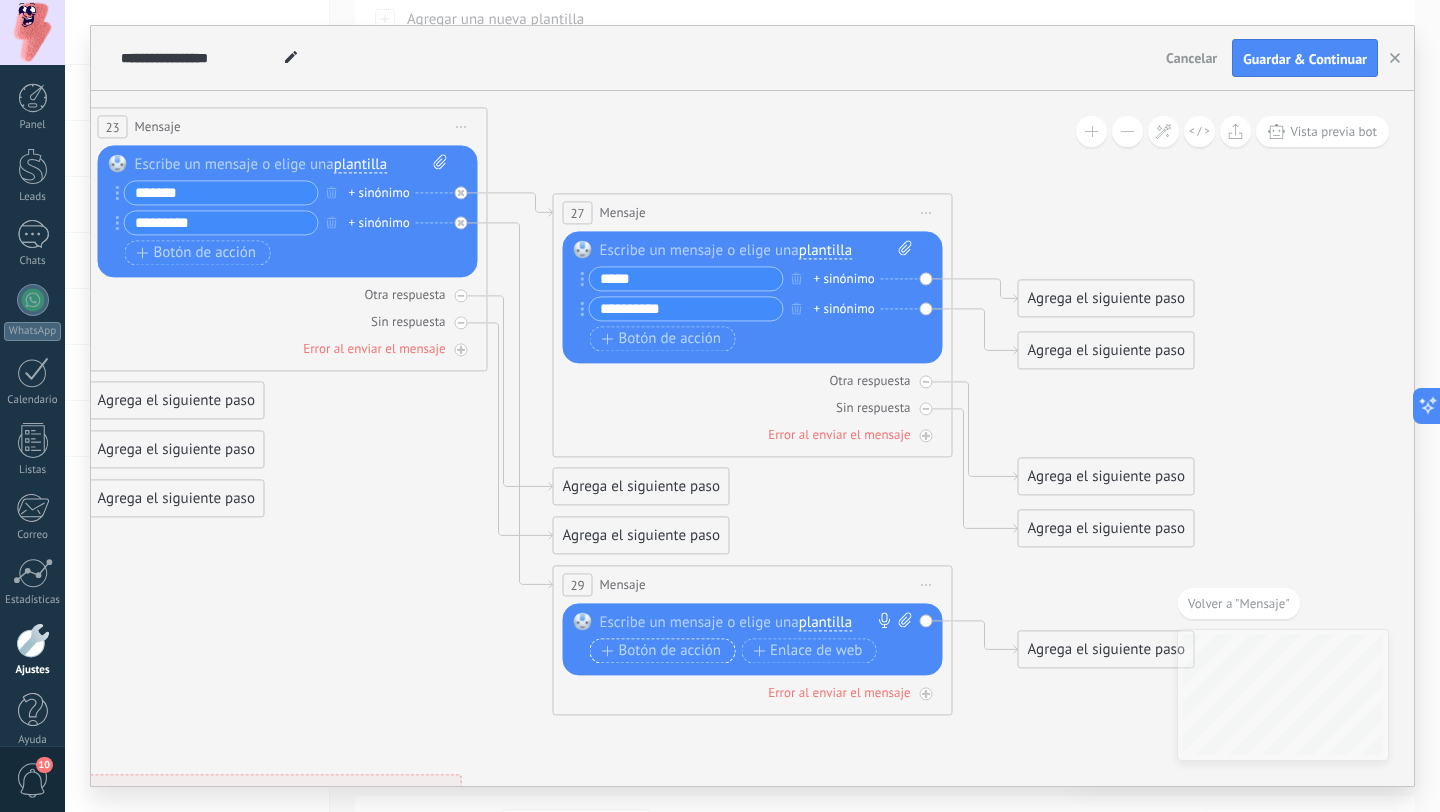 click on "Botón de acción" at bounding box center (662, 651) 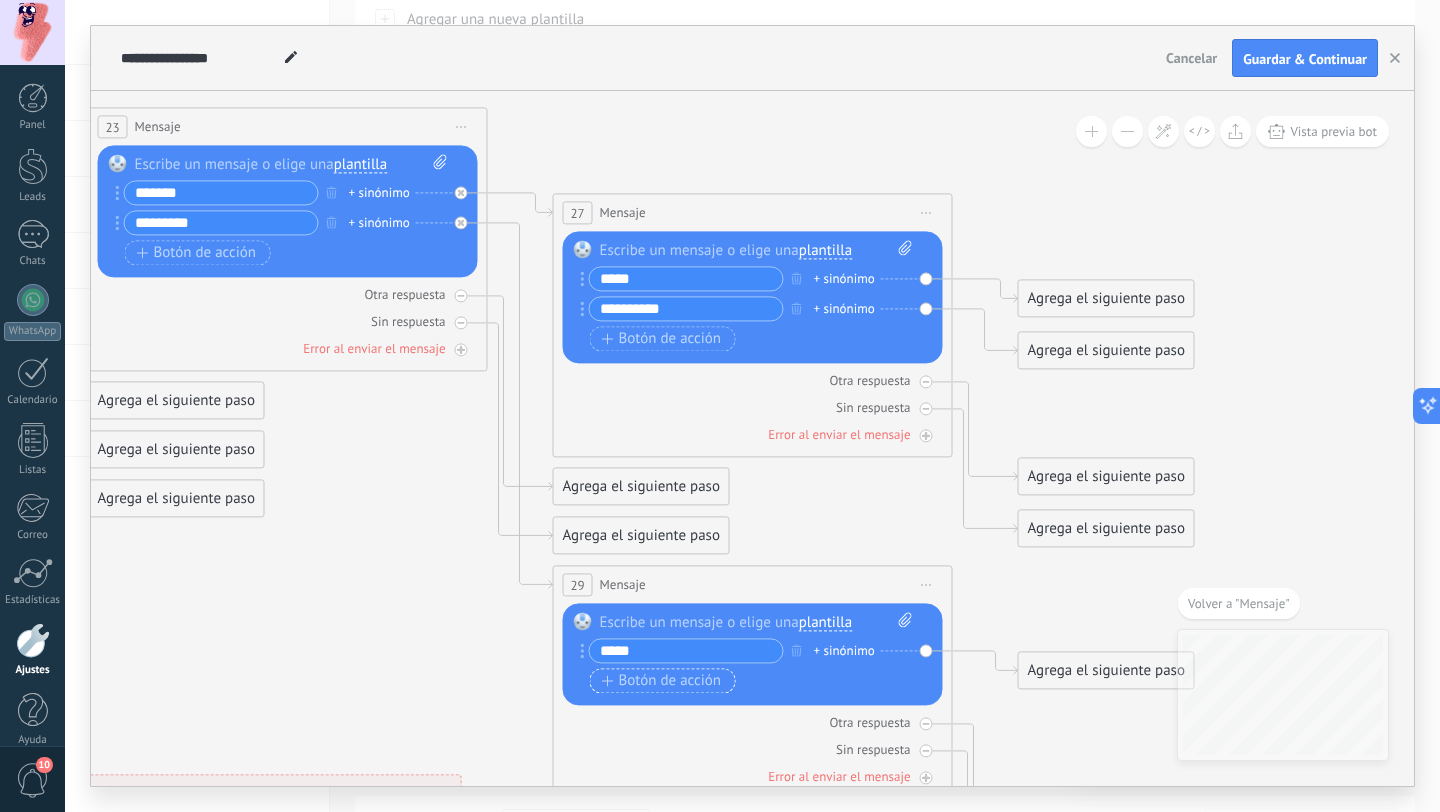 type on "*****" 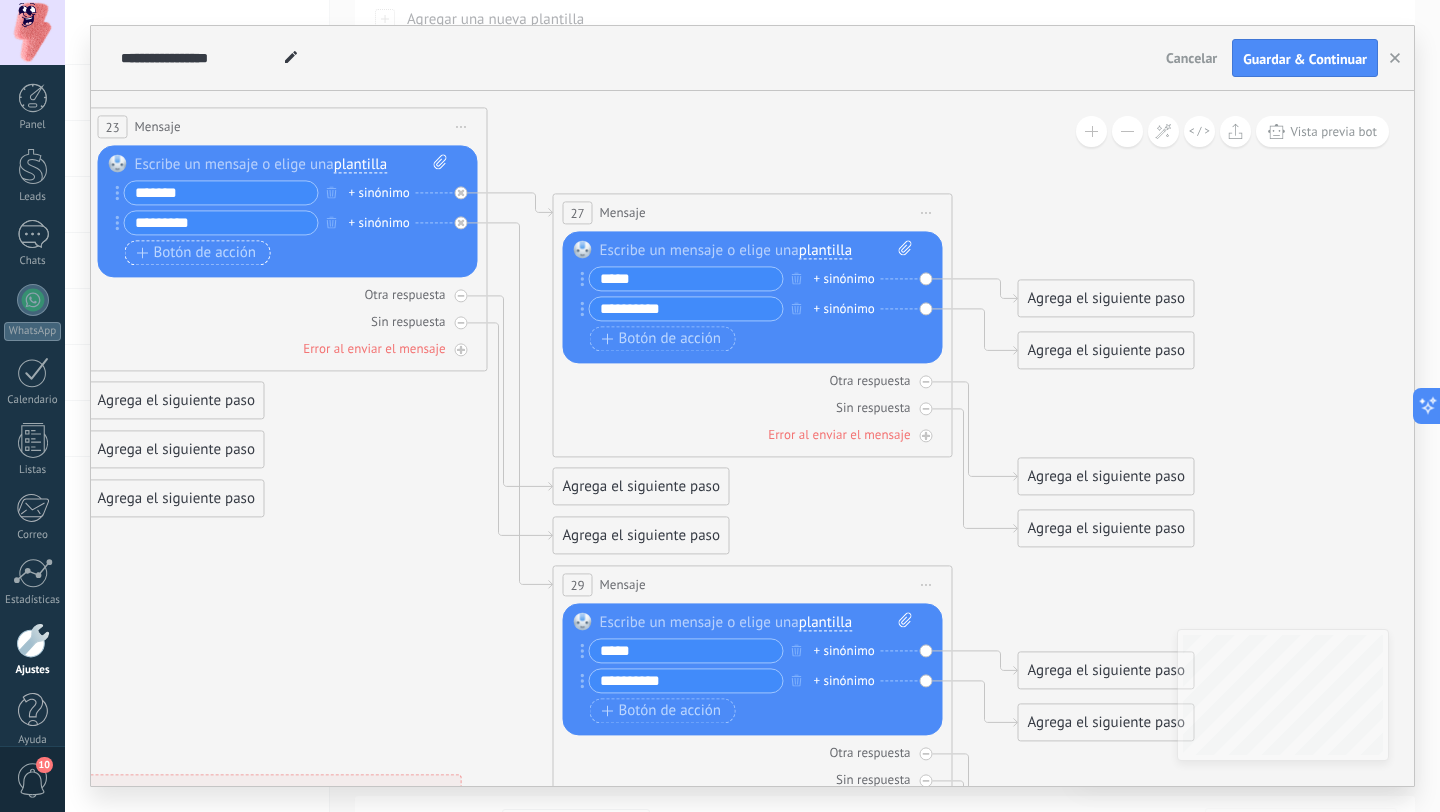 type on "**********" 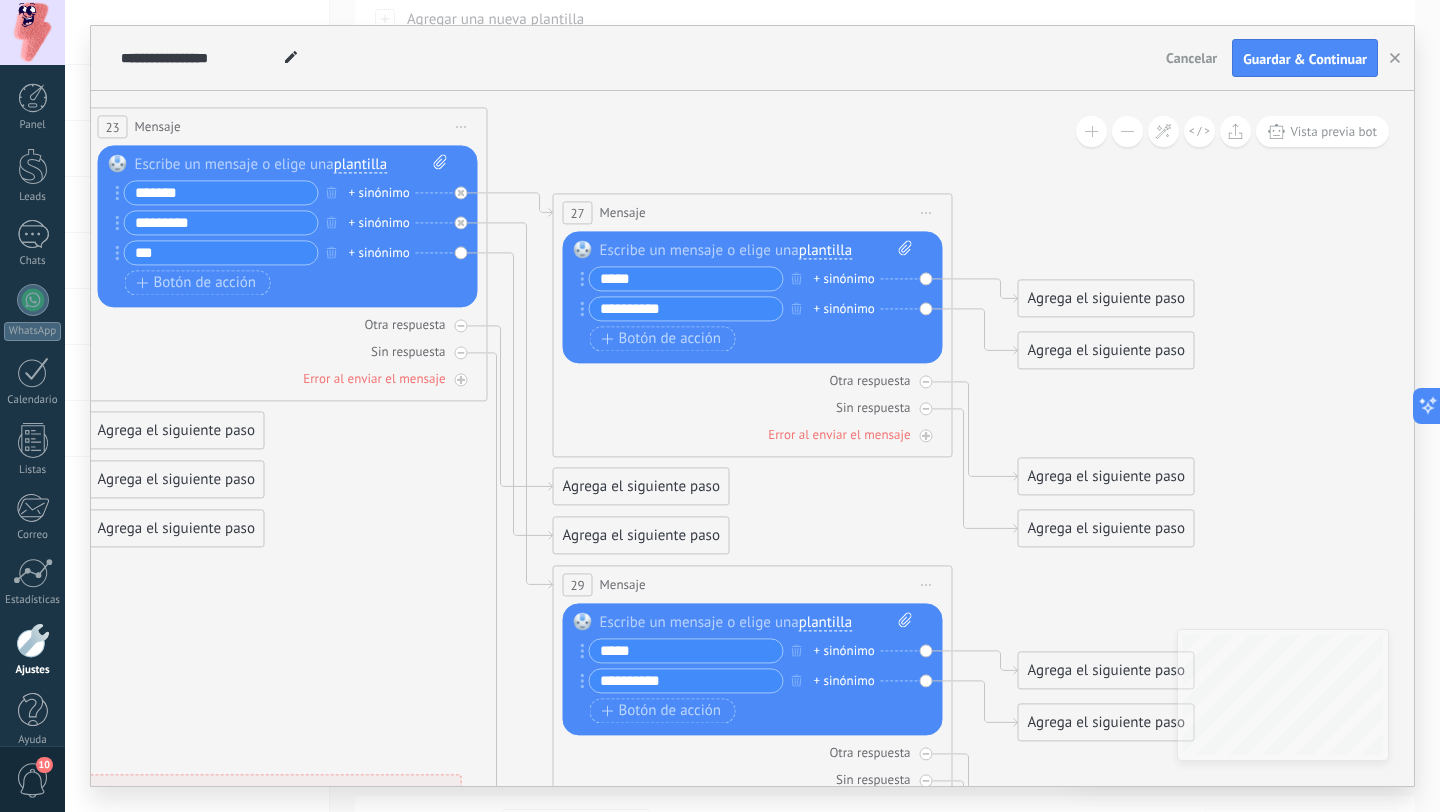 type on "***" 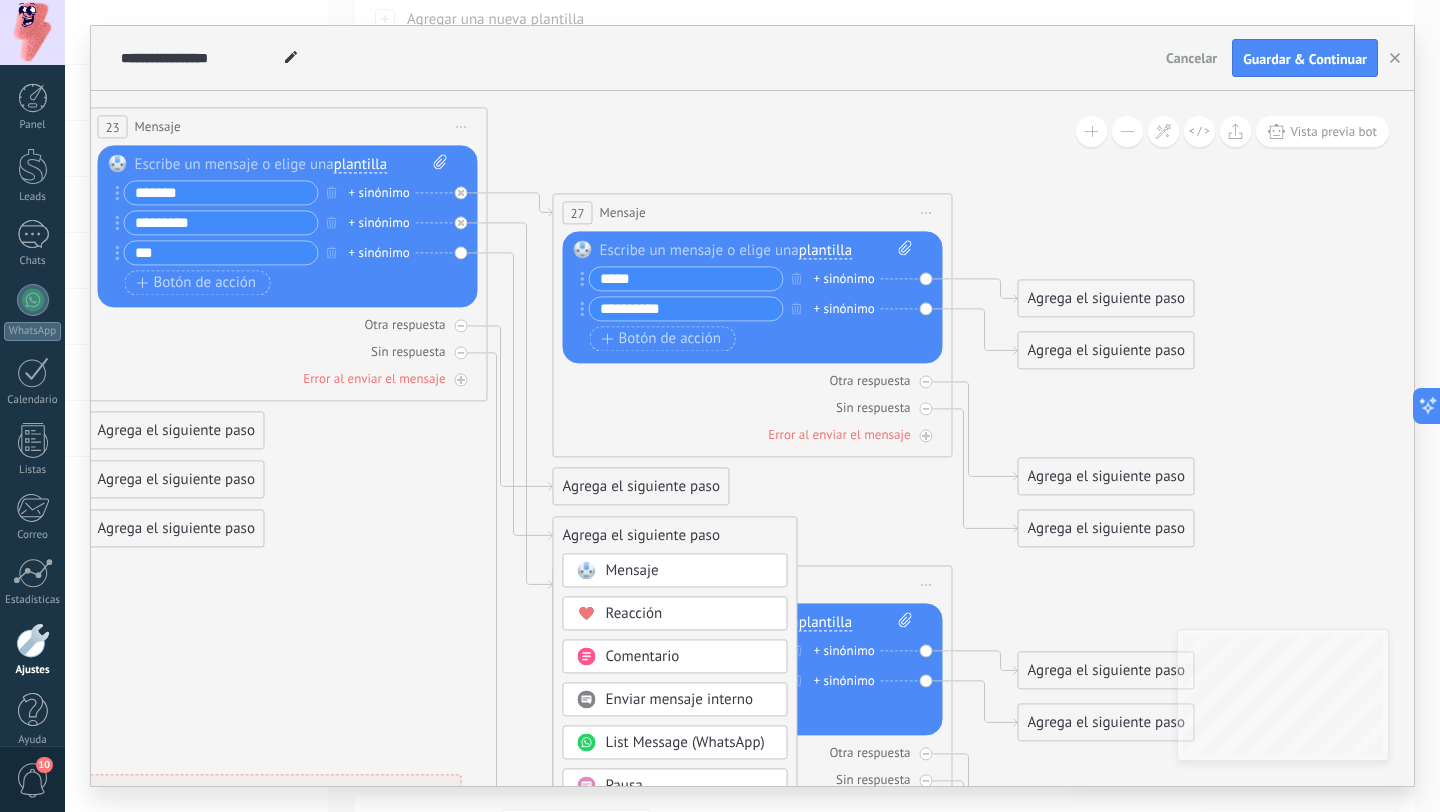 click on "Mensaje" at bounding box center (632, 570) 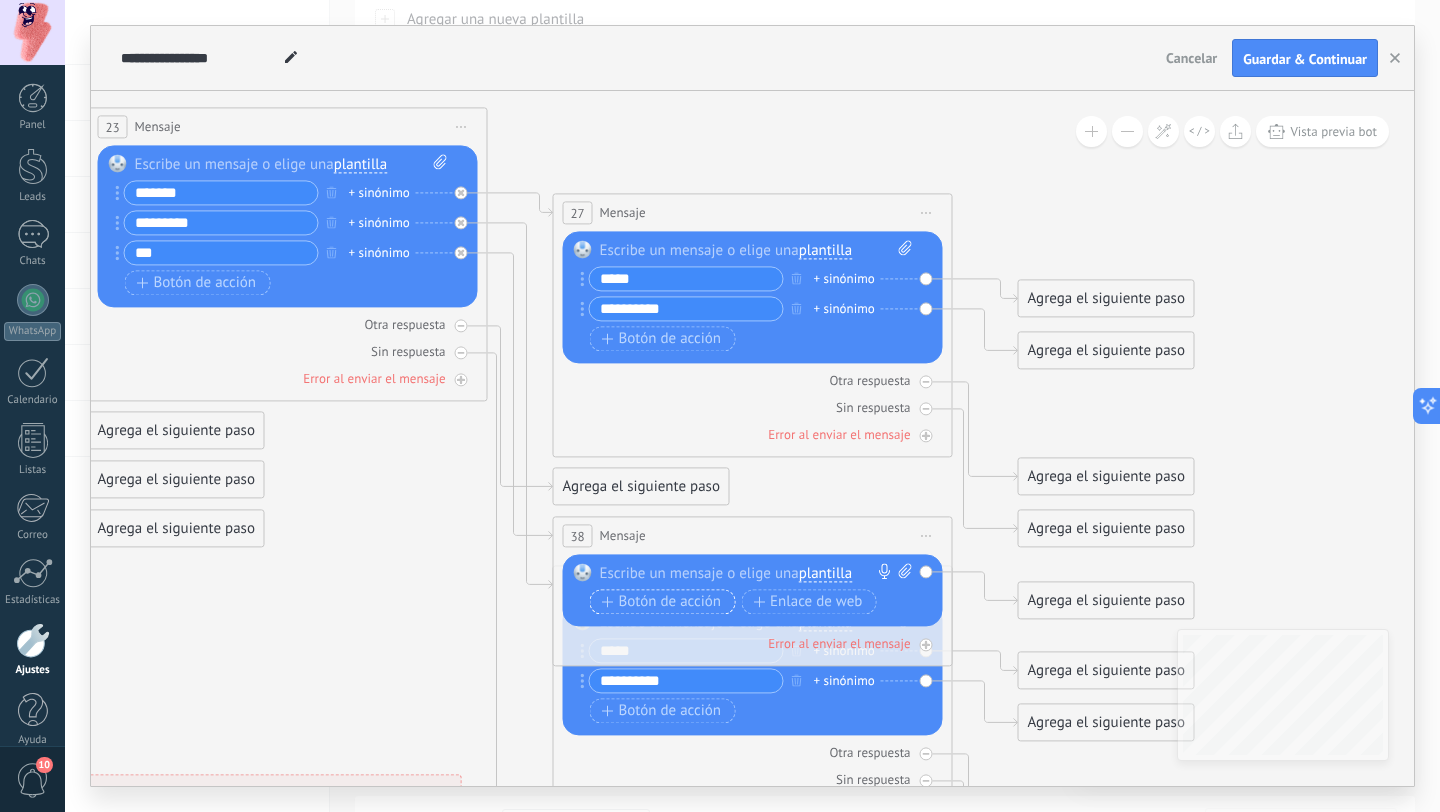 click on "Botón de acción" at bounding box center [662, 602] 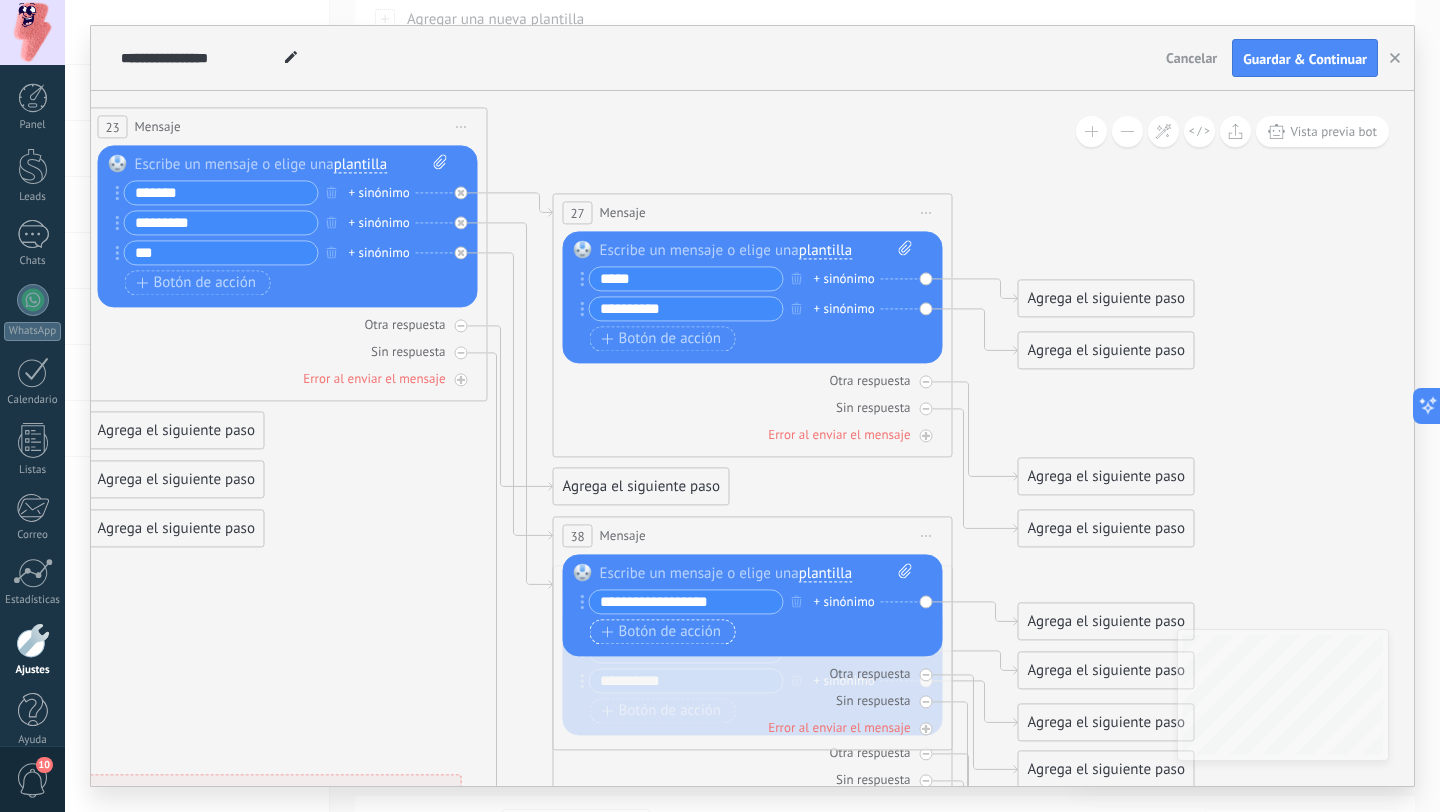 type on "**********" 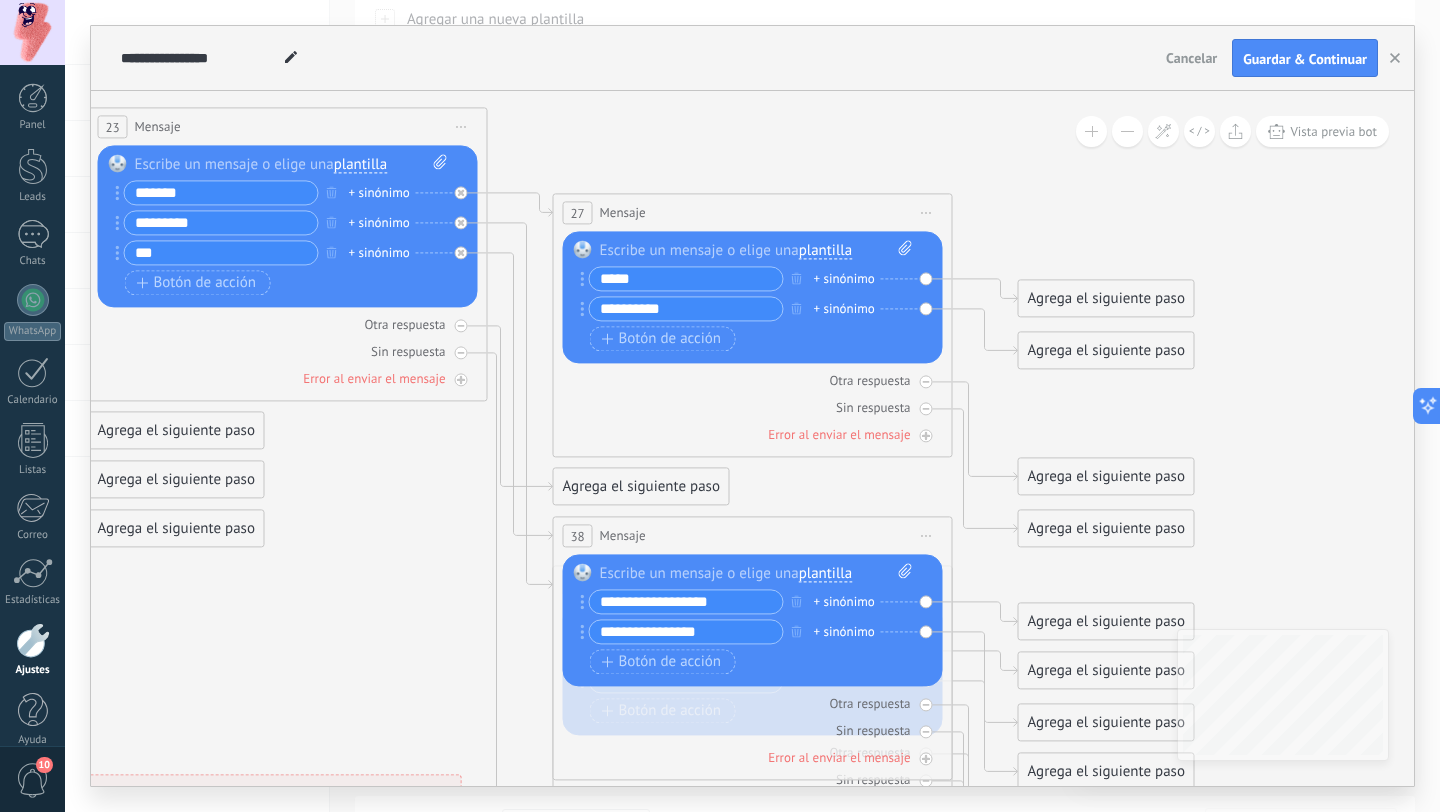 type on "**********" 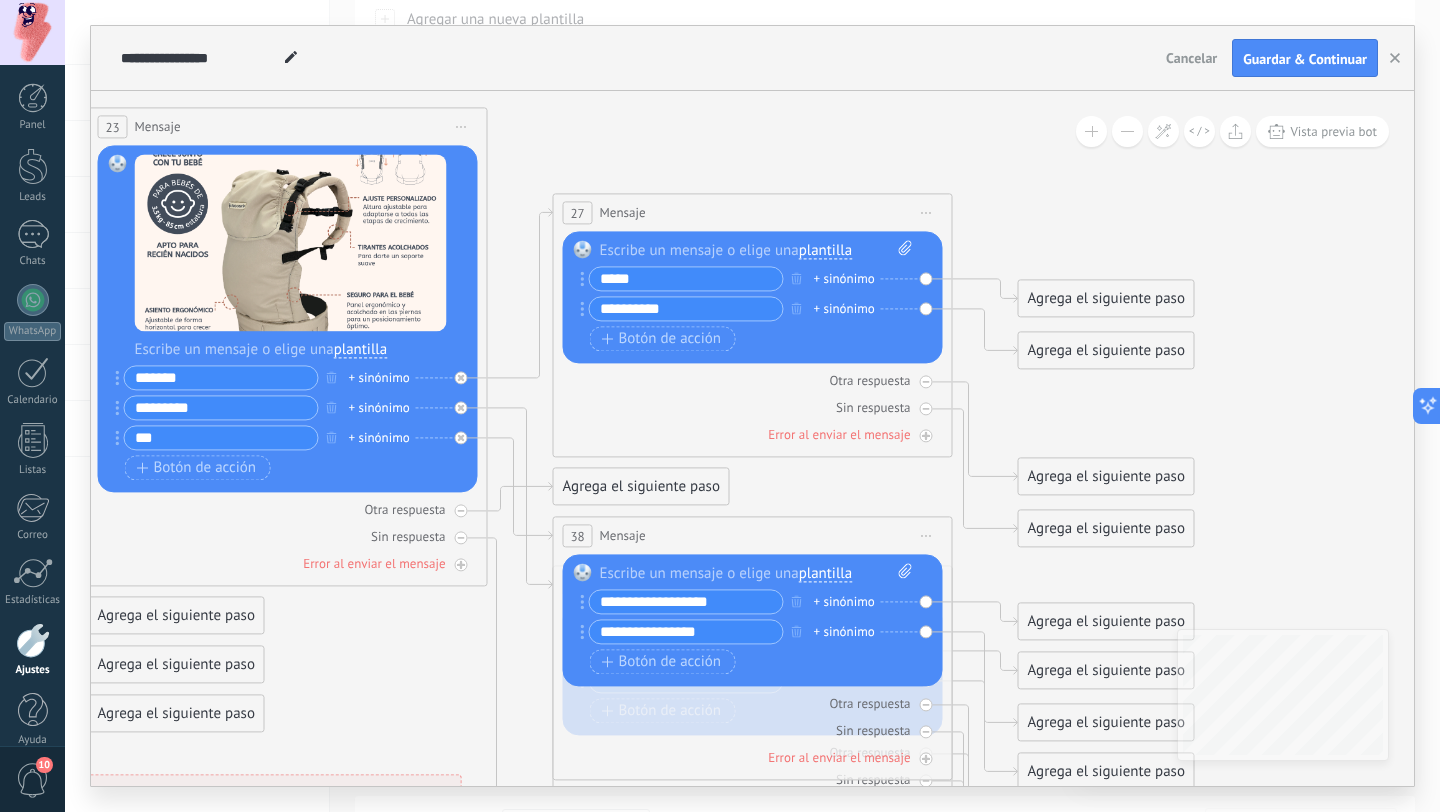 click 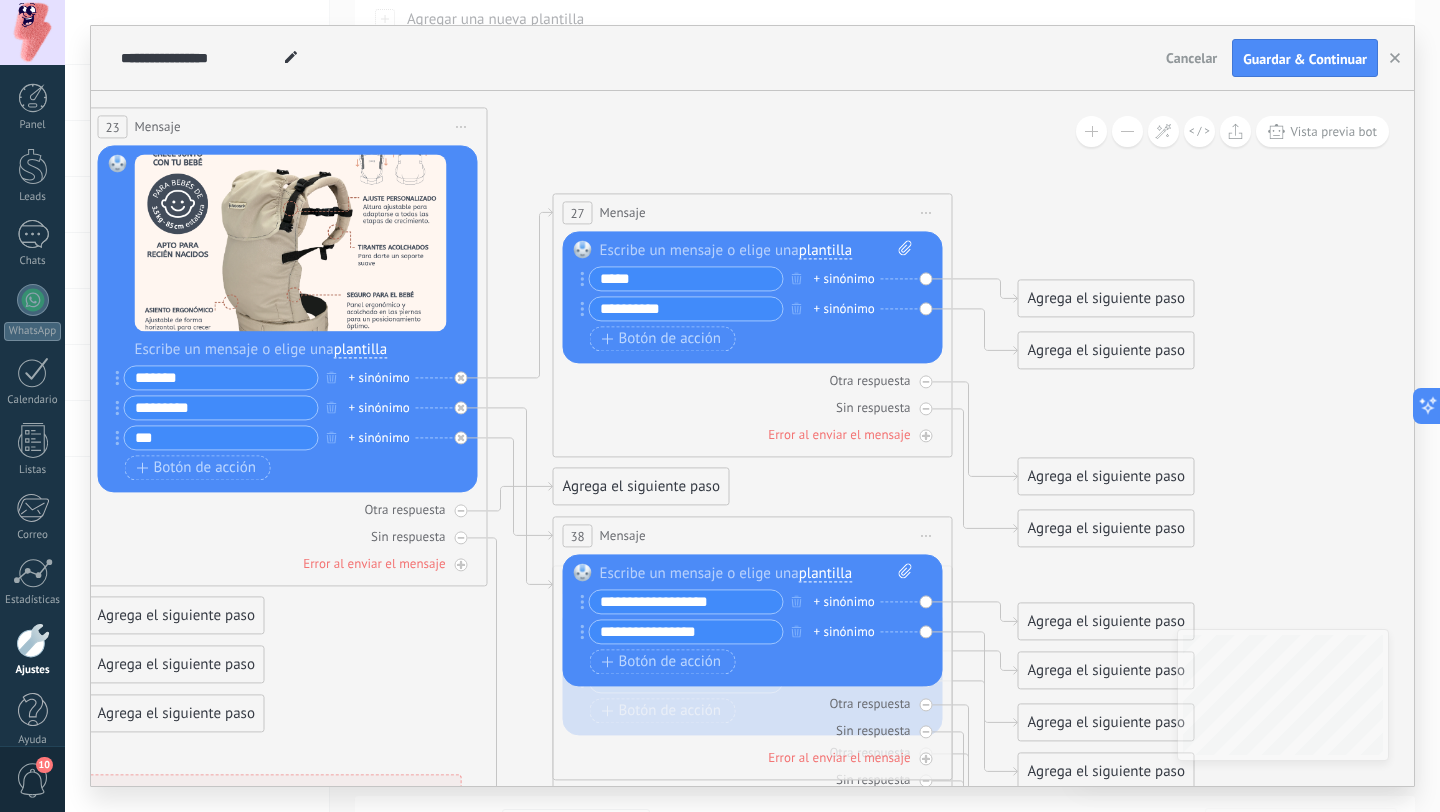 click on "Agrega el siguiente paso" at bounding box center (1106, 298) 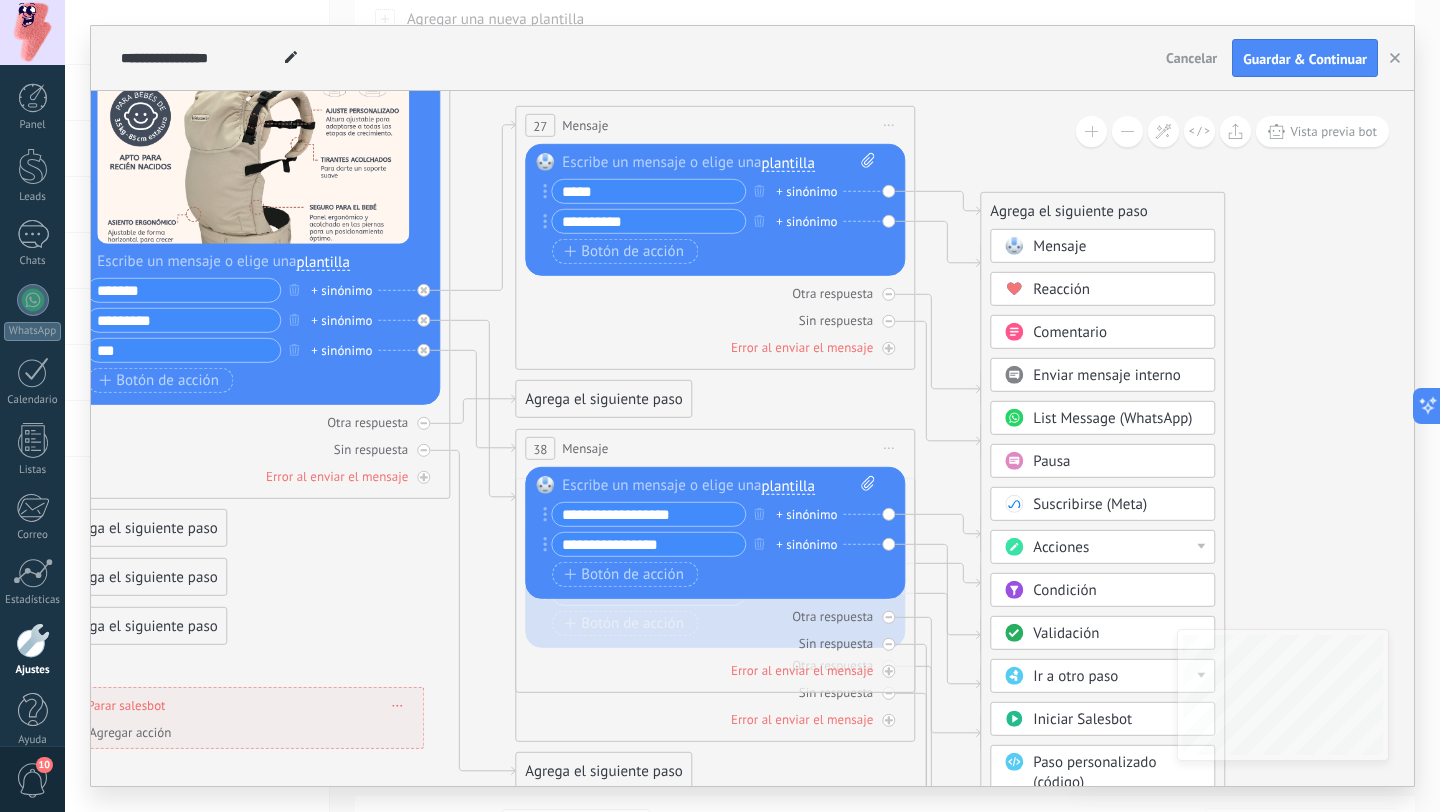click on "Acciones" at bounding box center [1117, 548] 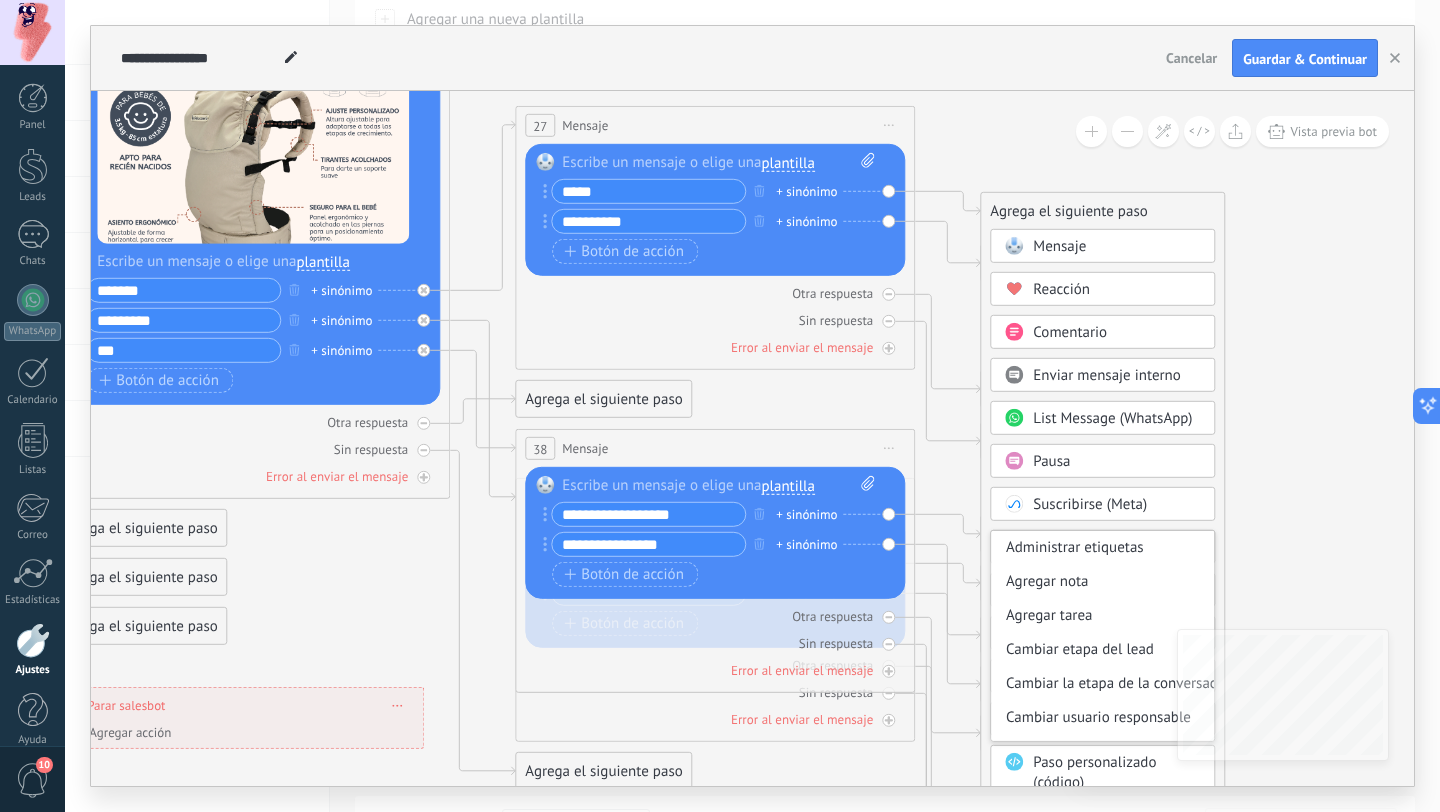 click 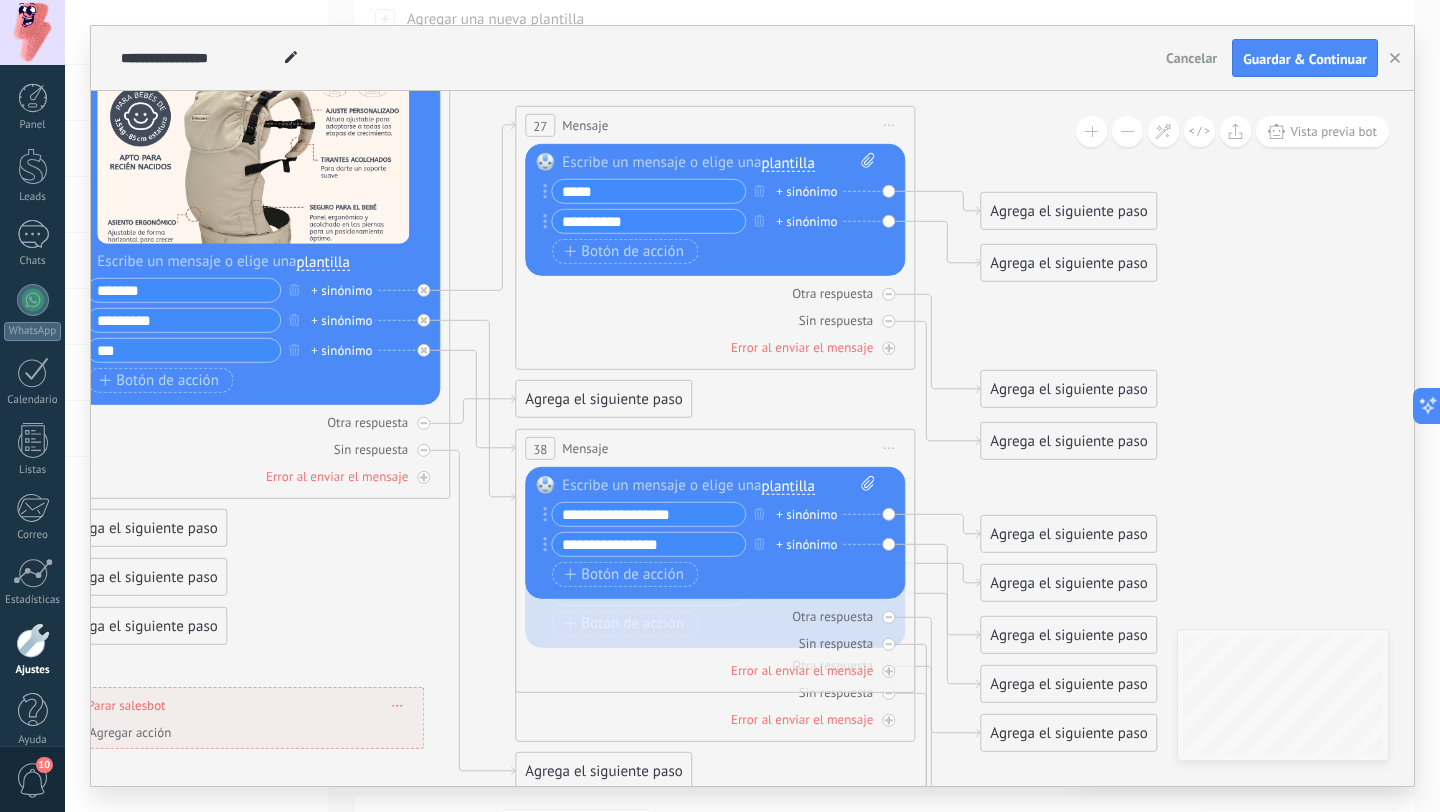 click on "Agrega el siguiente paso" at bounding box center (1068, 211) 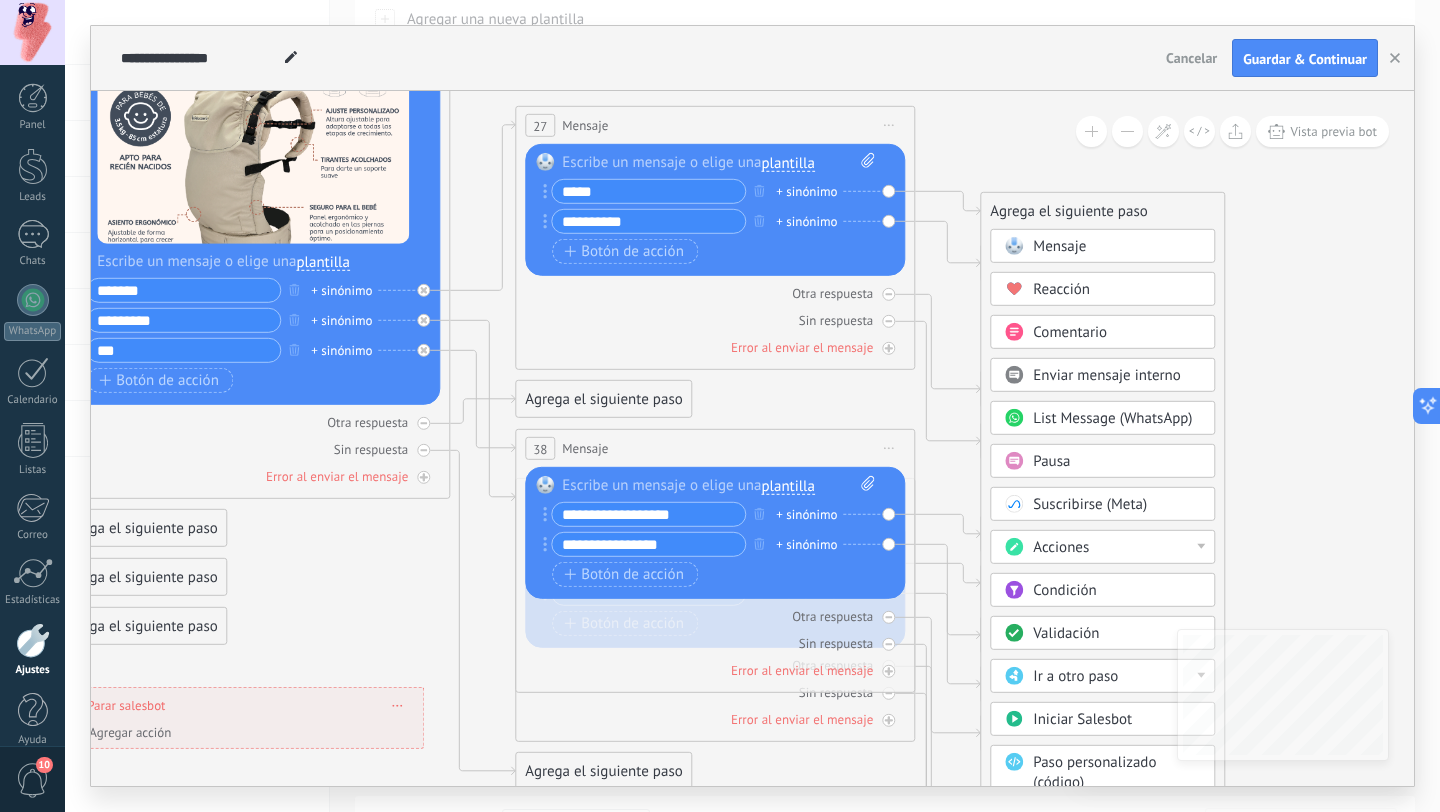 click on "Iniciar Salesbot" at bounding box center (1082, 719) 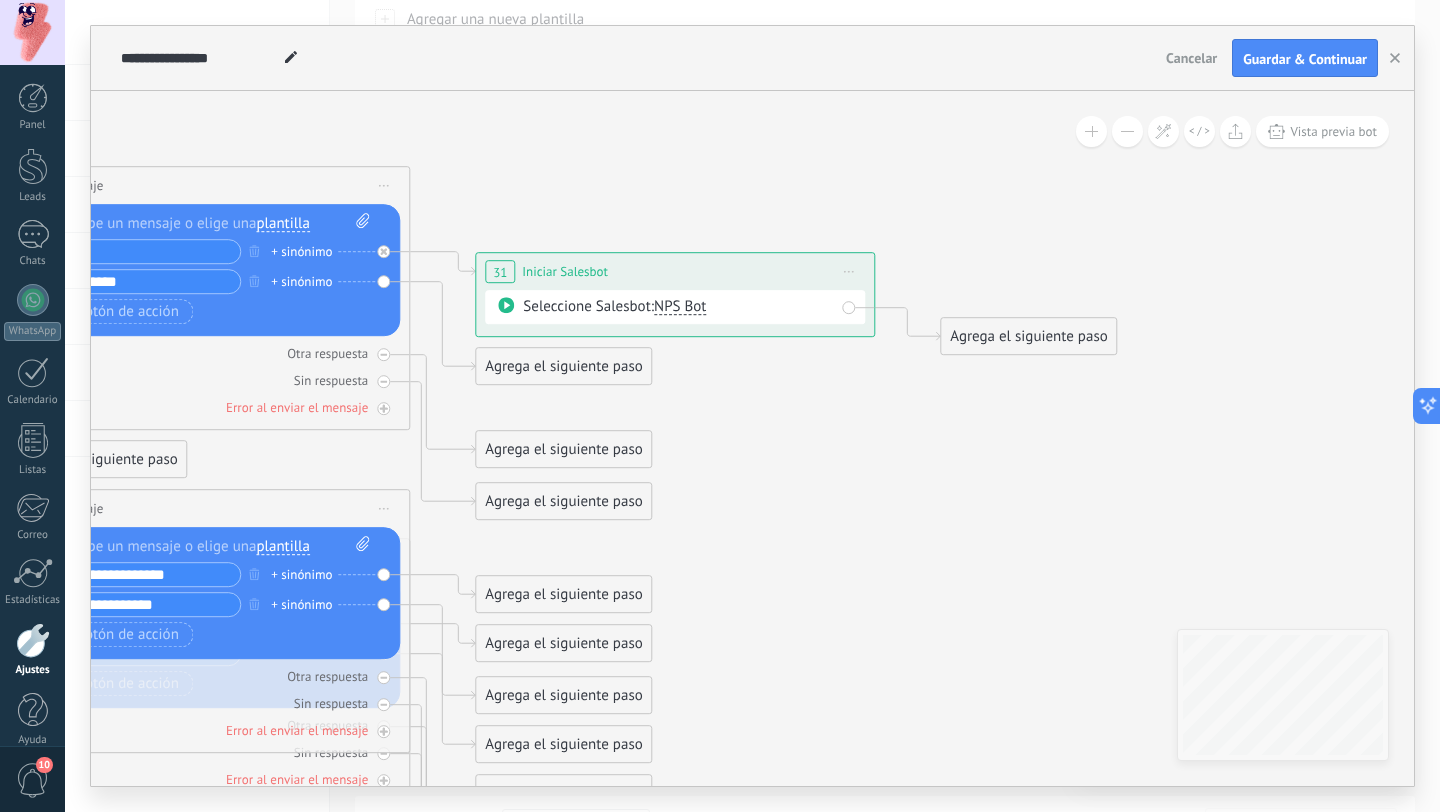 click on "Seleccione Salesbot:  NPS Bot" at bounding box center [678, 307] 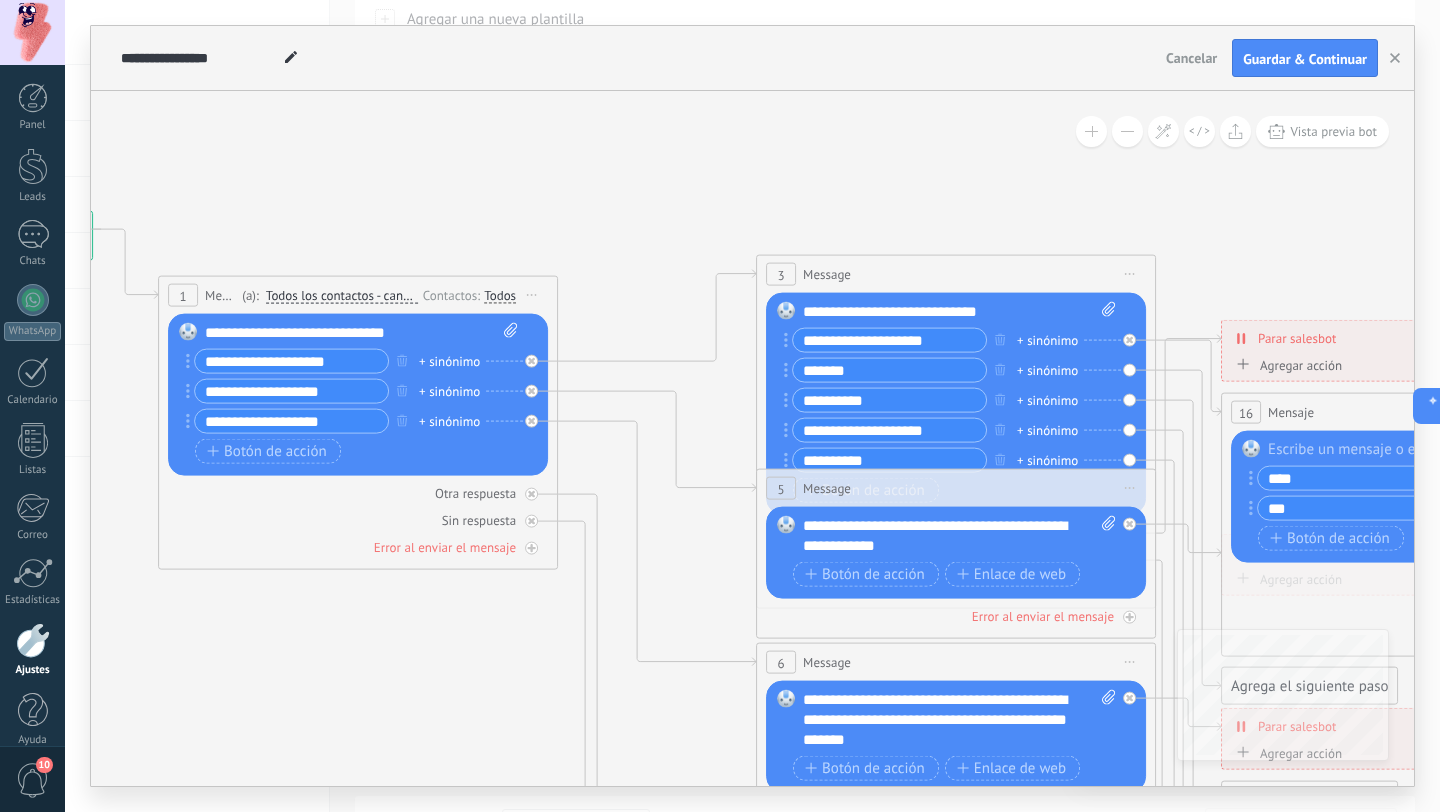 click on "5
Message
*******
(a):
Todos los contactos - canales seleccionados
Todos los contactos - canales seleccionados
Todos los contactos - canal primario
Contacto principal - canales seleccionados
Contacto principal - canal primario
Todos los contactos - canales seleccionados
Todos los contactos - canales seleccionados
Todos los contactos - canal primario
Contacto principal - canales seleccionados" at bounding box center (956, 554) 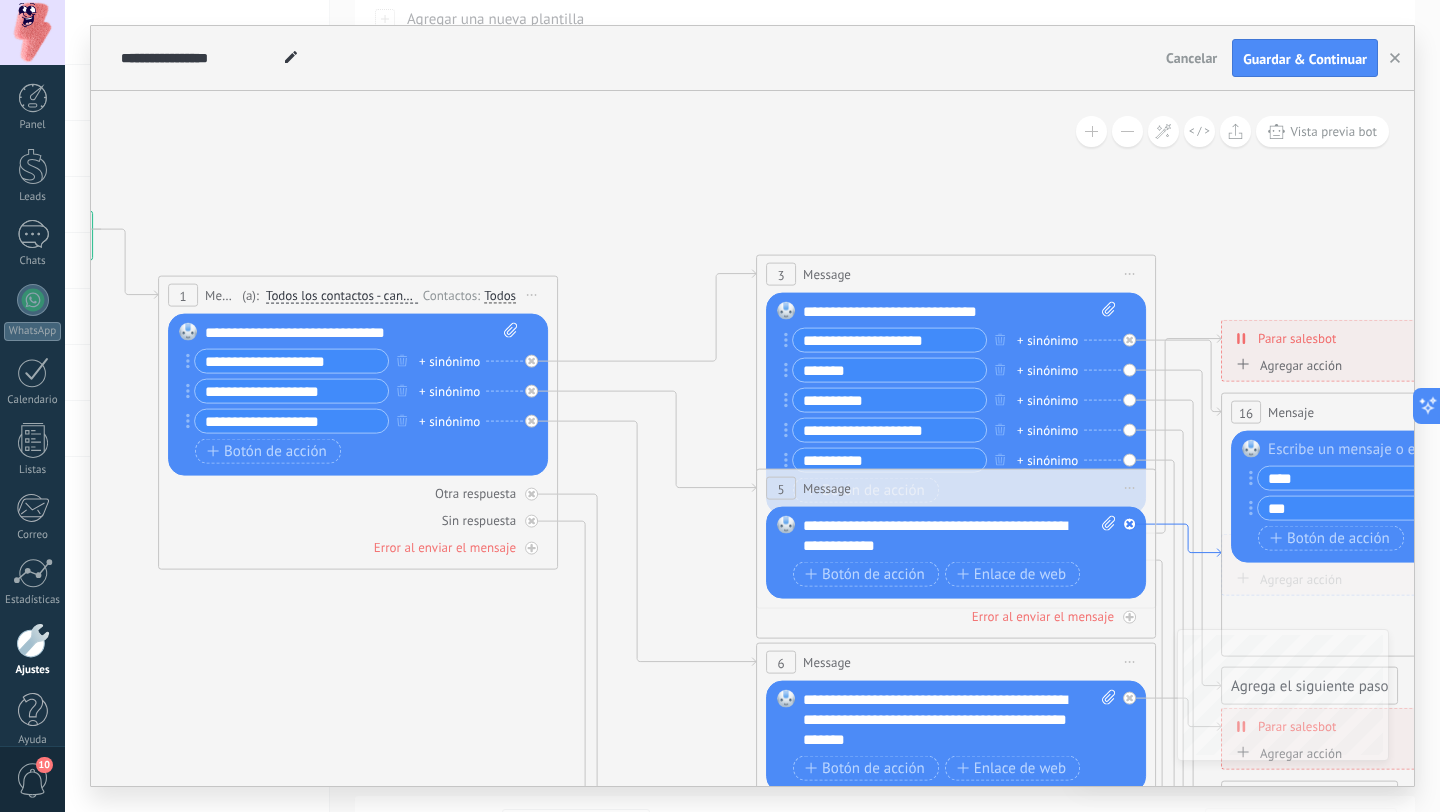 click 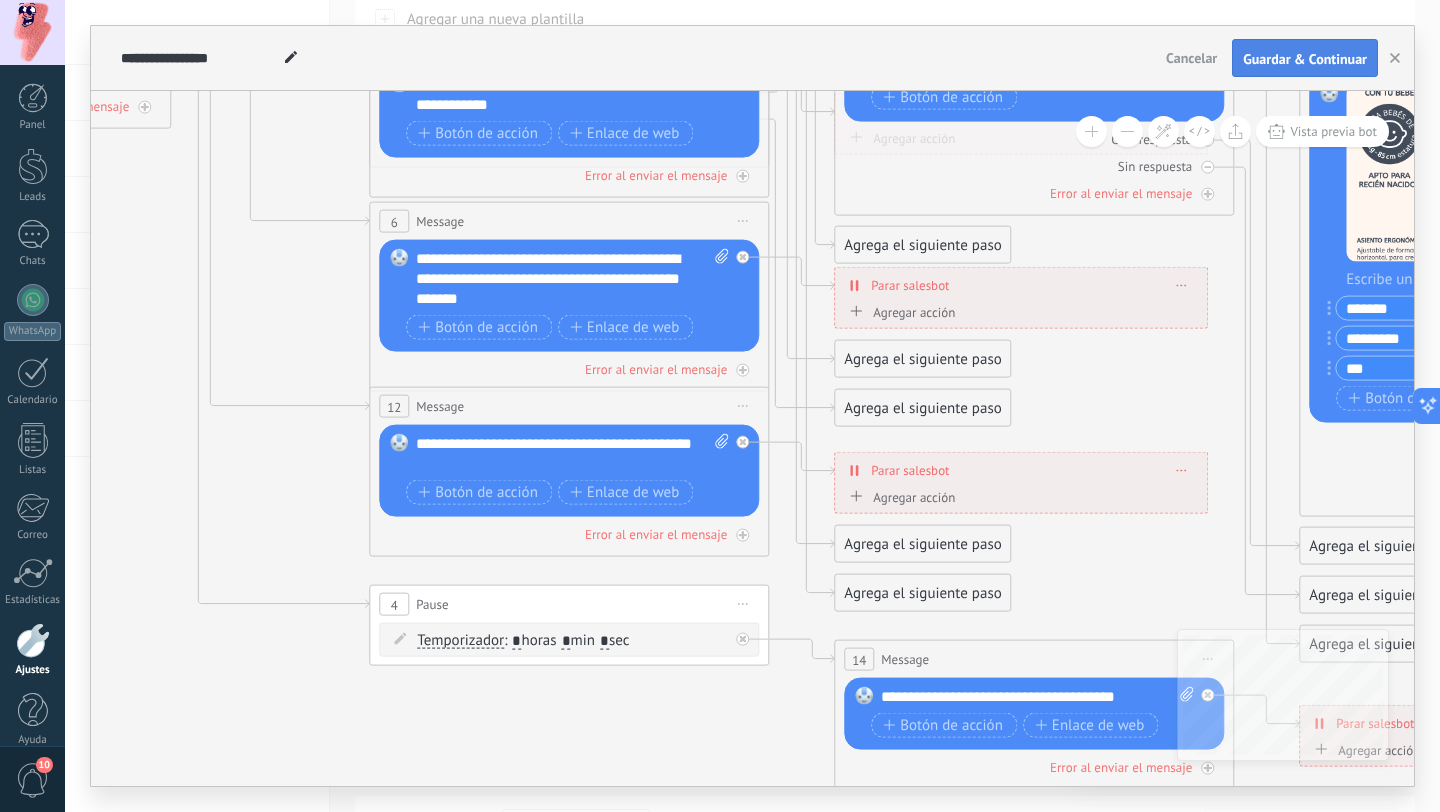 click on "Guardar & Continuar" at bounding box center [1305, 59] 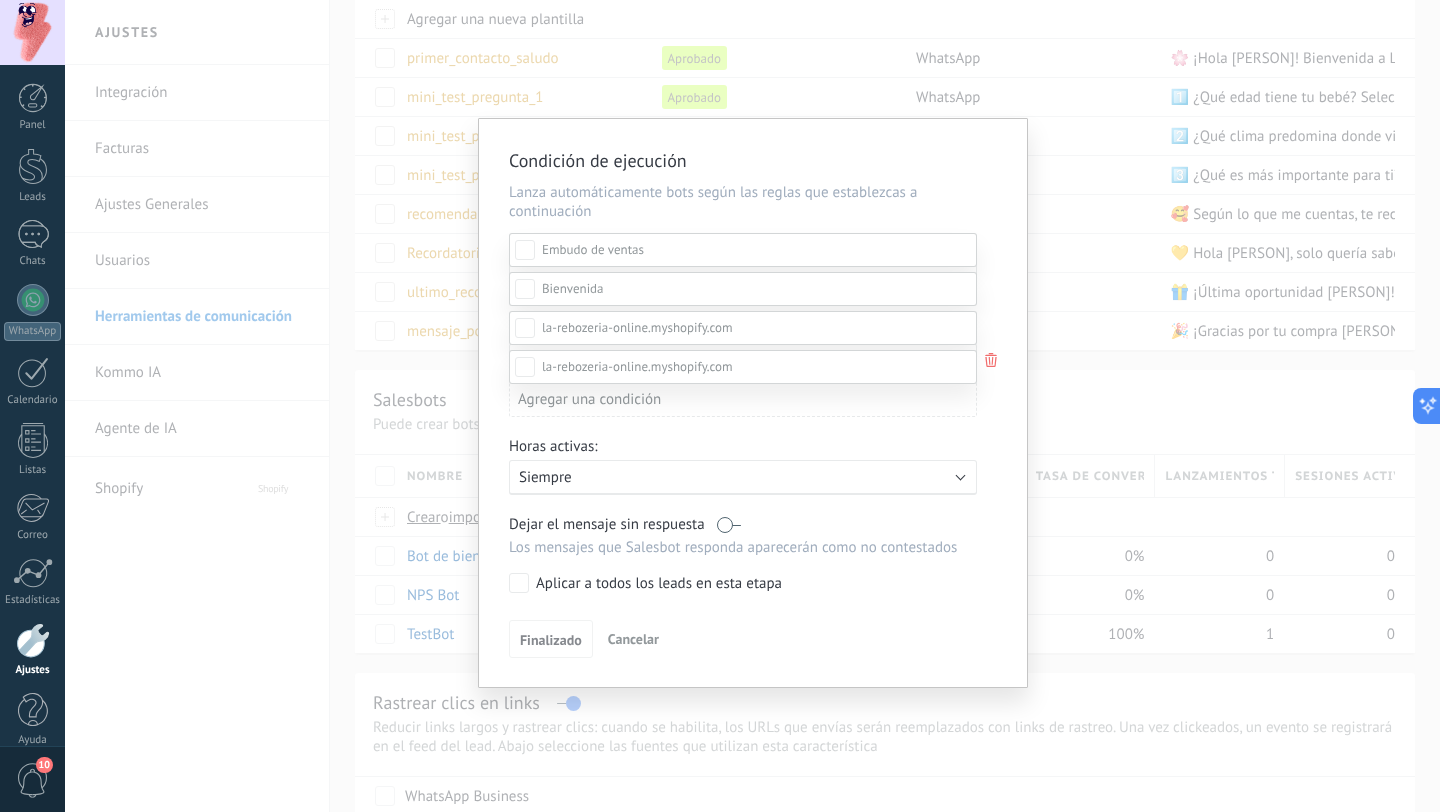 scroll, scrollTop: 258, scrollLeft: 0, axis: vertical 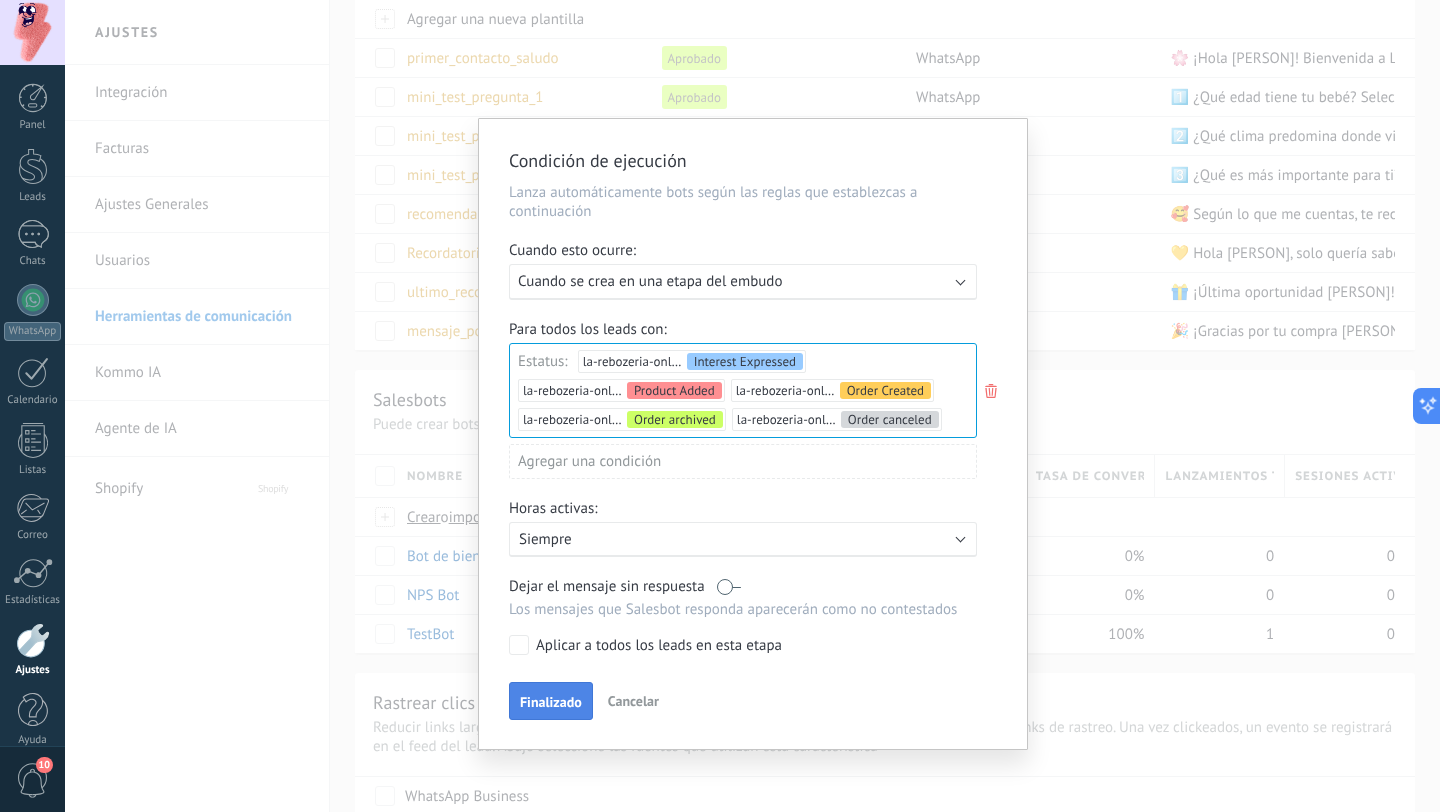 click on "Finalizado" at bounding box center [551, 702] 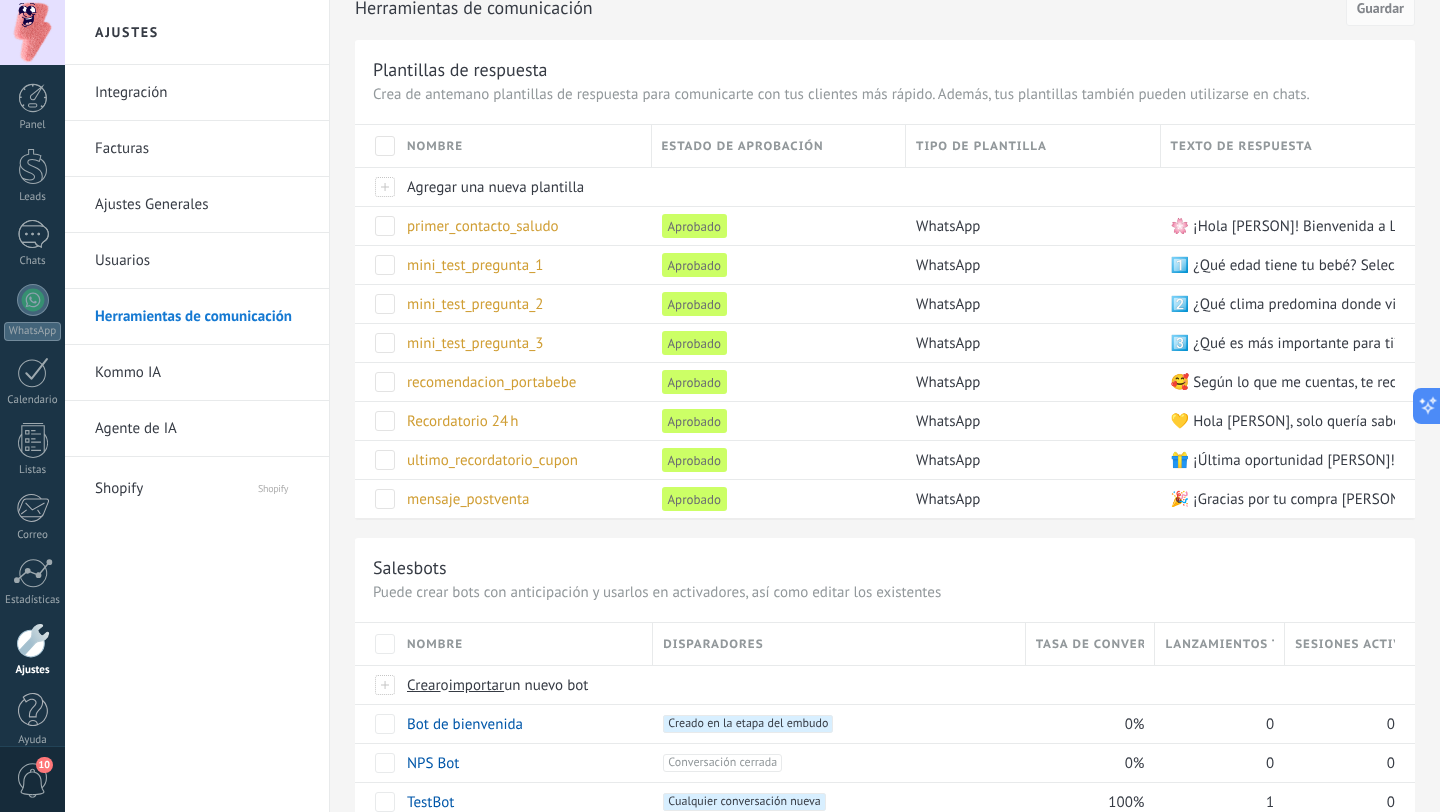 scroll, scrollTop: 0, scrollLeft: 0, axis: both 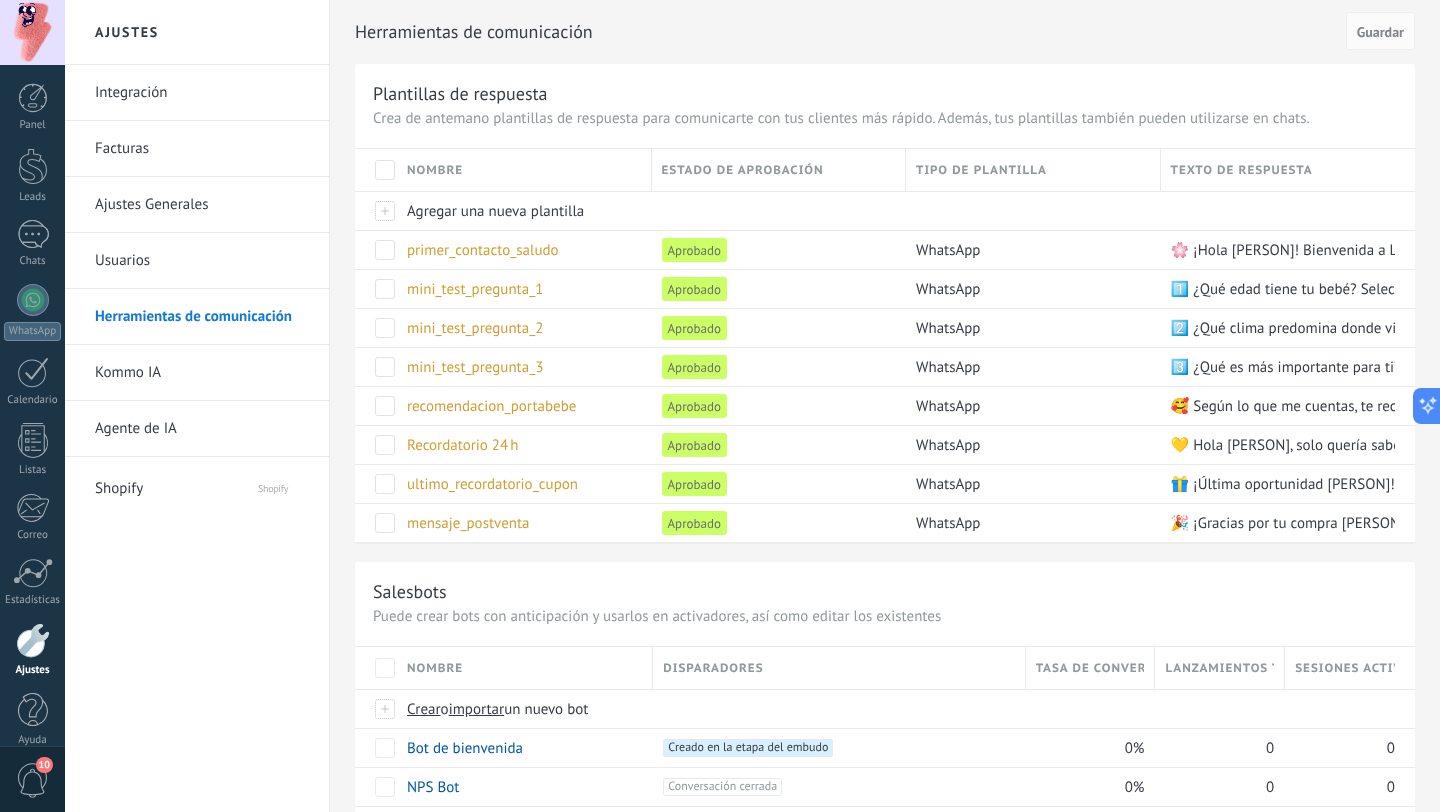 click on "Herramientas de comunicación" at bounding box center (202, 317) 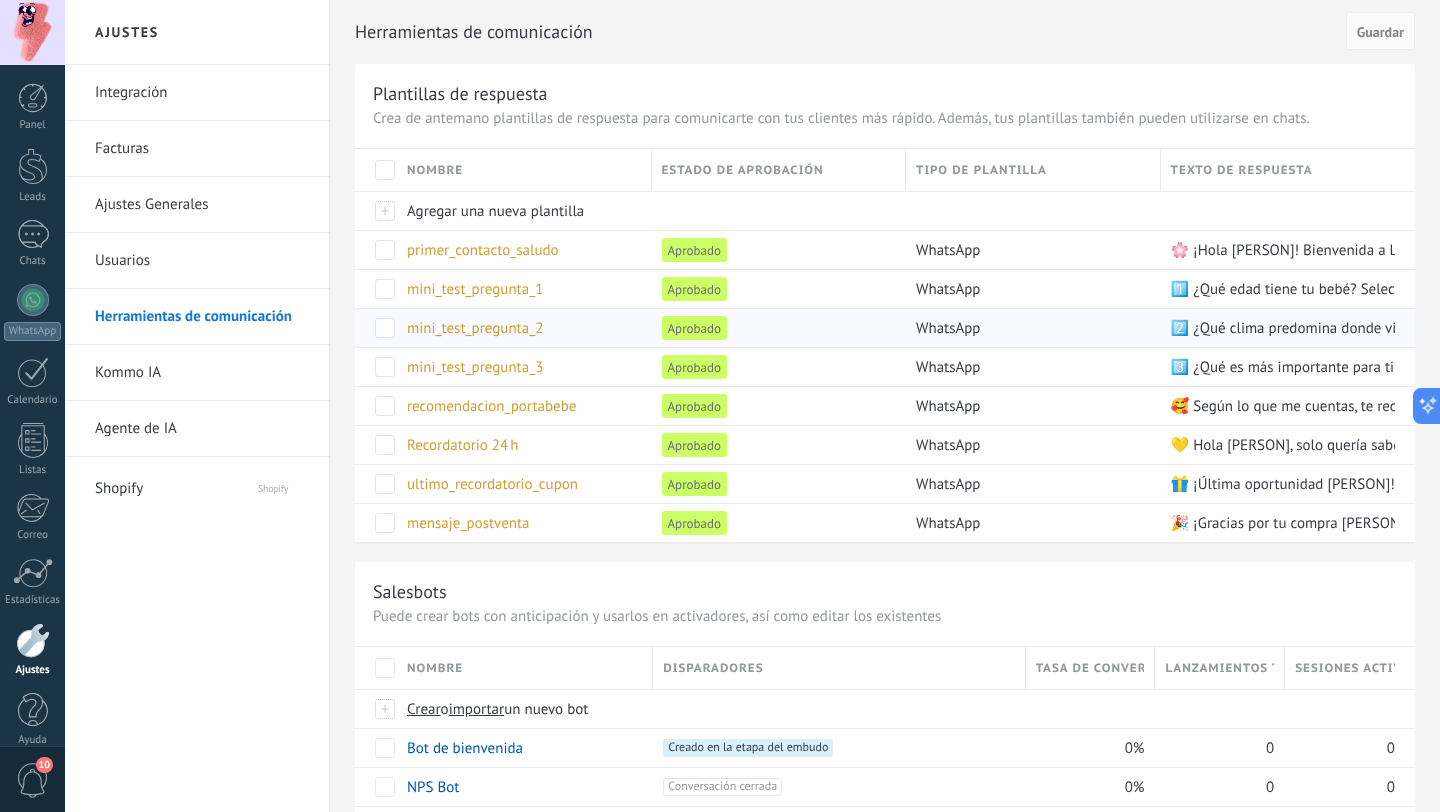 scroll, scrollTop: 37, scrollLeft: 0, axis: vertical 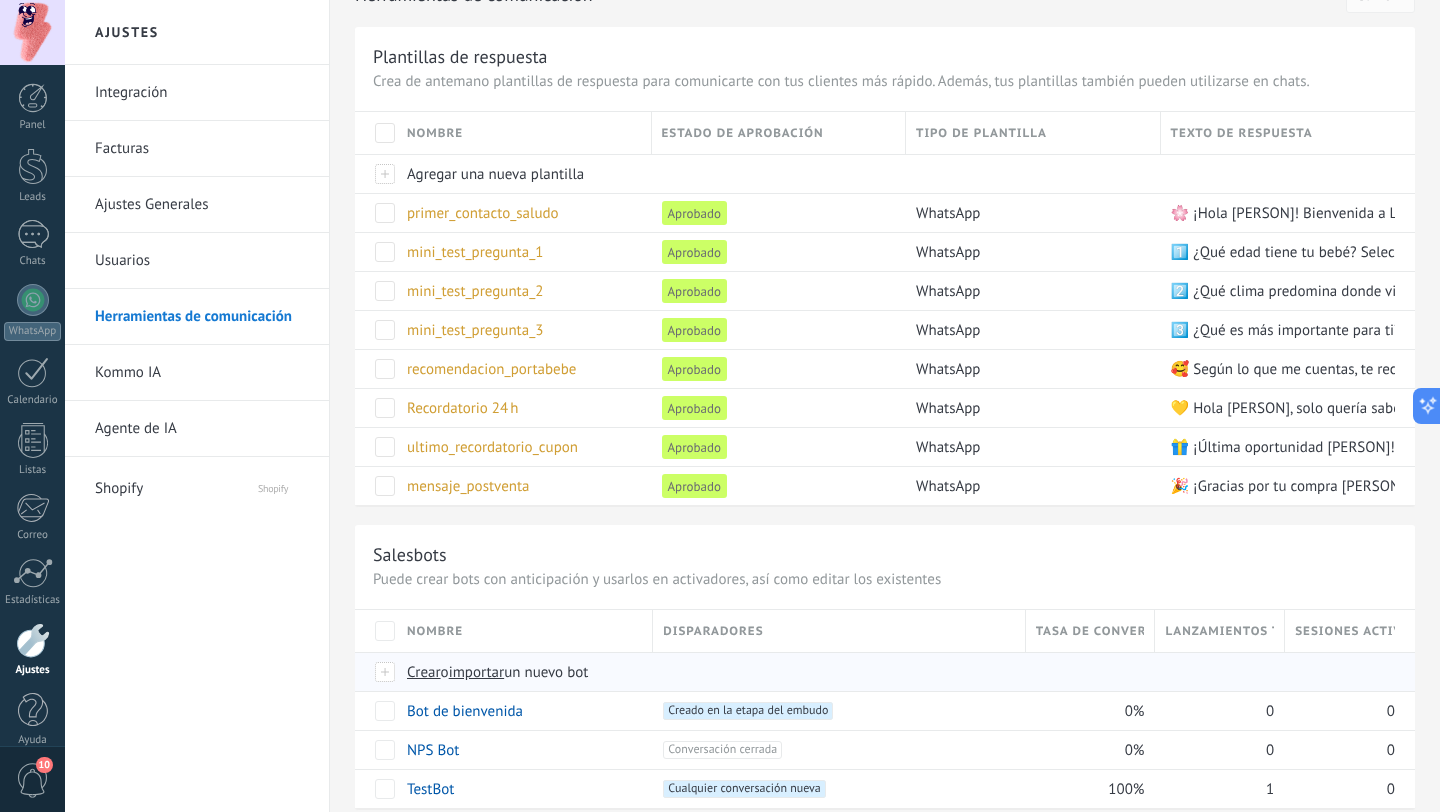 click on "Crear" at bounding box center (424, 672) 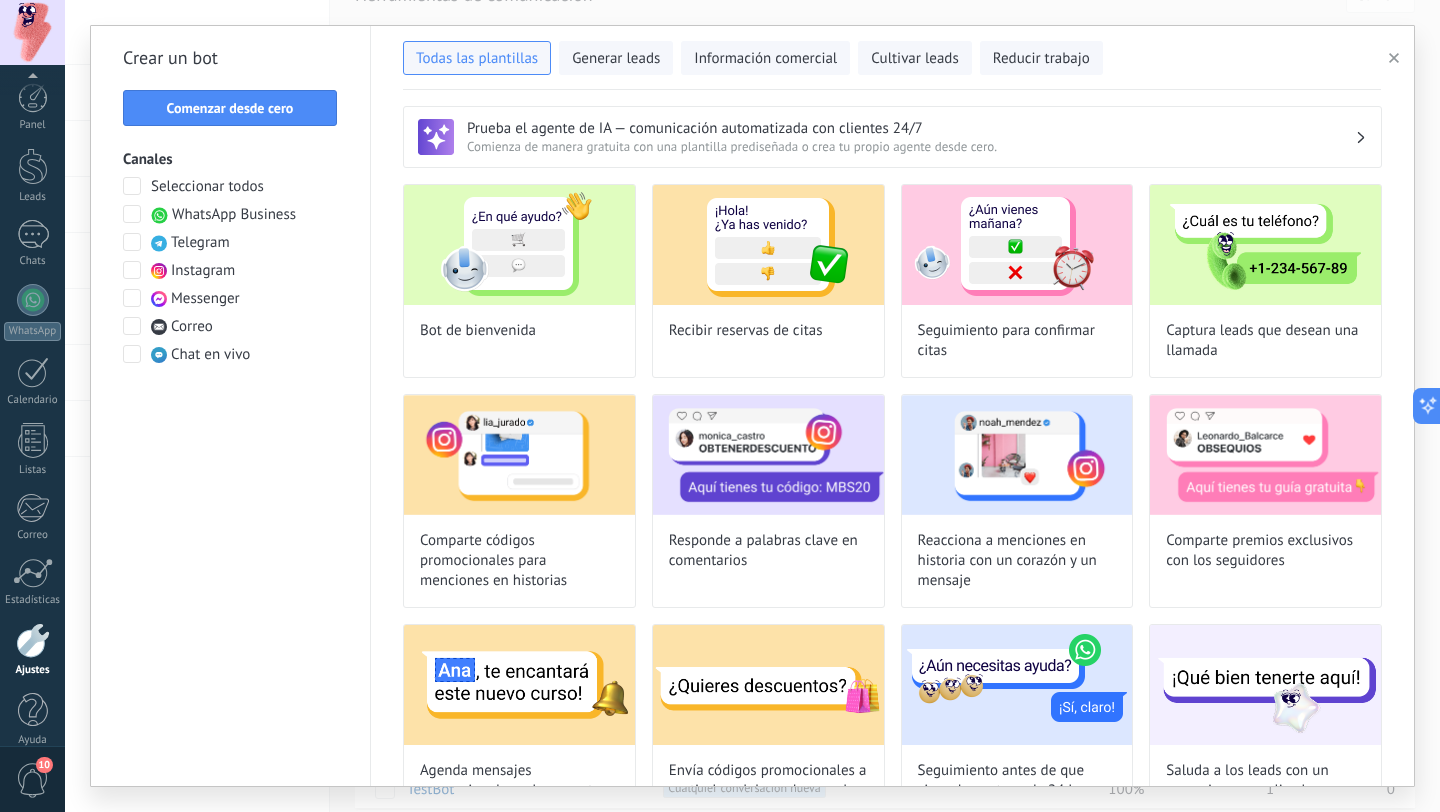 scroll, scrollTop: 20, scrollLeft: 0, axis: vertical 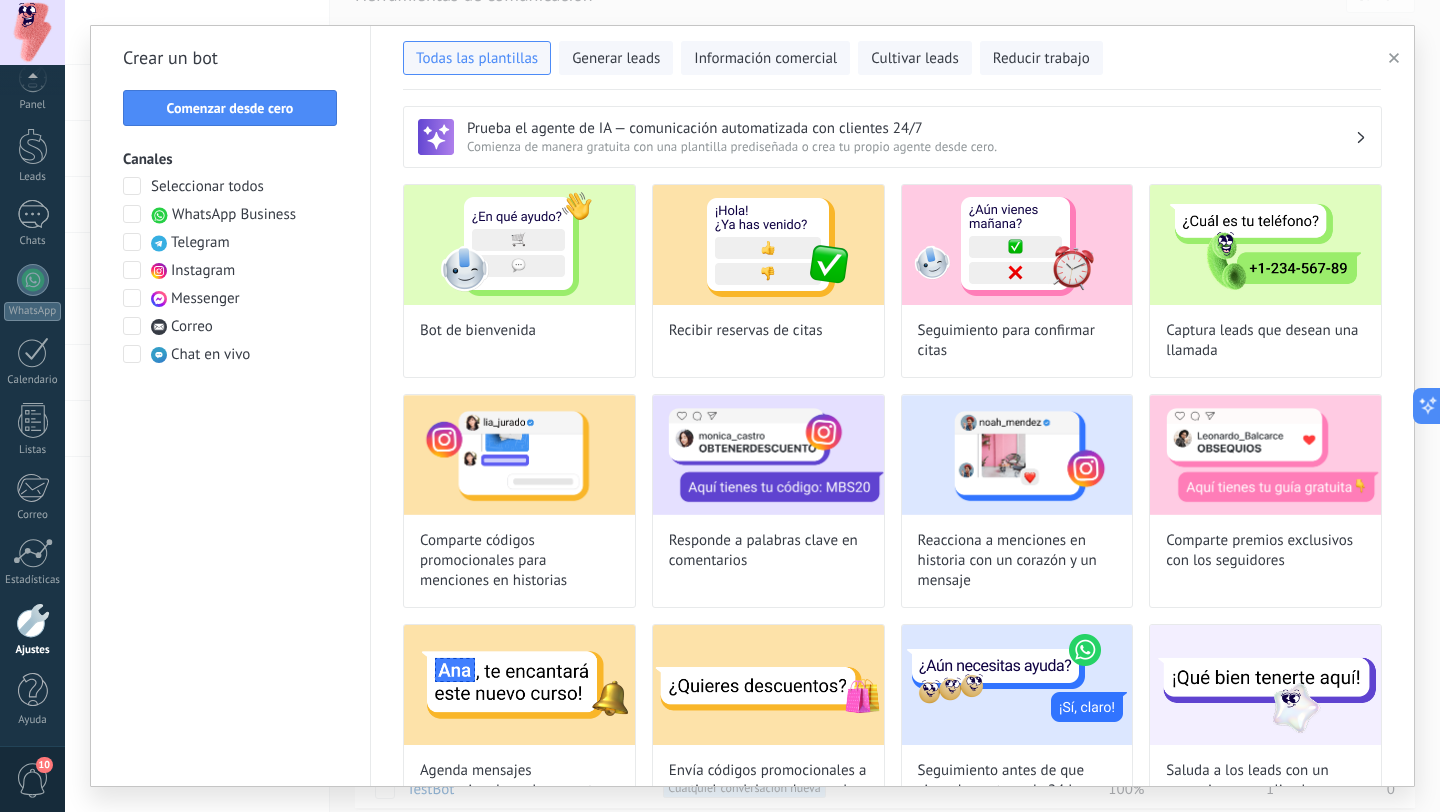 click on "WhatsApp Business" at bounding box center [234, 215] 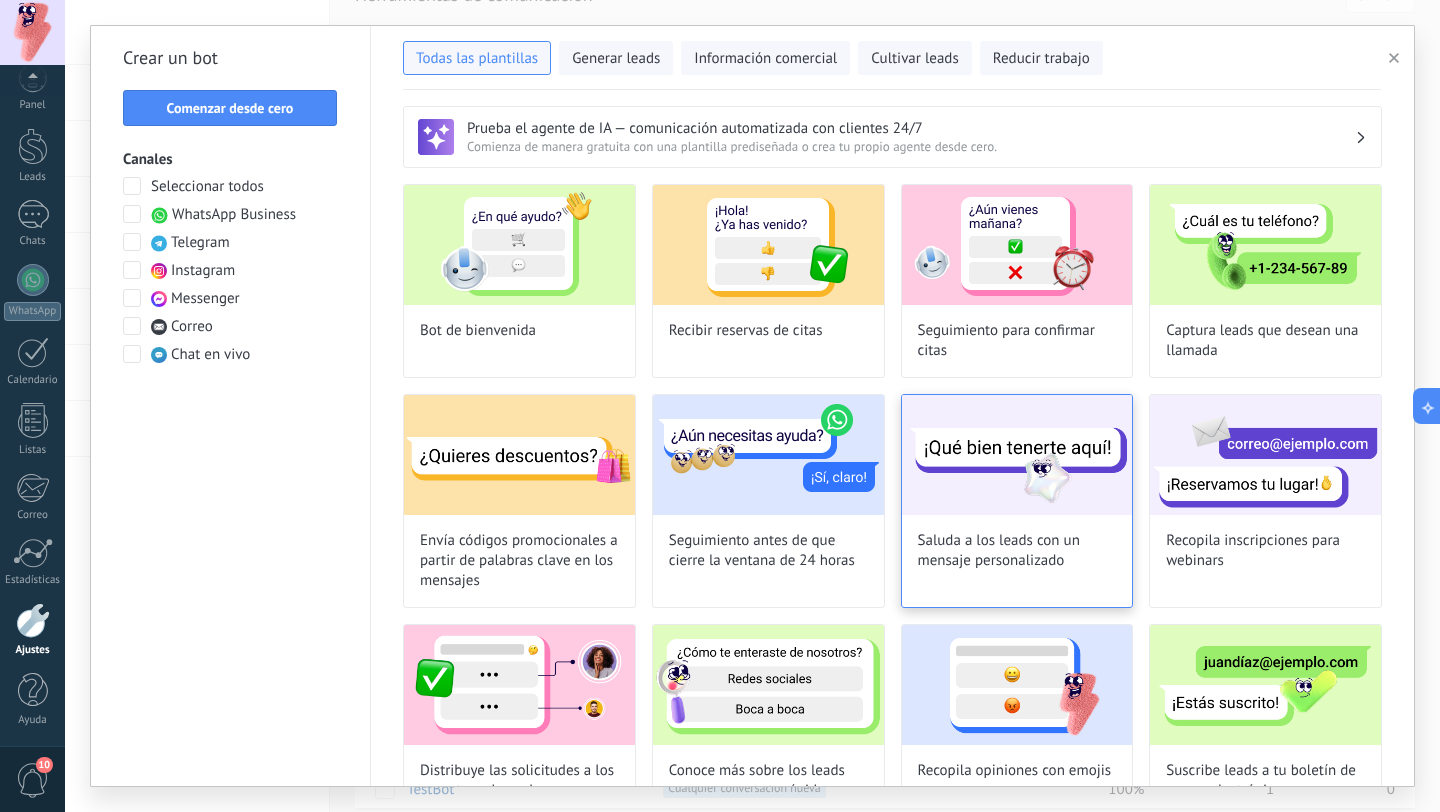 click at bounding box center [1017, 455] 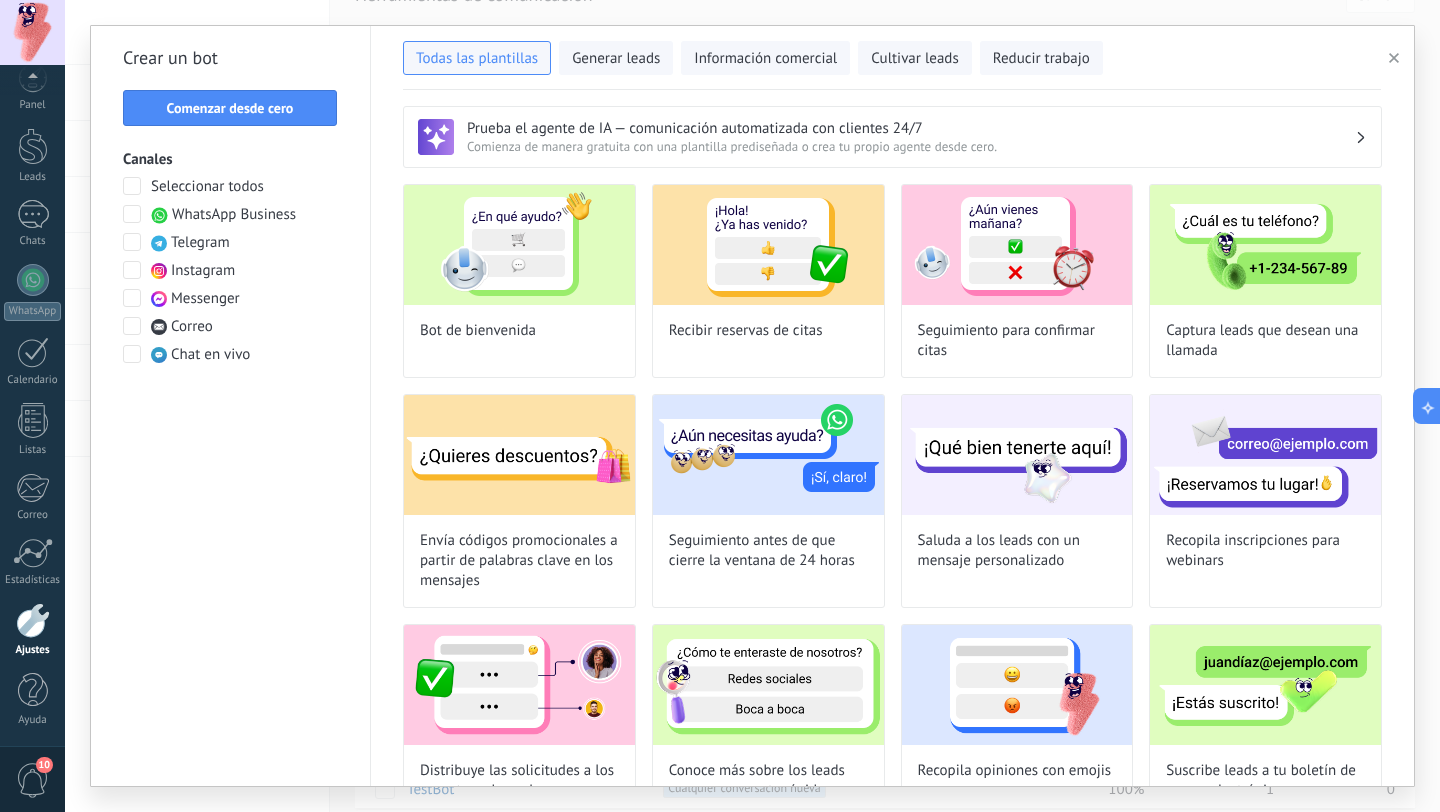 type on "**********" 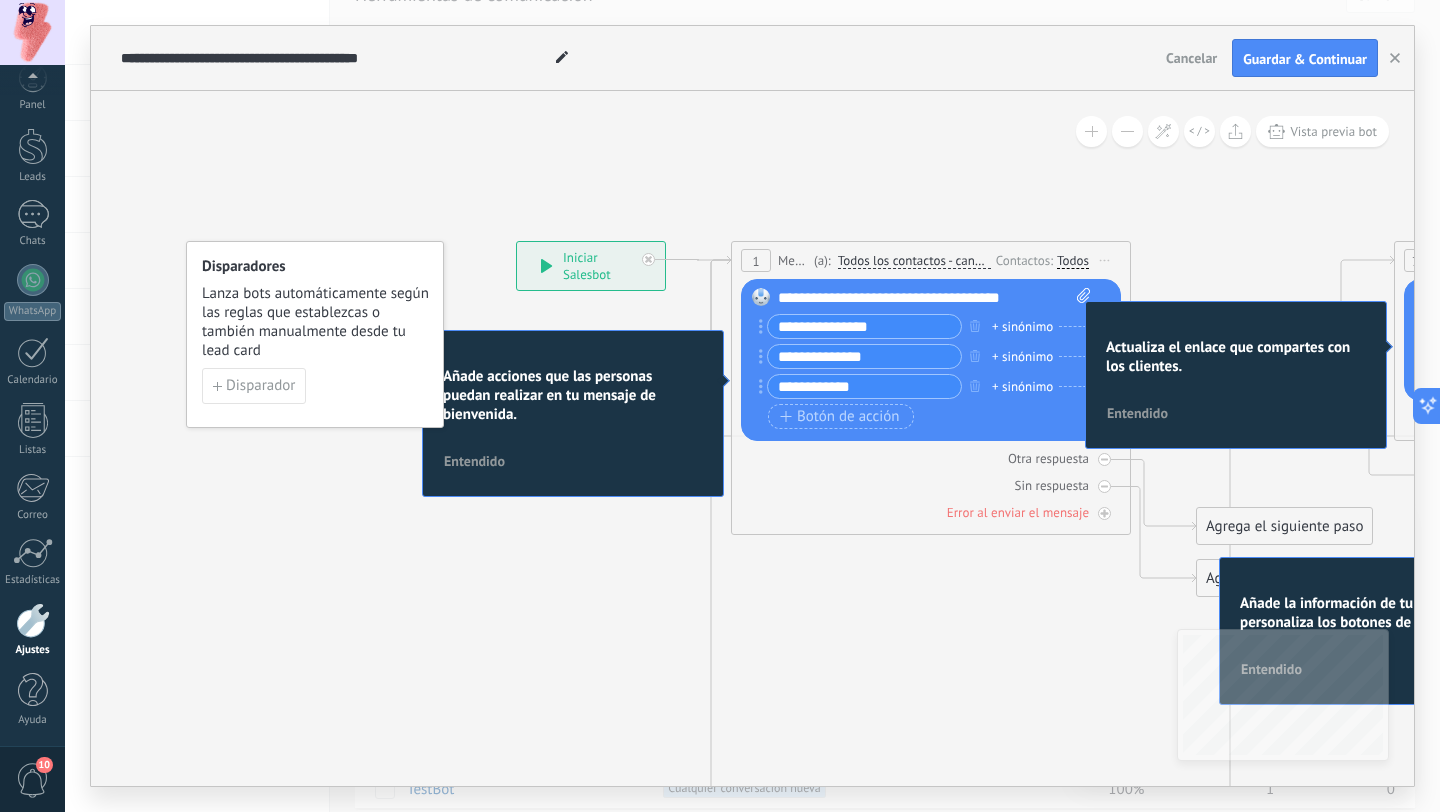 click 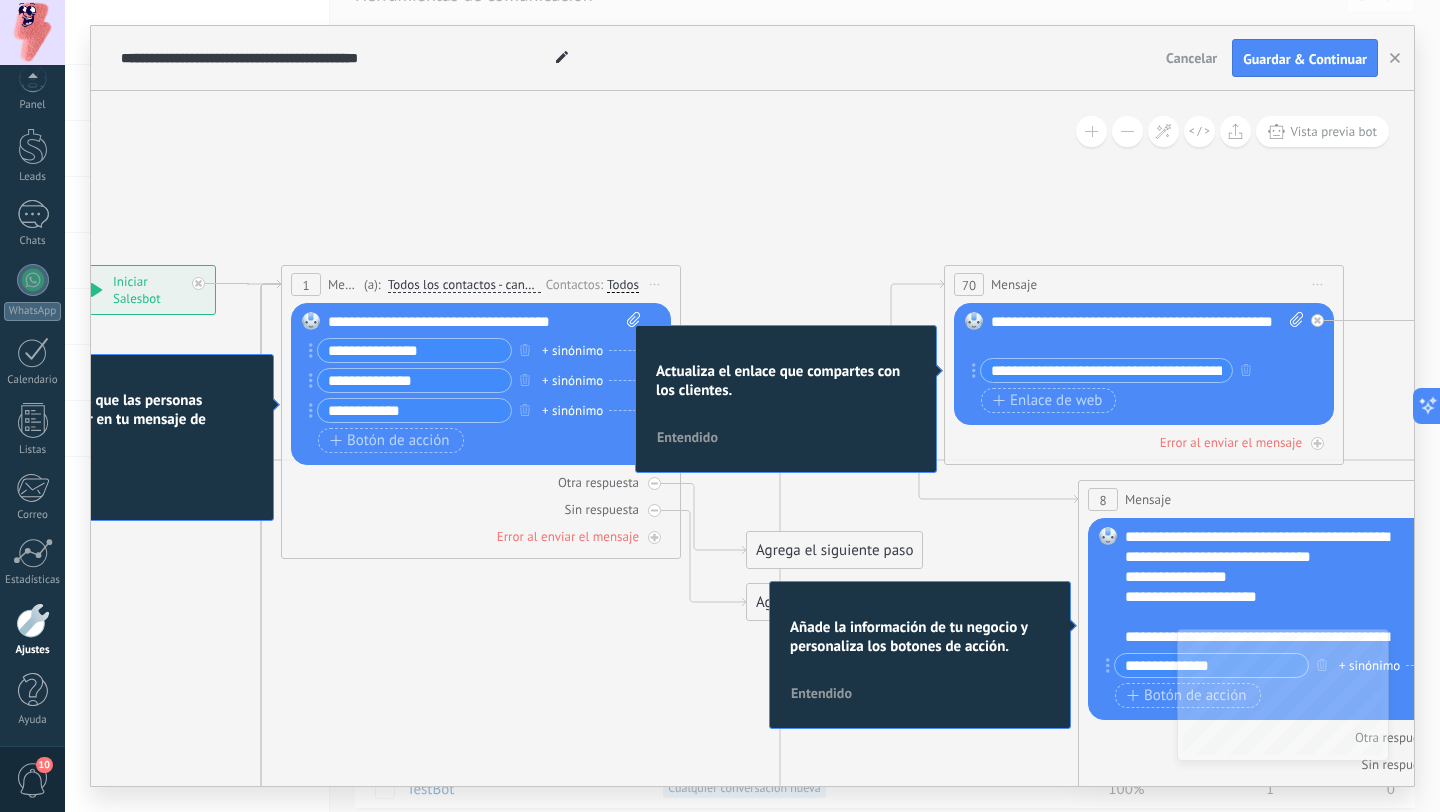 click on "**********" at bounding box center [1106, 370] 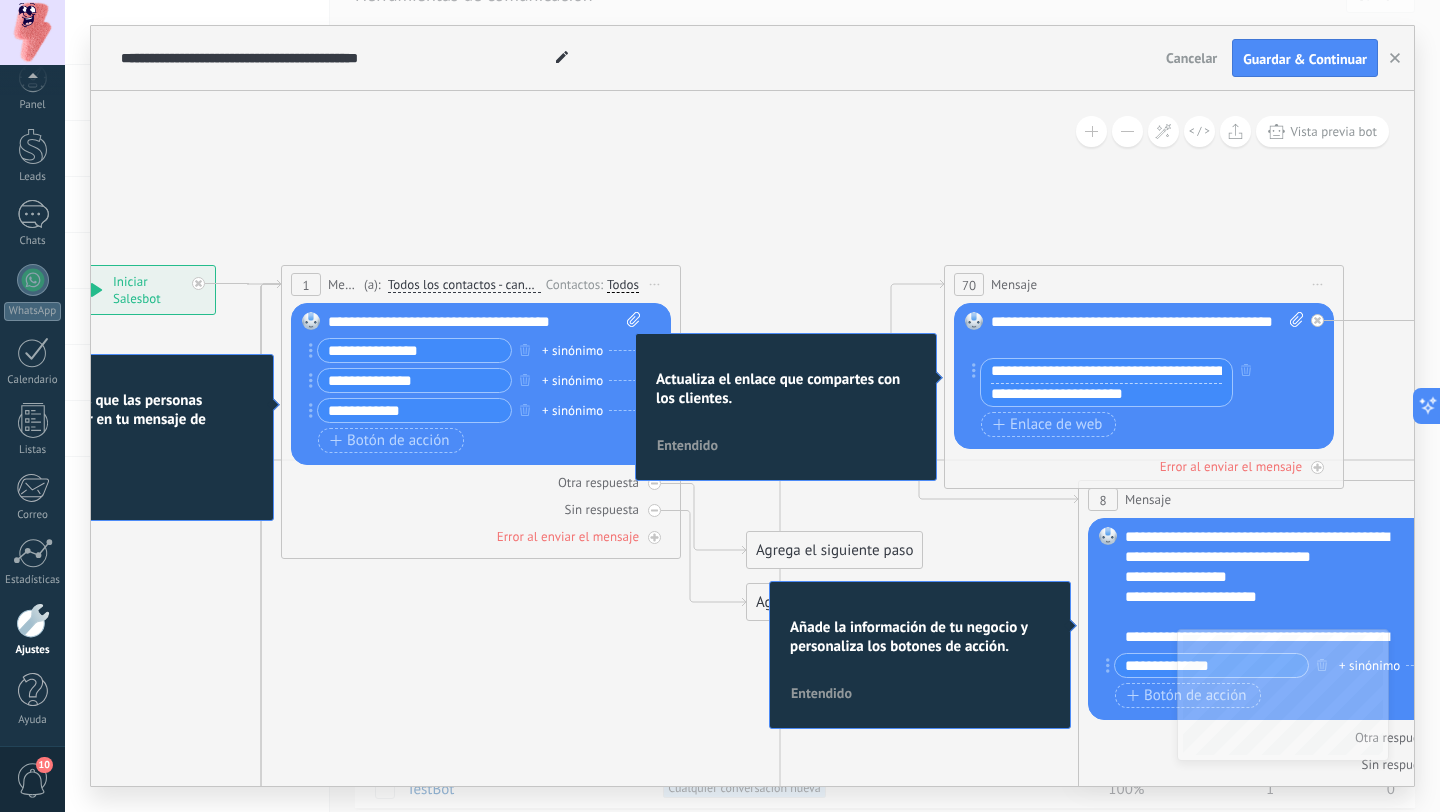 click on "70
Mensaje
*******
(a):
Todos los contactos - canales seleccionados
Todos los contactos - canales seleccionados
Todos los contactos - canal primario
Contacto principal - canales seleccionados
Contacto principal - canal primario
Todos los contactos - canales seleccionados
Todos los contactos - canales seleccionados
Todos los contactos - canal primario
Contacto principal - canales seleccionados" at bounding box center [1144, 377] 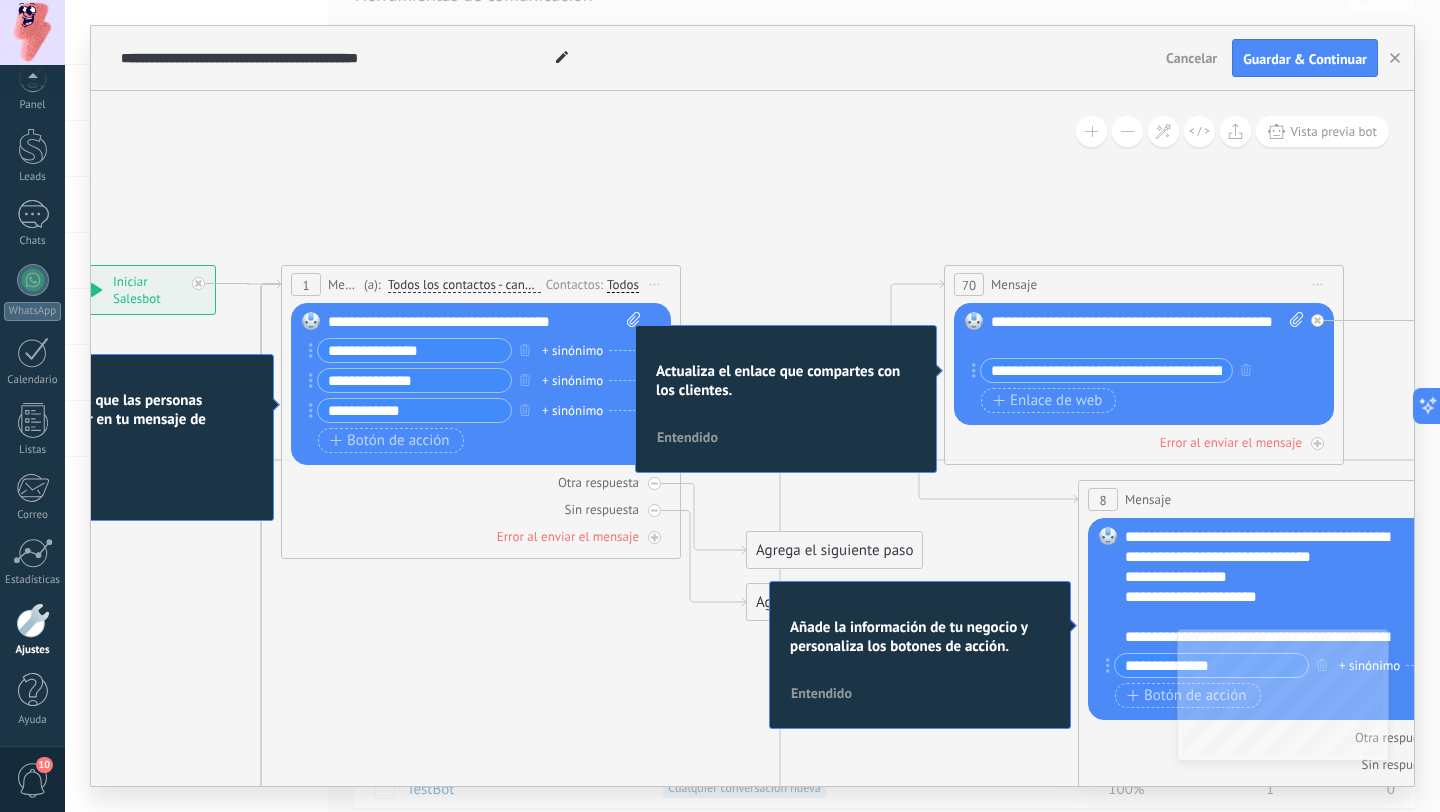 click 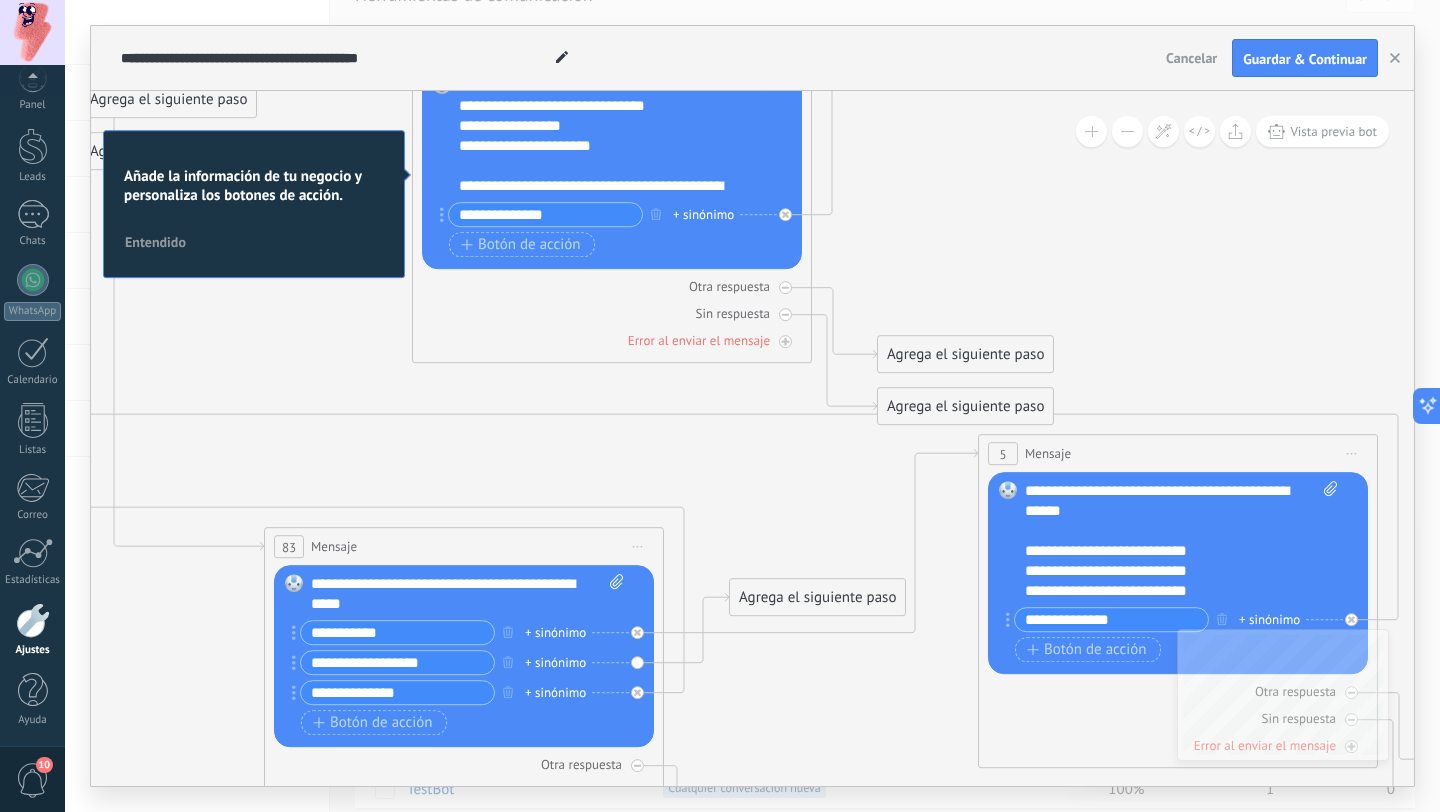 click on "**********" at bounding box center [1181, 541] 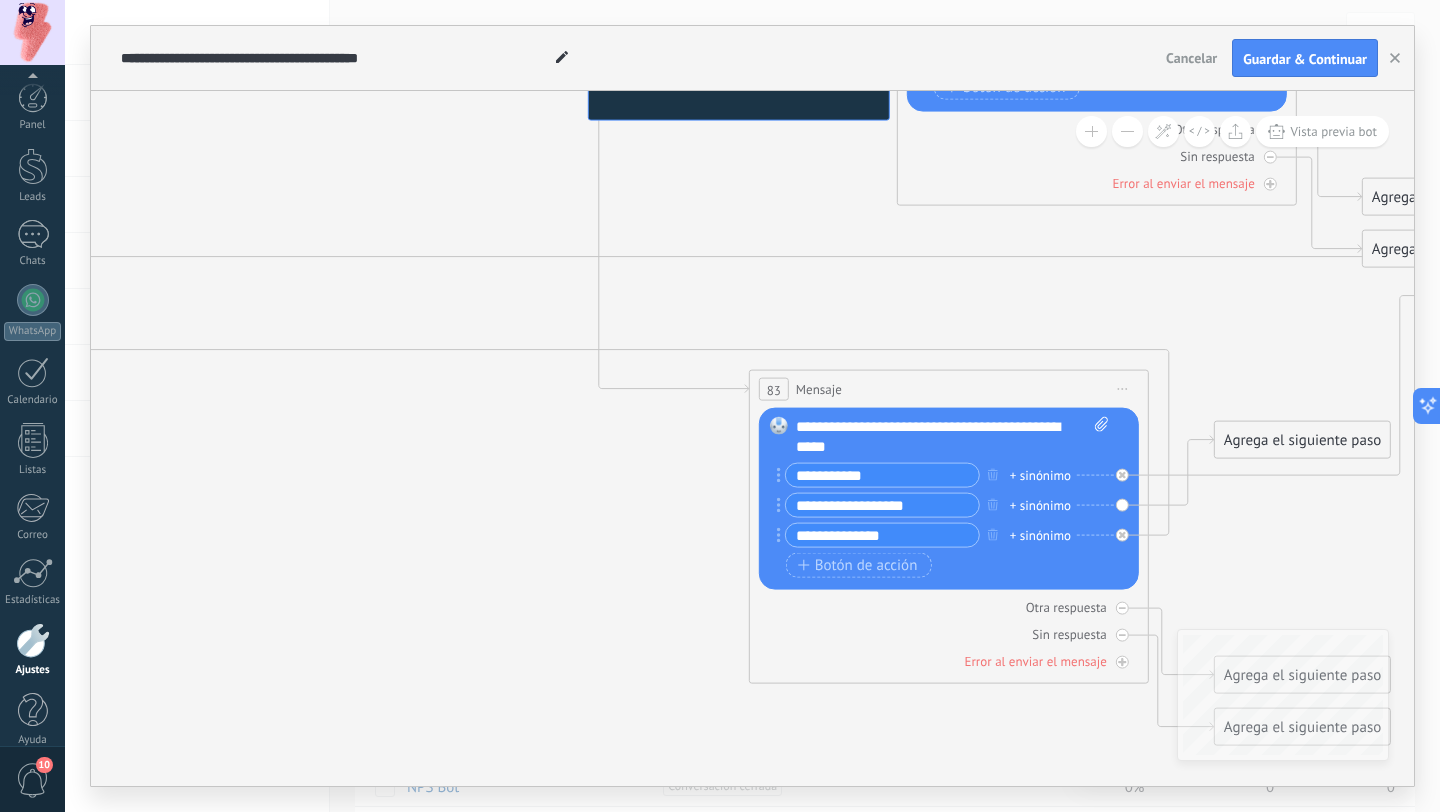 scroll, scrollTop: 37, scrollLeft: 0, axis: vertical 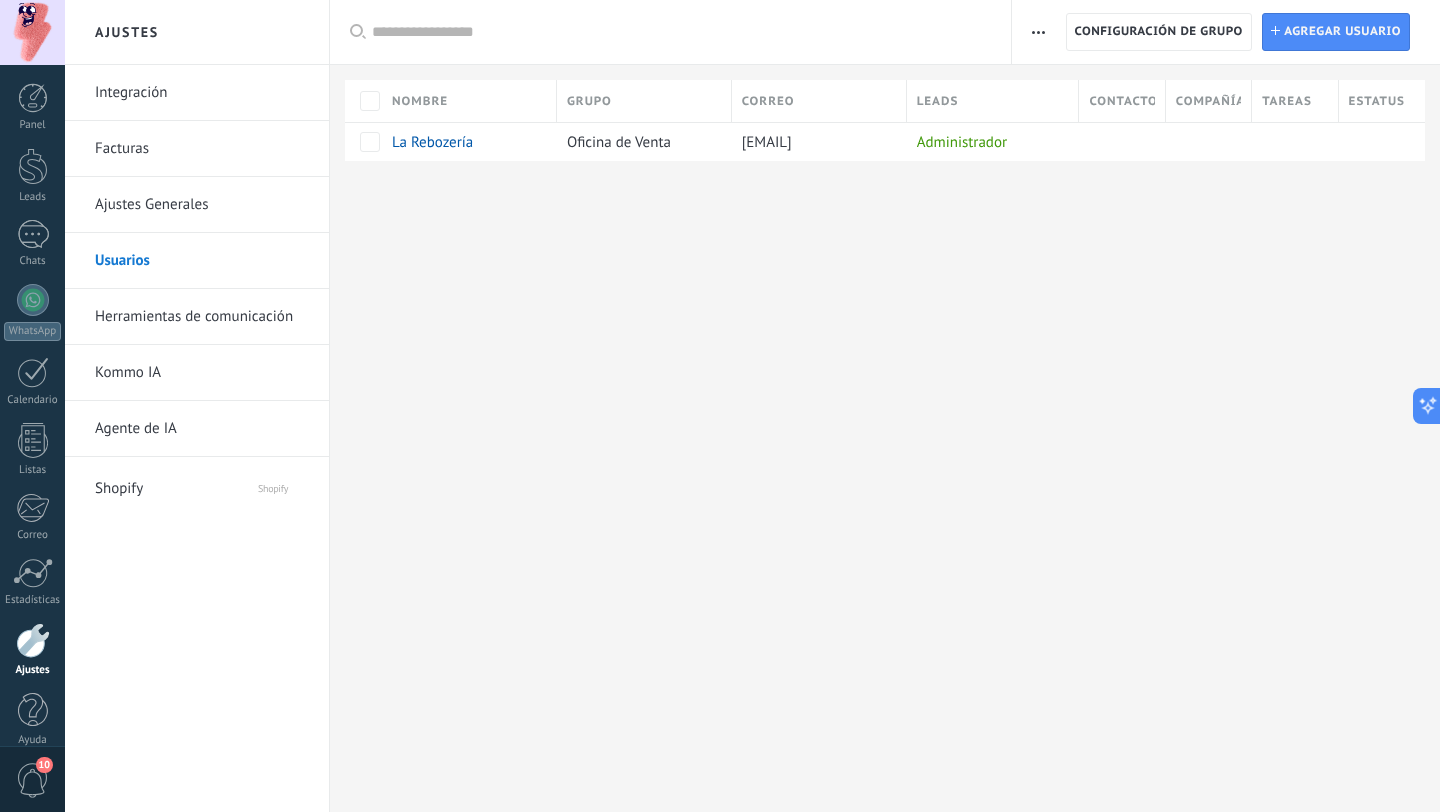 click on "Herramientas de comunicación" at bounding box center [202, 317] 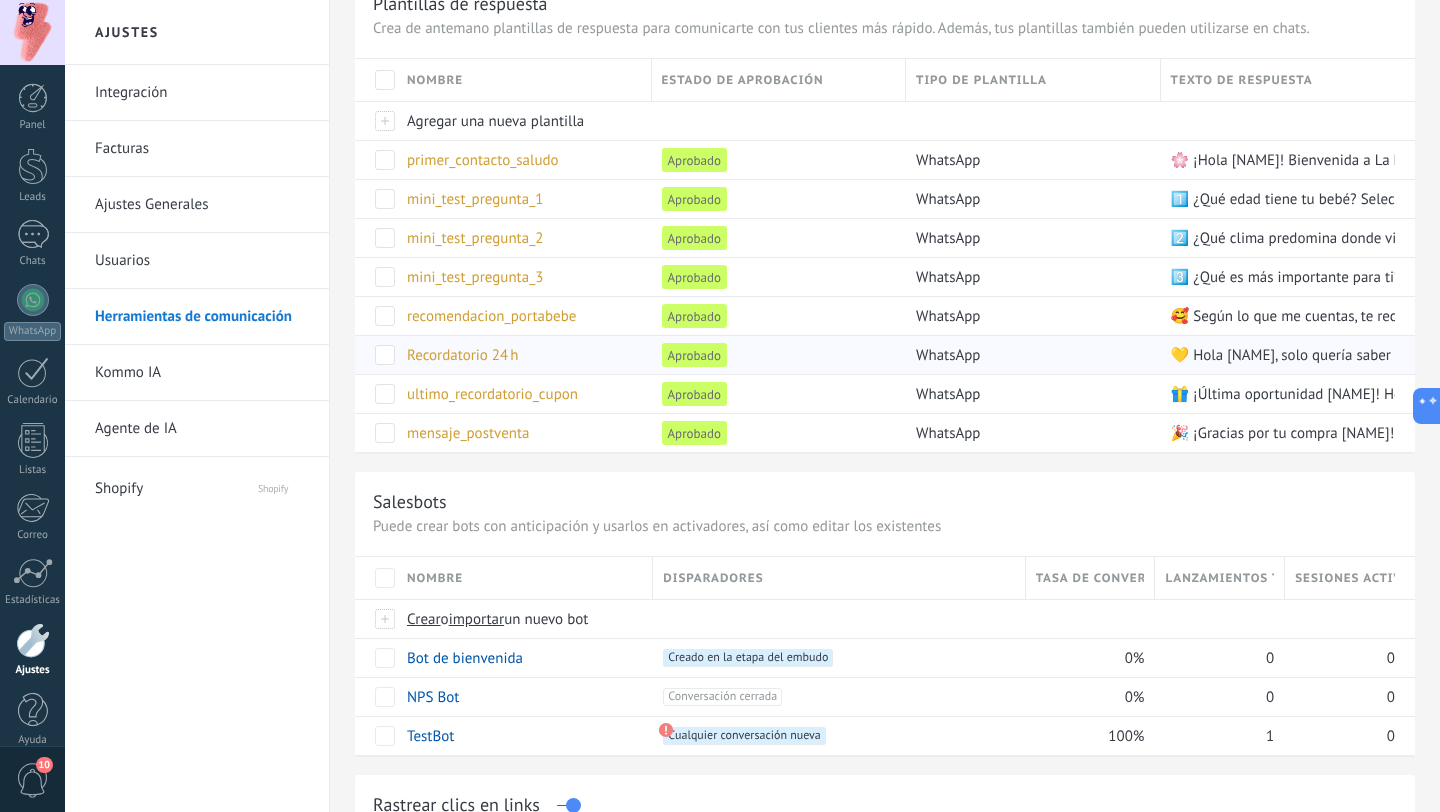 scroll, scrollTop: 93, scrollLeft: 0, axis: vertical 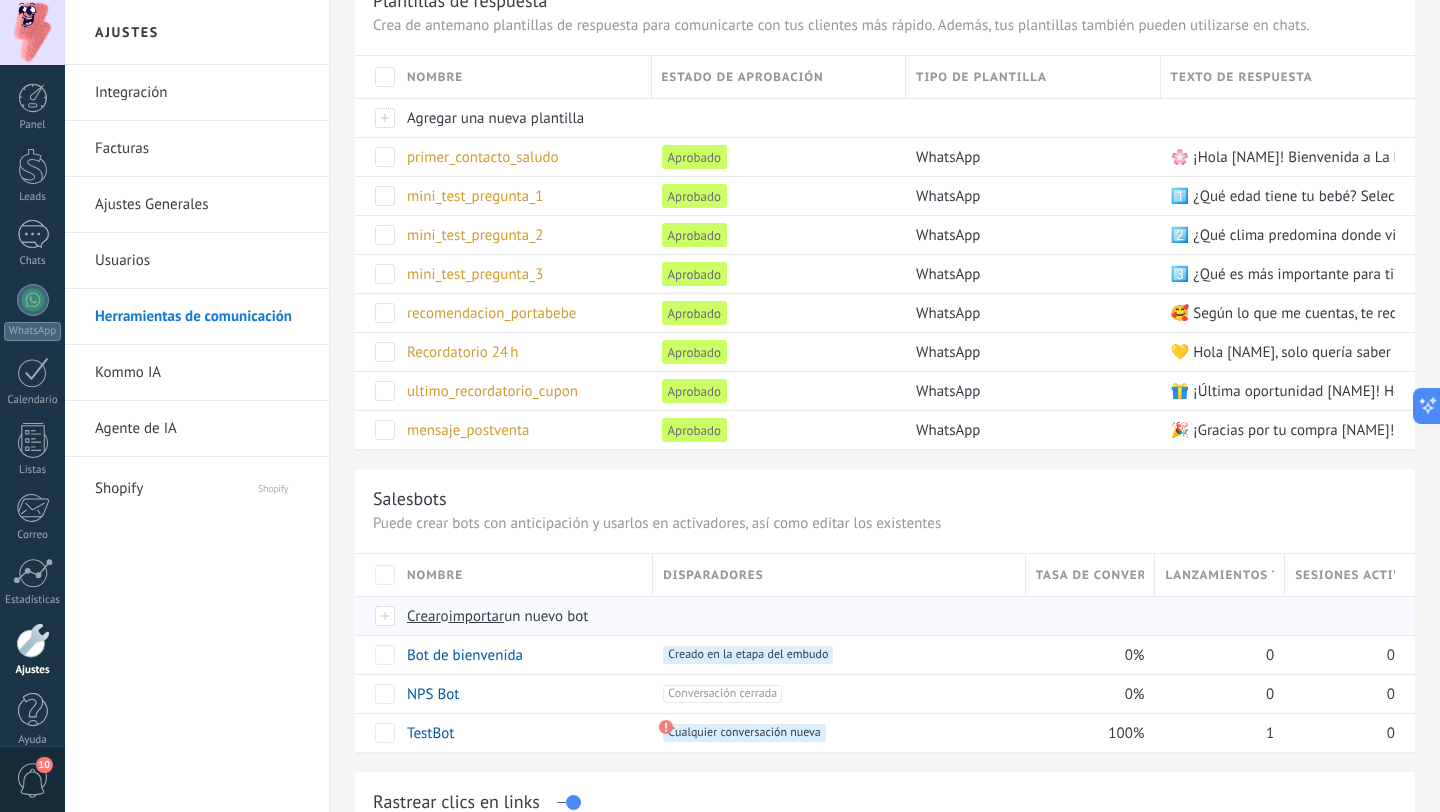 click on "Crear" at bounding box center (424, 616) 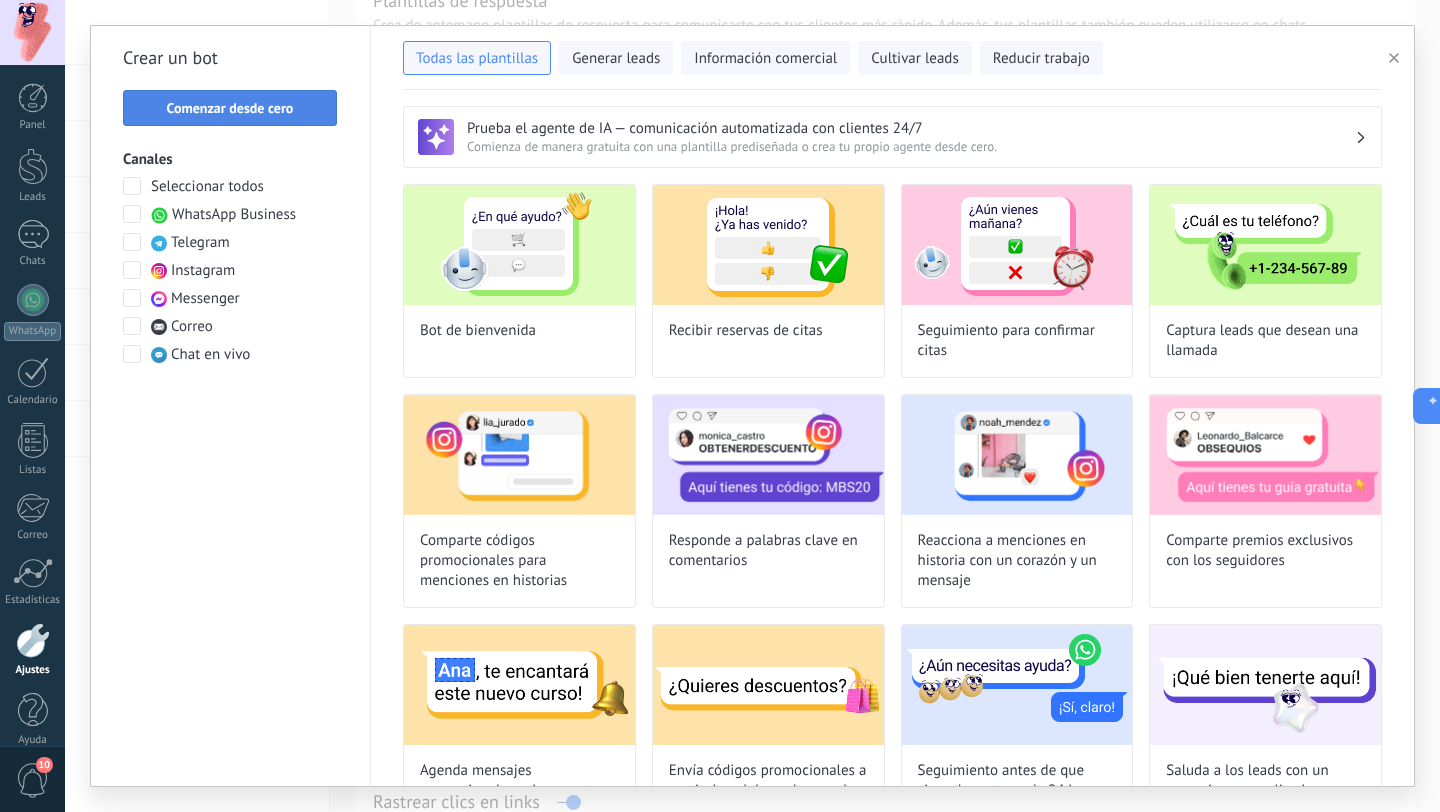 click on "Comenzar desde cero" at bounding box center (230, 108) 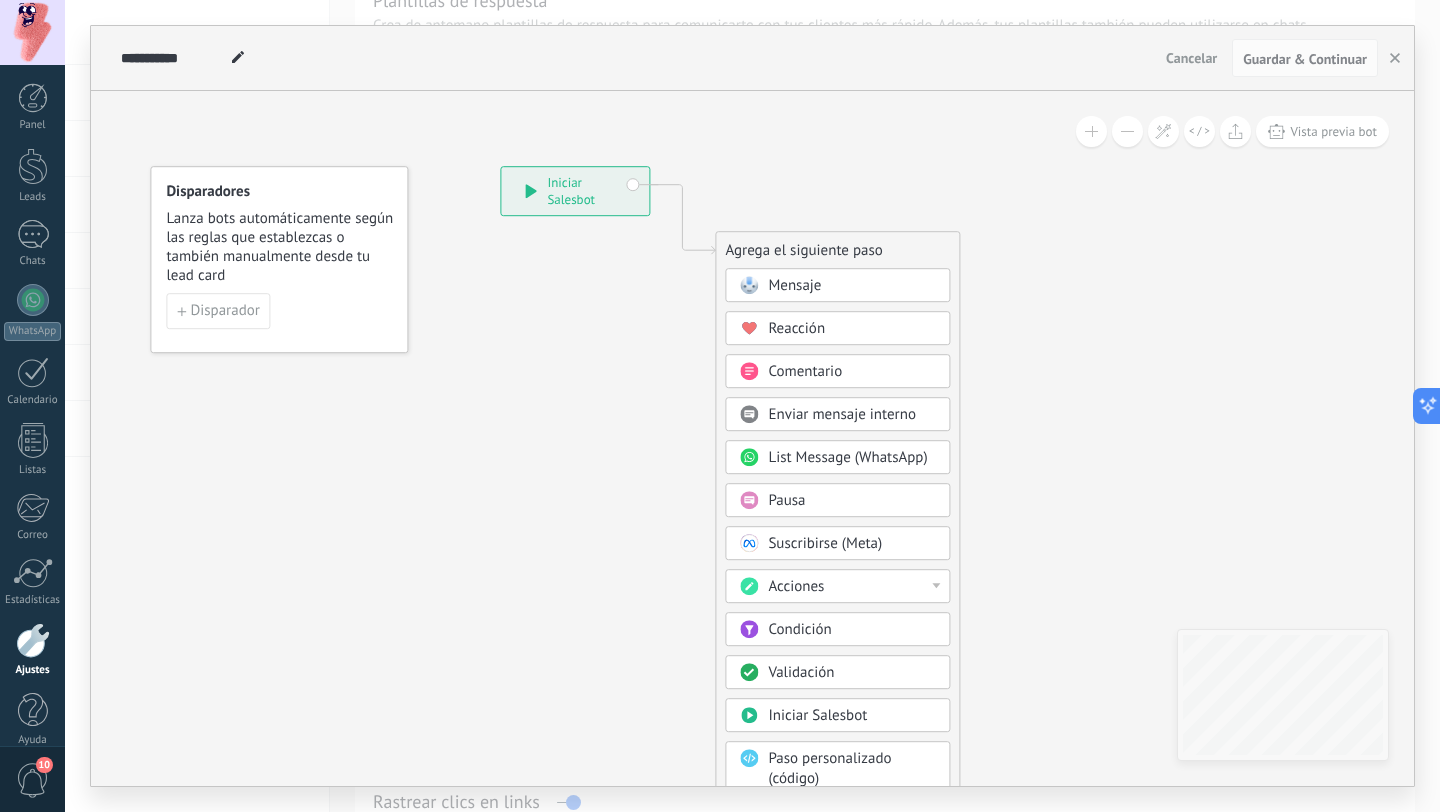 click on "Acciones" at bounding box center (852, 587) 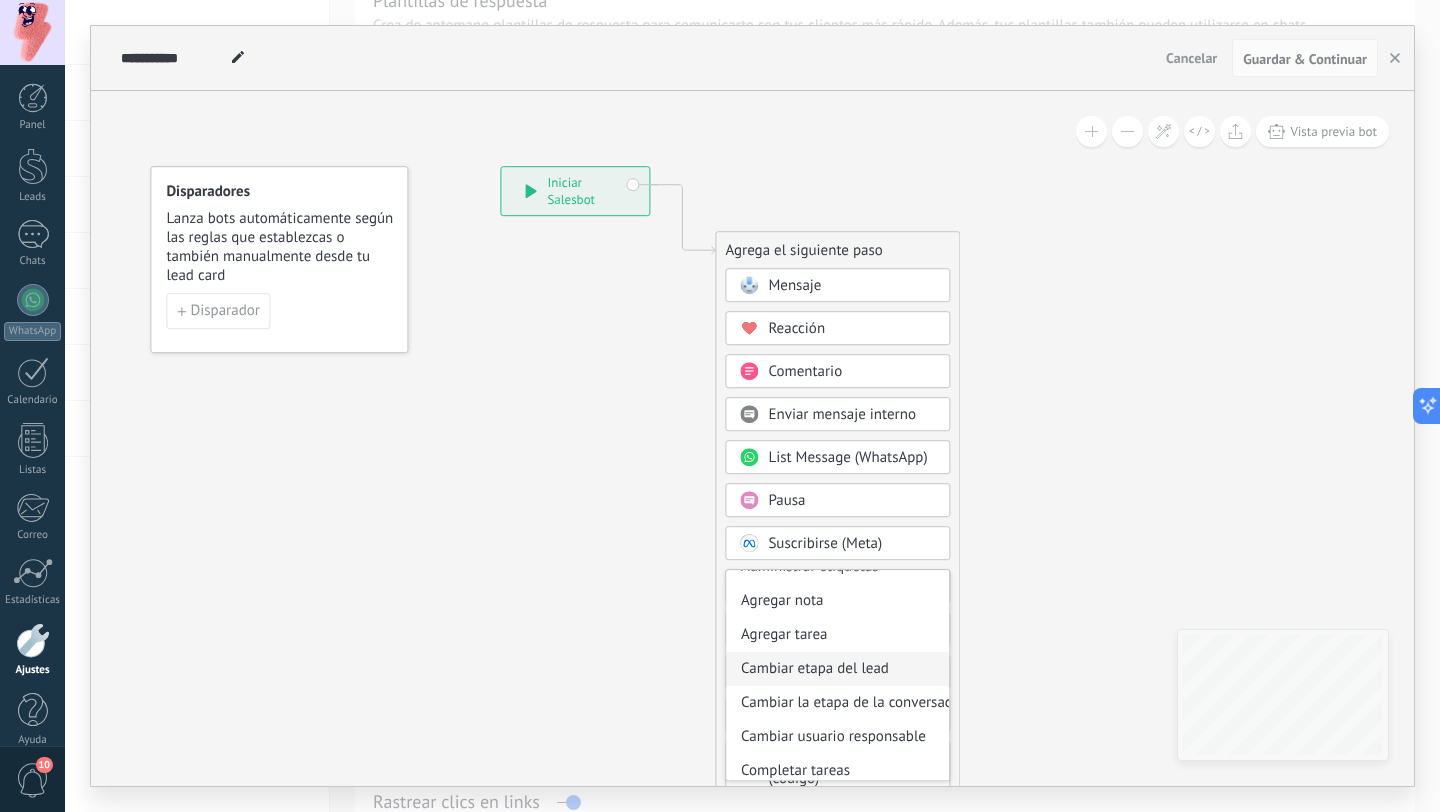 scroll, scrollTop: 0, scrollLeft: 0, axis: both 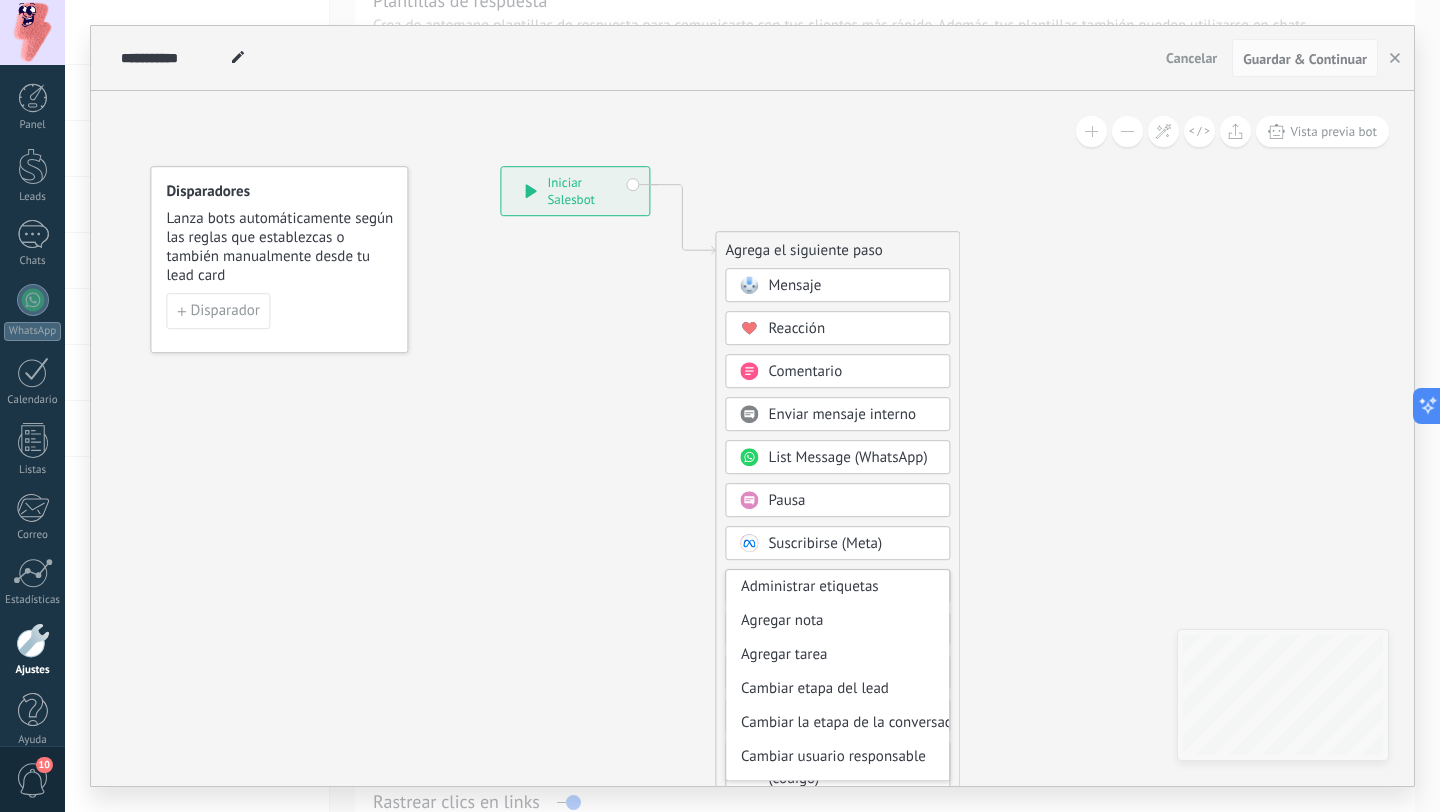click 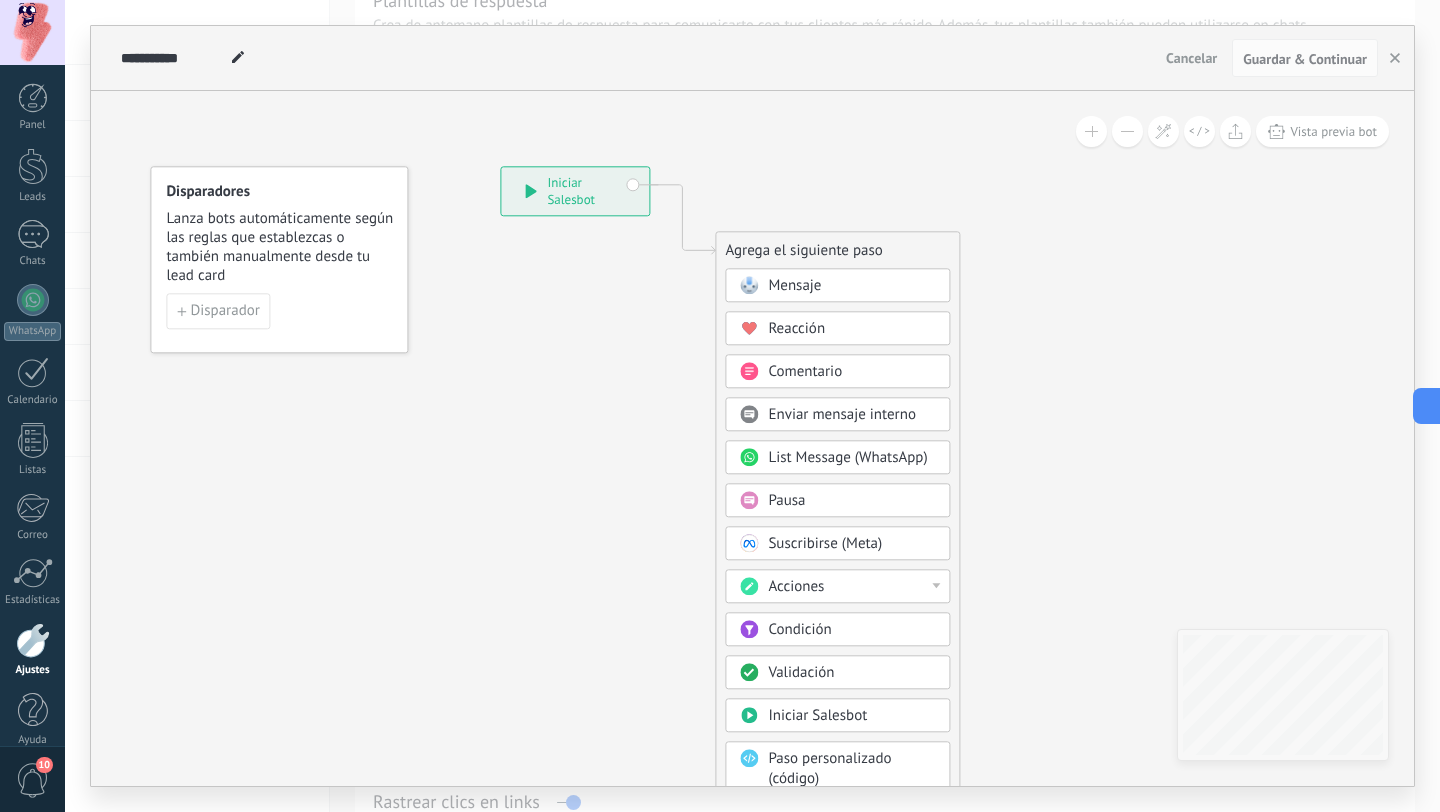 click on "Condición" at bounding box center [852, 630] 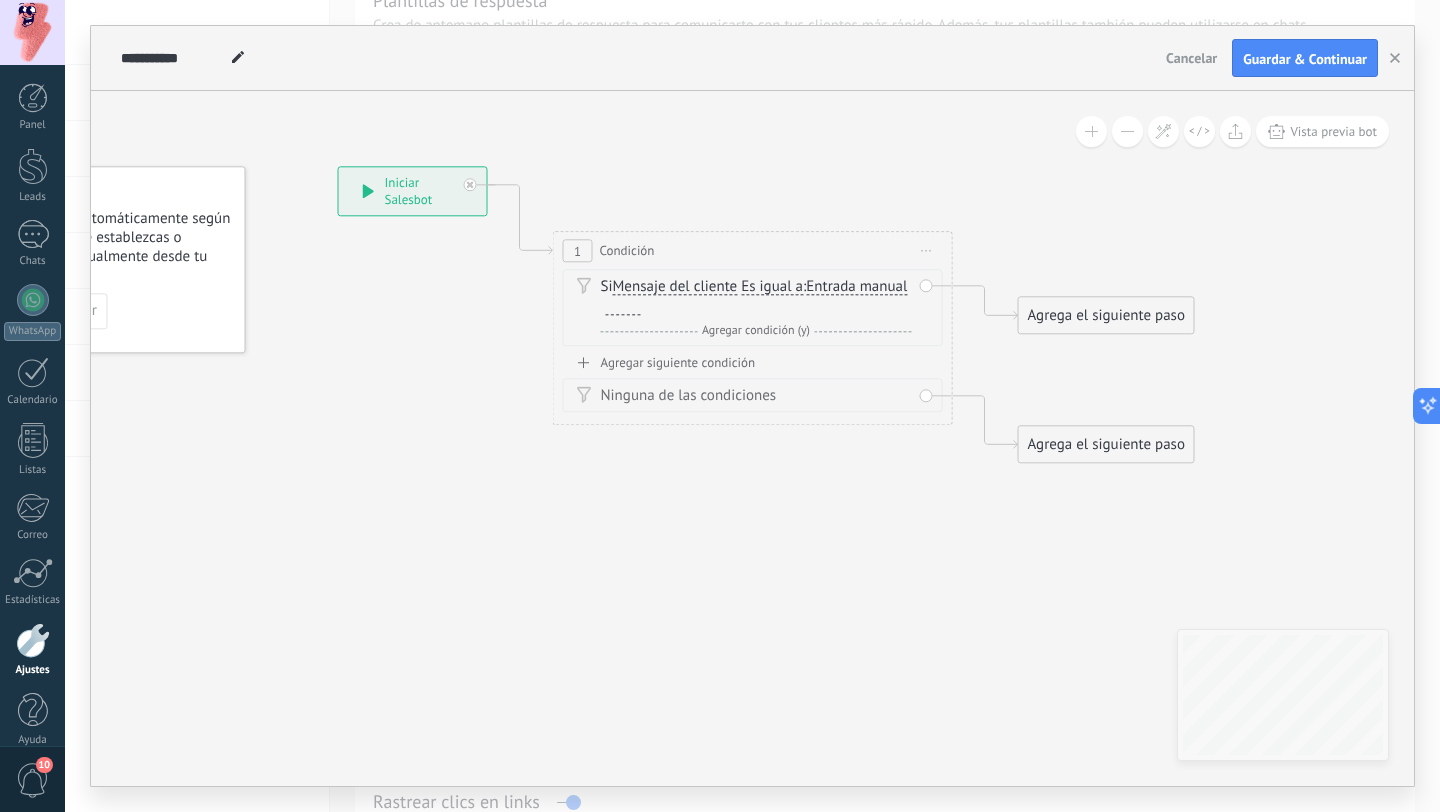 click on "Agrega el siguiente paso" at bounding box center [1106, 315] 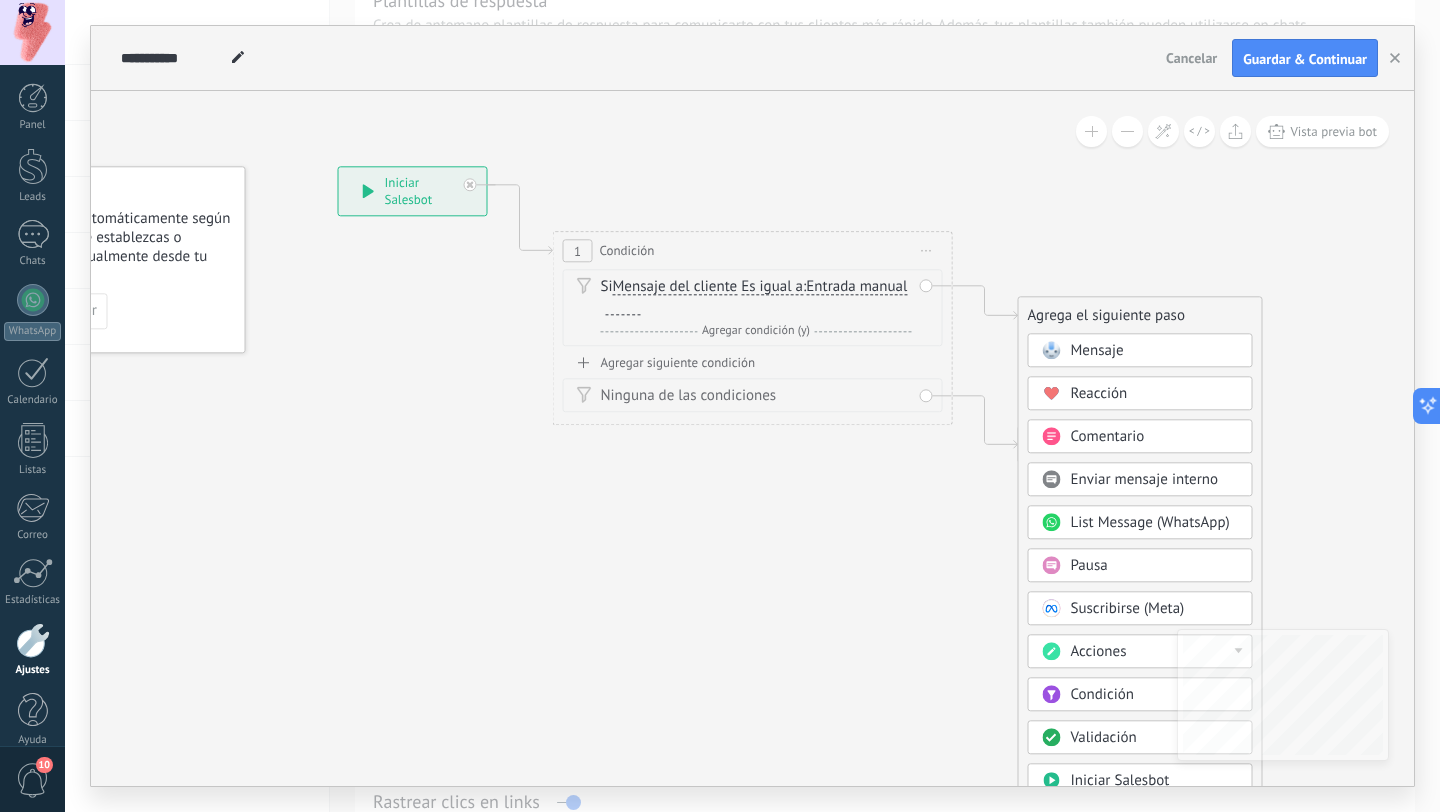 click on "Validación" at bounding box center (1104, 737) 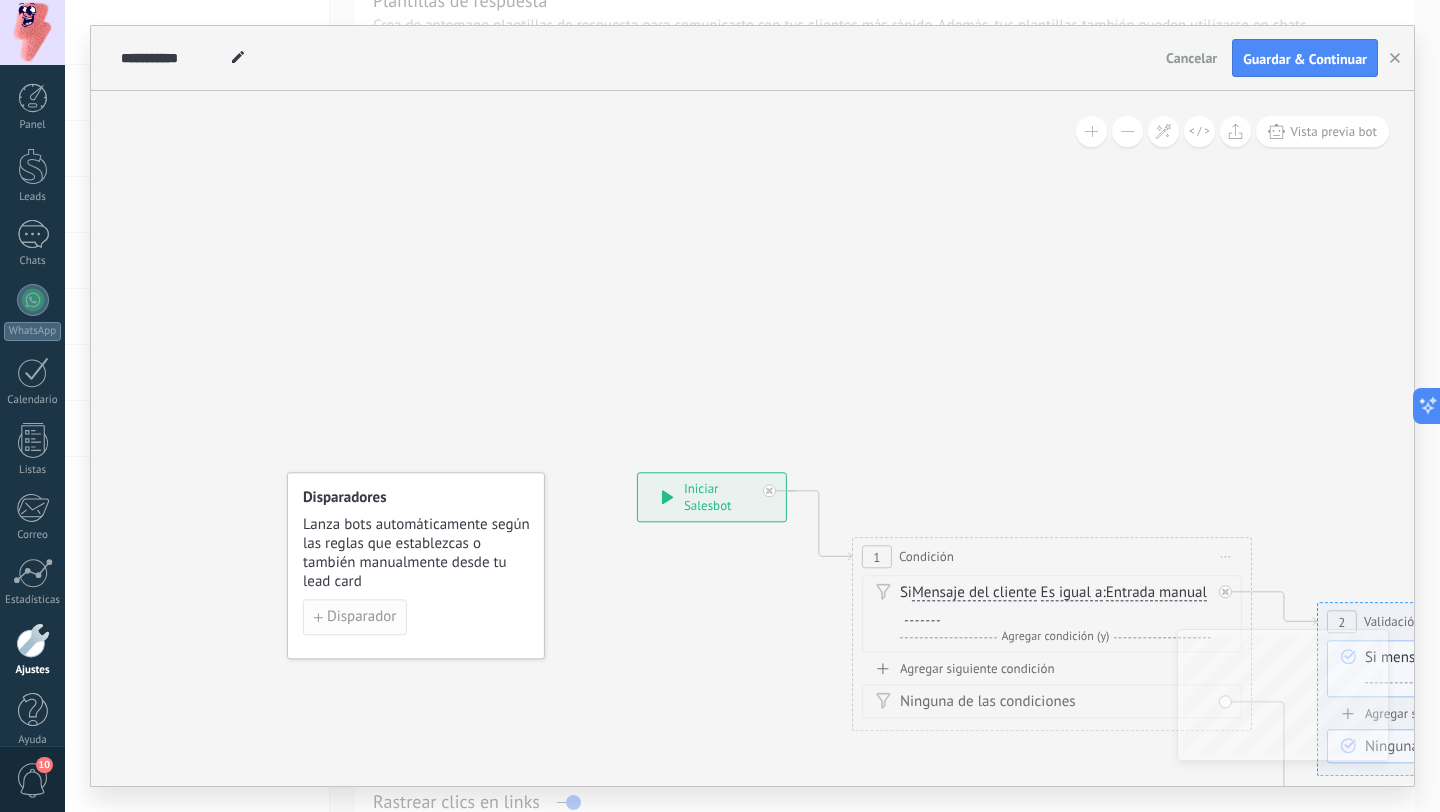 click on "Disparador" at bounding box center [355, 617] 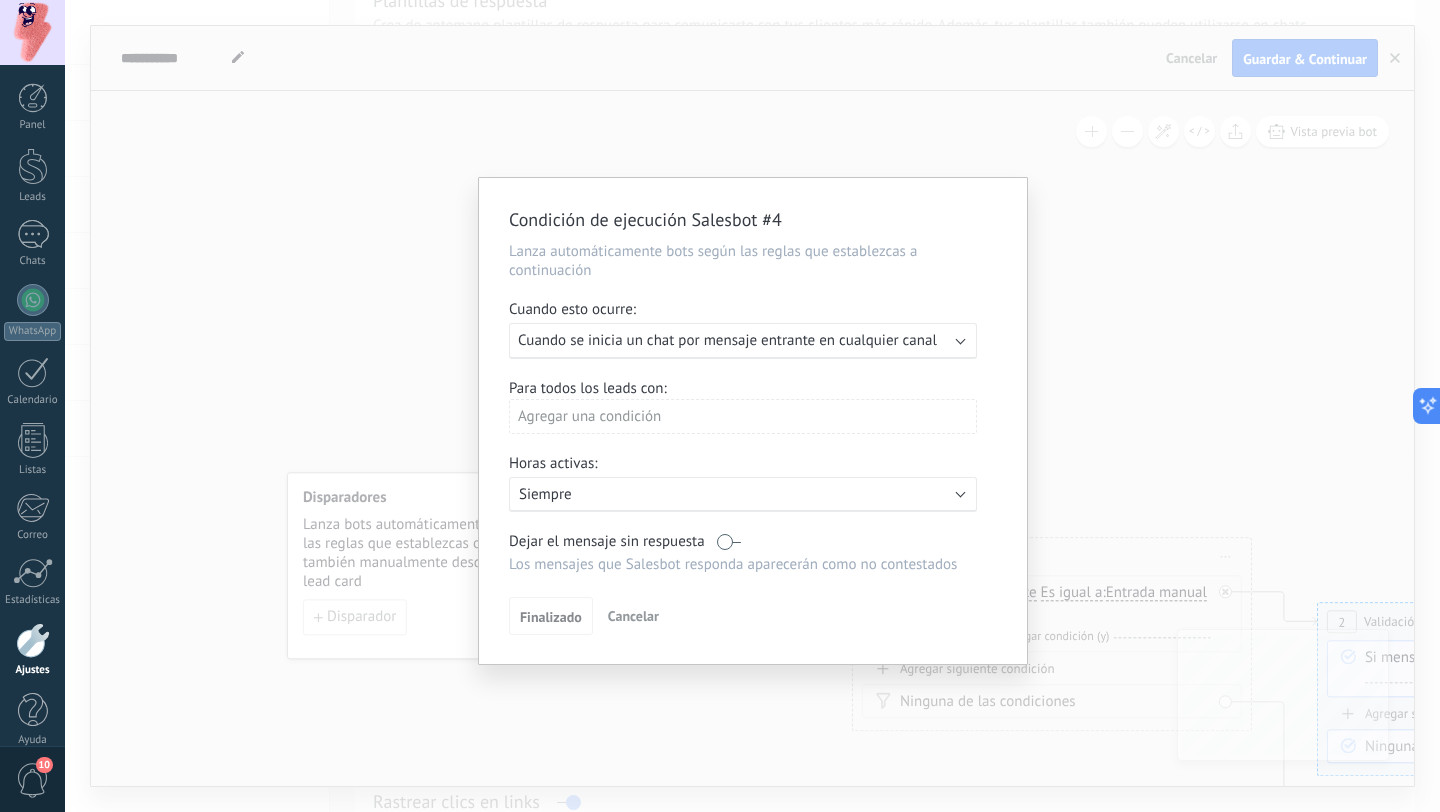 click on "Ejecutar:  Cuando se inicia un chat por mensaje entrante en cualquier canal" at bounding box center [743, 341] 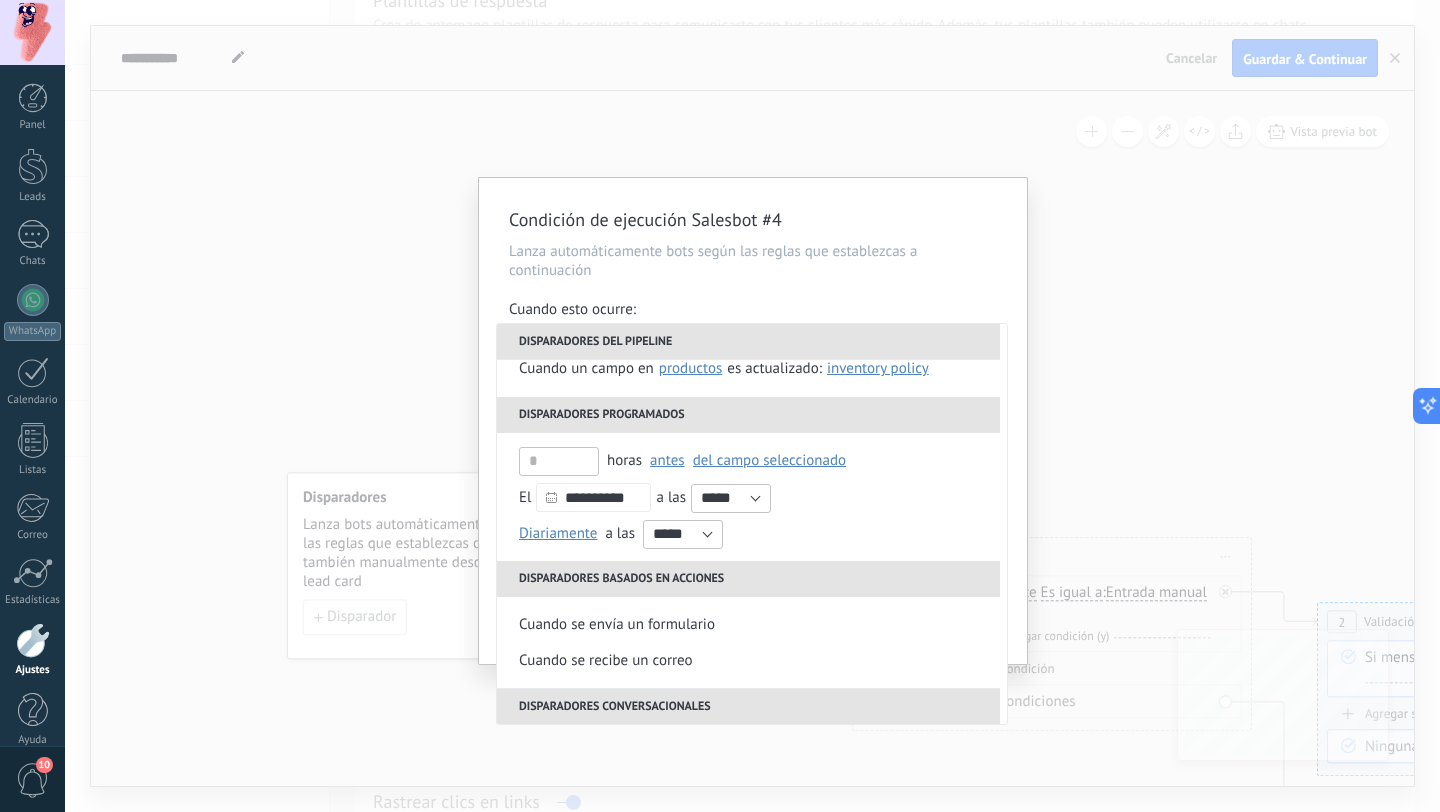 scroll, scrollTop: 217, scrollLeft: 0, axis: vertical 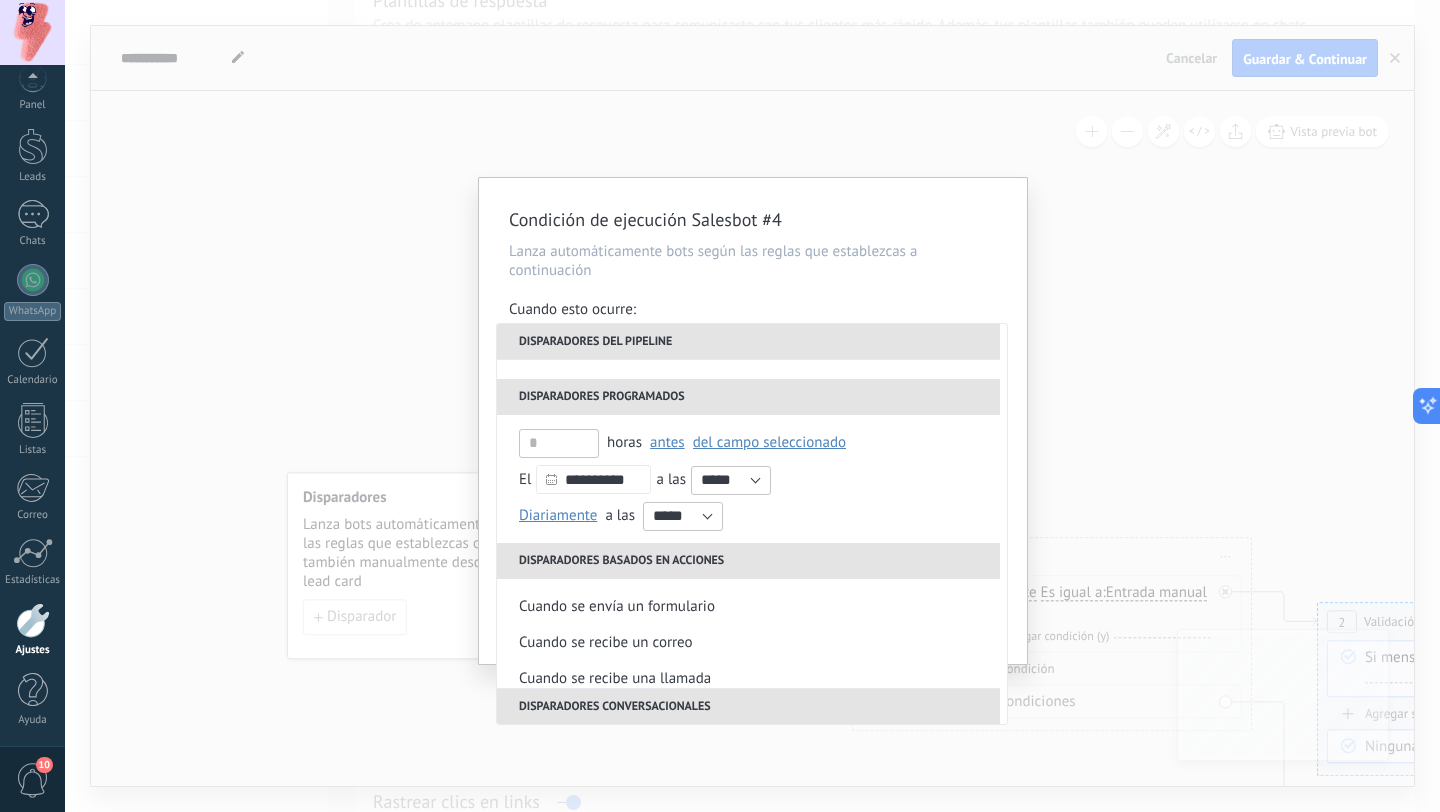 click at bounding box center (33, 620) 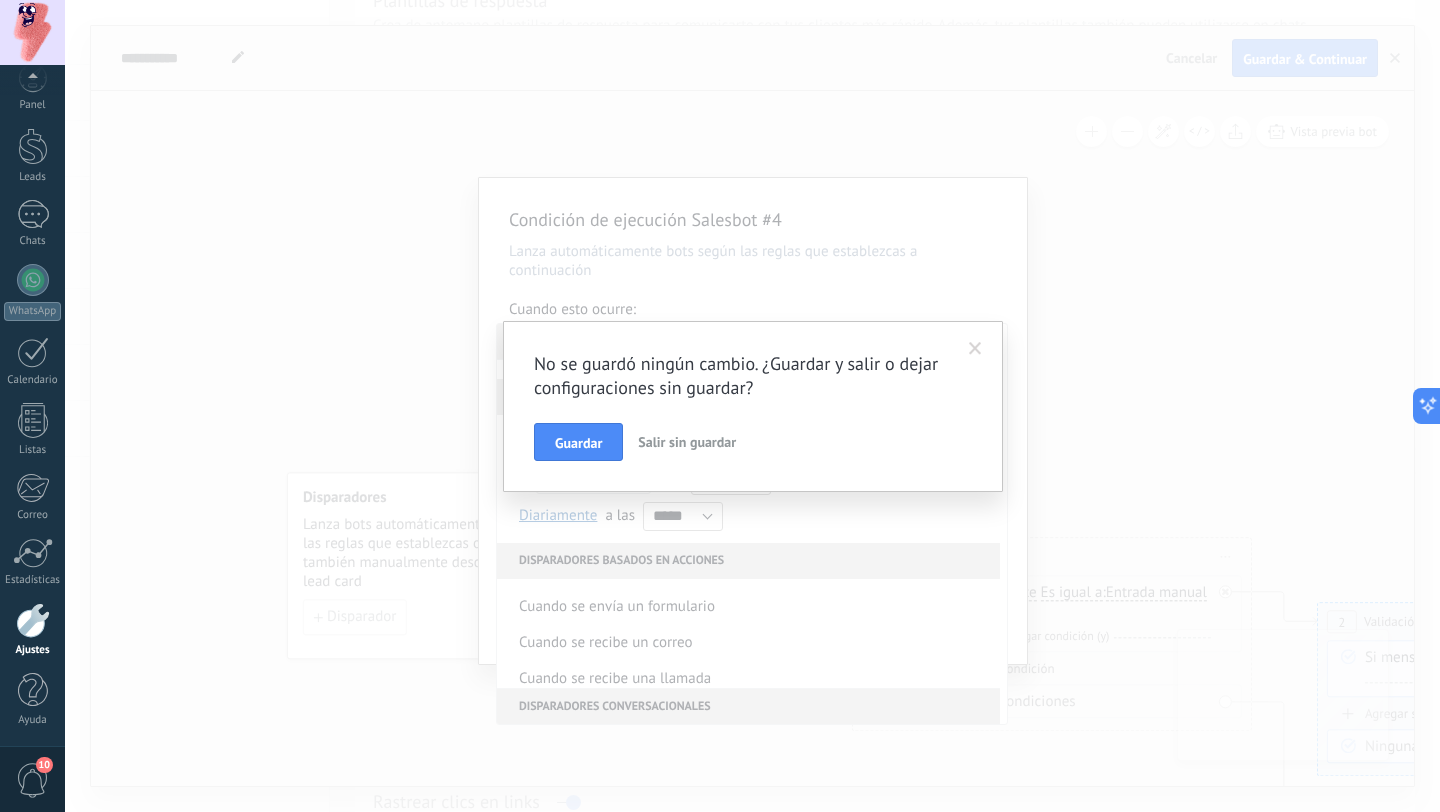 click on "Salir sin guardar" at bounding box center [687, 442] 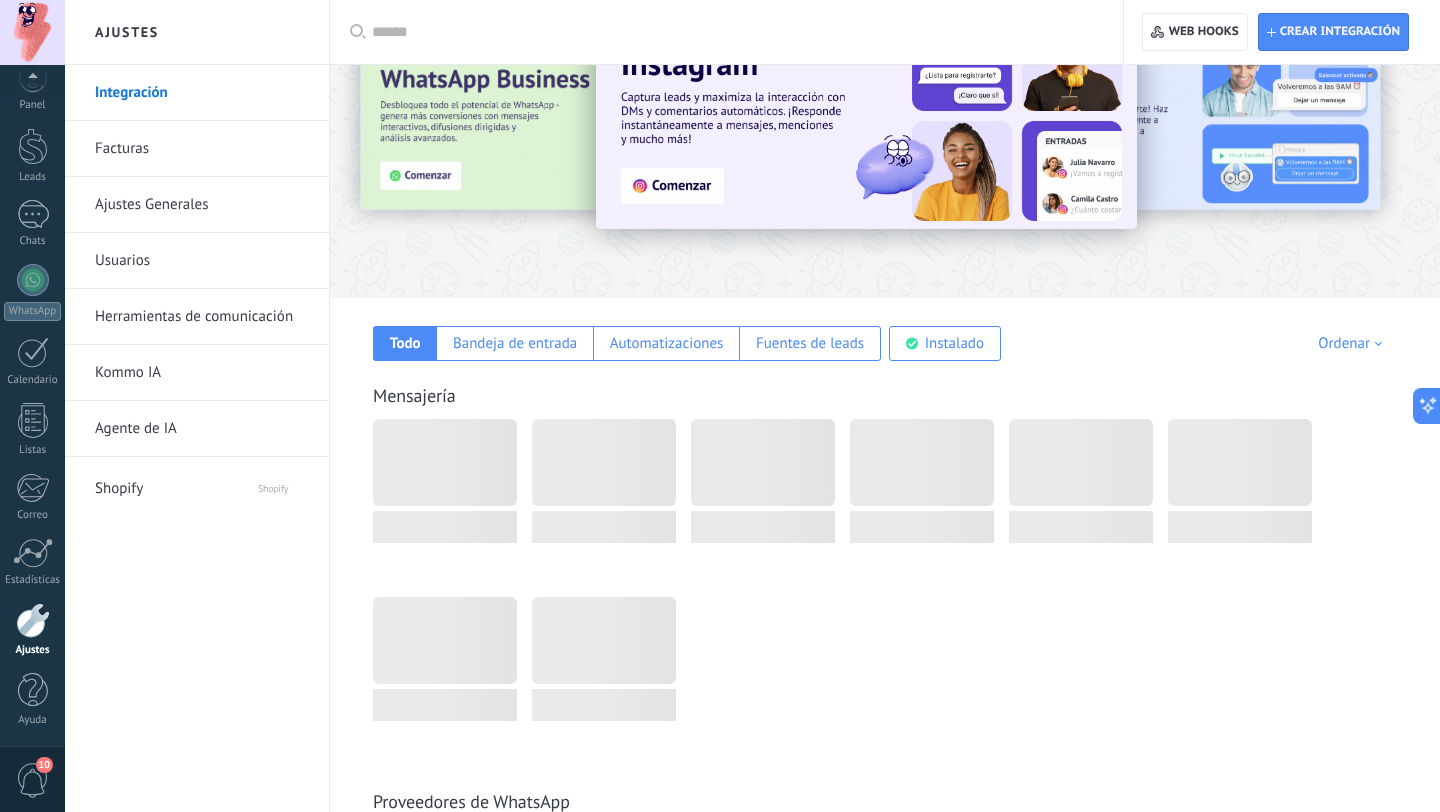 scroll, scrollTop: 0, scrollLeft: 0, axis: both 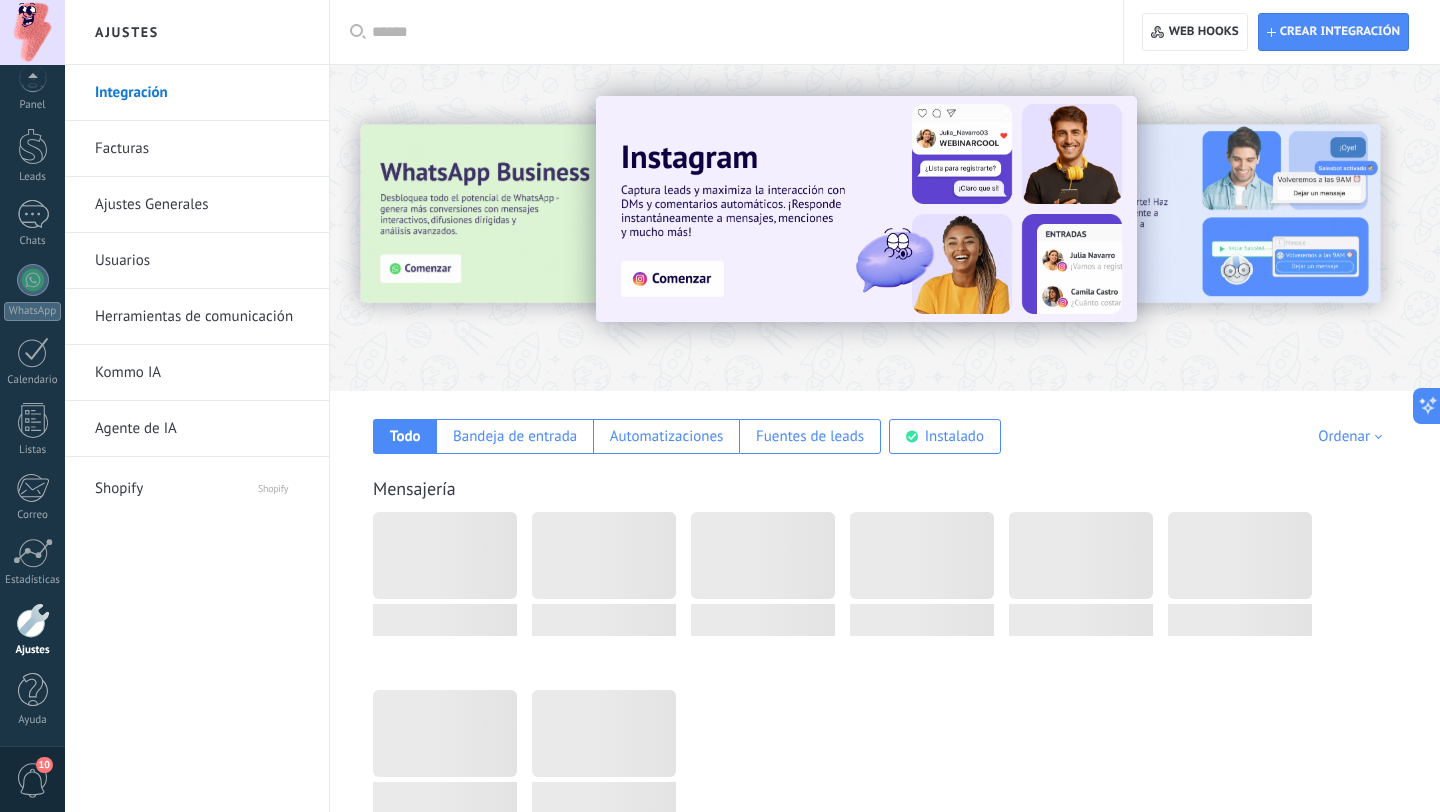 click at bounding box center (33, 620) 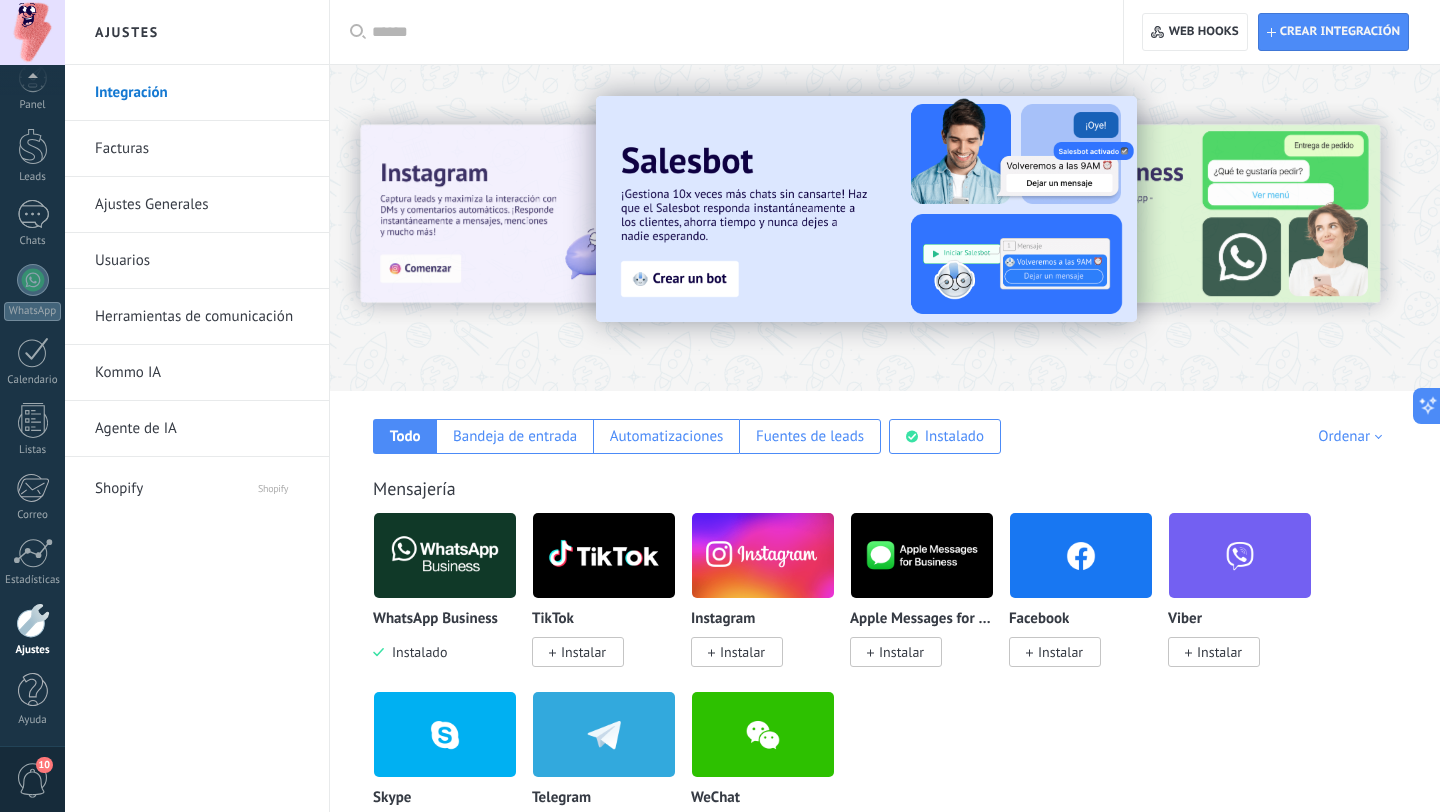 click on "Herramientas de comunicación" at bounding box center [202, 317] 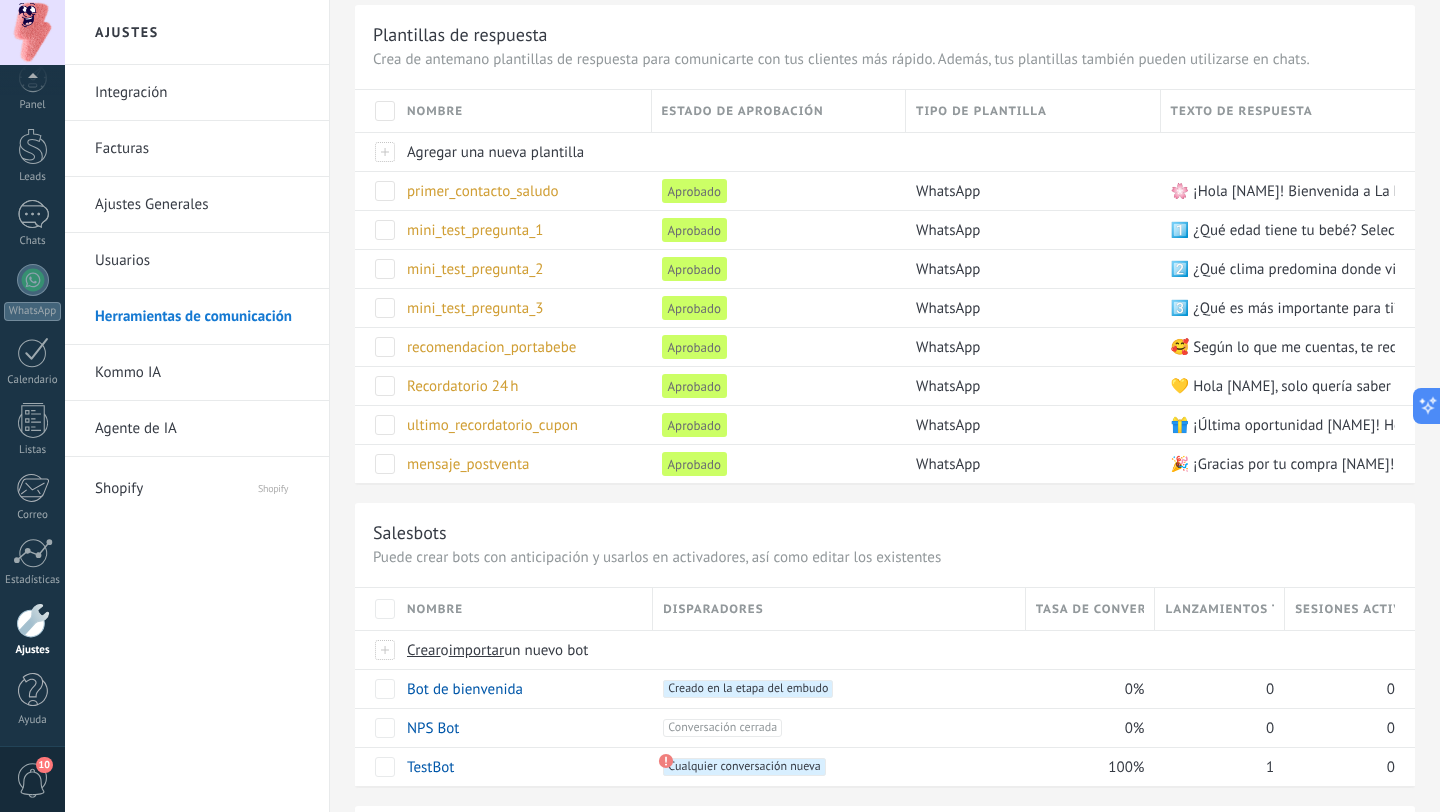 scroll, scrollTop: 65, scrollLeft: 0, axis: vertical 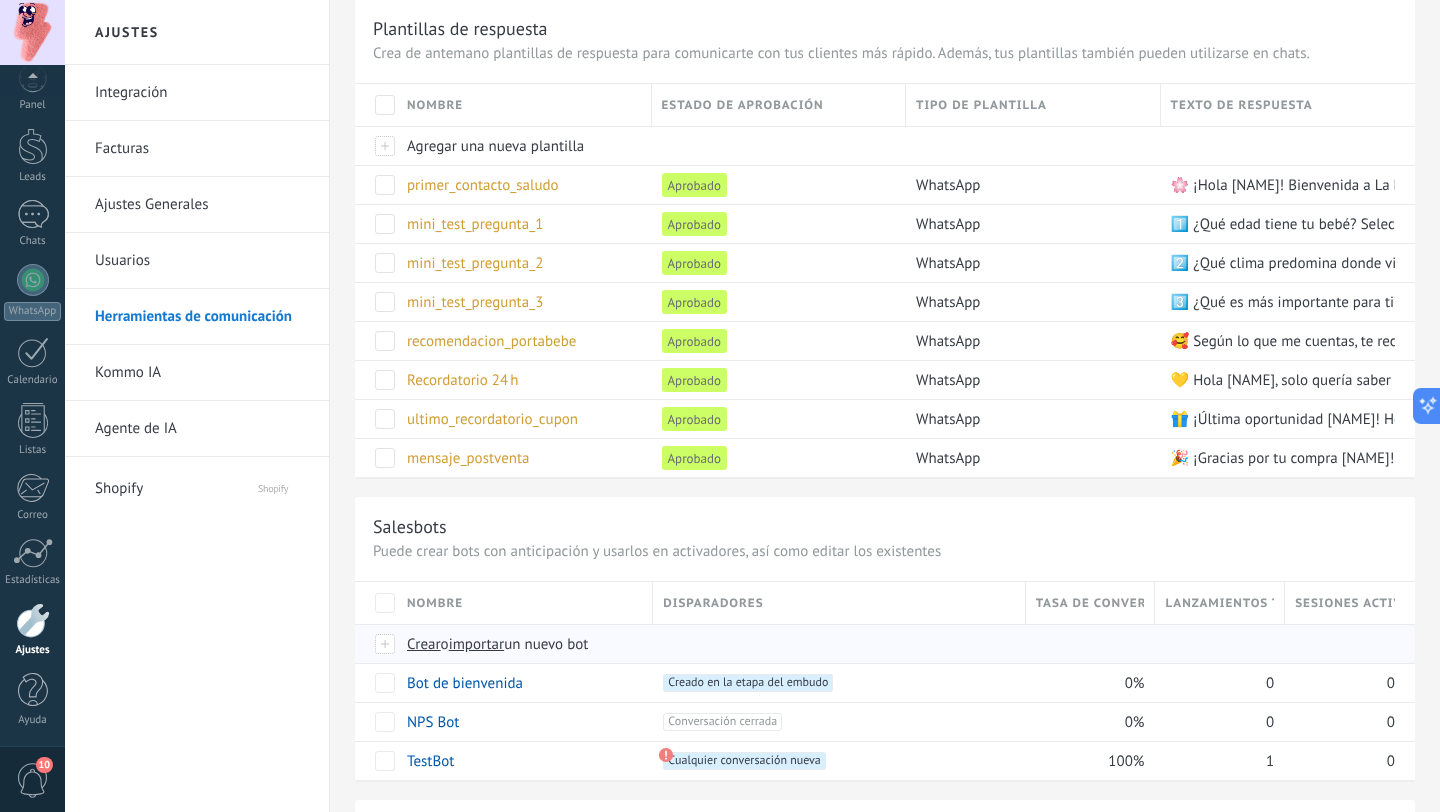 click on "Crear" at bounding box center [424, 644] 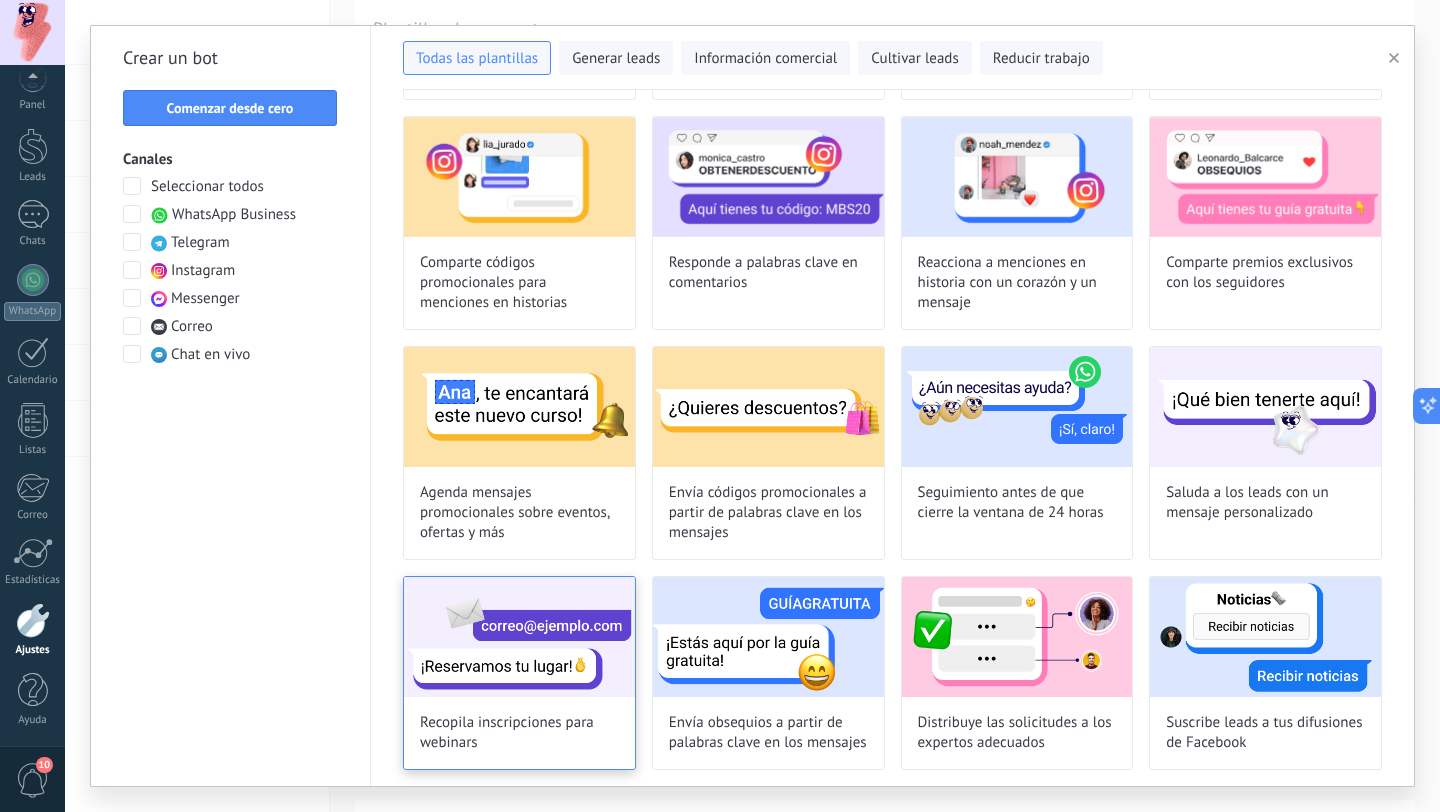 scroll, scrollTop: 258, scrollLeft: 0, axis: vertical 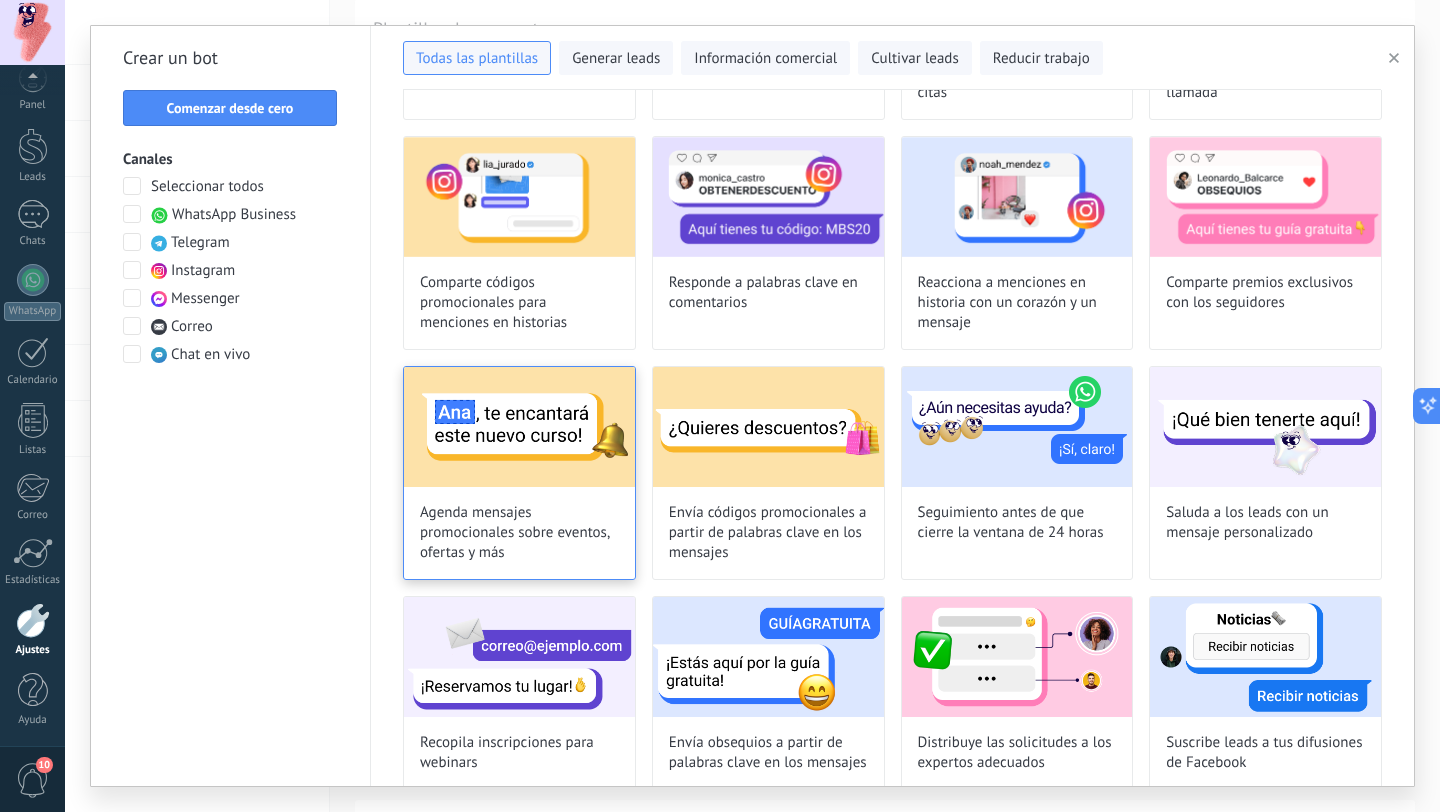 click at bounding box center (519, 427) 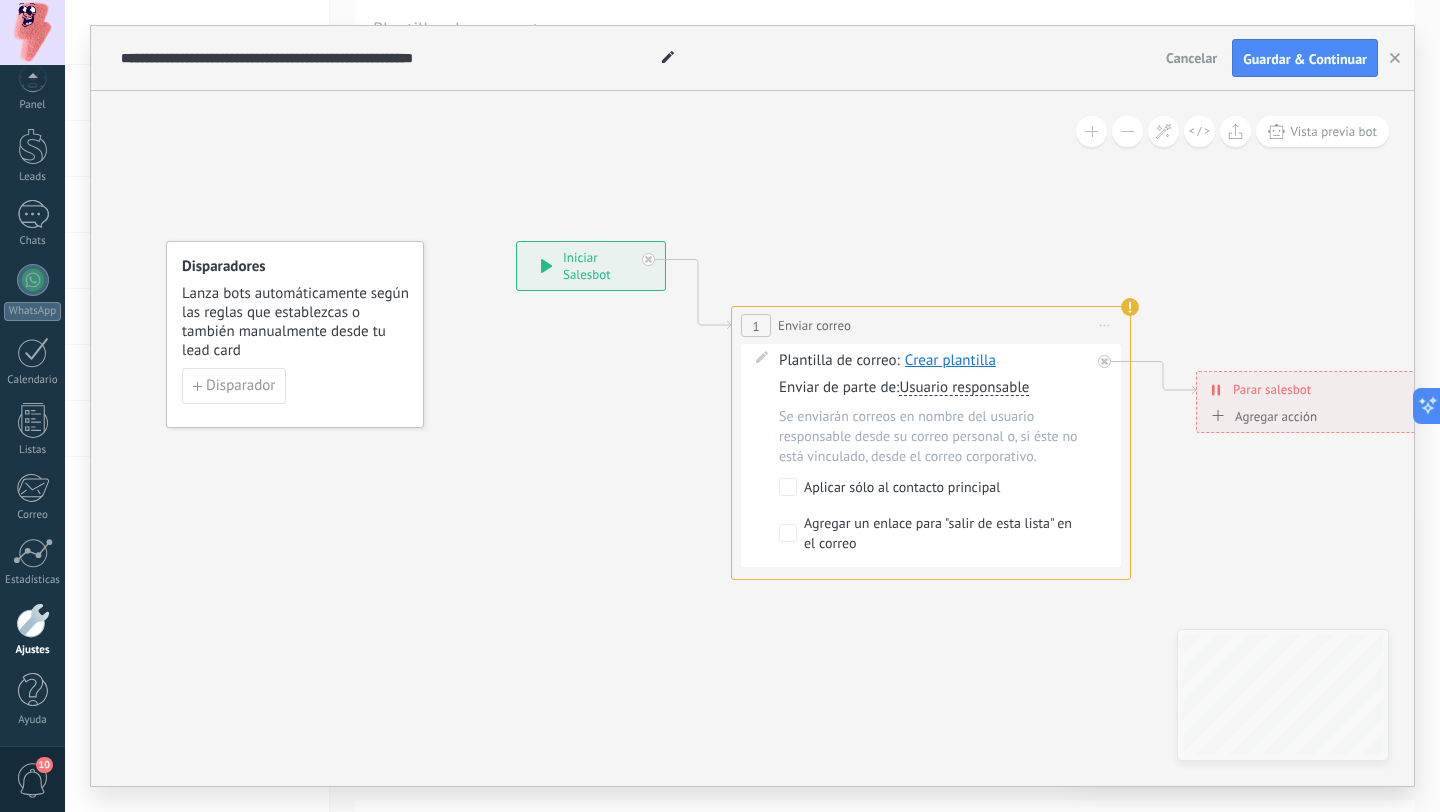 click on "Enviar correo" at bounding box center [814, 325] 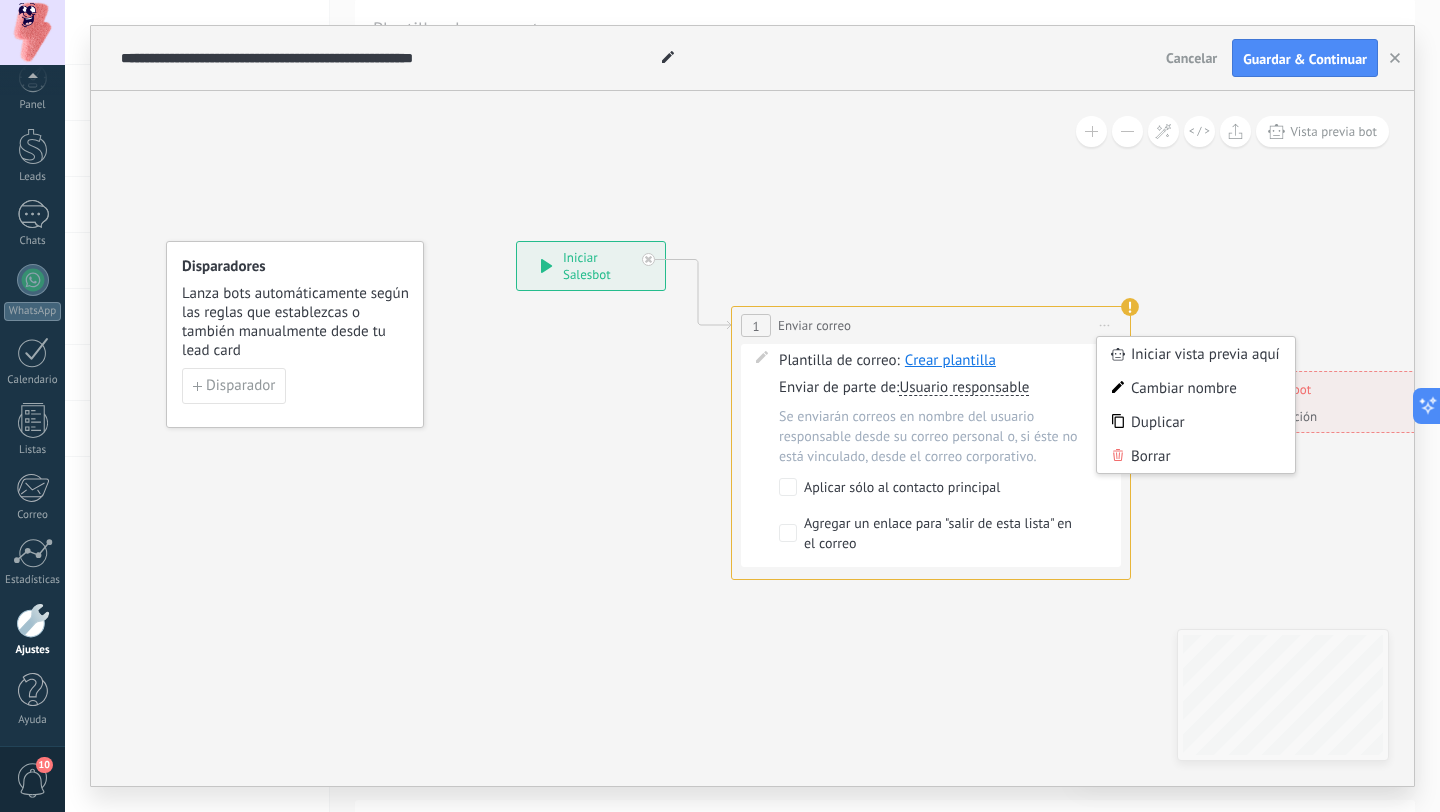 click 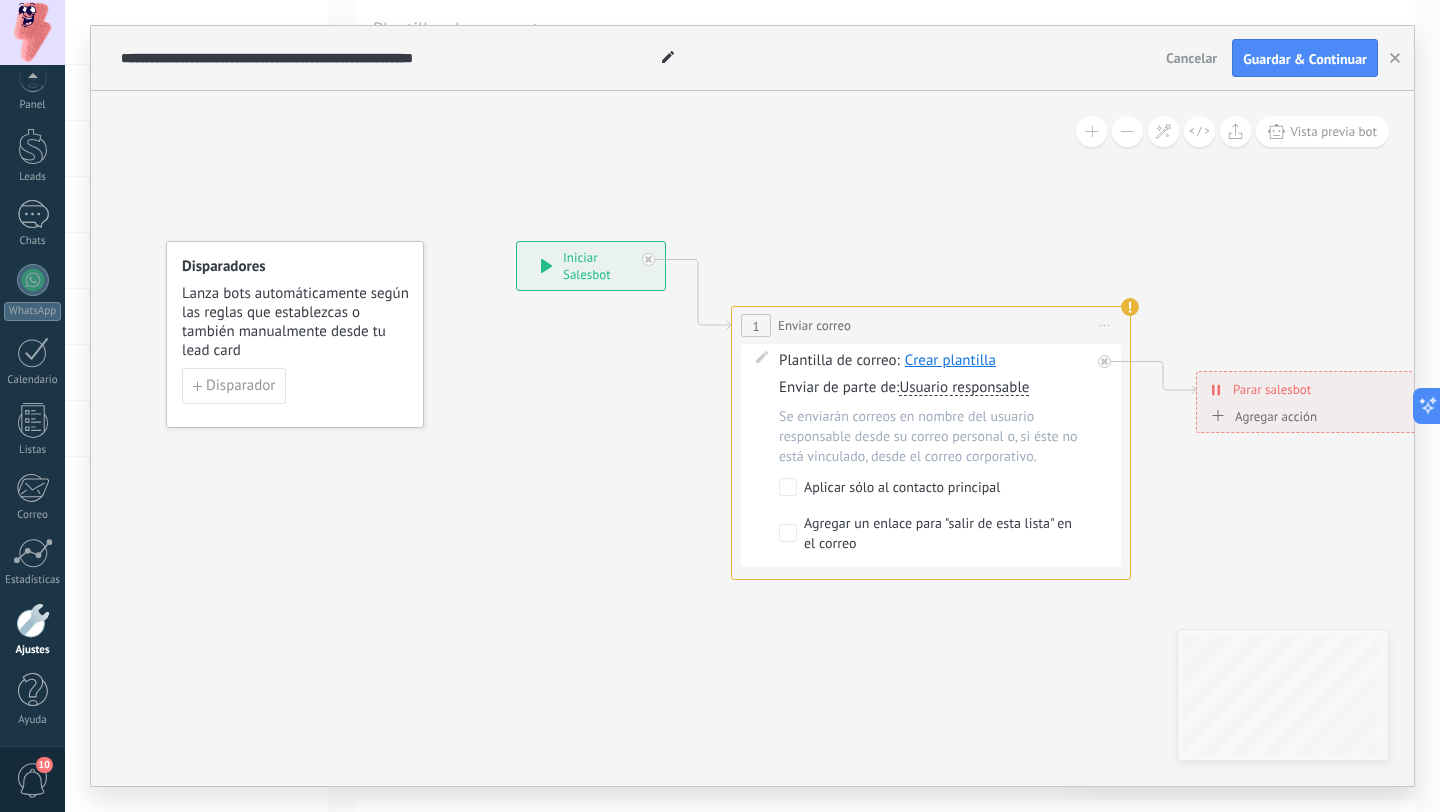 click on "**********" at bounding box center [591, 266] 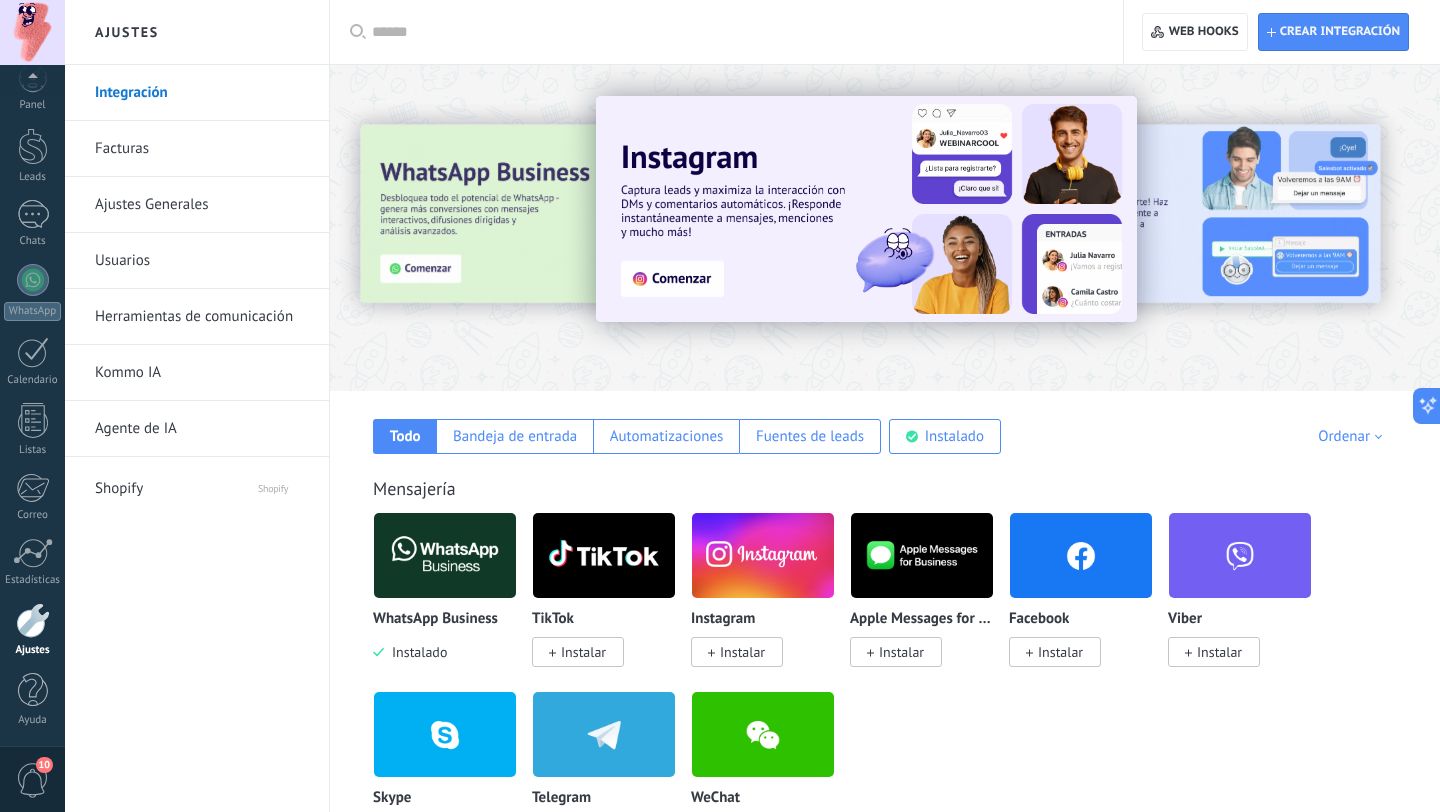 click on "Herramientas de comunicación" at bounding box center (202, 317) 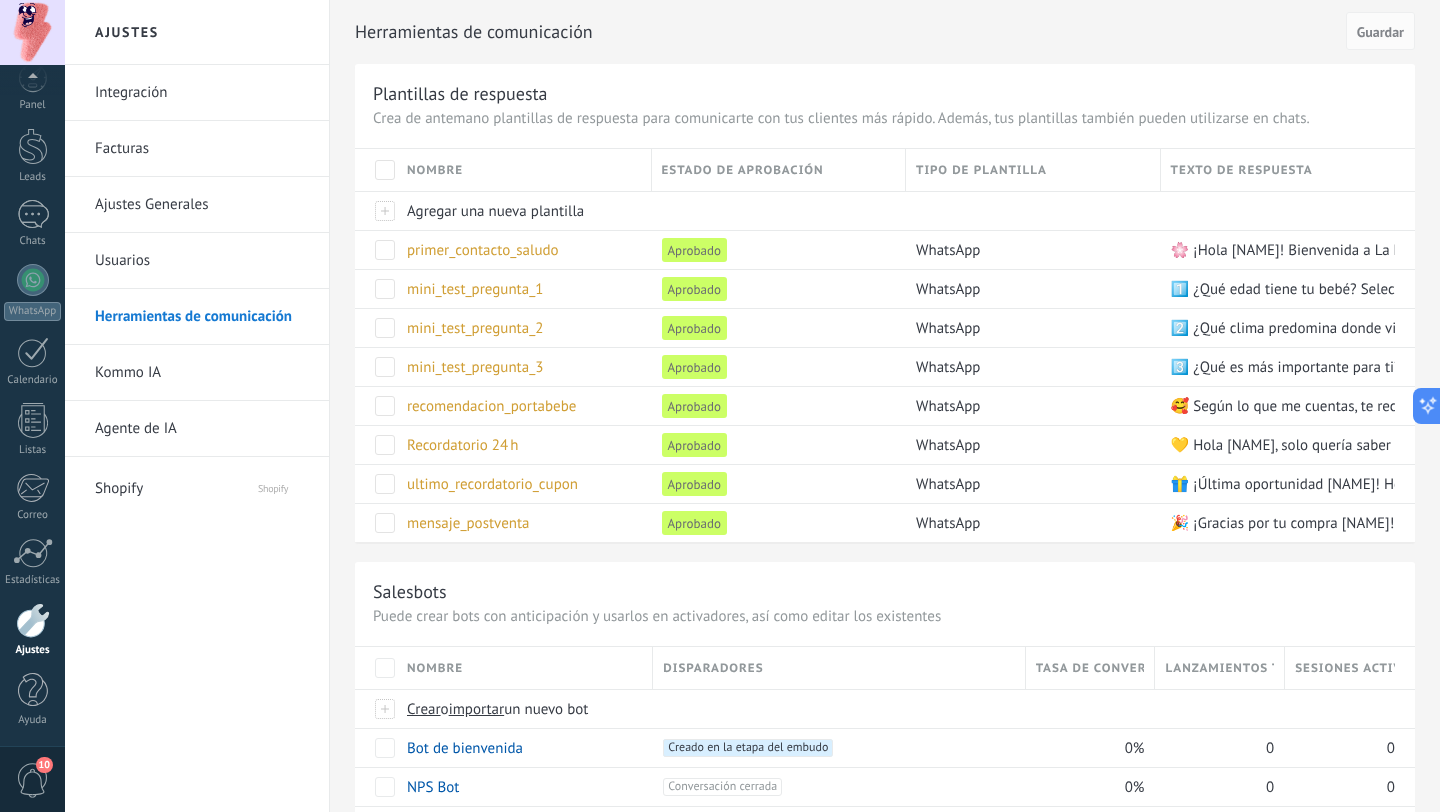 scroll, scrollTop: 74, scrollLeft: 0, axis: vertical 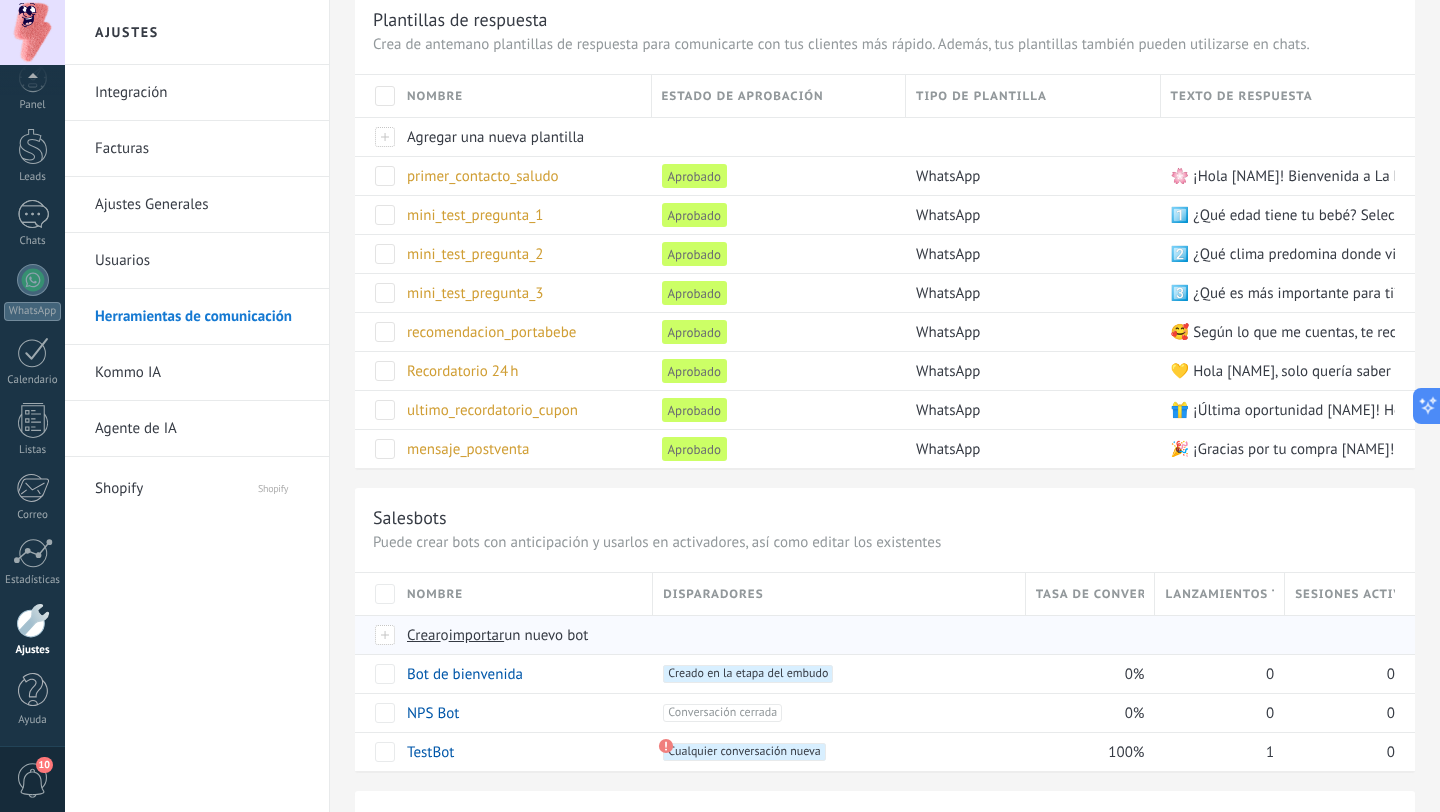 click on "Crear" at bounding box center [424, 635] 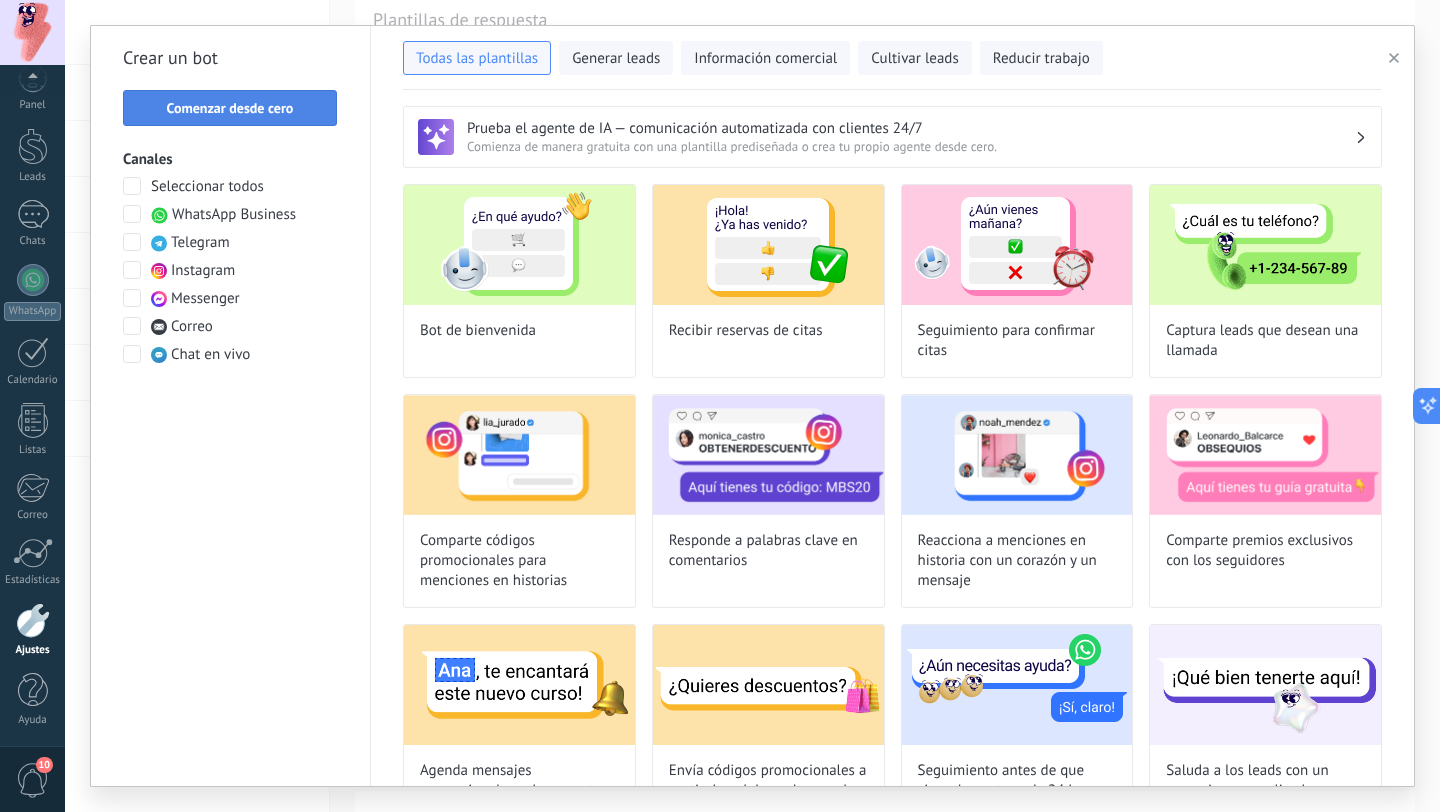 click on "Comenzar desde cero" at bounding box center (230, 108) 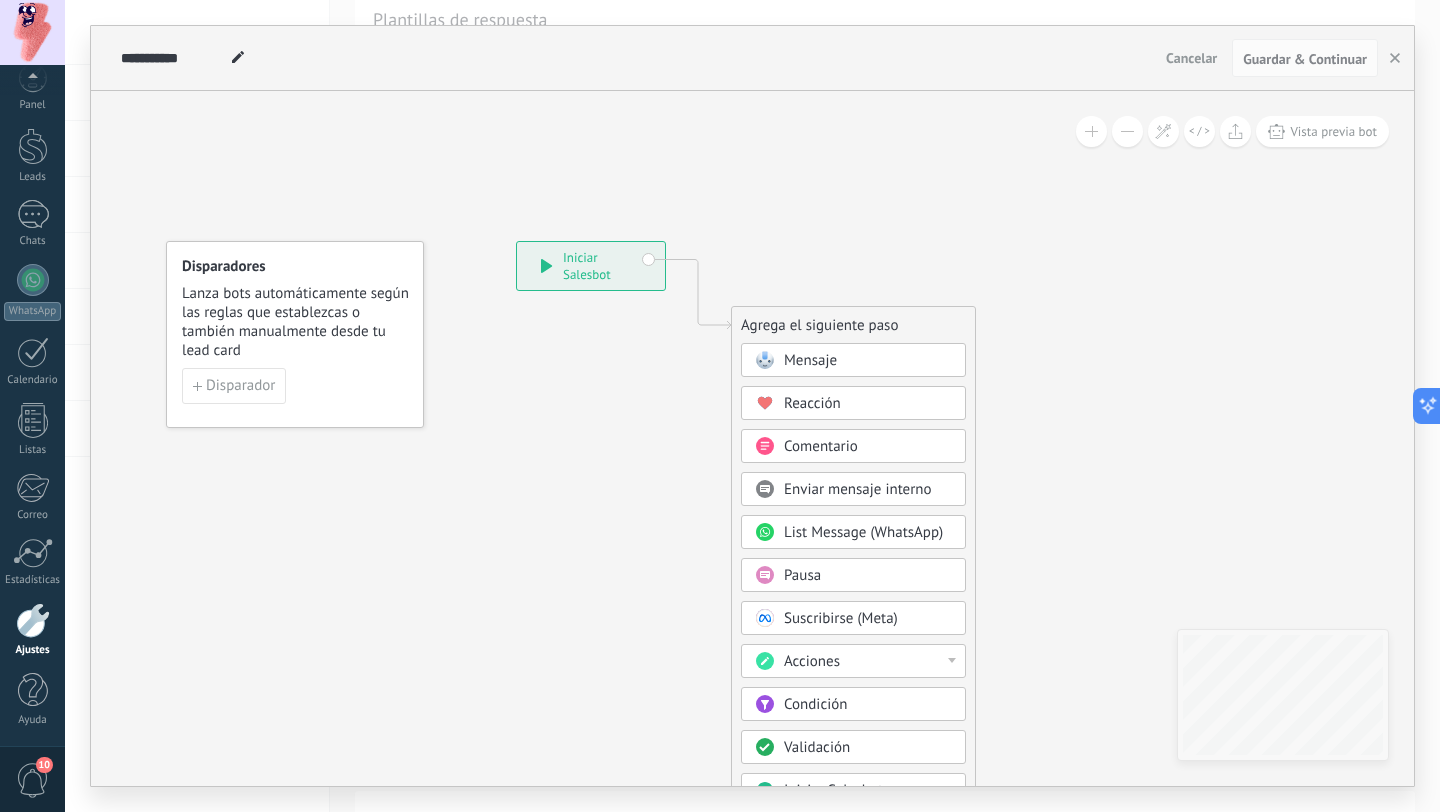 click on "Agrega el siguiente paso" at bounding box center (853, 325) 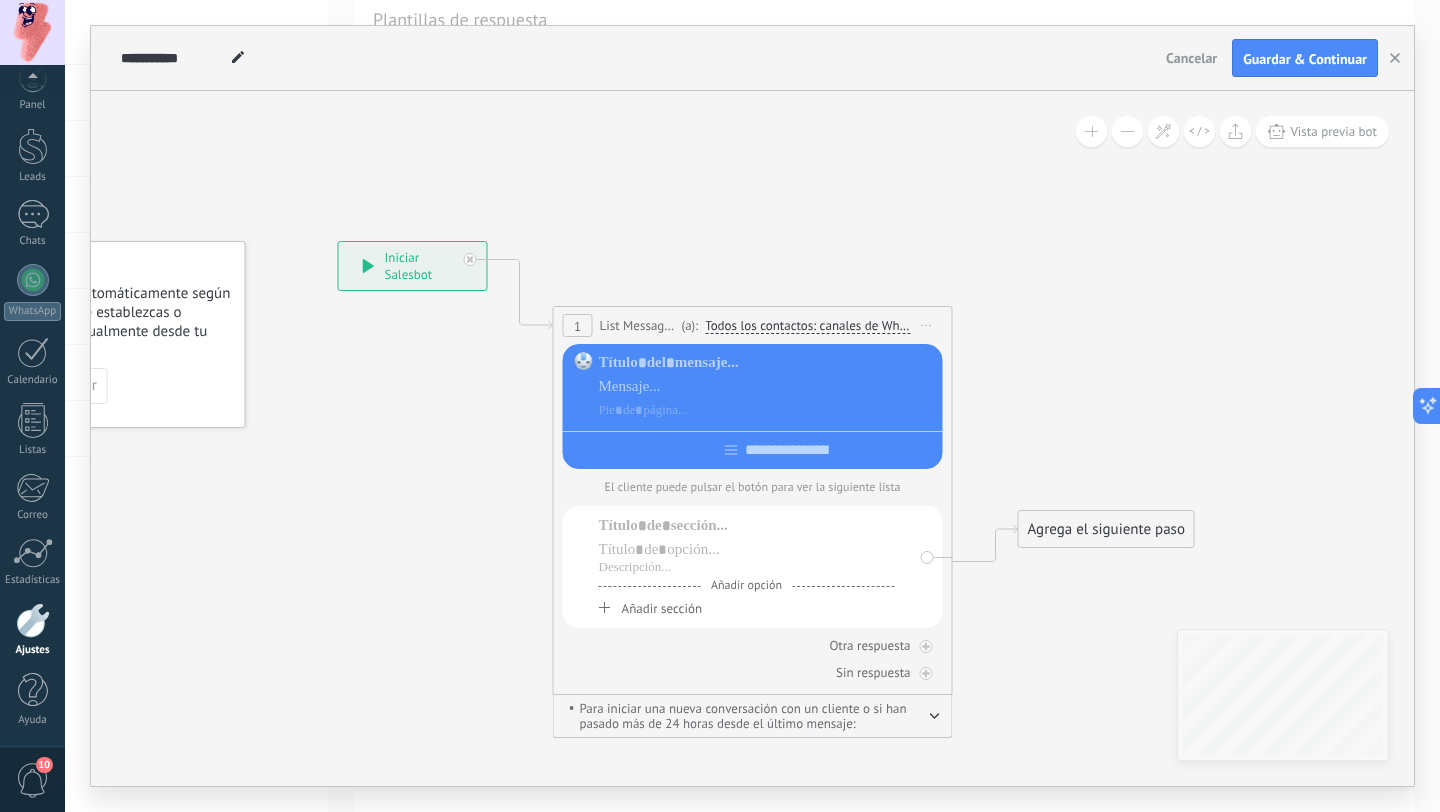 click on "Todos los contactos: canales de WhatsApp seleccionados" at bounding box center (807, 326) 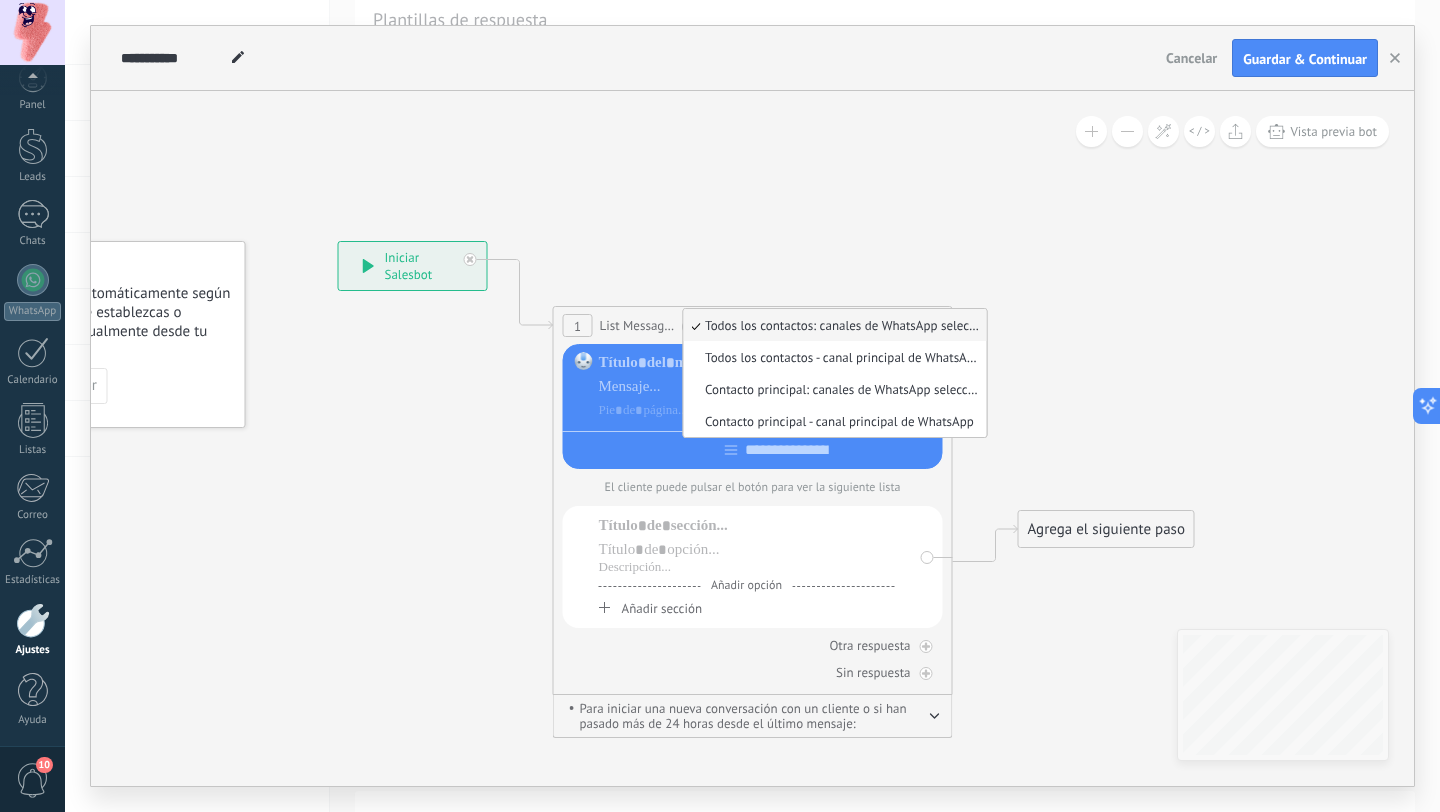 click 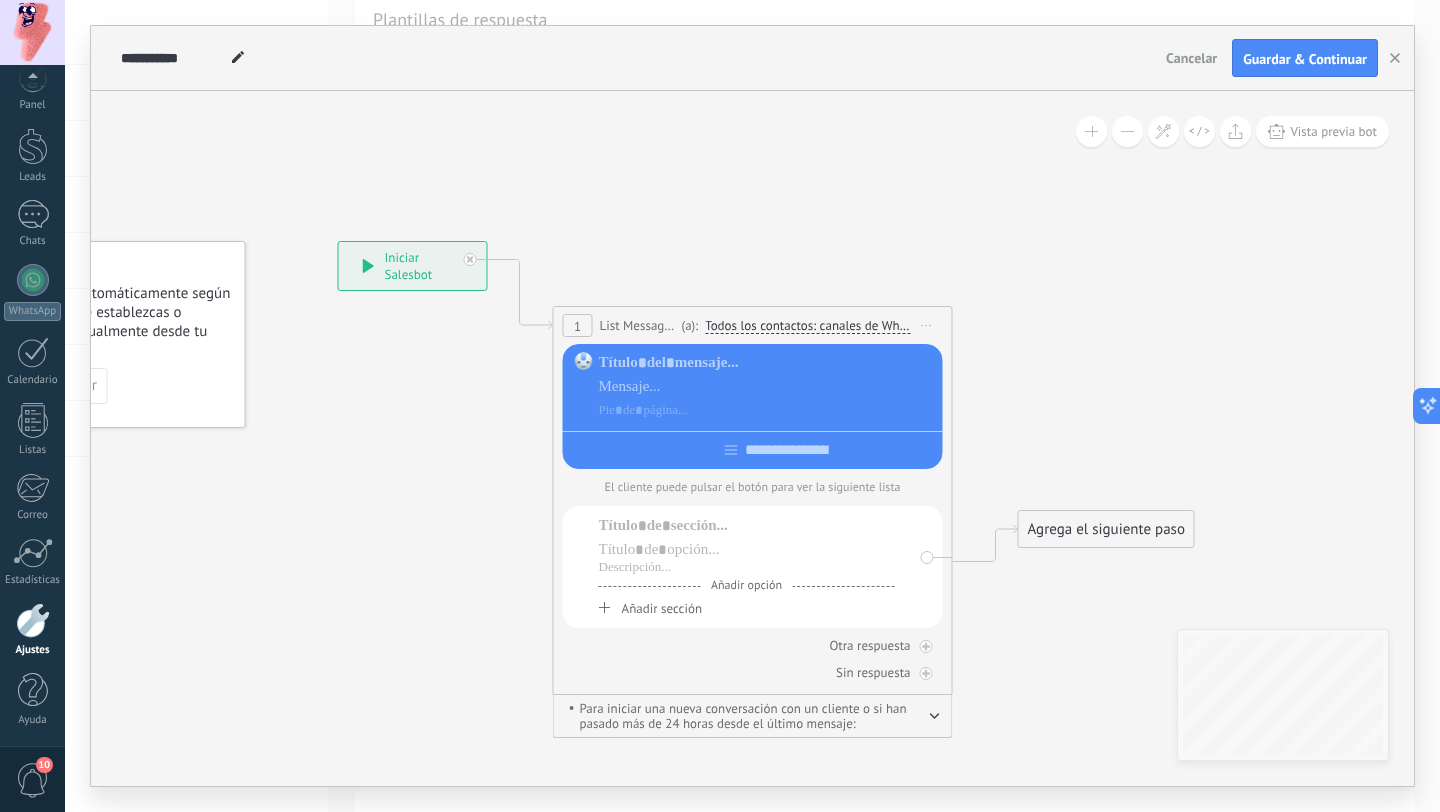 click on "Iniciar vista previa aquí
Cambiar nombre
Duplicar
Borrar" at bounding box center (927, 325) 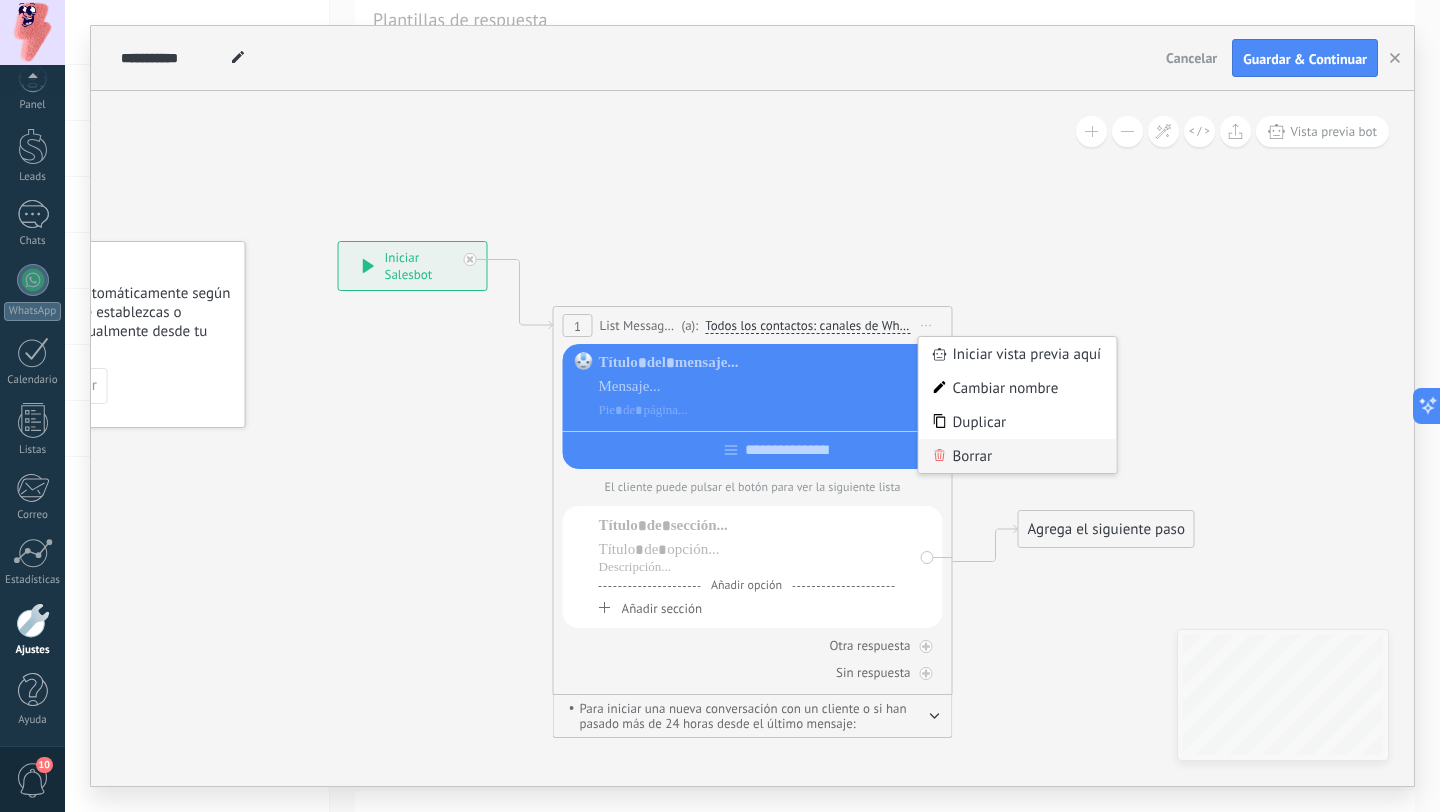 click on "Borrar" at bounding box center (1018, 456) 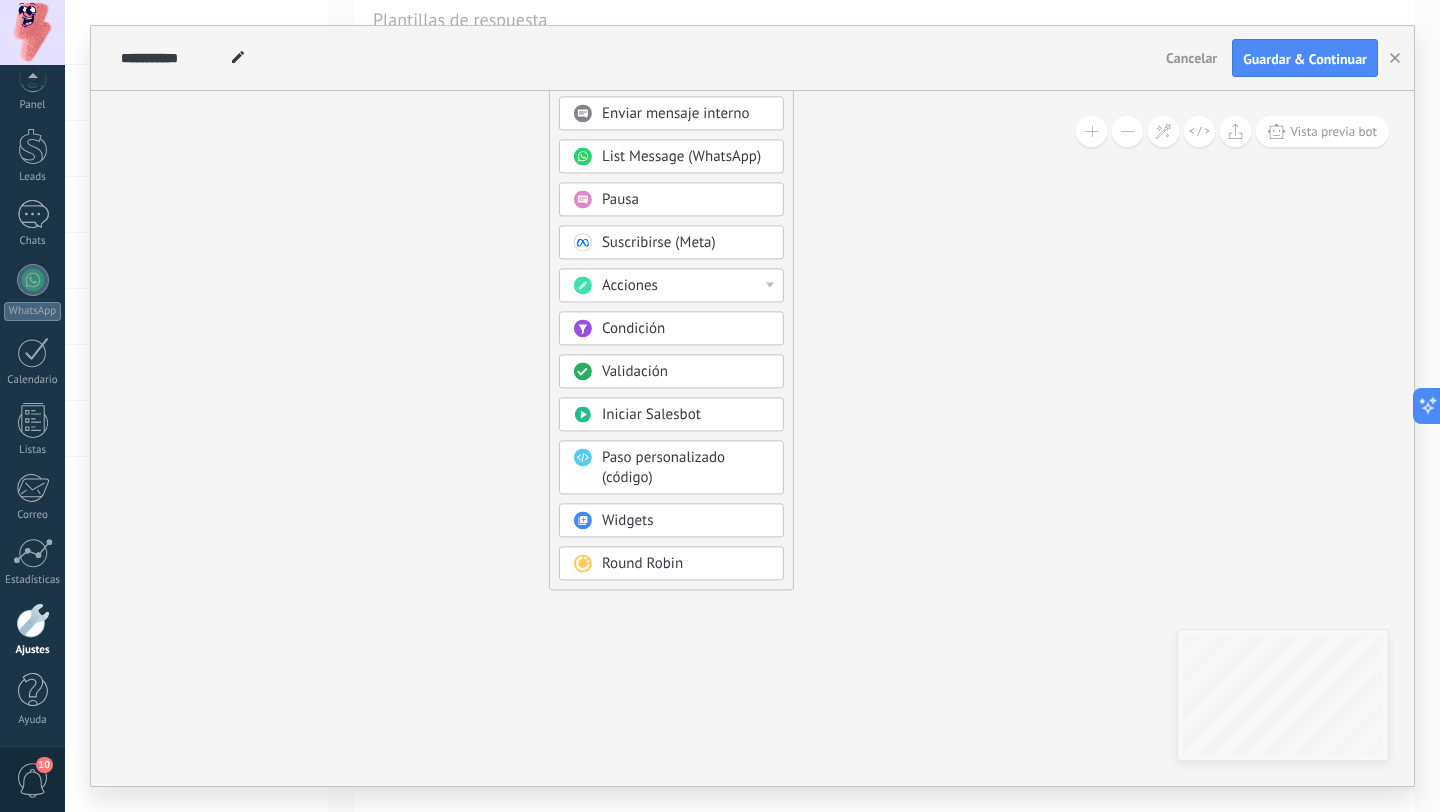 click on ".abccls-1,.abccls-2{fill-rule:evenodd}.abccls-2{fill:#fff} .abfcls-1{fill:none}.abfcls-2{fill:#fff} .abncls-1{isolation:isolate}.abncls-2{opacity:.06}.abncls-2,.abncls-3,.abncls-6{mix-blend-mode:multiply}.abncls-3{opacity:.15}.abncls-4,.abncls-8{fill:#fff}.abncls-5{fill:url(#abnlinear-gradient)}.abncls-6{opacity:.04}.abncls-7{fill:url(#abnlinear-gradient-2)}.abncls-8{fill-rule:evenodd} .abqst0{fill:#ffa200} .abwcls-1{fill:#252525} .cls-1{isolation:isolate} .acicls-1{fill:none} .aclcls-1{fill:#232323} .acnst0{display:none} .addcls-1,.addcls-2{fill:none;stroke-miterlimit:10}.addcls-1{stroke:#dfe0e5}.addcls-2{stroke:#a1a7ab} .adecls-1,.adecls-2{fill:none;stroke-miterlimit:10}.adecls-1{stroke:#dfe0e5}.adecls-2{stroke:#a1a7ab} .adqcls-1{fill:#8591a5;fill-rule:evenodd} .aeccls-1{fill:#5c9f37} .aeecls-1{fill:#f86161} .aejcls-1{fill:#8591a5;fill-rule:evenodd} .aekcls-1{fill-rule:evenodd} .aelcls-1{fill-rule:evenodd;fill:currentColor} .aemcls-1{fill-rule:evenodd;fill:currentColor} .aencls-2{fill:#f86161;opacity:.3}" at bounding box center (720, 332) 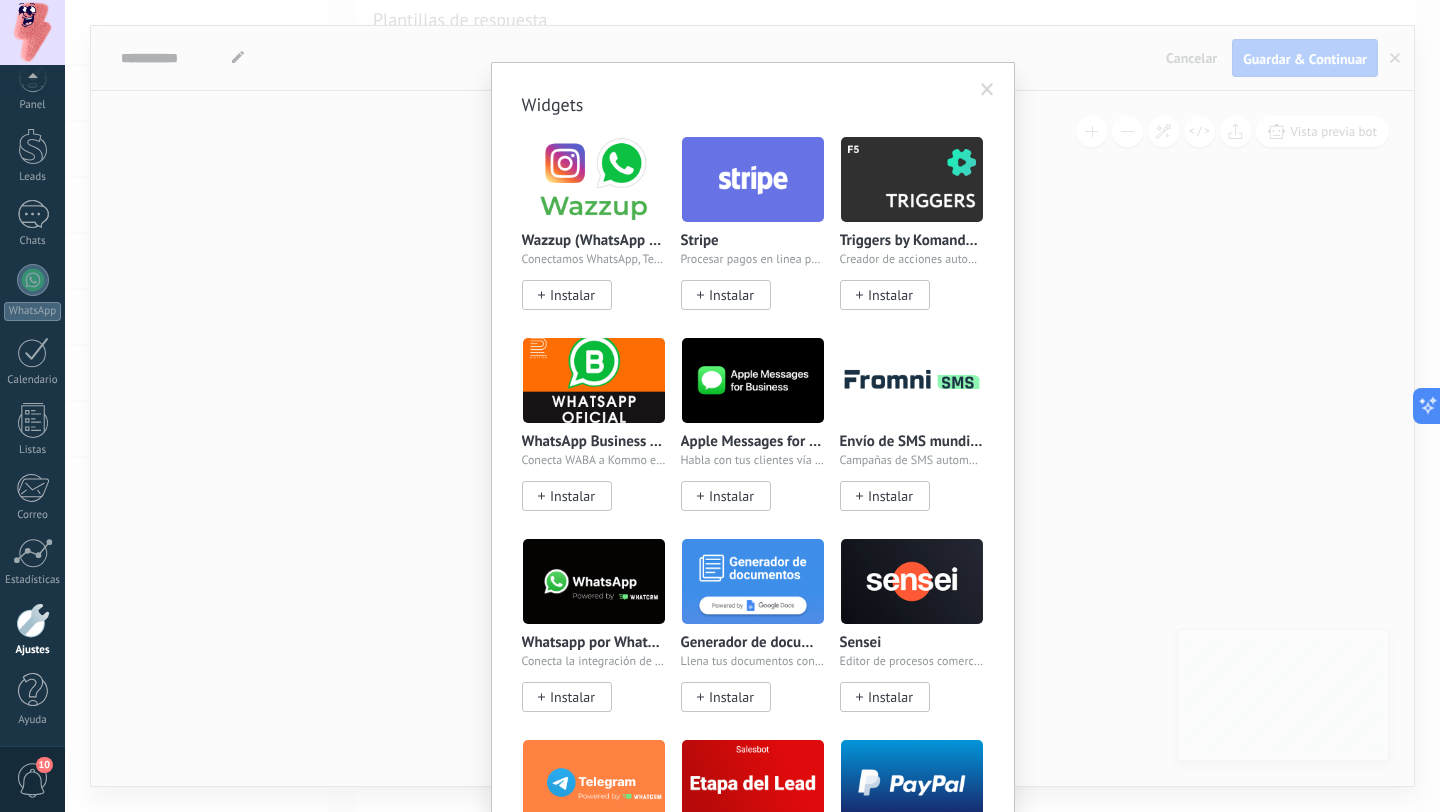 scroll, scrollTop: 0, scrollLeft: 0, axis: both 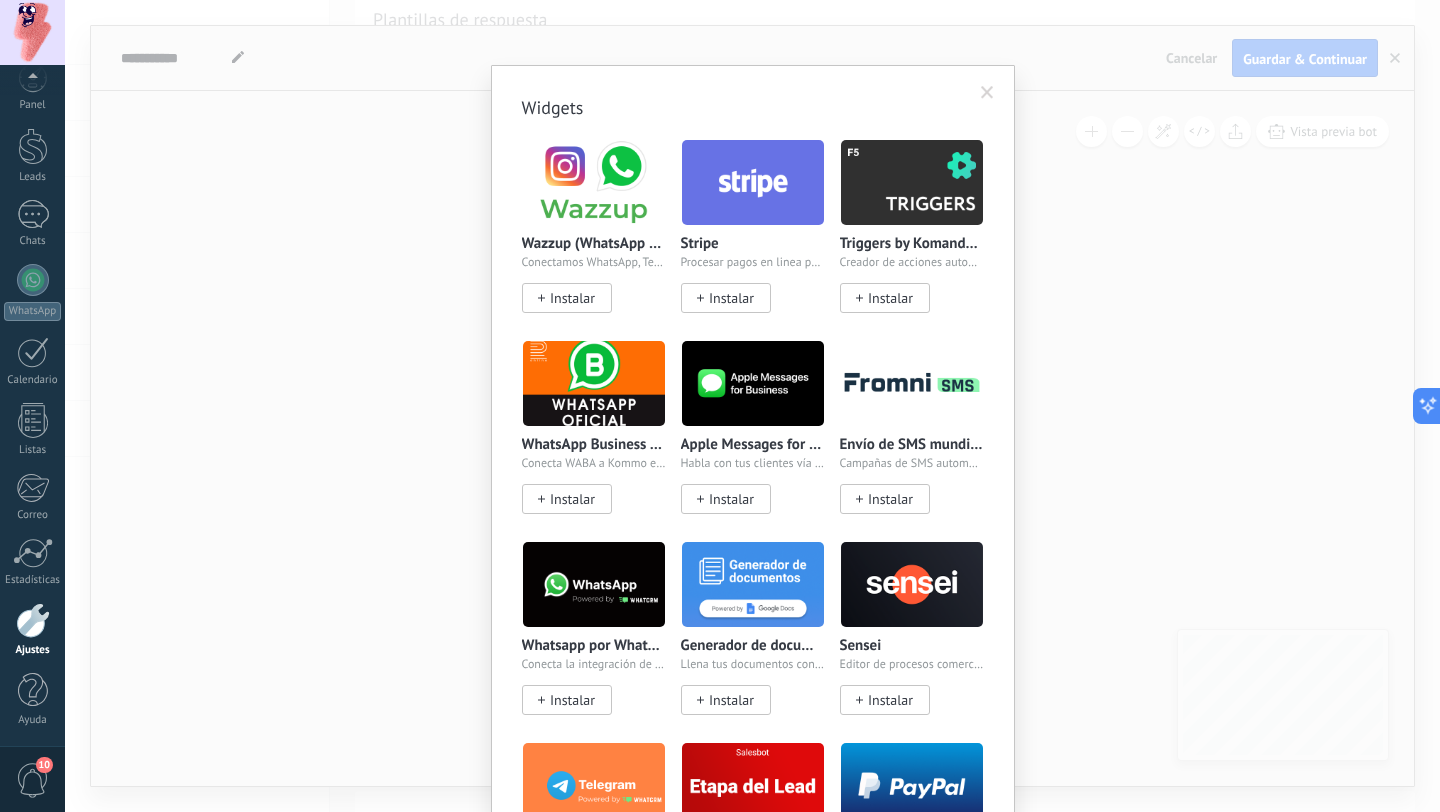 click at bounding box center (987, 93) 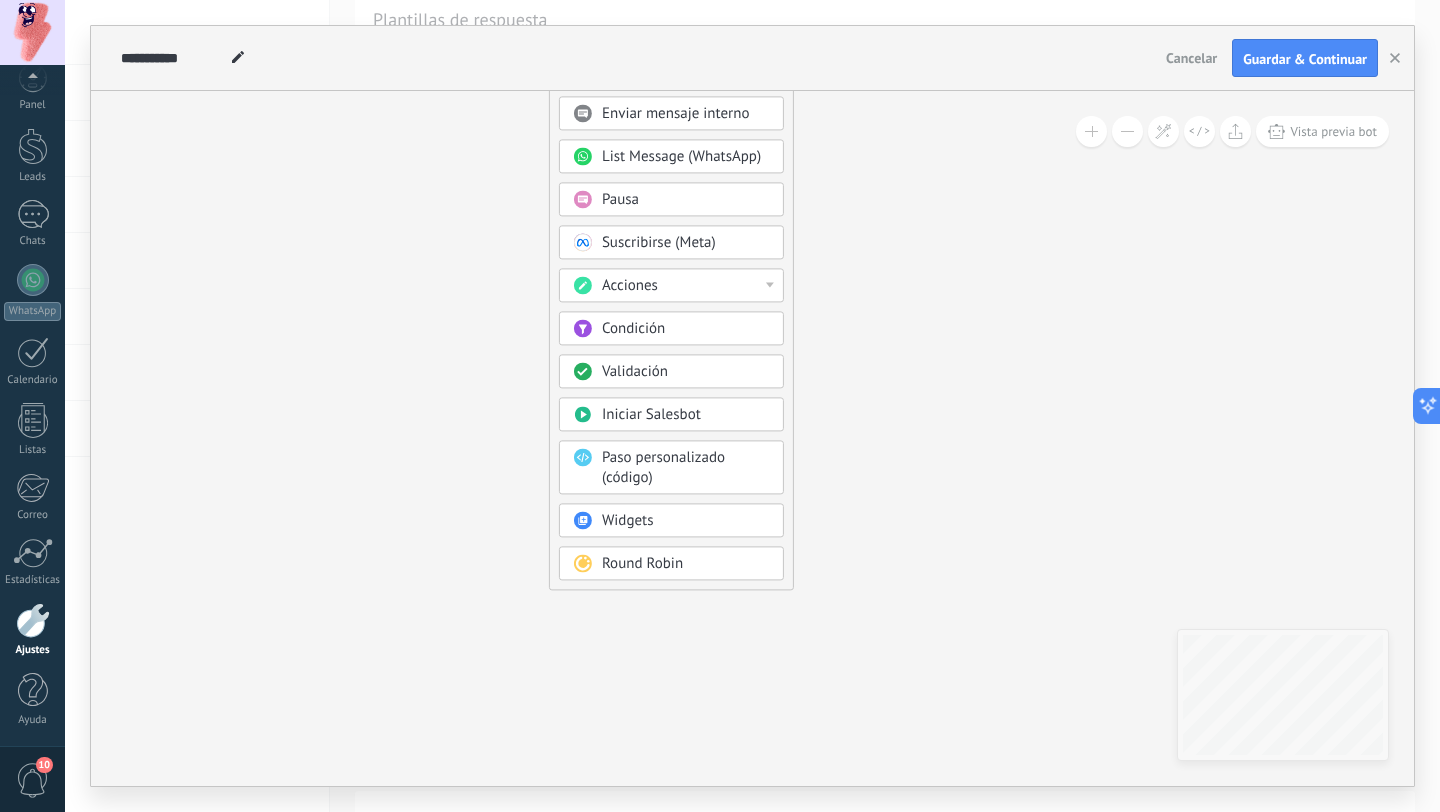 click on "Iniciar Salesbot" at bounding box center (651, 414) 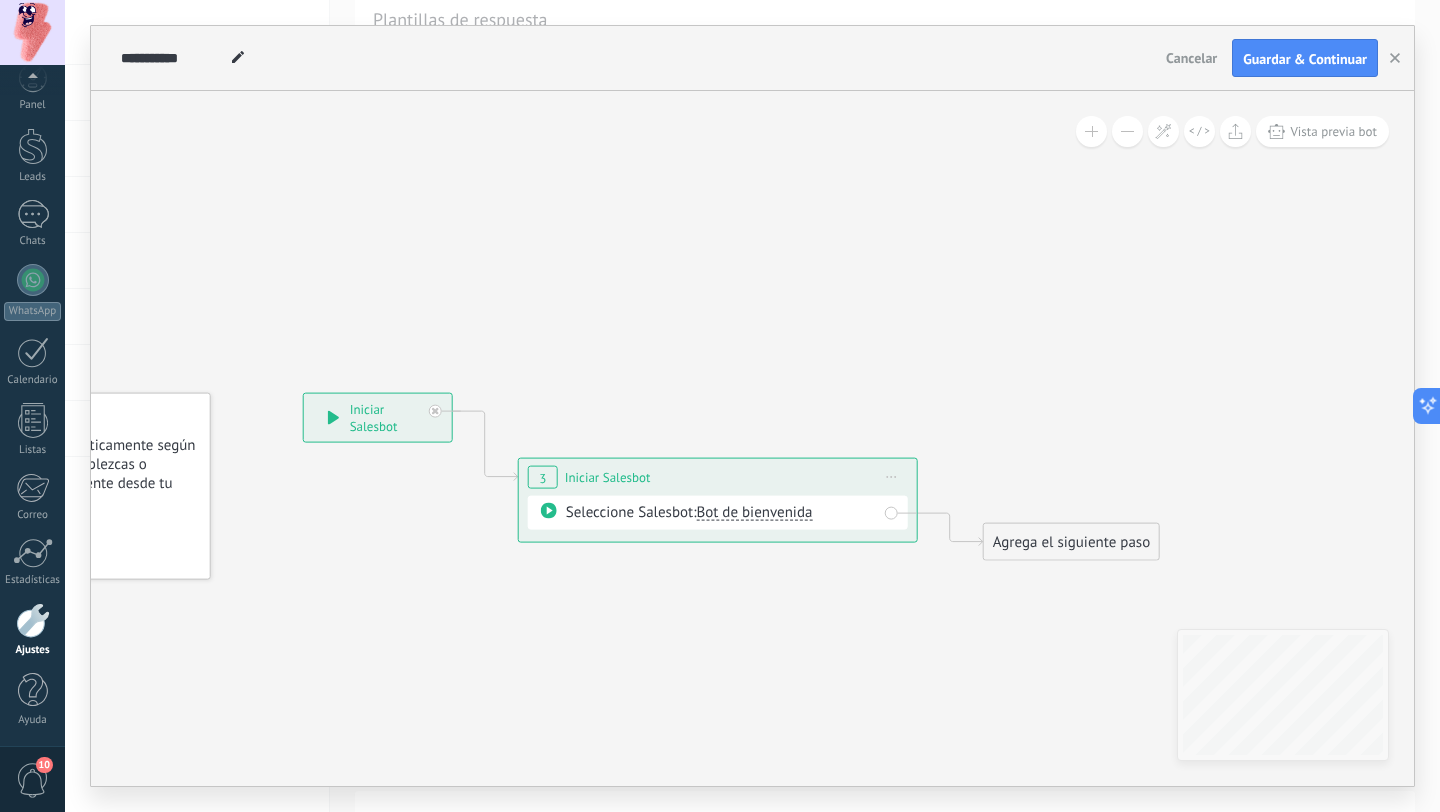 click on "Bot de bienvenida" at bounding box center (754, 512) 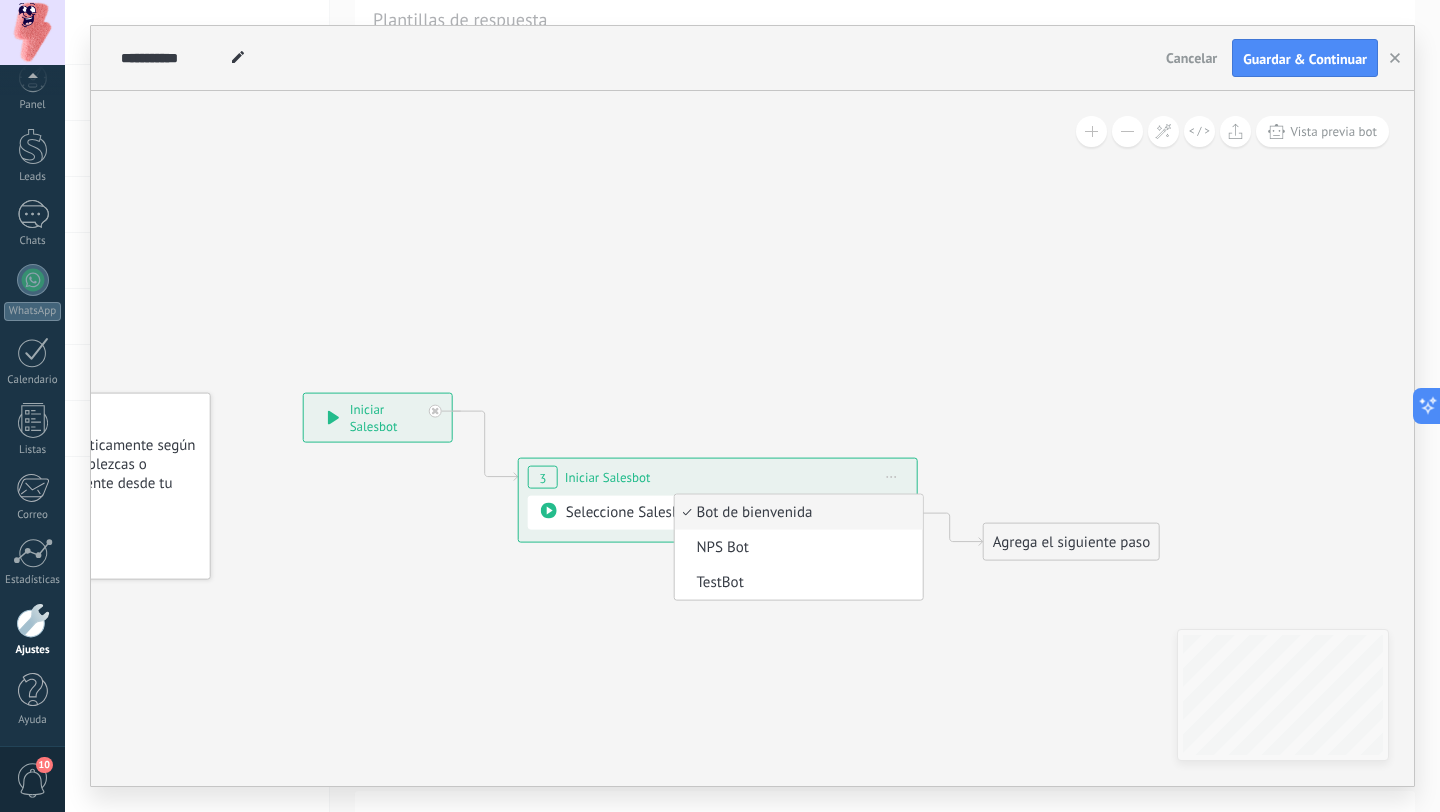 click on "Bot de bienvenida" at bounding box center [795, 513] 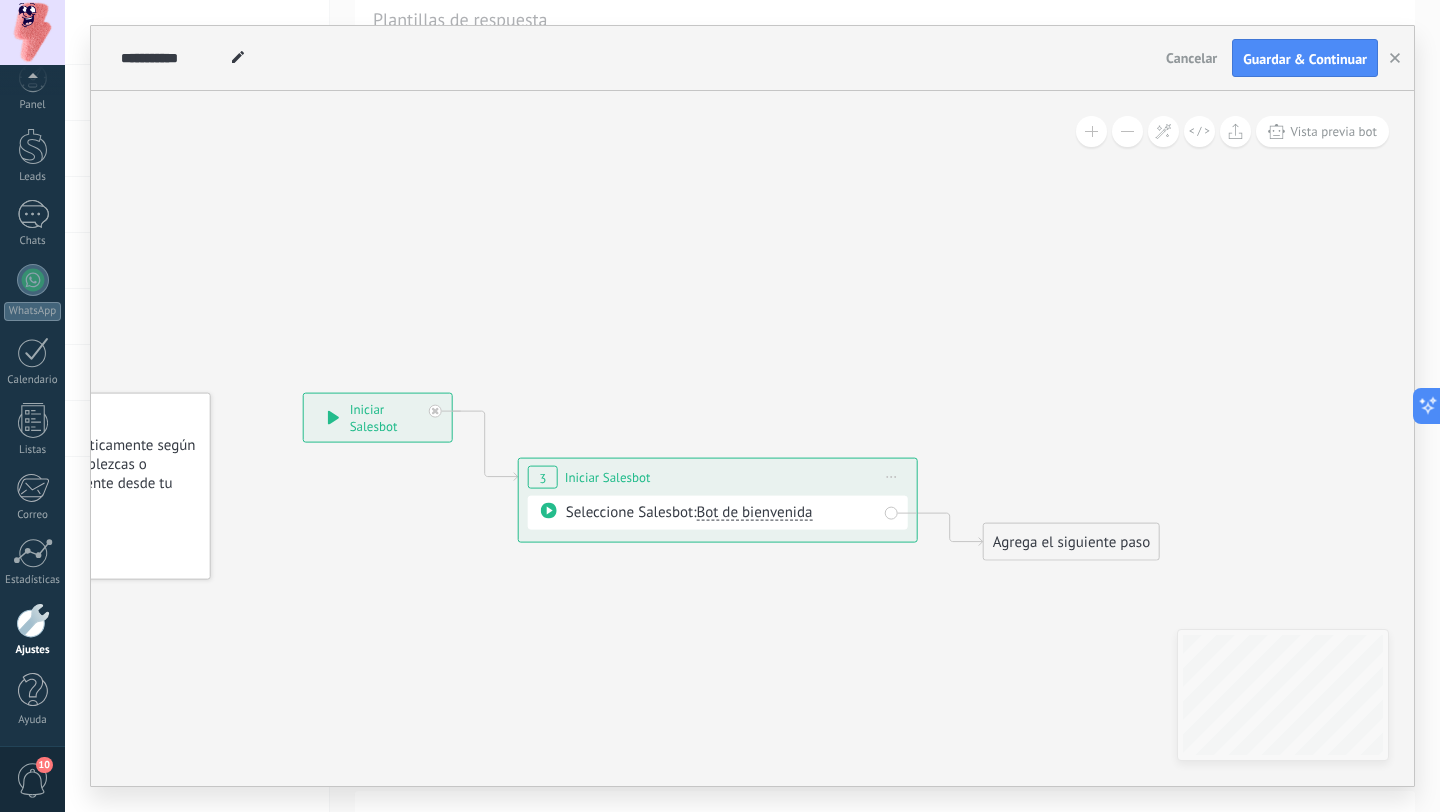 click on "Agrega el siguiente paso" at bounding box center (1071, 542) 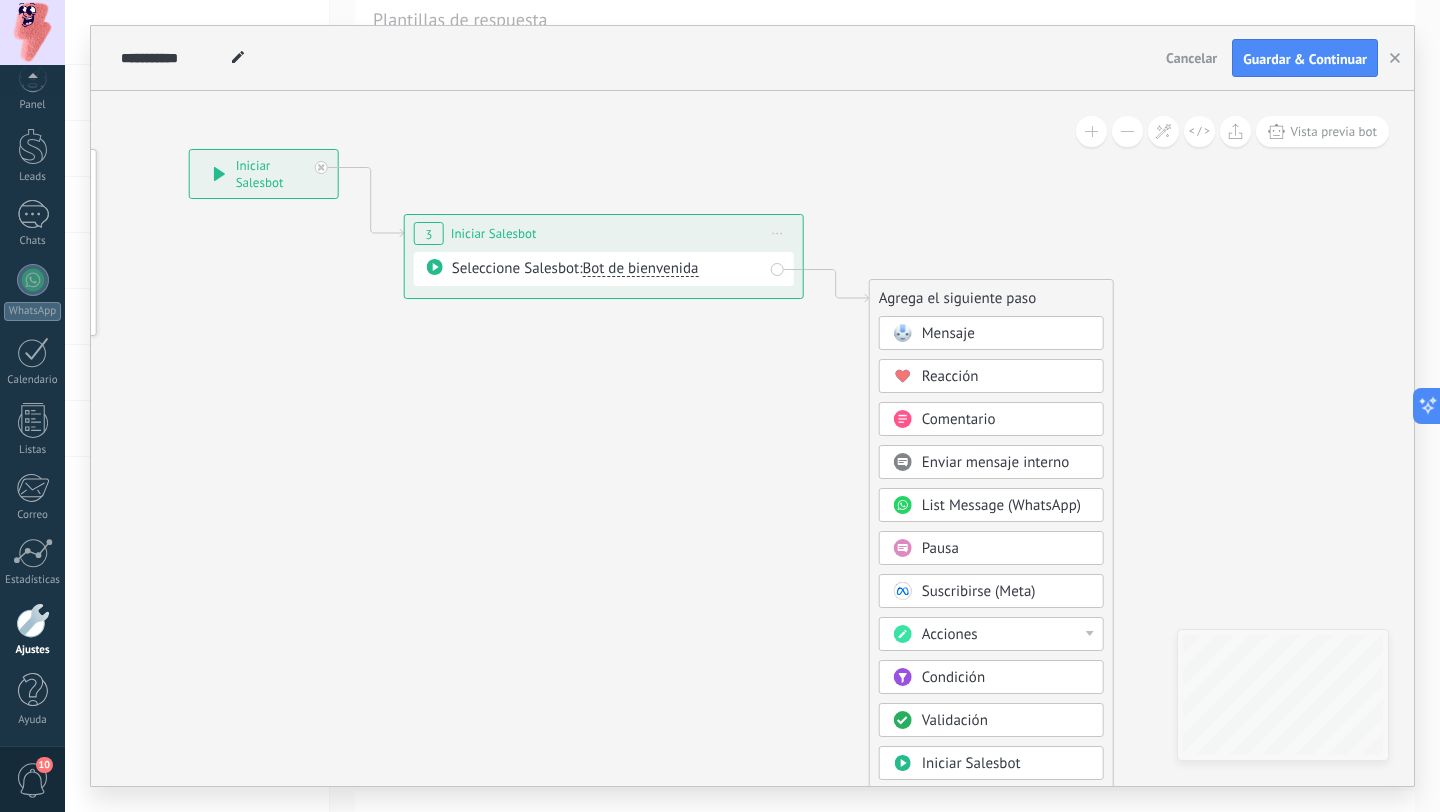 click on "Acciones" at bounding box center [1006, 635] 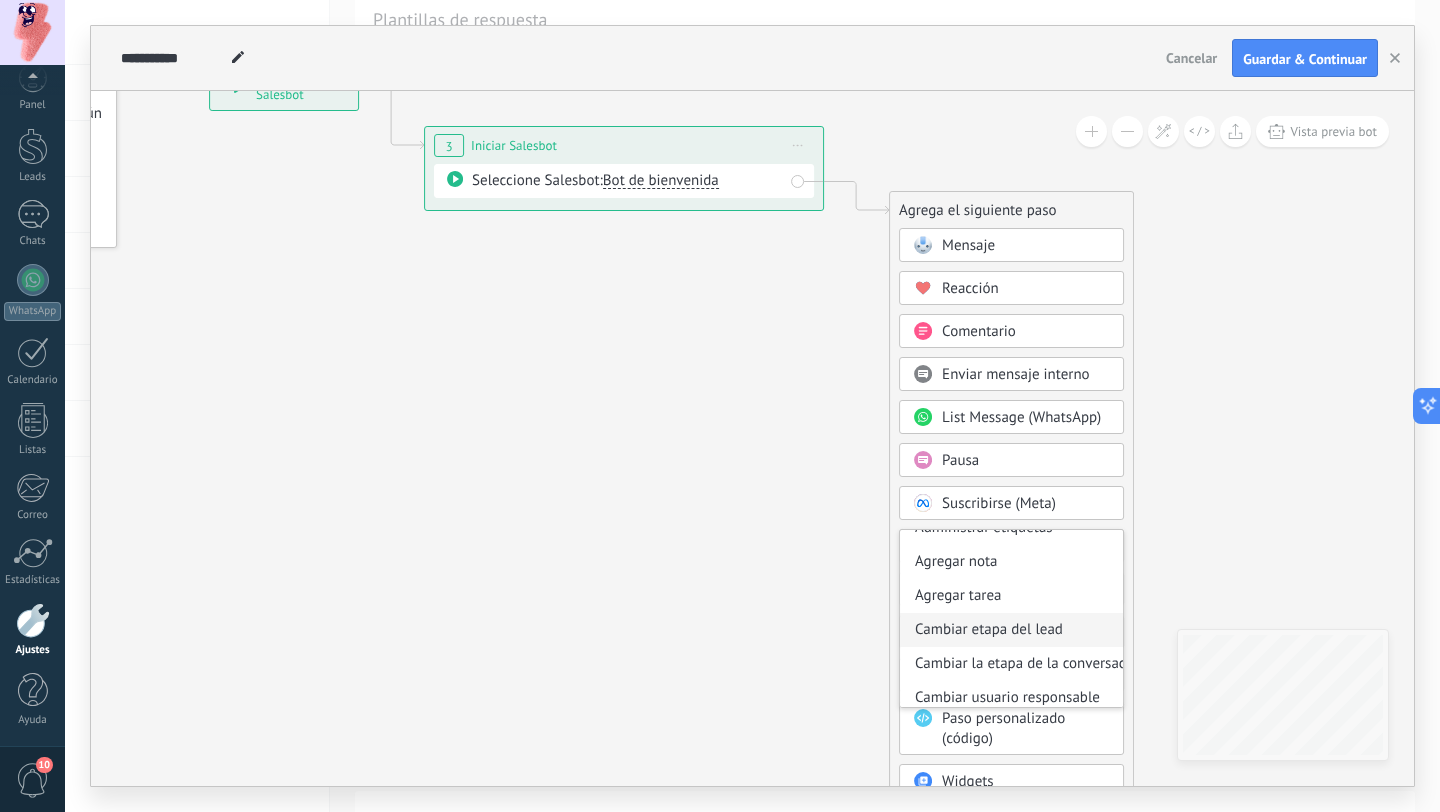 scroll, scrollTop: 0, scrollLeft: 0, axis: both 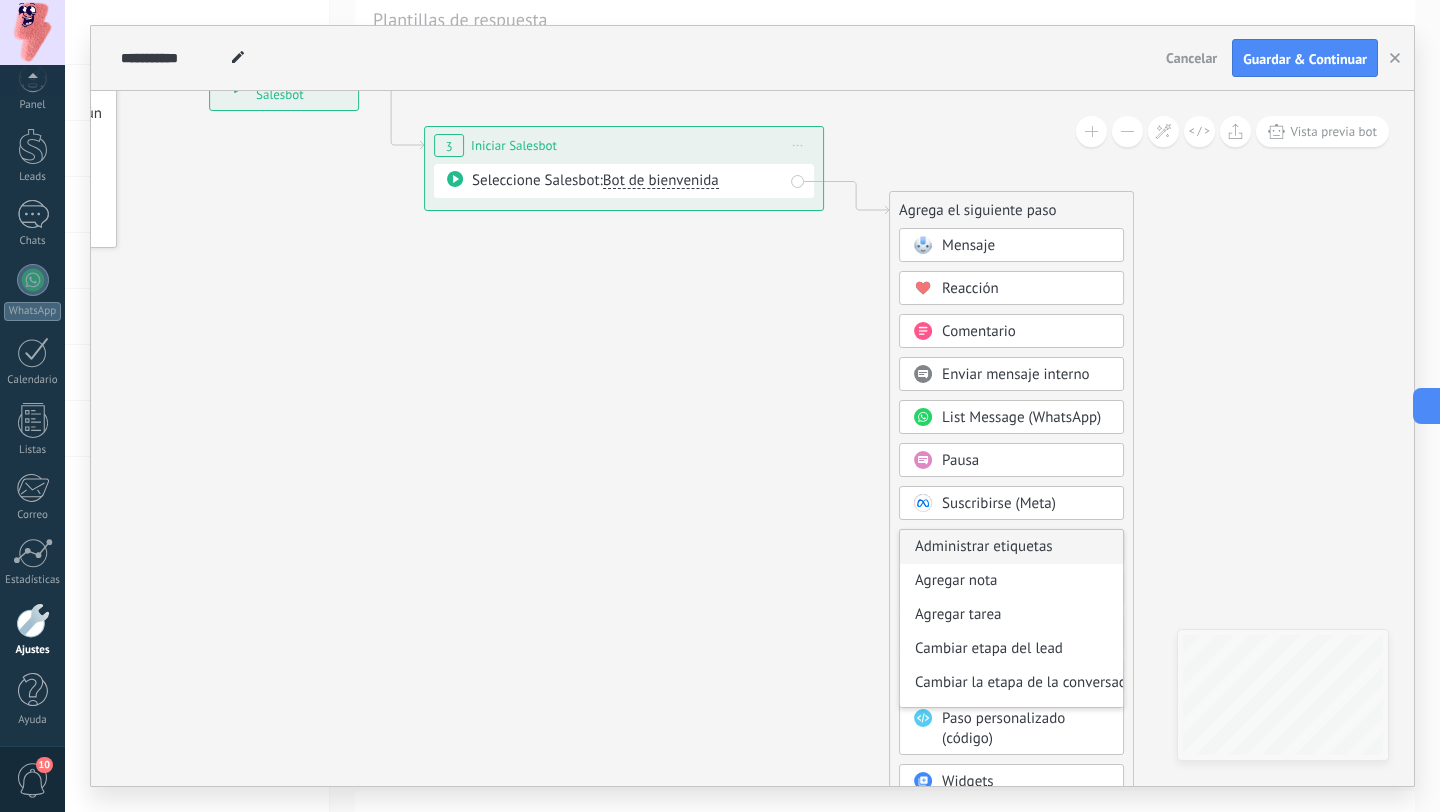 click on "Administrar etiquetas" at bounding box center (1011, 547) 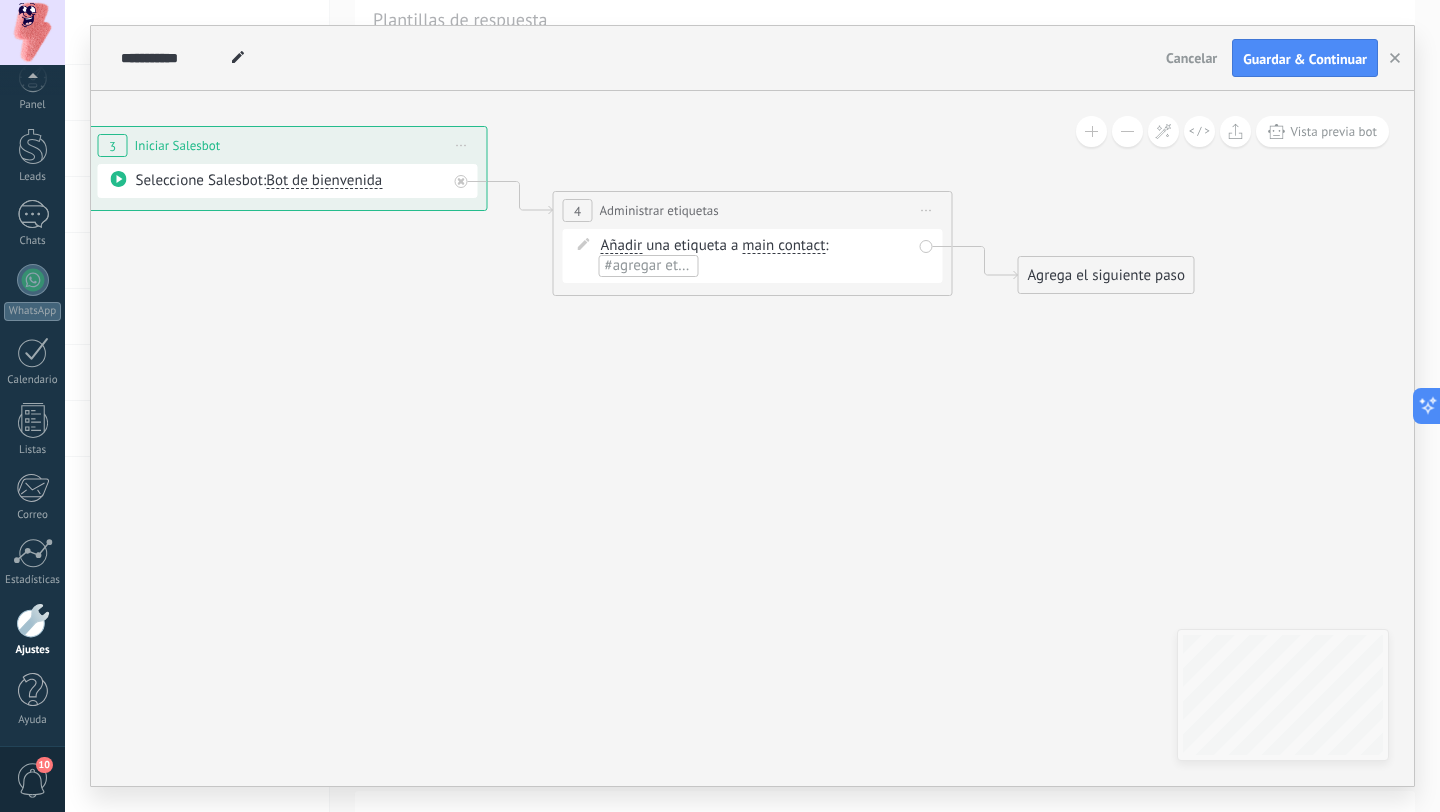 click on "Agrega el siguiente paso" at bounding box center [1106, 275] 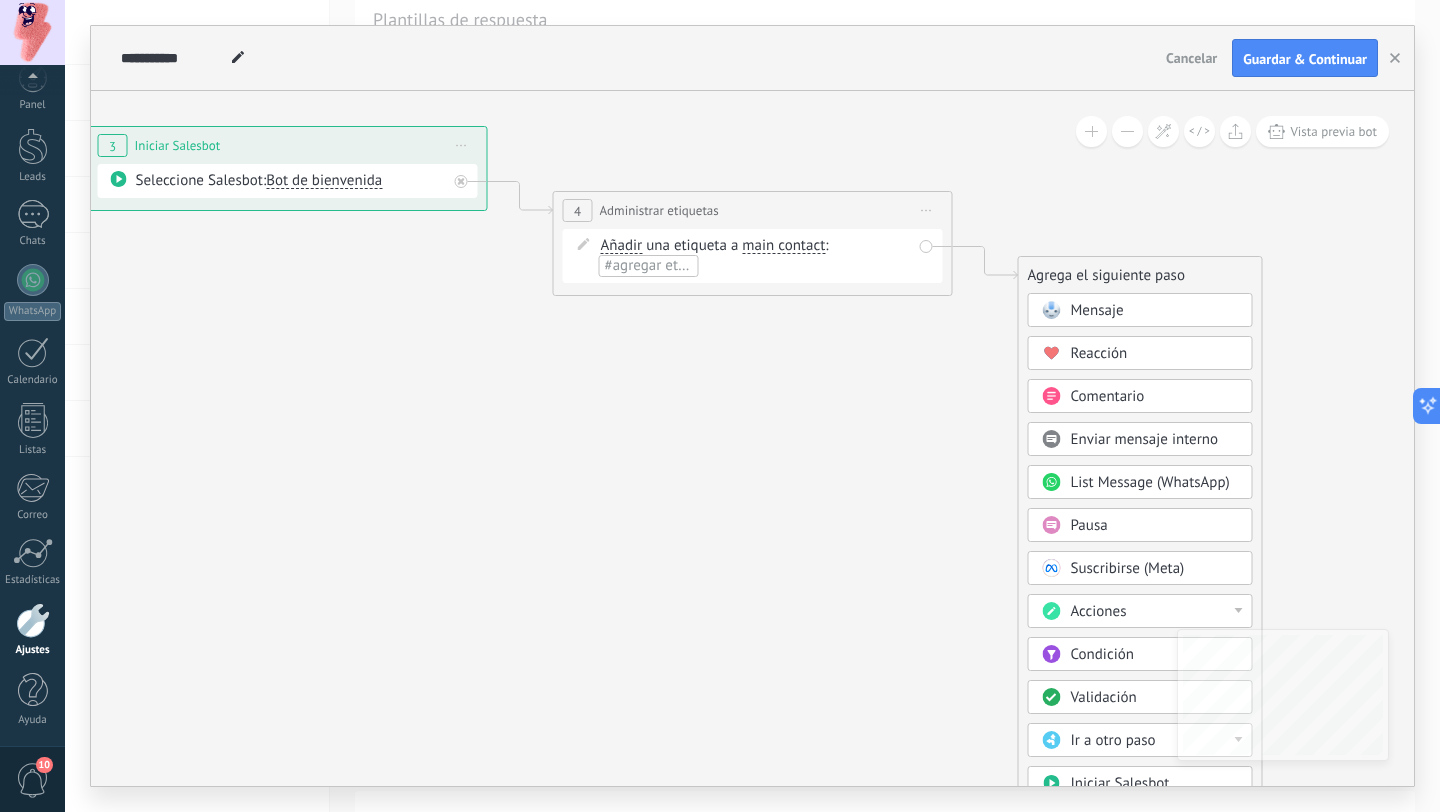 click on "Pausa" at bounding box center [1155, 526] 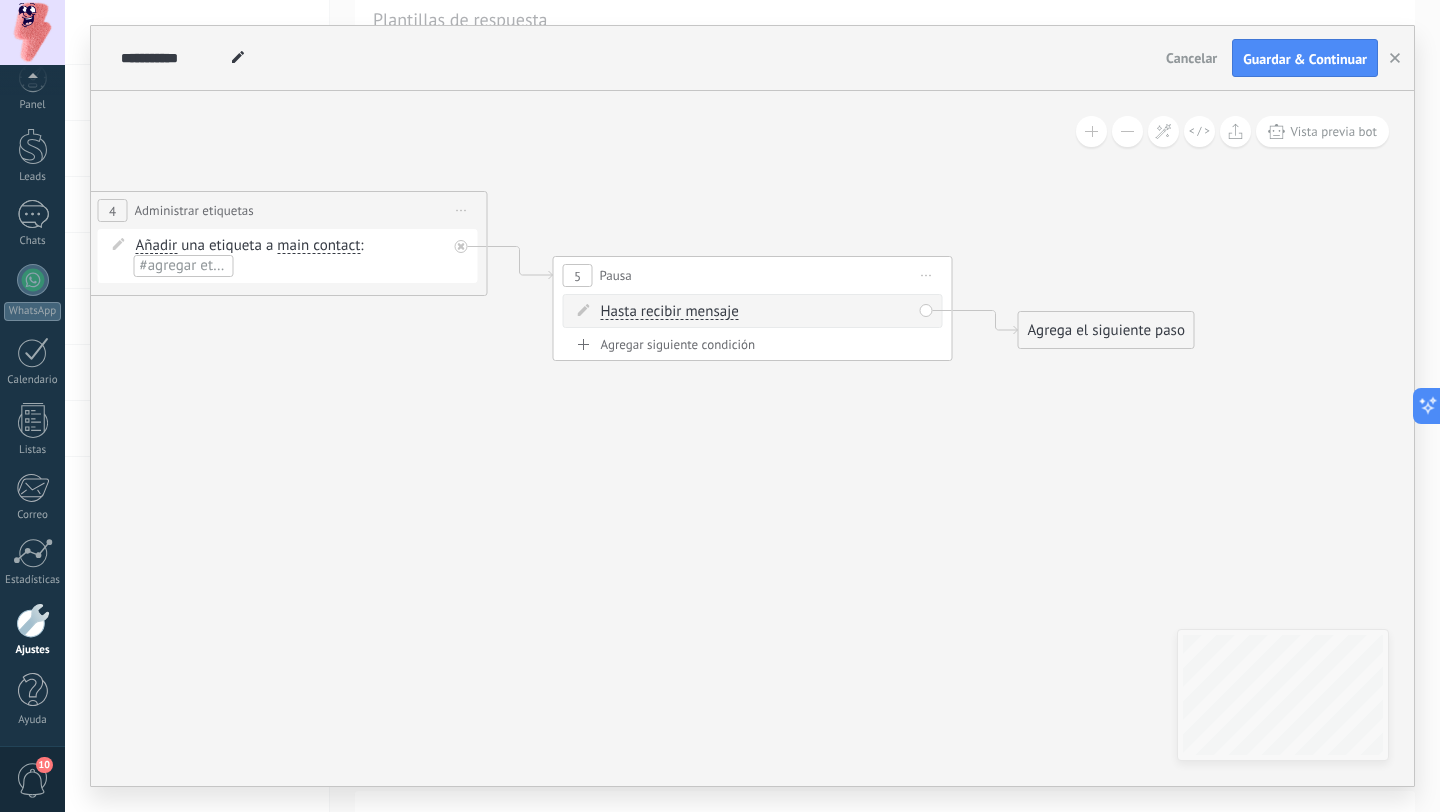 click on "Iniciar vista previa aquí
Cambiar nombre
Duplicar
Borrar" at bounding box center (927, 275) 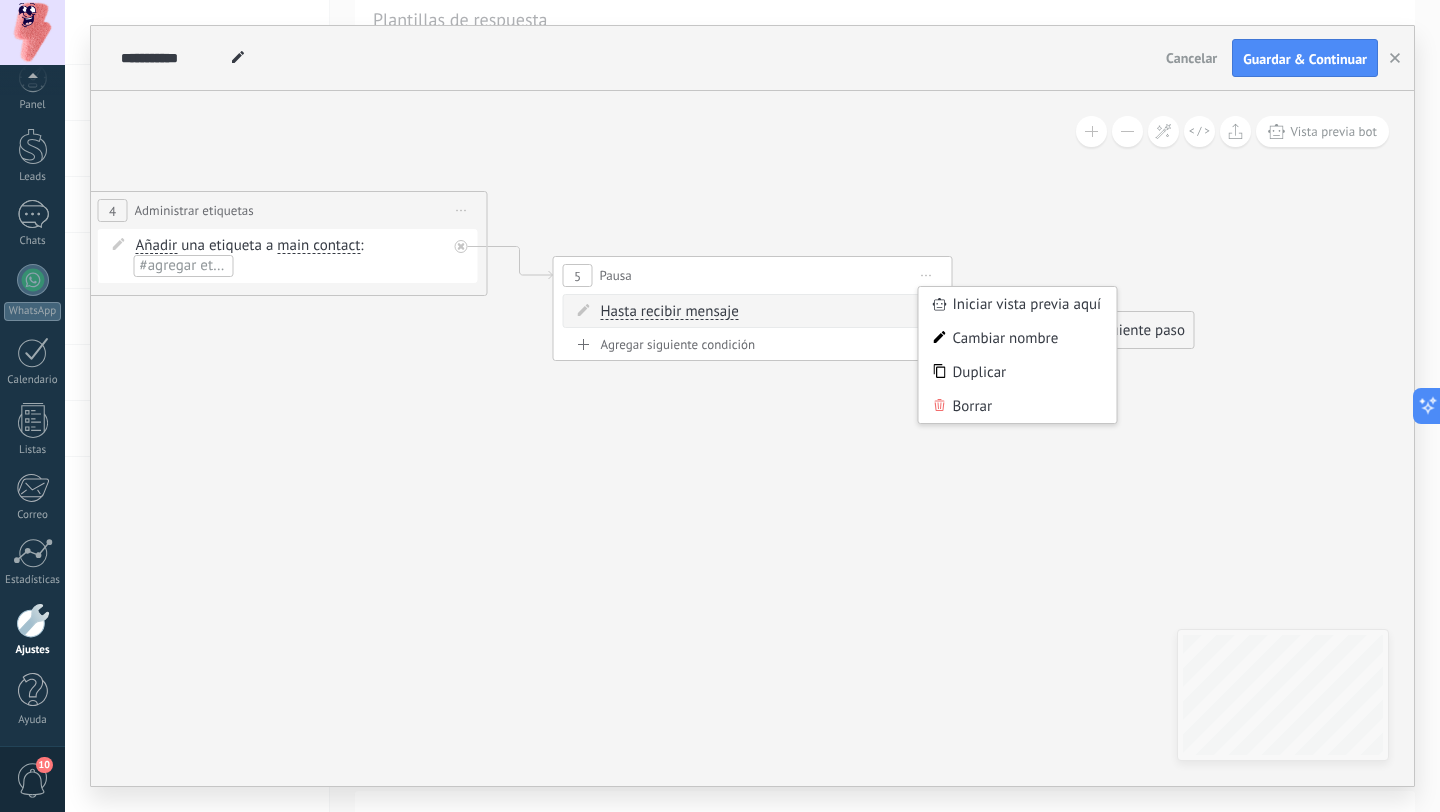 click on "Borrar" at bounding box center (1018, 406) 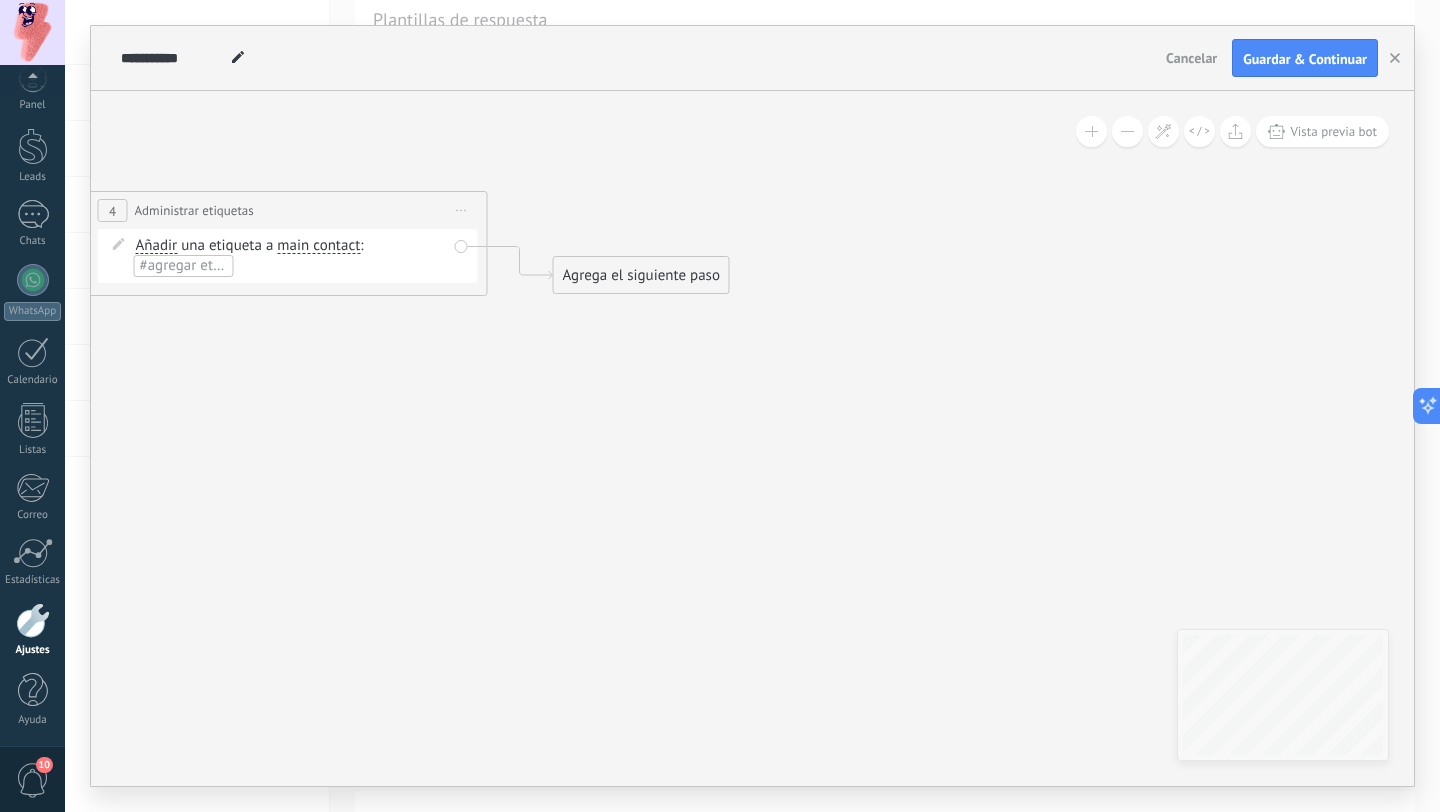 click 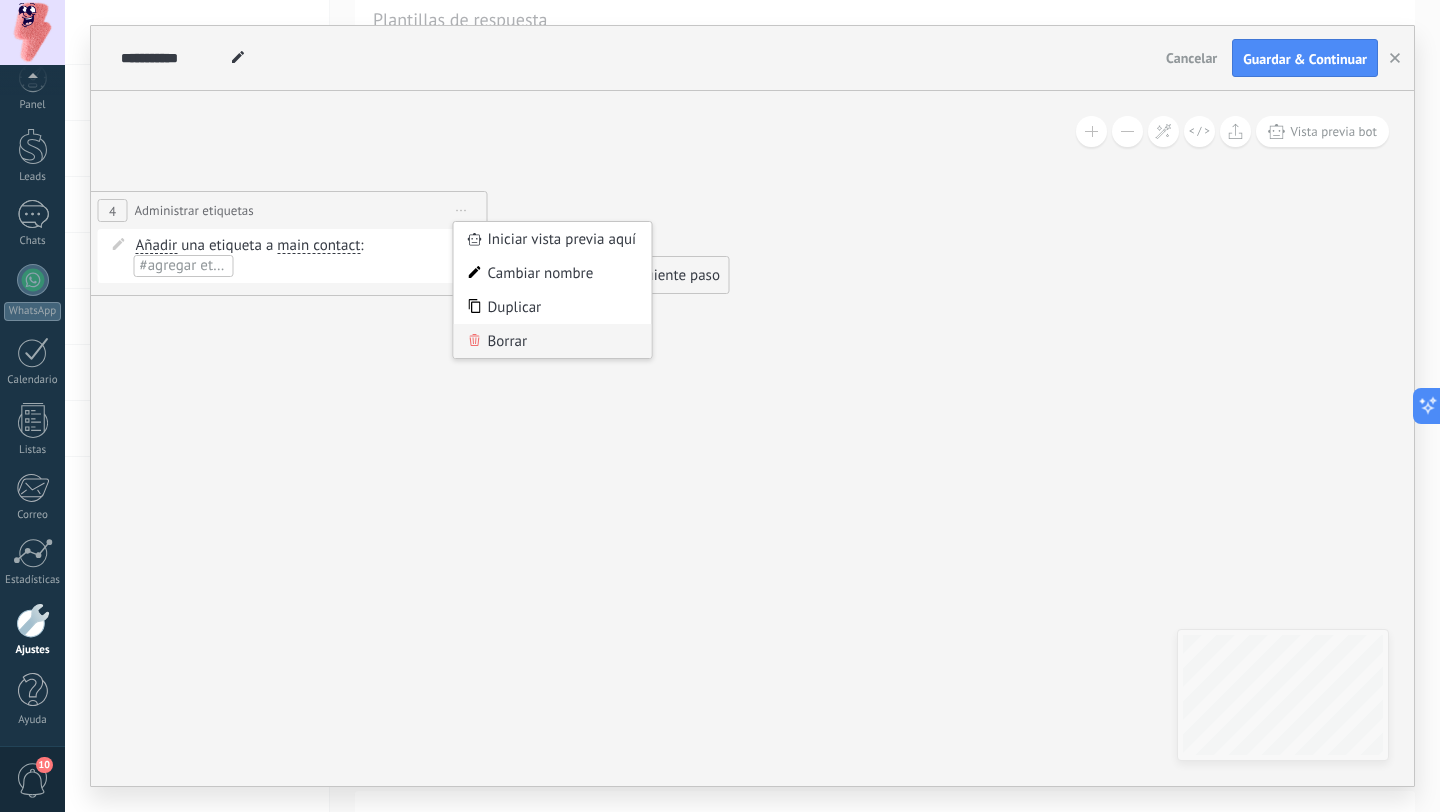 click on "Borrar" at bounding box center (553, 341) 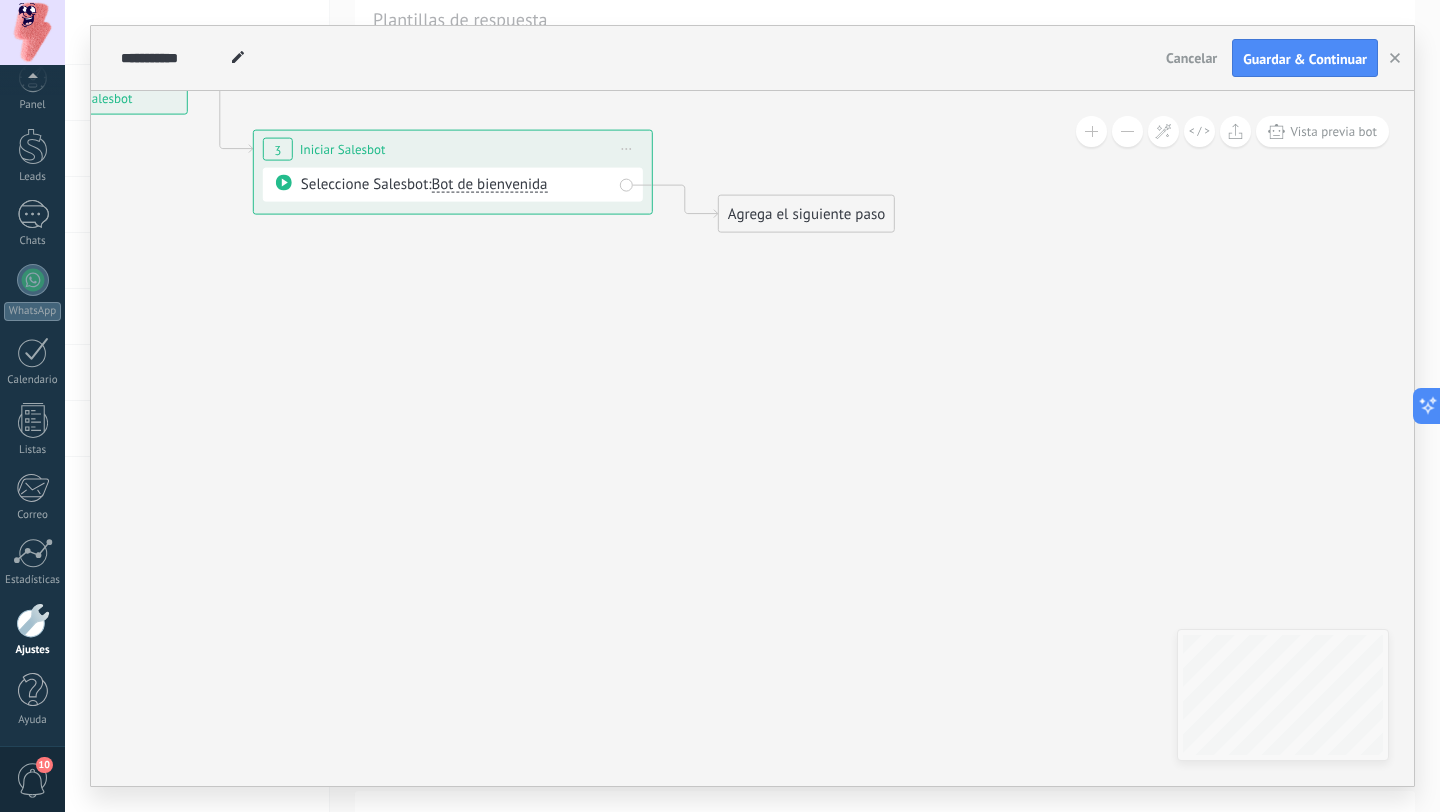 click on "Iniciar vista previa aquí
Cambiar nombre
Duplicar
Borrar" at bounding box center (627, 149) 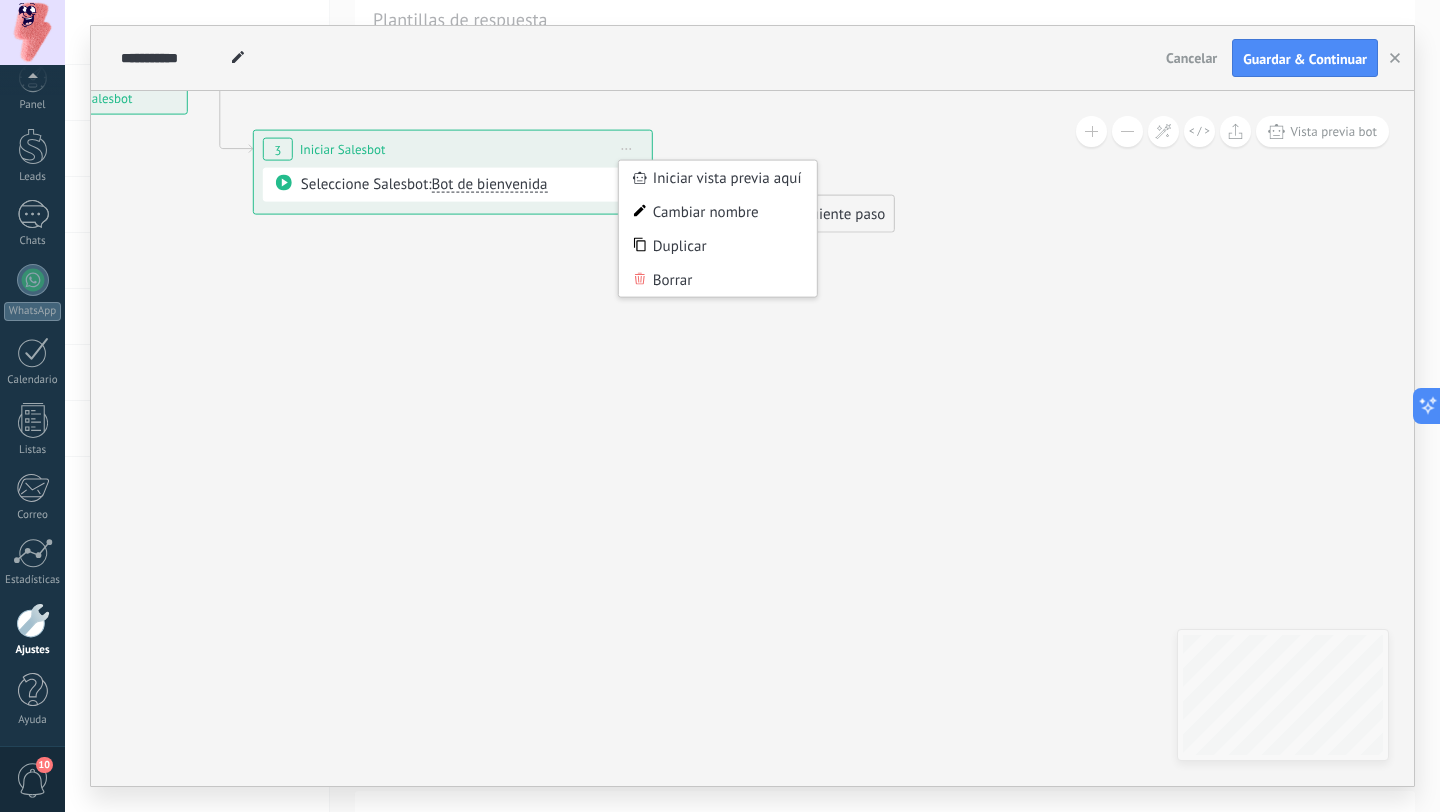 click on "Borrar" at bounding box center (718, 280) 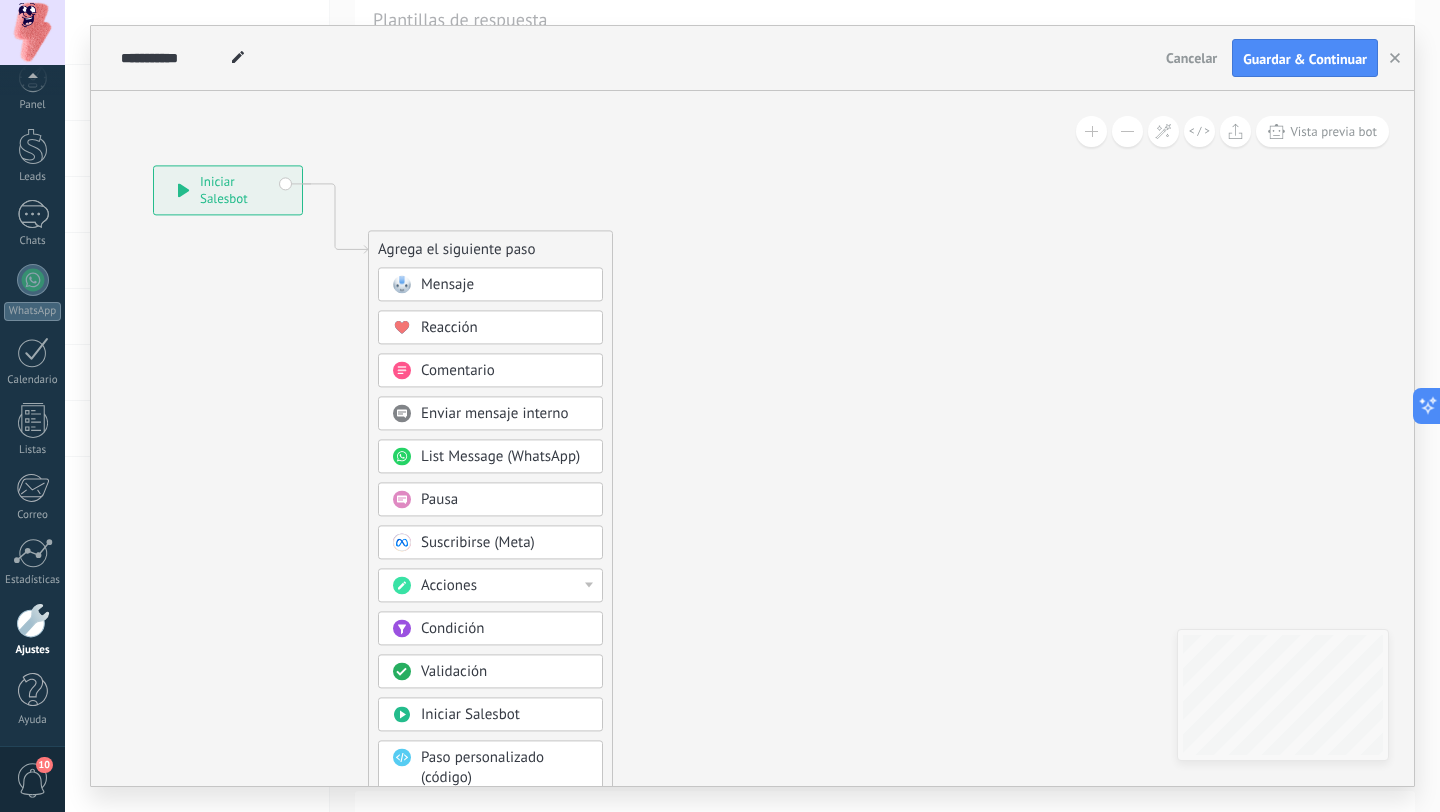 click on "Comentario" at bounding box center [458, 370] 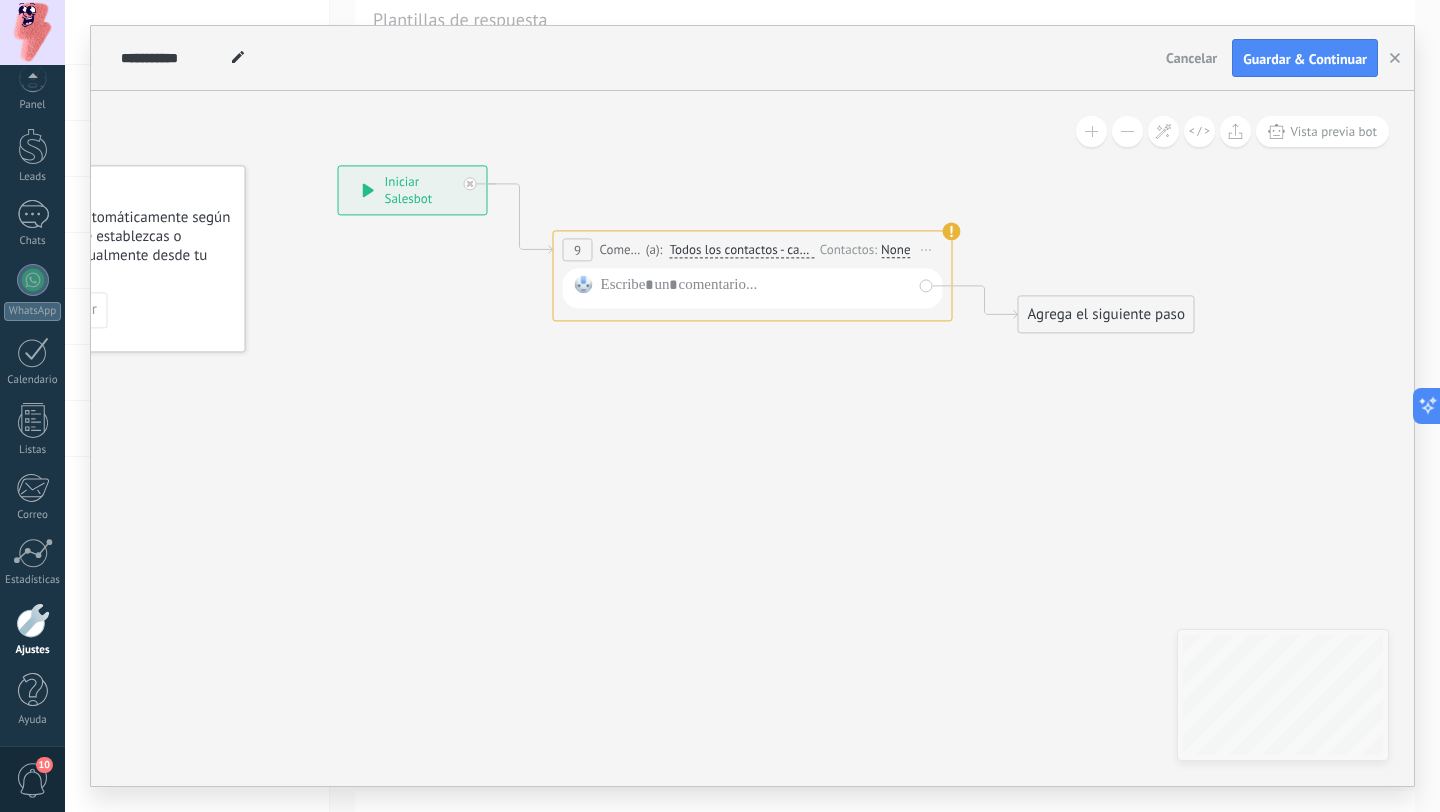 click on "Todos los contactos - canales seleccionados" at bounding box center [741, 250] 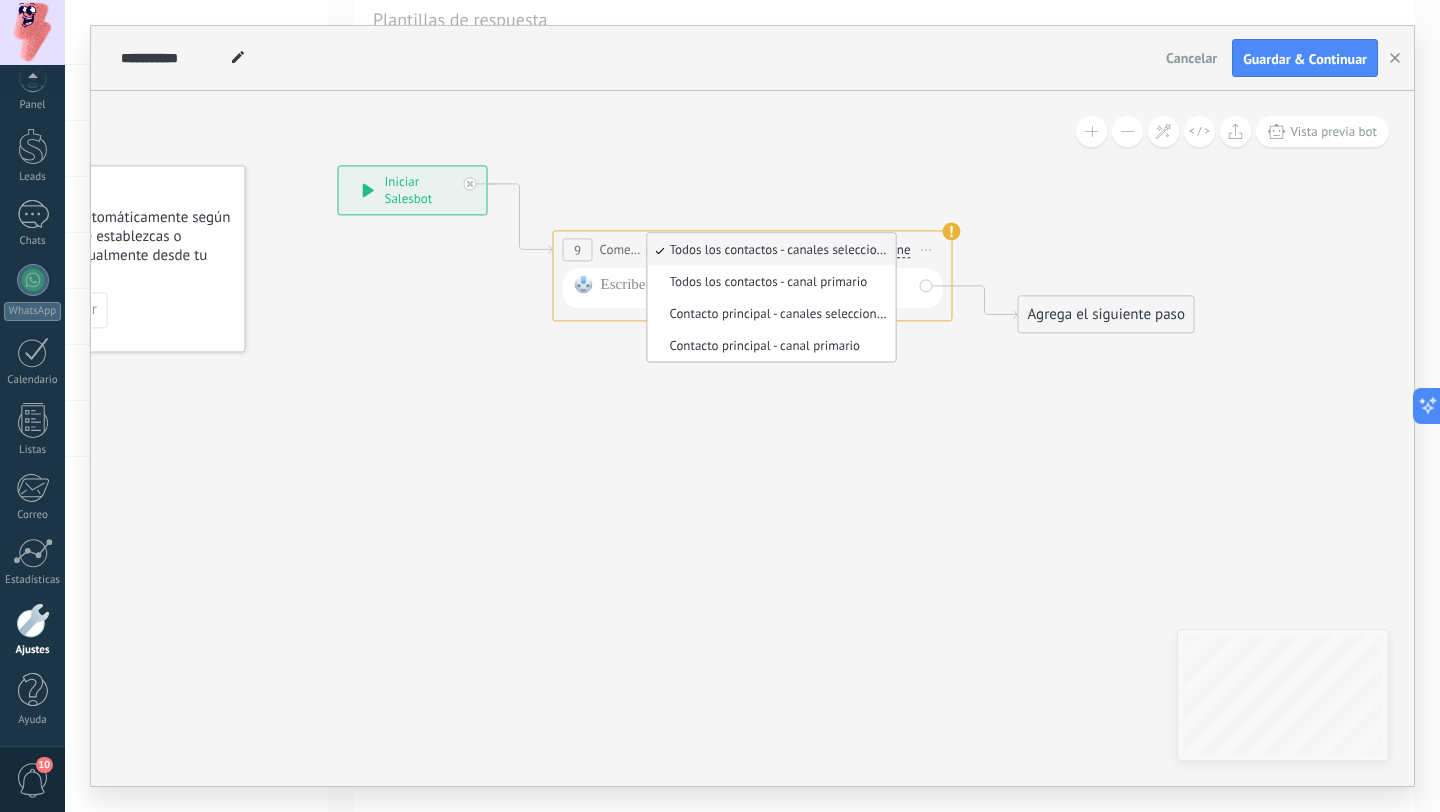 click 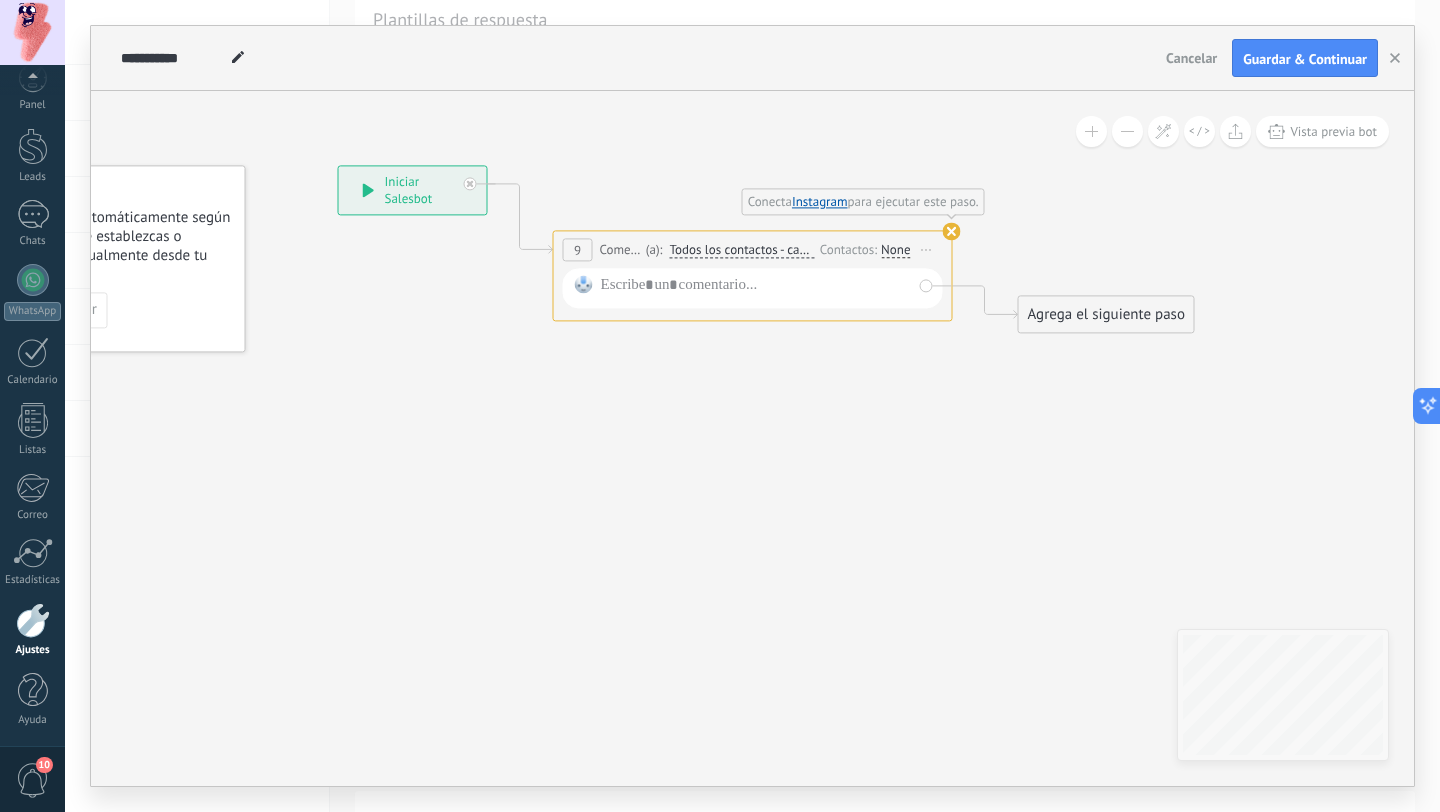 click 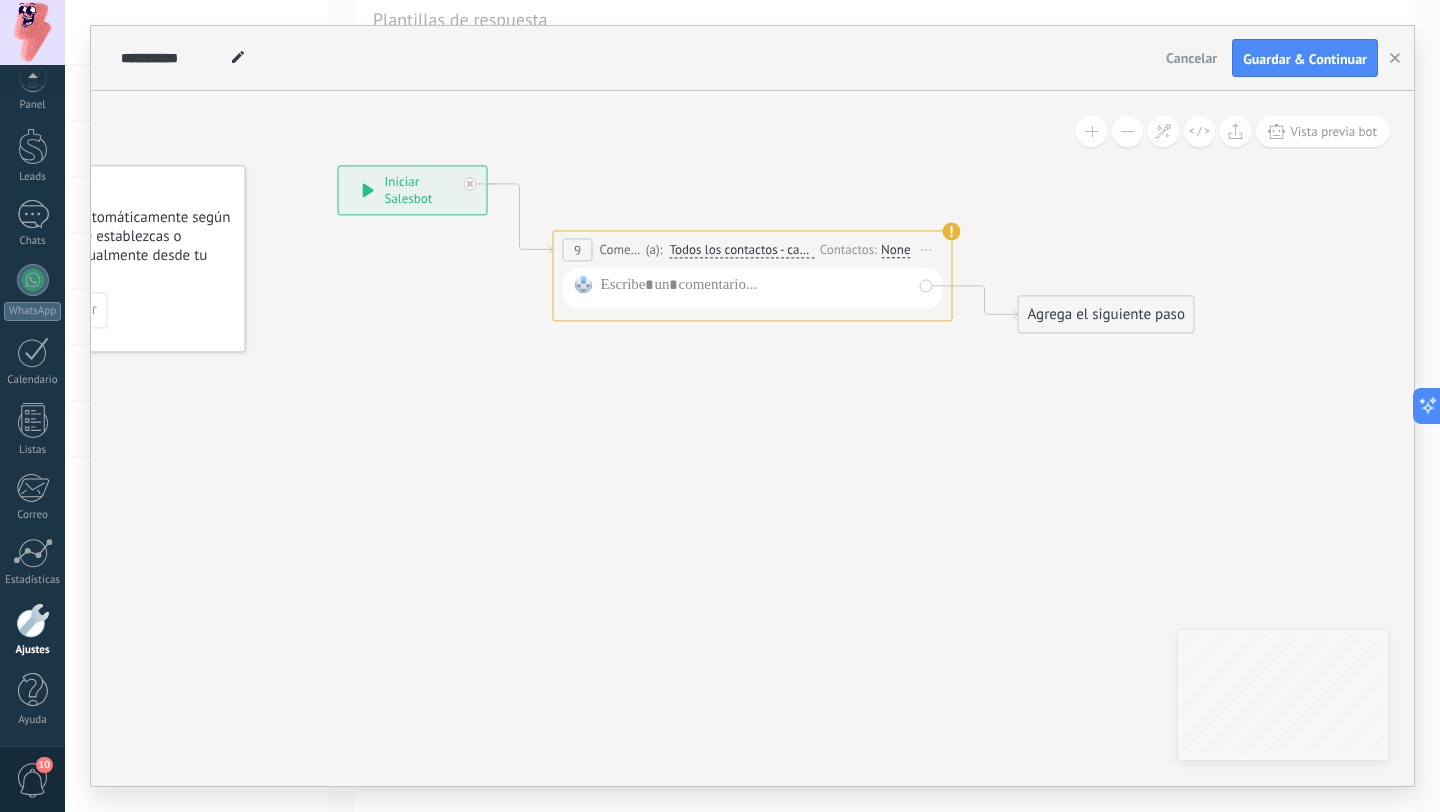 click 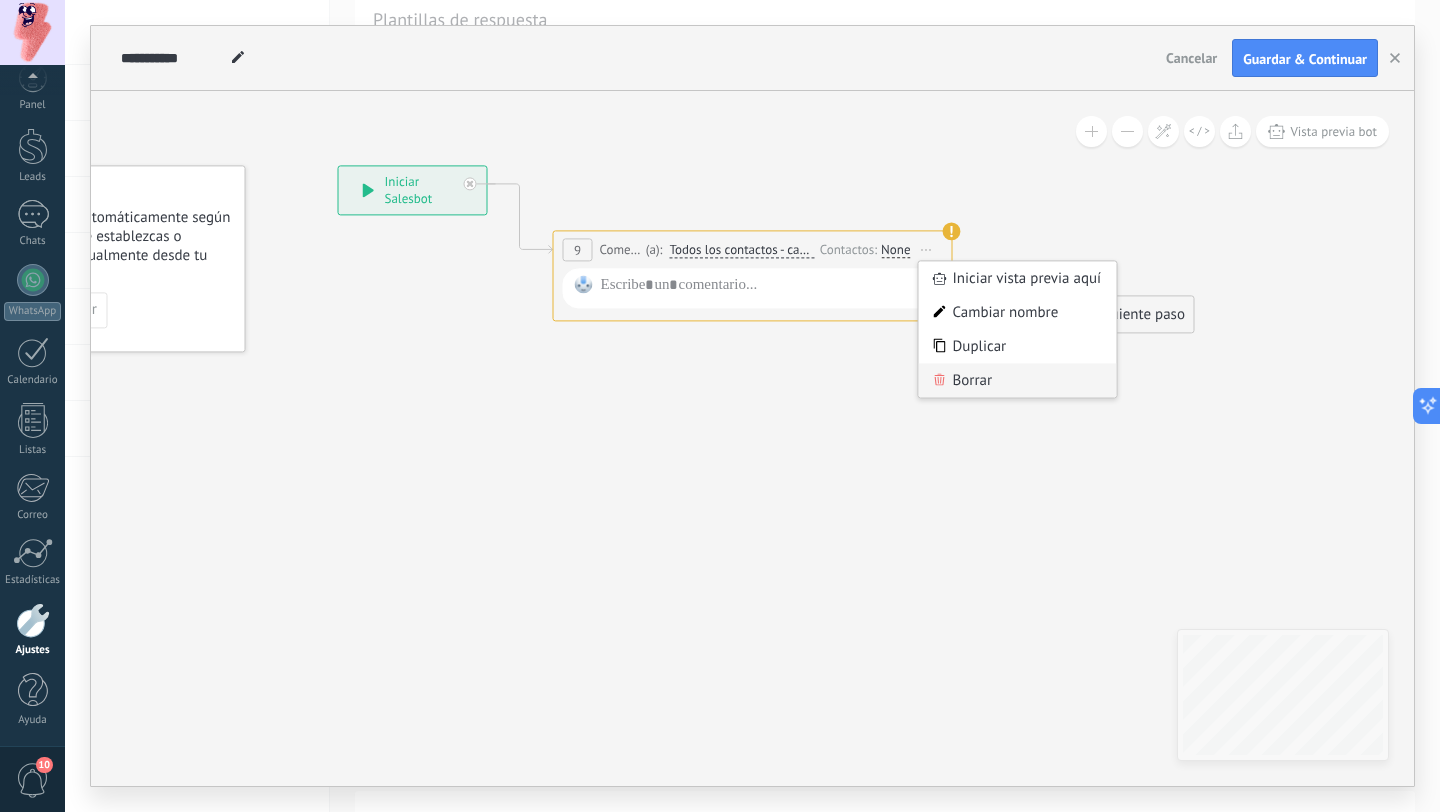 click on "Borrar" at bounding box center [1018, 380] 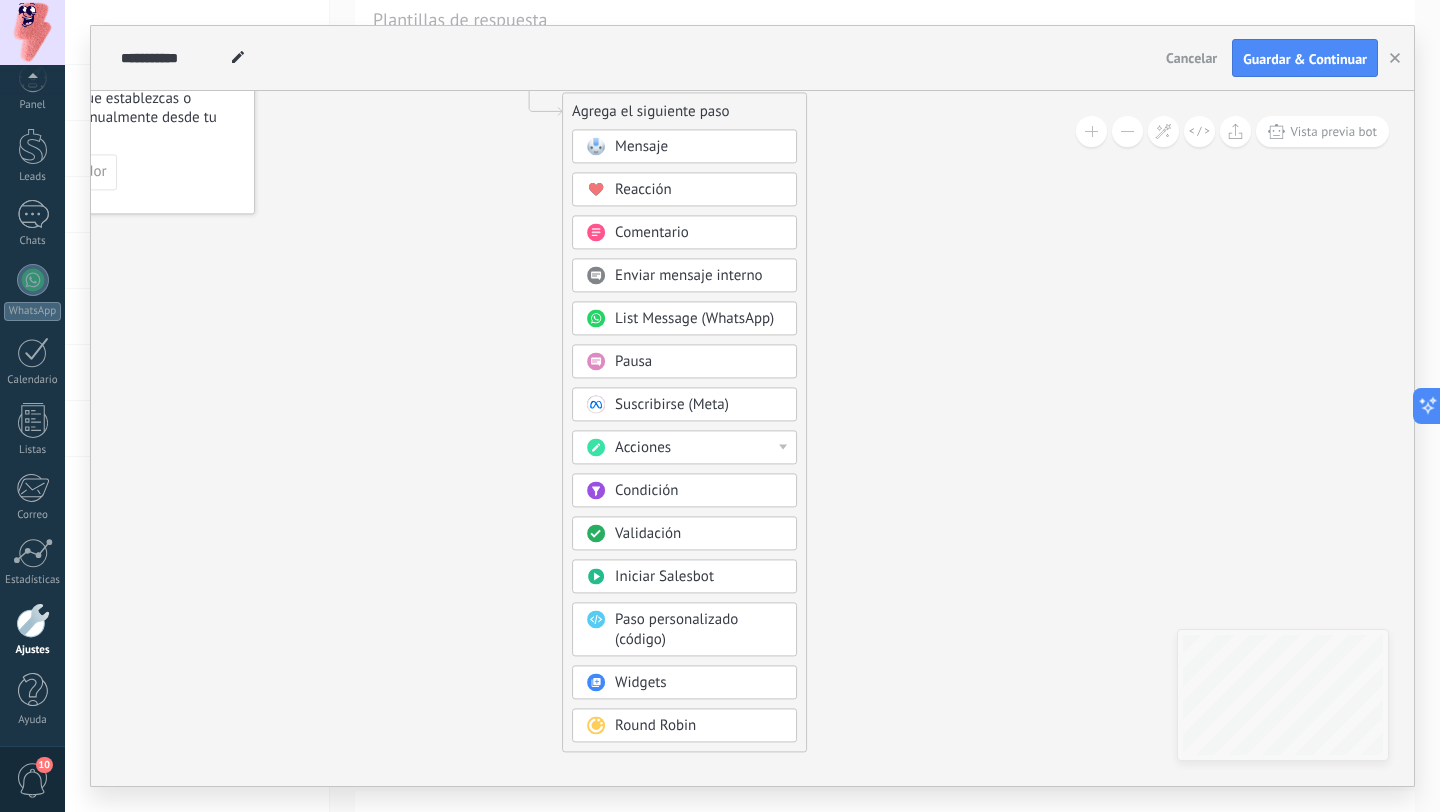click on "Condición" at bounding box center (684, 490) 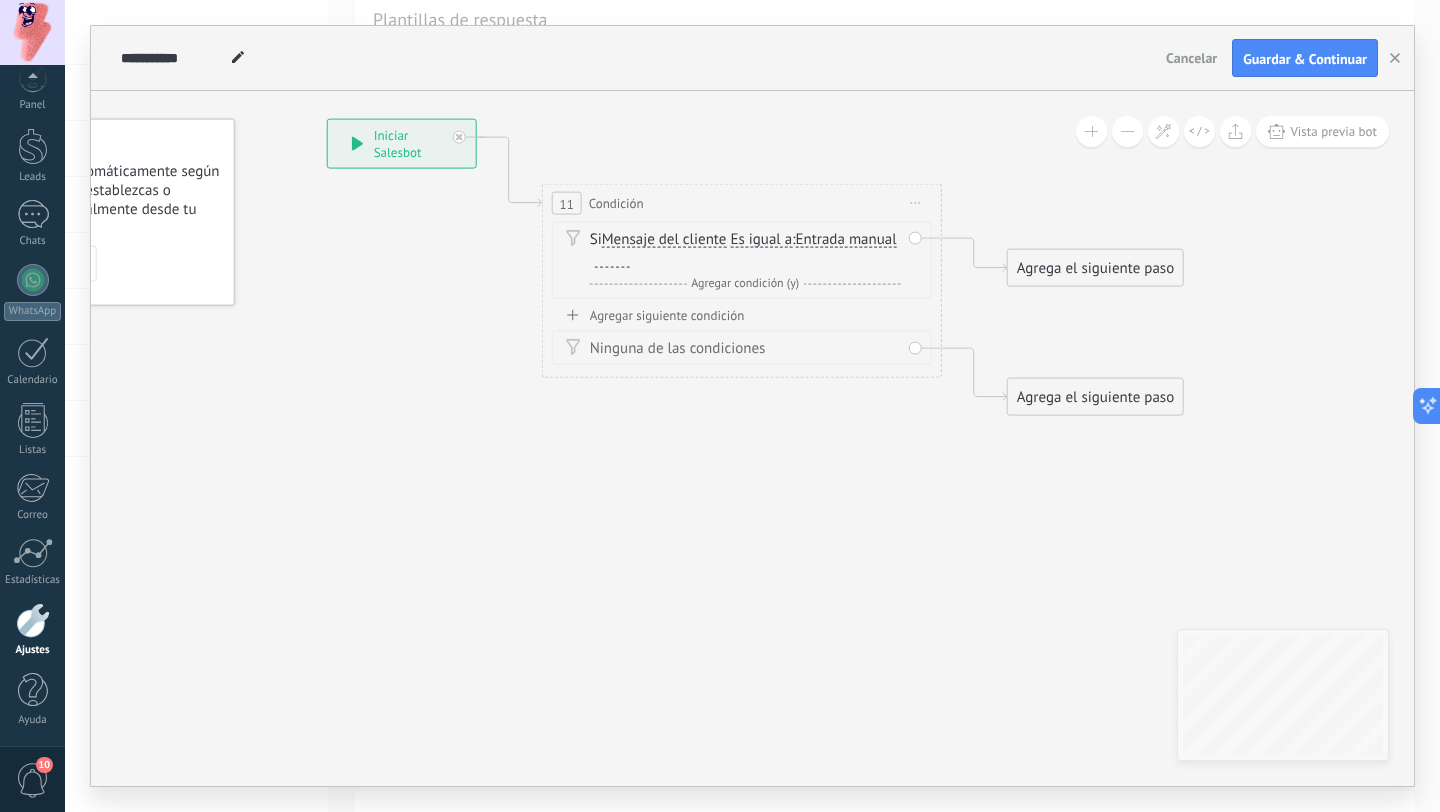 click on "Entrada manual" at bounding box center (845, 240) 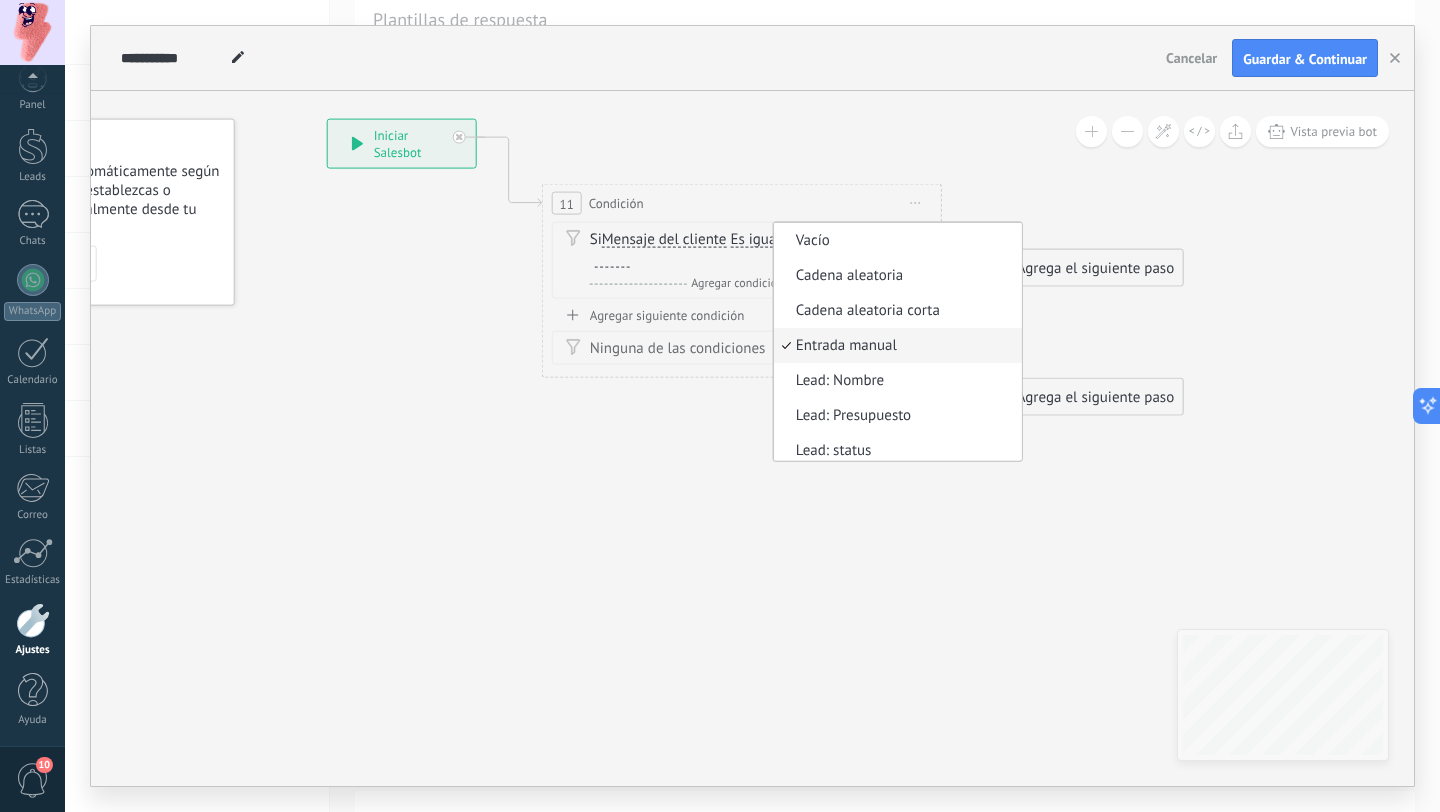scroll, scrollTop: 6, scrollLeft: 0, axis: vertical 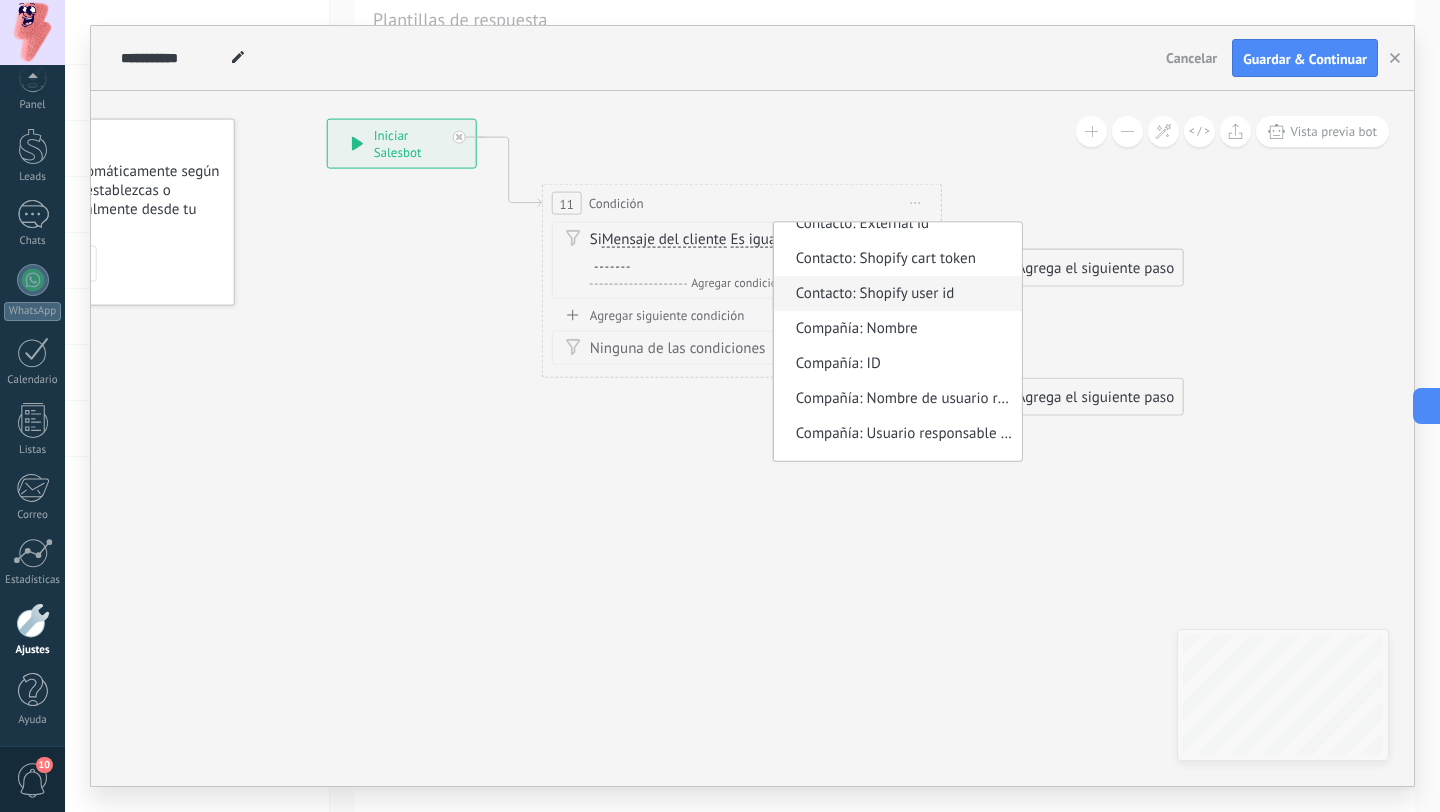 click on "Contacto: Shopify user id" at bounding box center [897, 293] 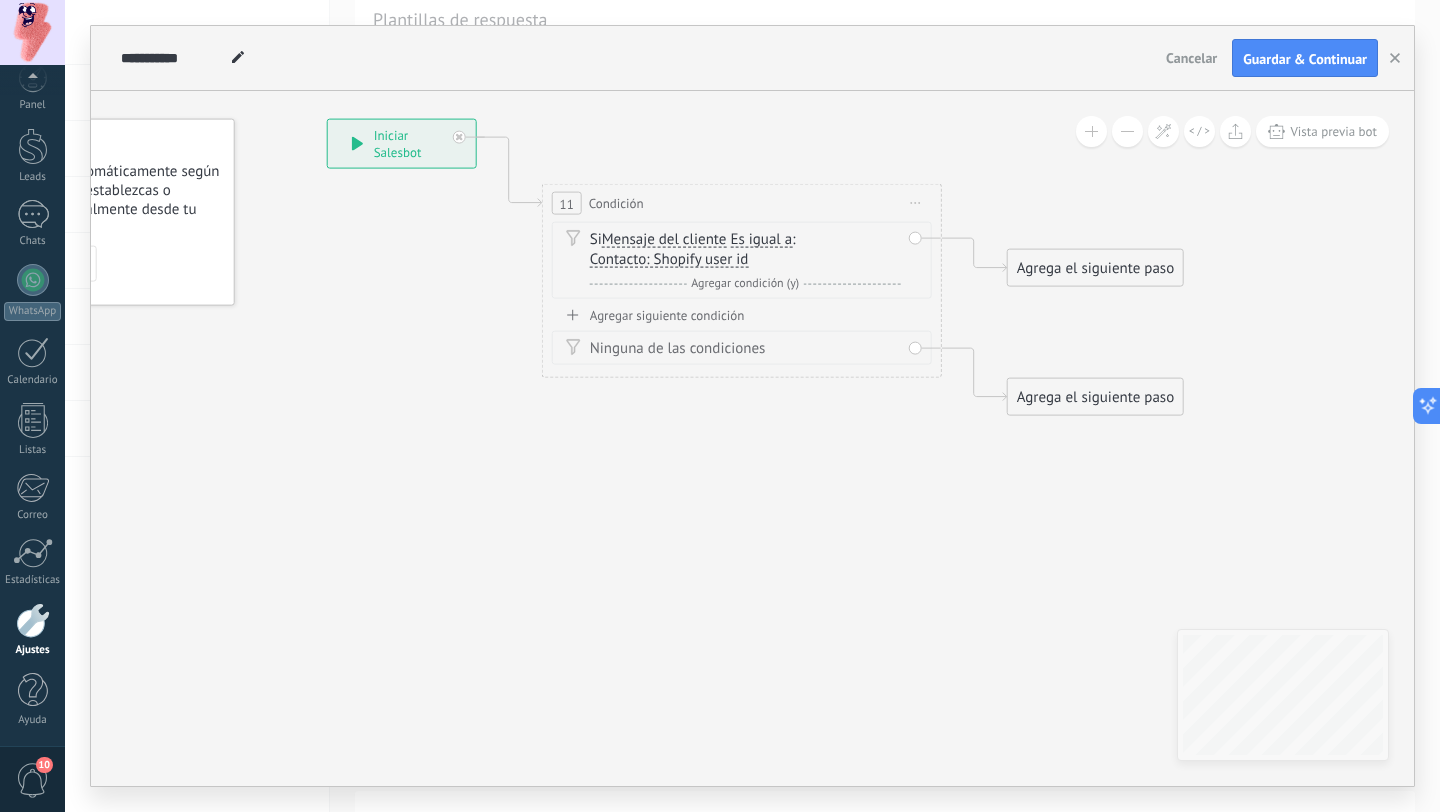 click on "Contacto: Shopify user id" at bounding box center [669, 260] 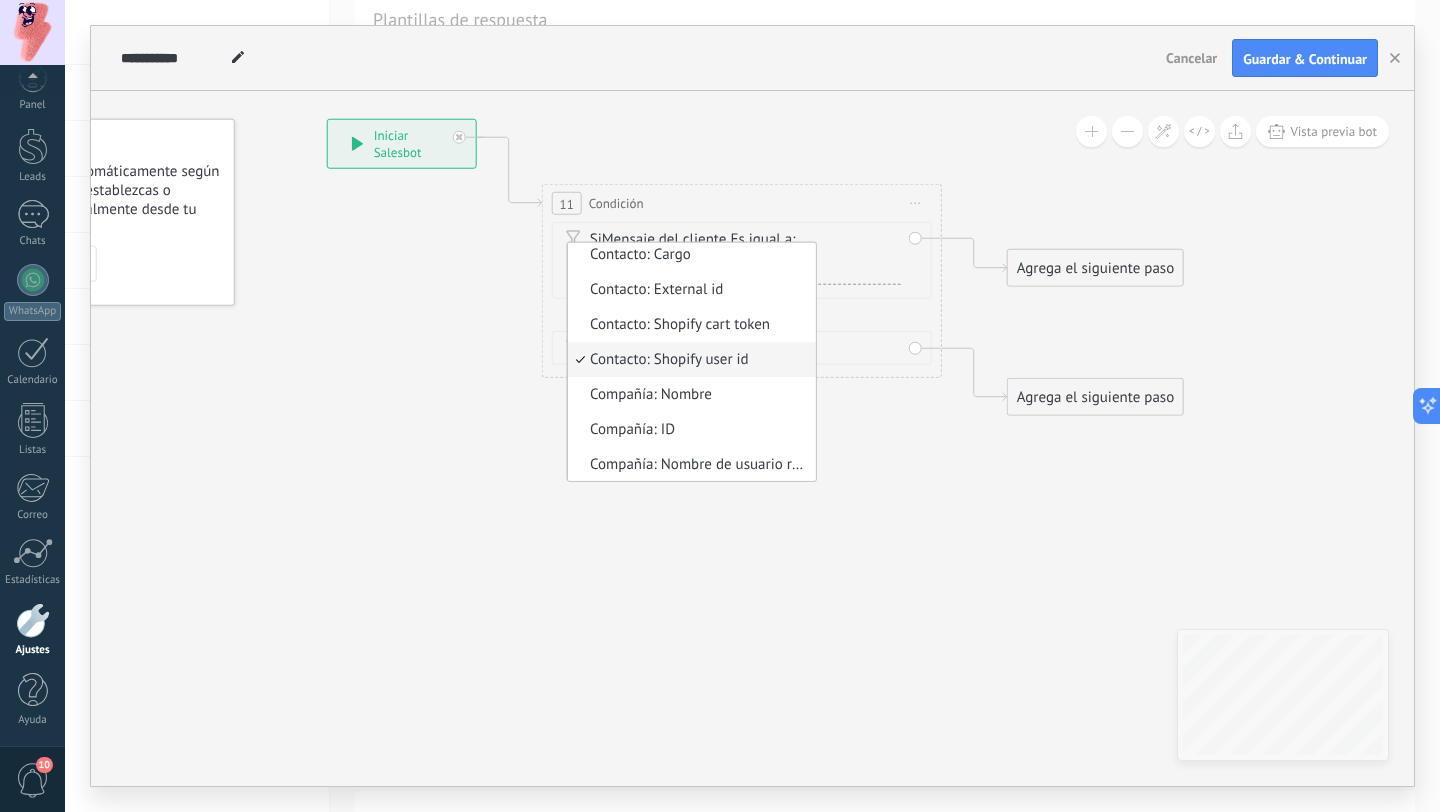 click 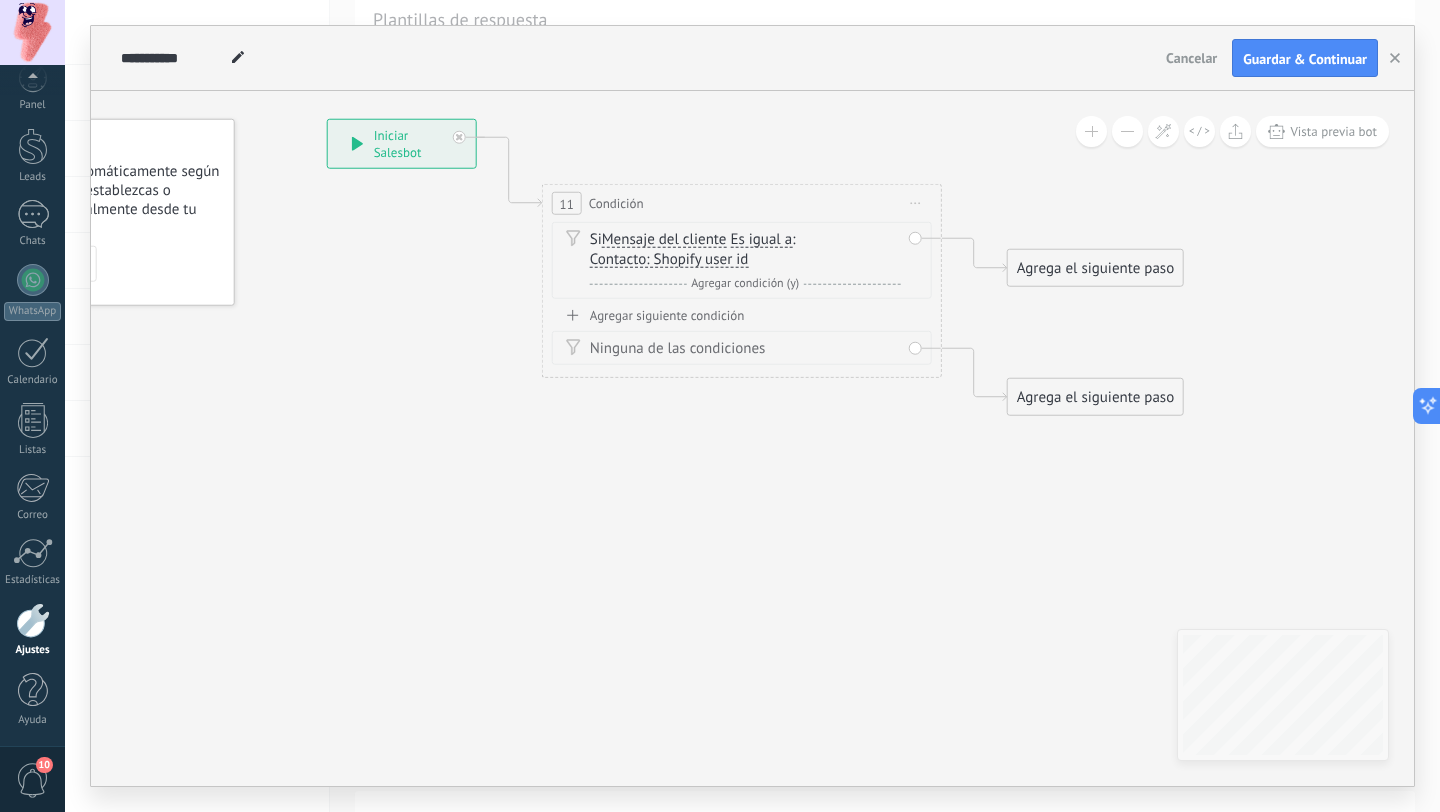 click on "Agregar siguiente condición" at bounding box center [742, 315] 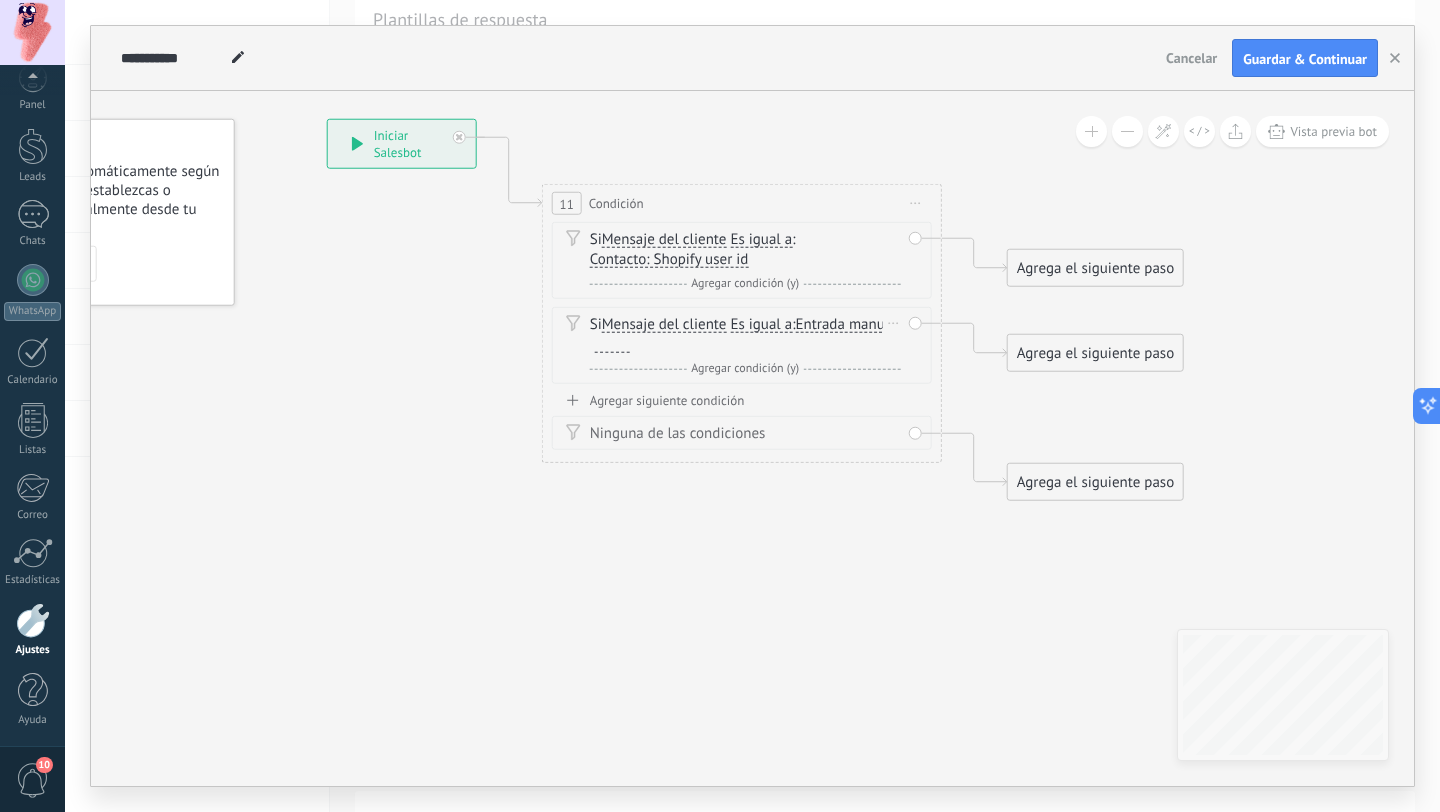 click on "Entrada manual" at bounding box center [845, 325] 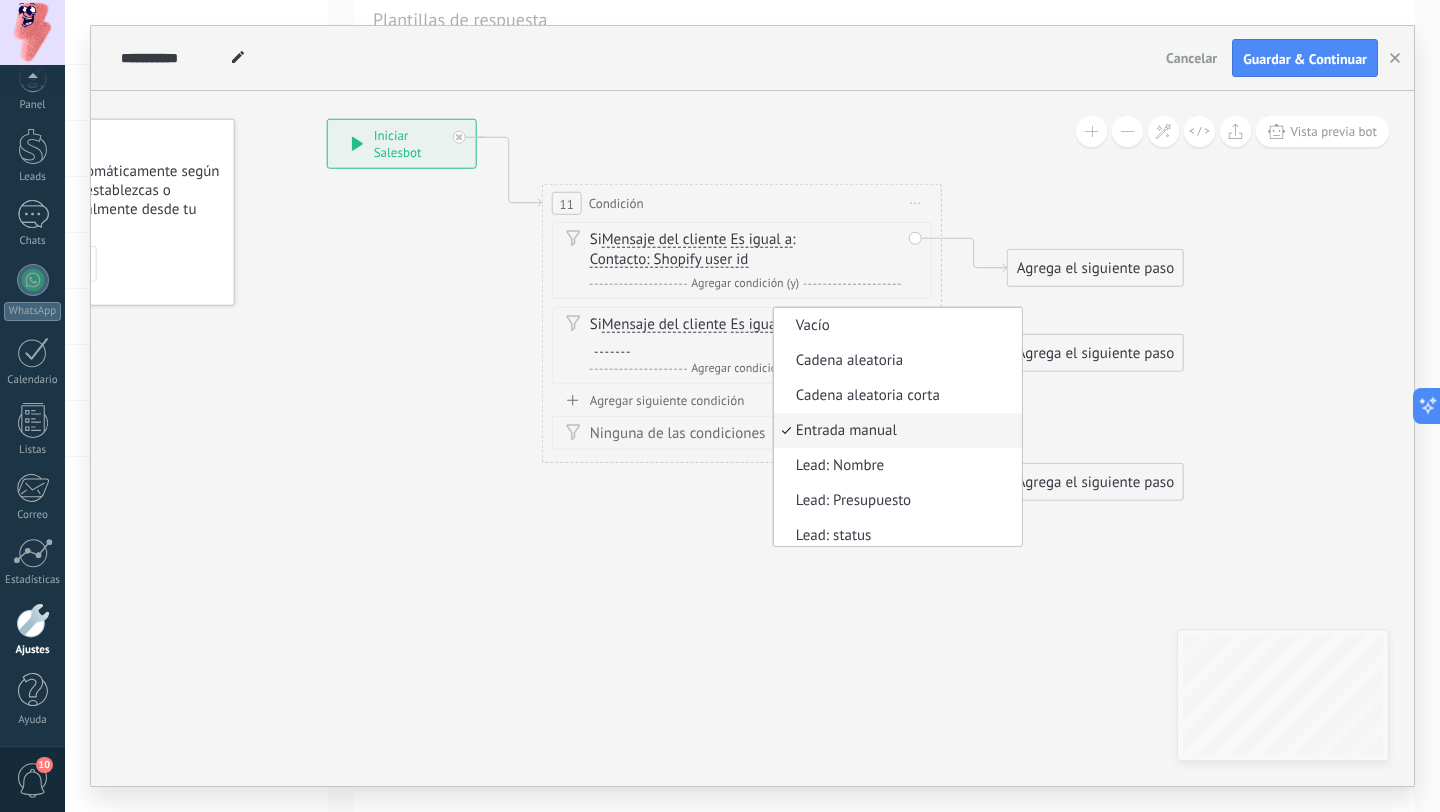 scroll, scrollTop: 6, scrollLeft: 0, axis: vertical 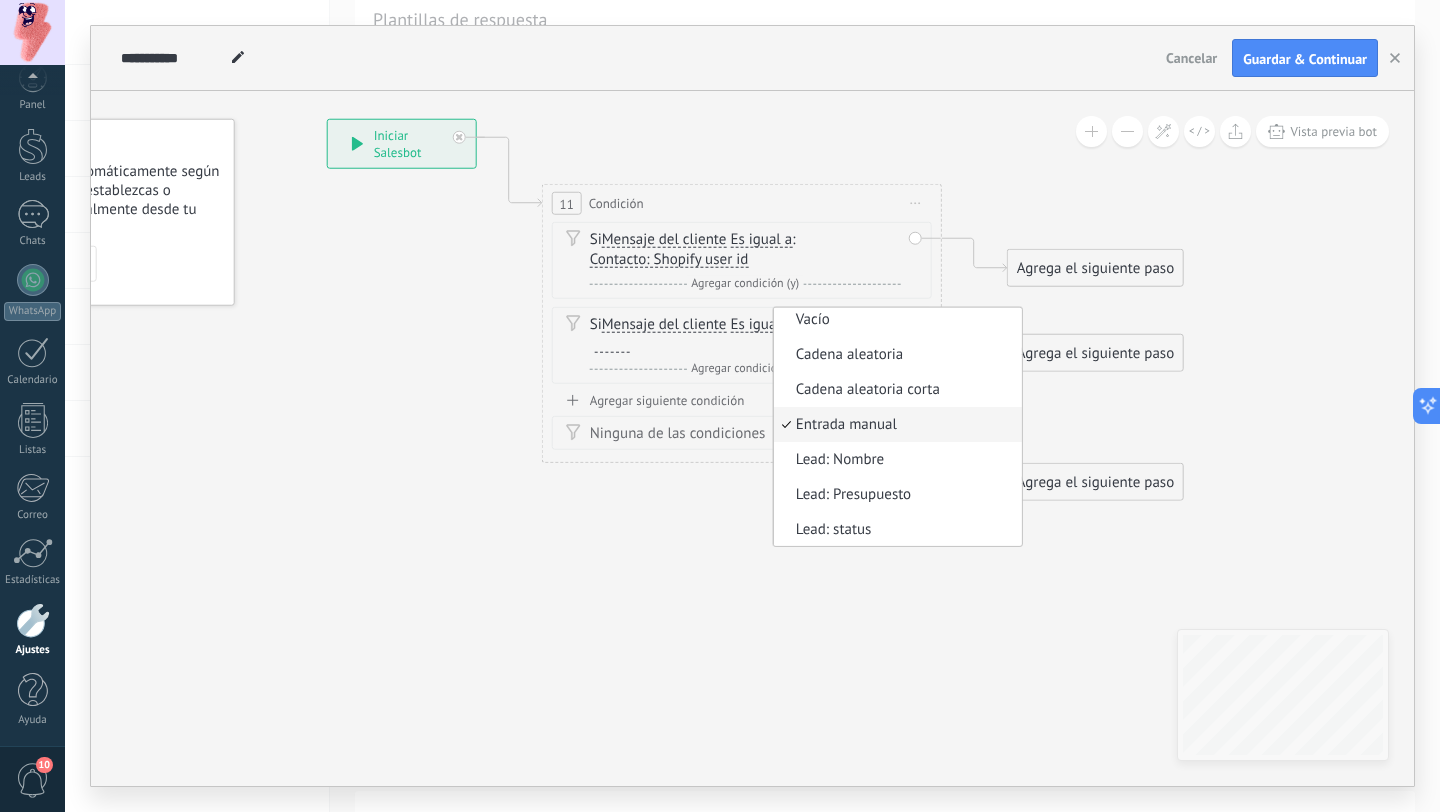 click on "Iniciar vista previa aquí
Cambiar nombre
Duplicar
Borrar" at bounding box center (916, 203) 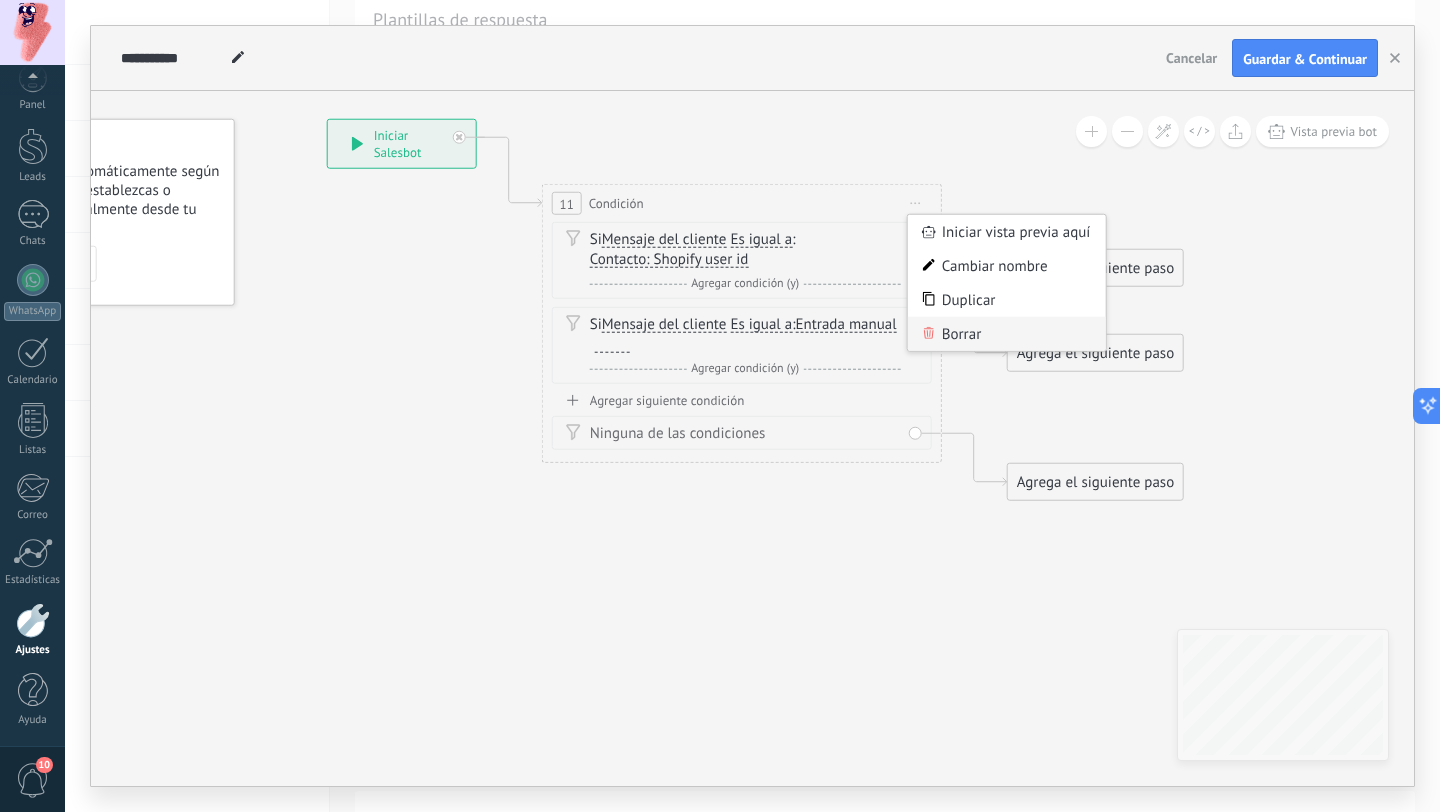 click on "Borrar" at bounding box center (1007, 334) 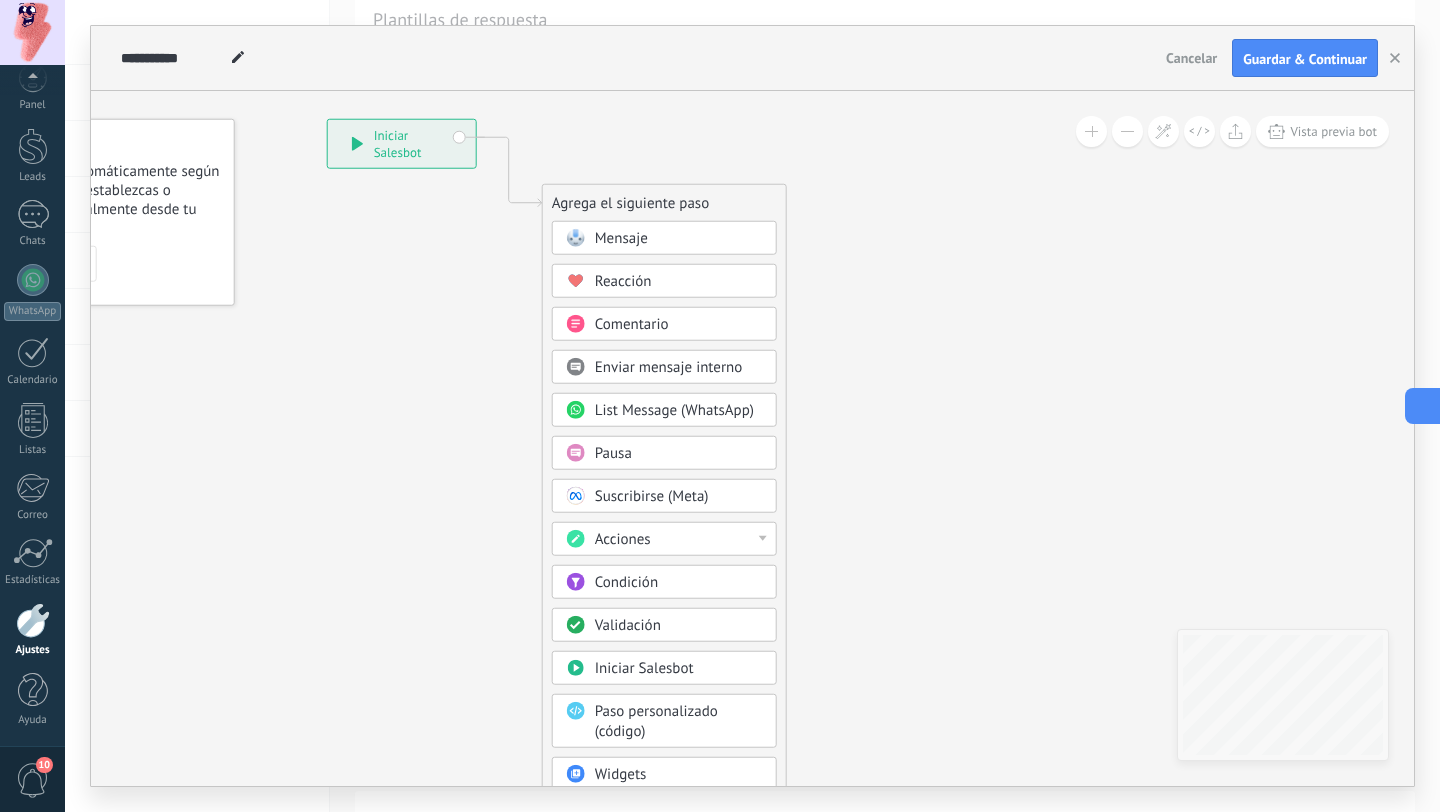 click 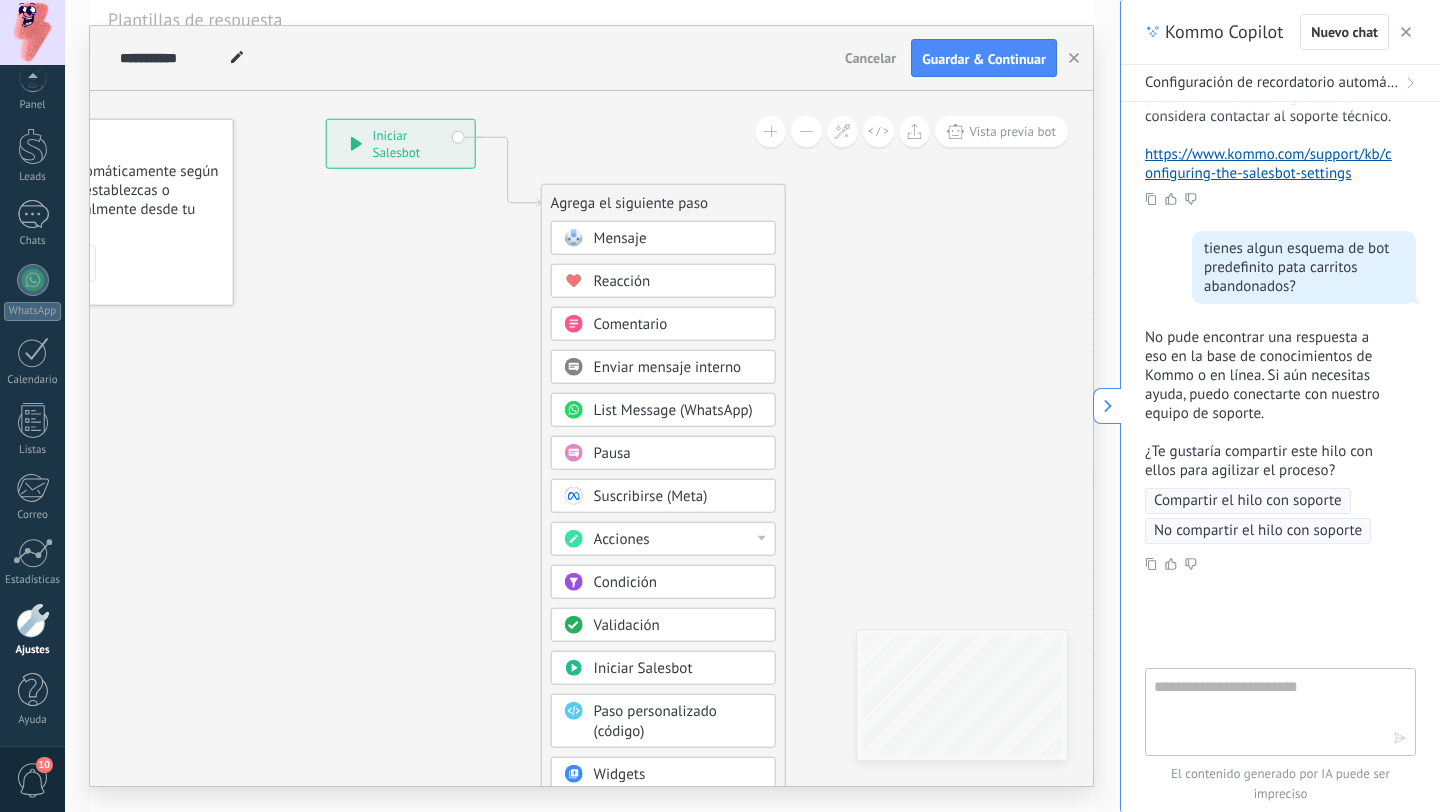 click at bounding box center (1266, 711) 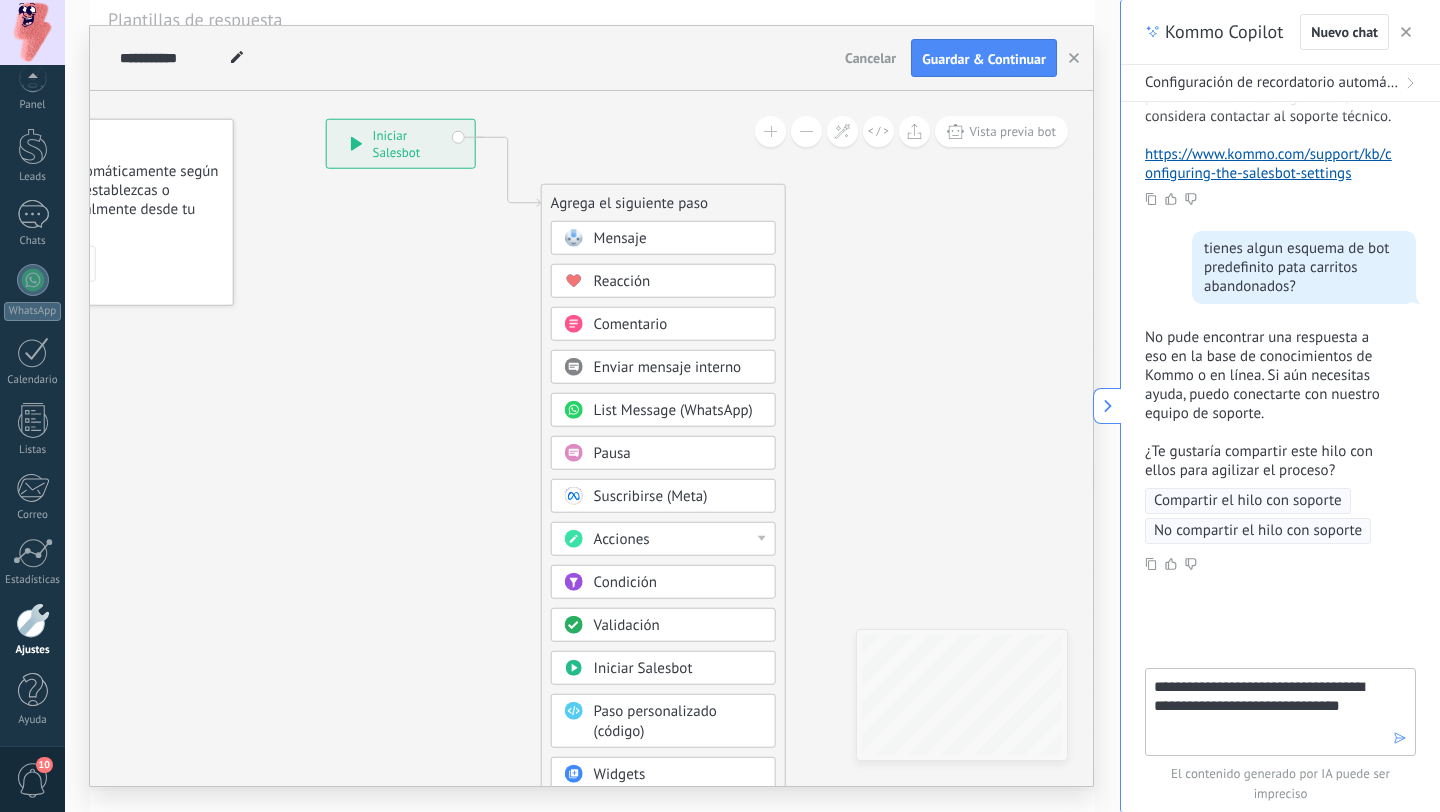 type on "**********" 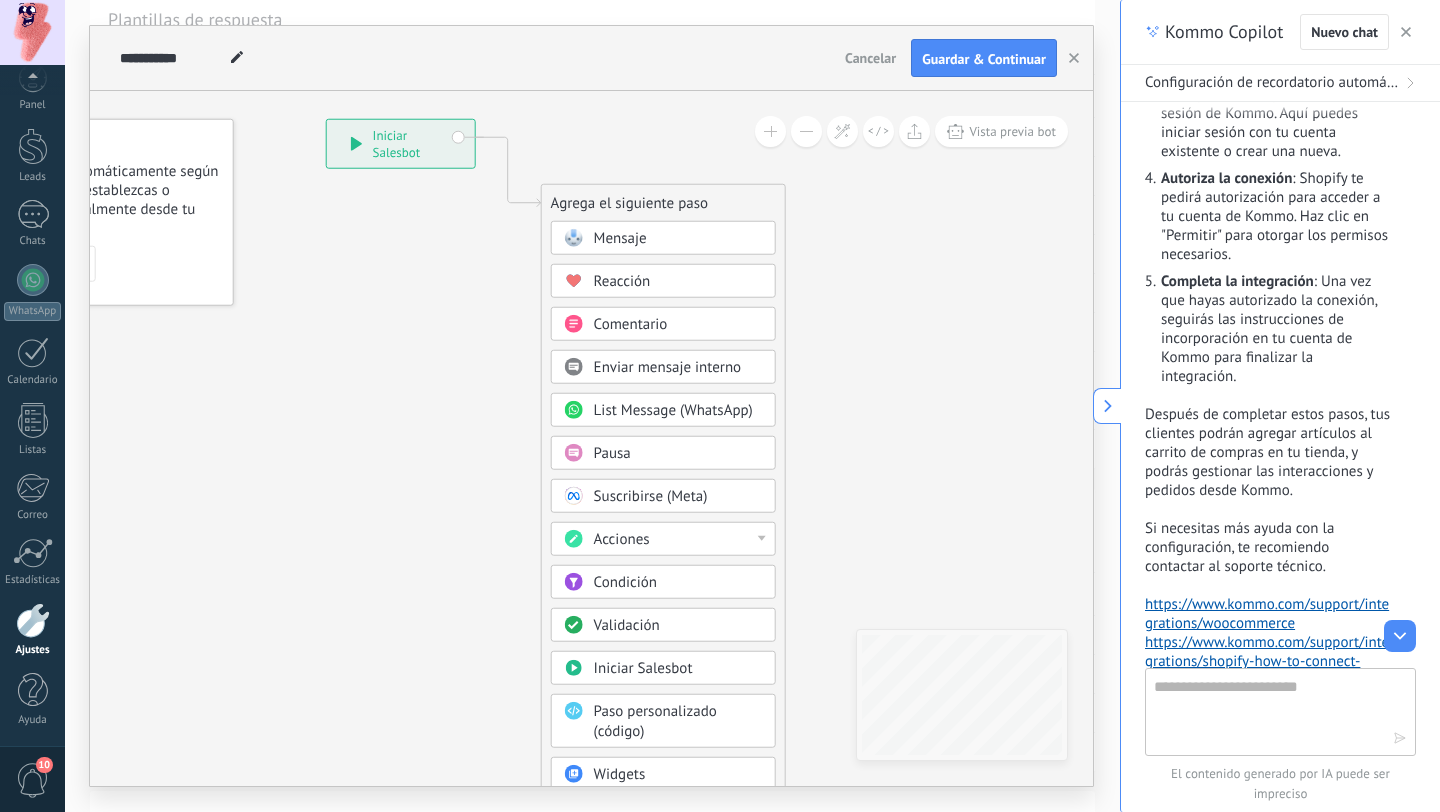 scroll, scrollTop: 1728, scrollLeft: 0, axis: vertical 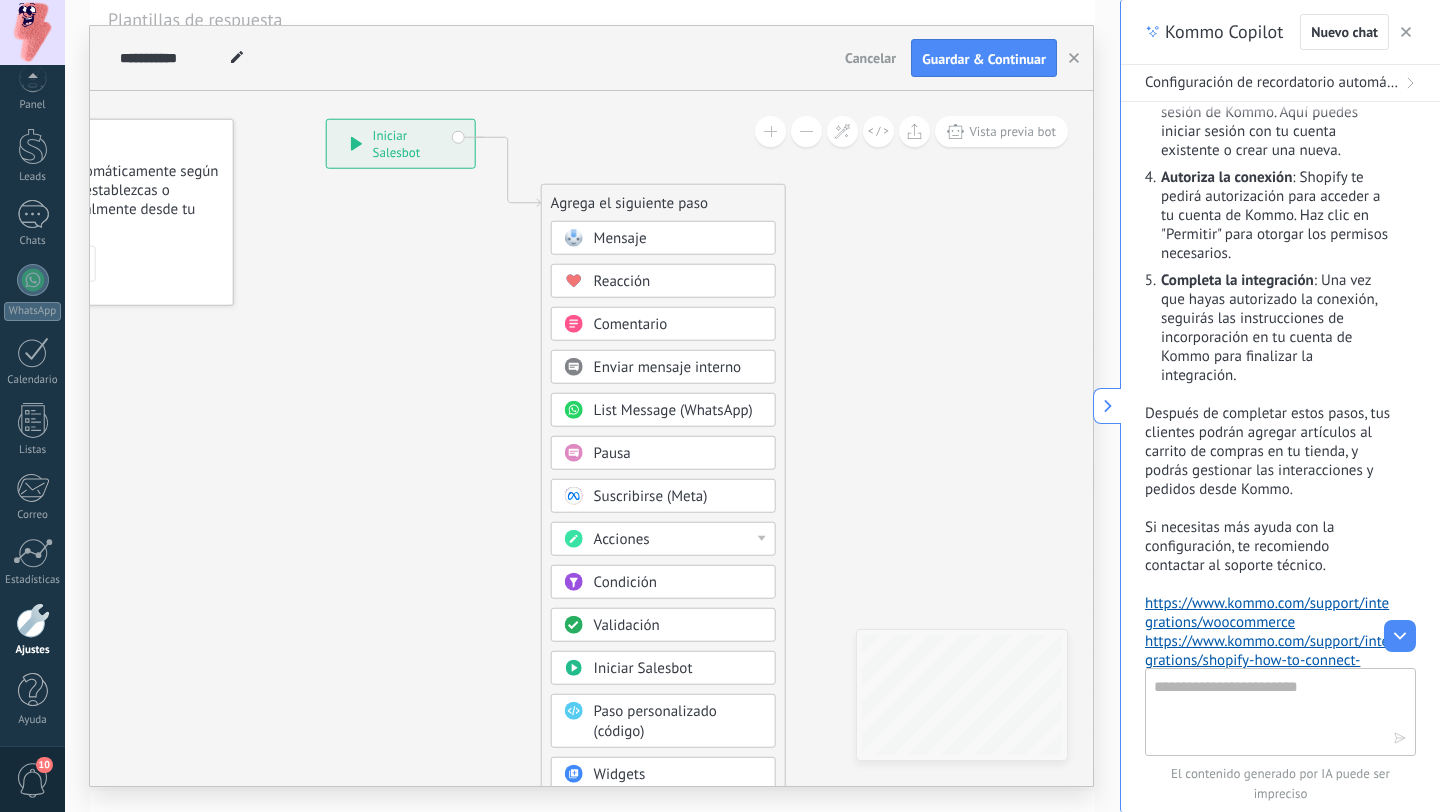 click on "Cancelar" at bounding box center (870, 58) 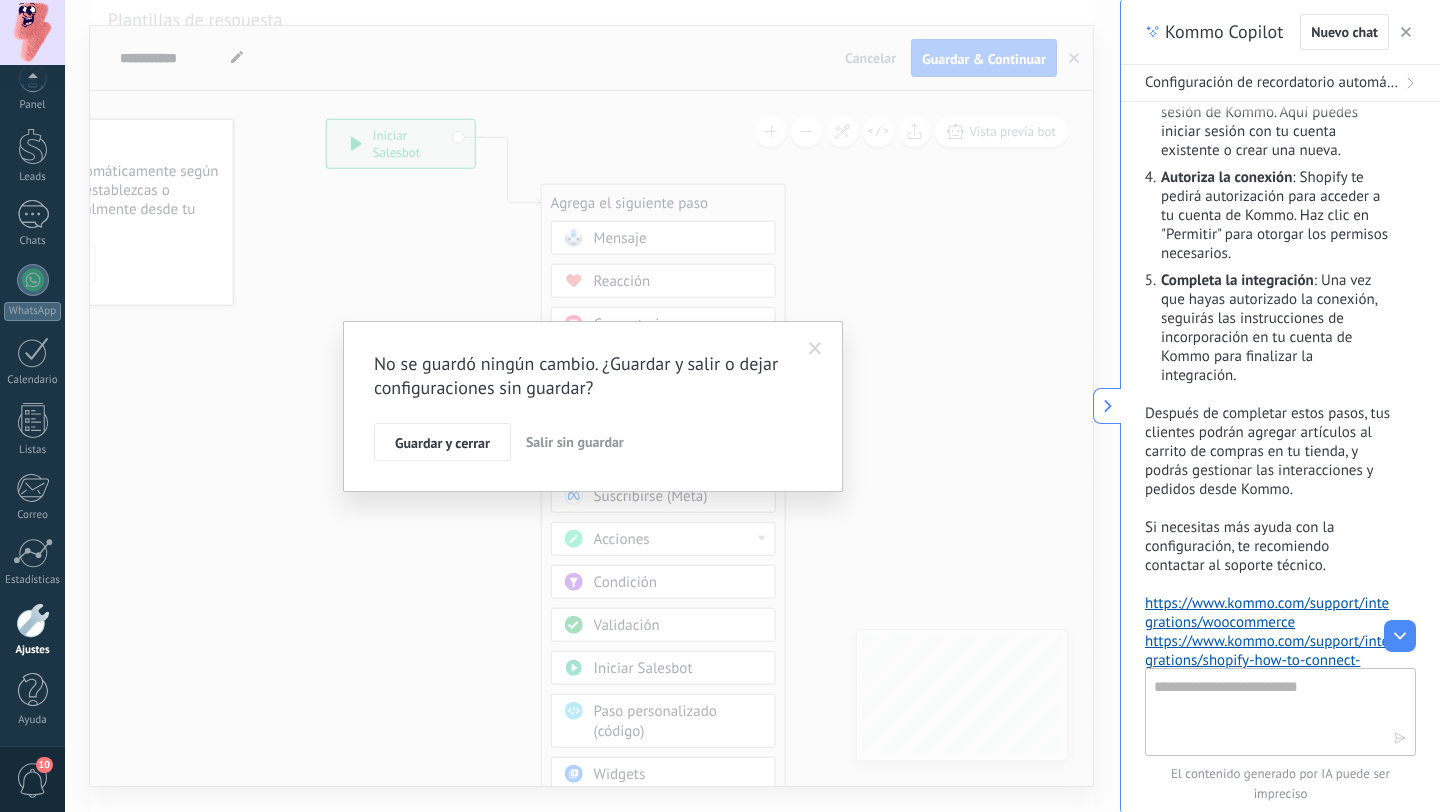 click on "Salir sin guardar" at bounding box center [575, 442] 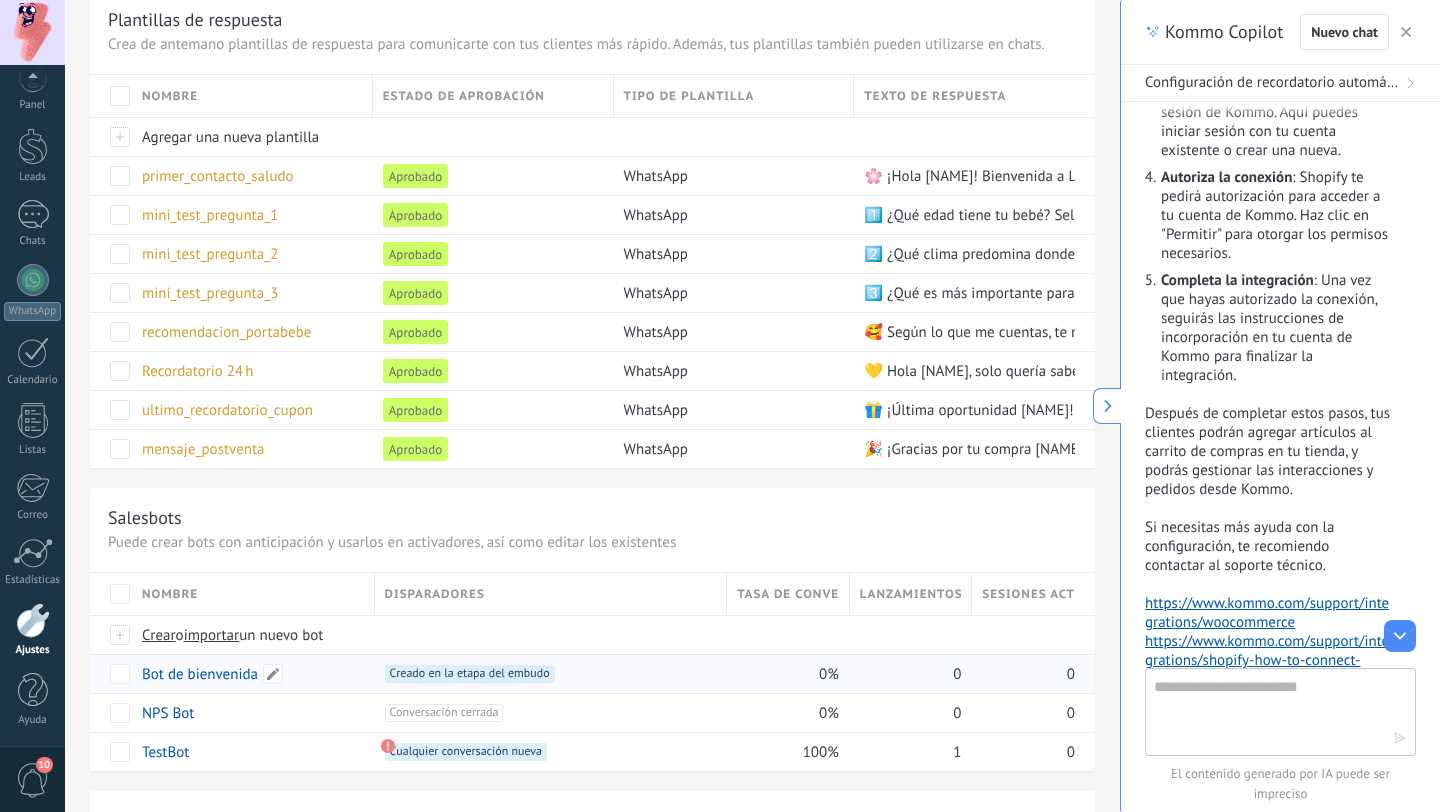 click on "Bot de bienvenida" at bounding box center [200, 674] 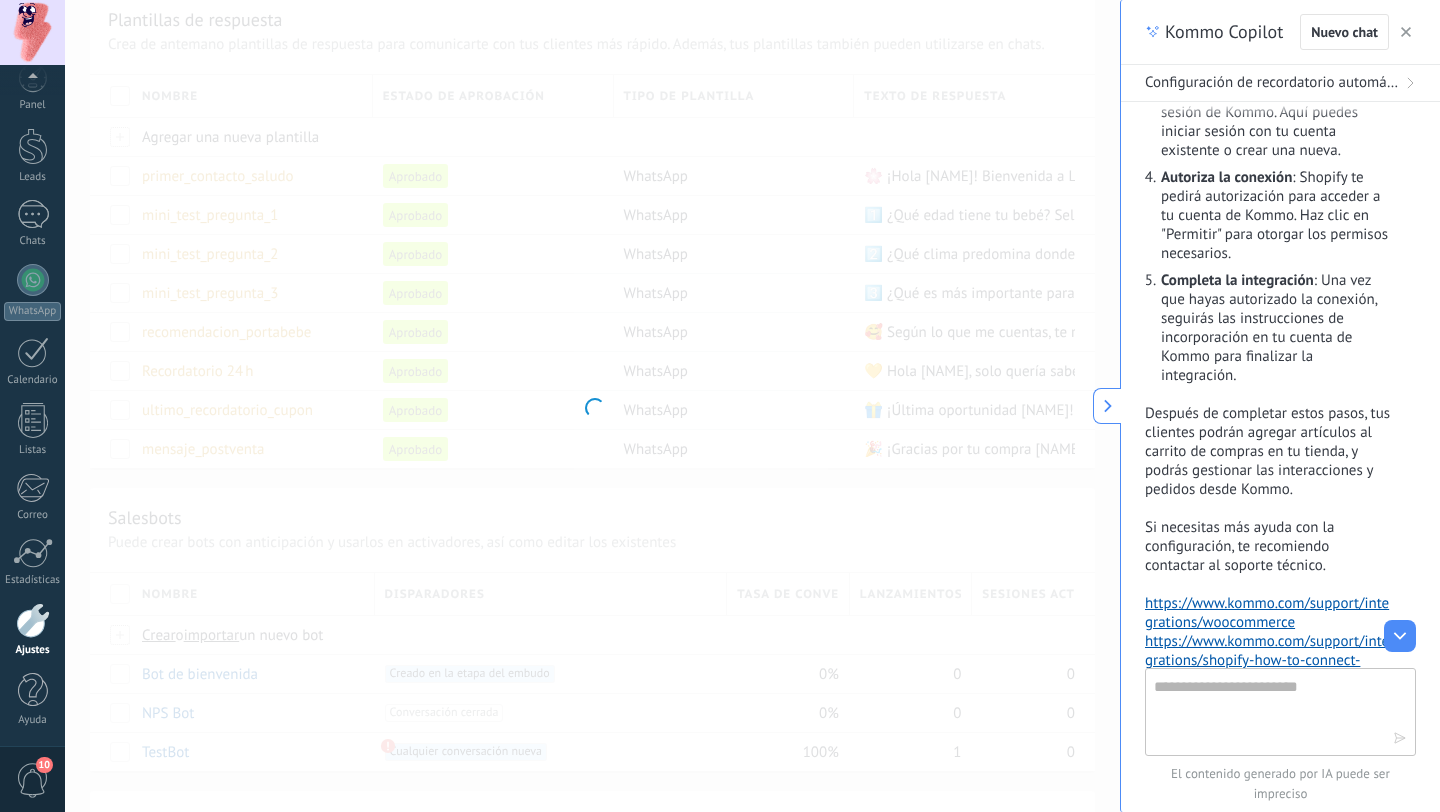 type on "**********" 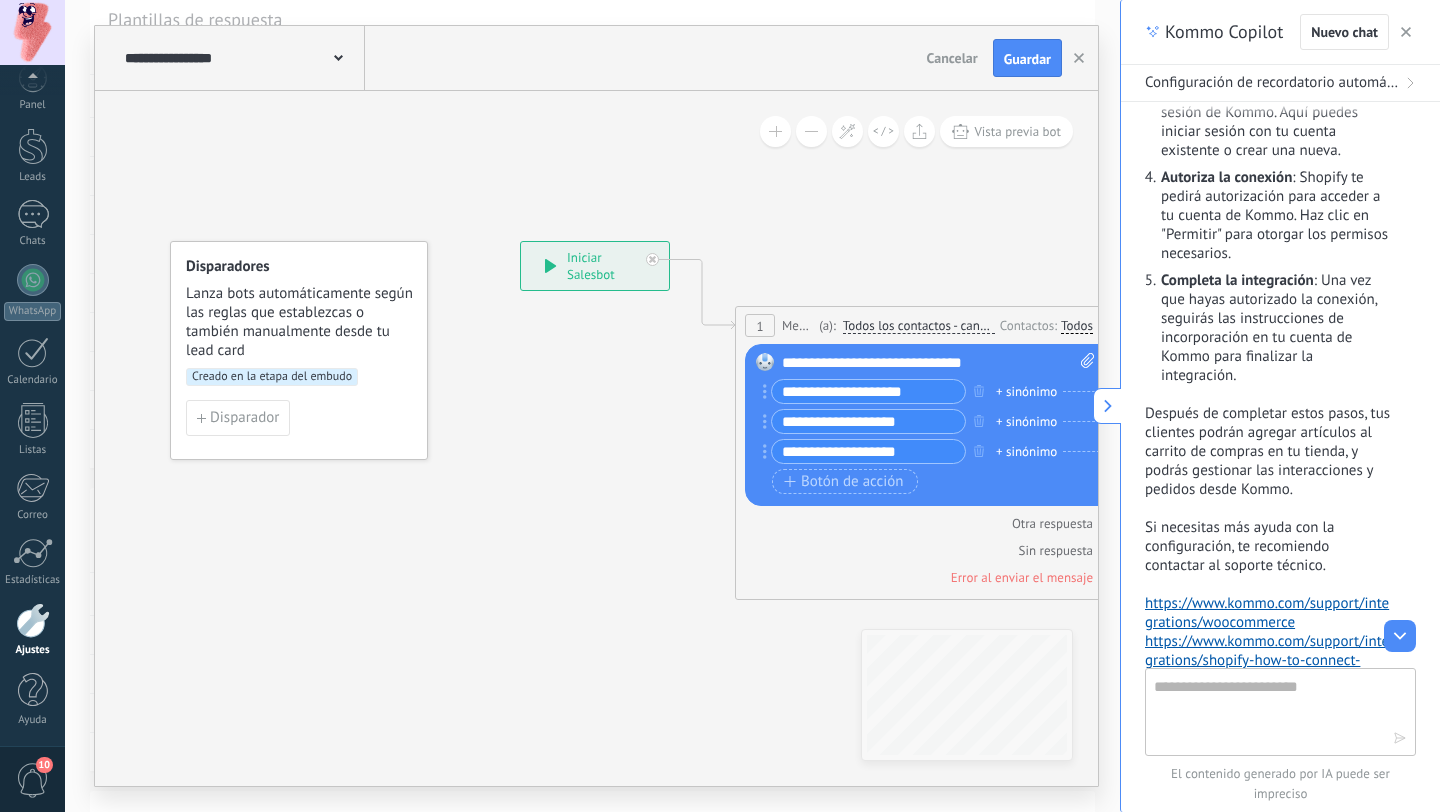 click 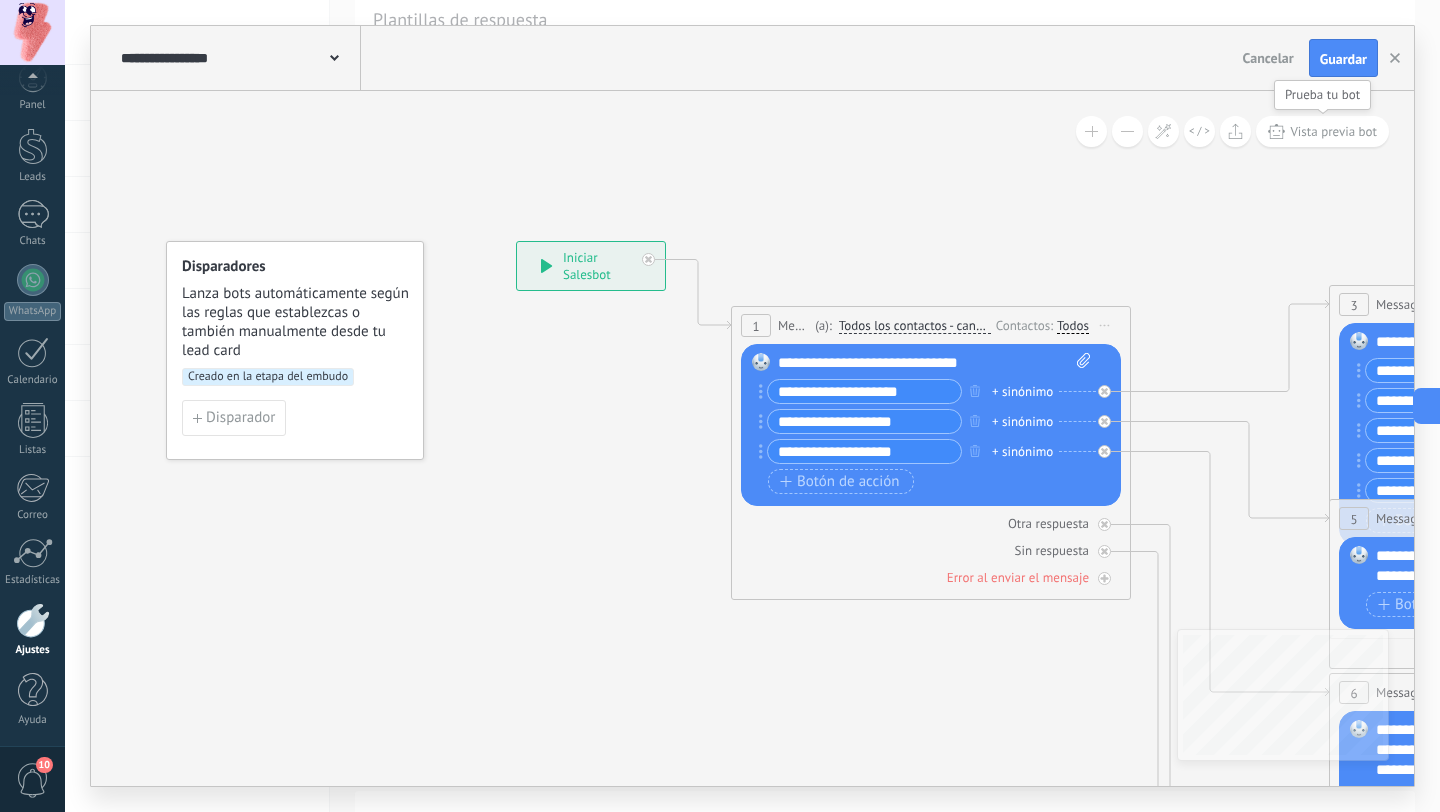 click on "Vista previa bot" at bounding box center [1333, 131] 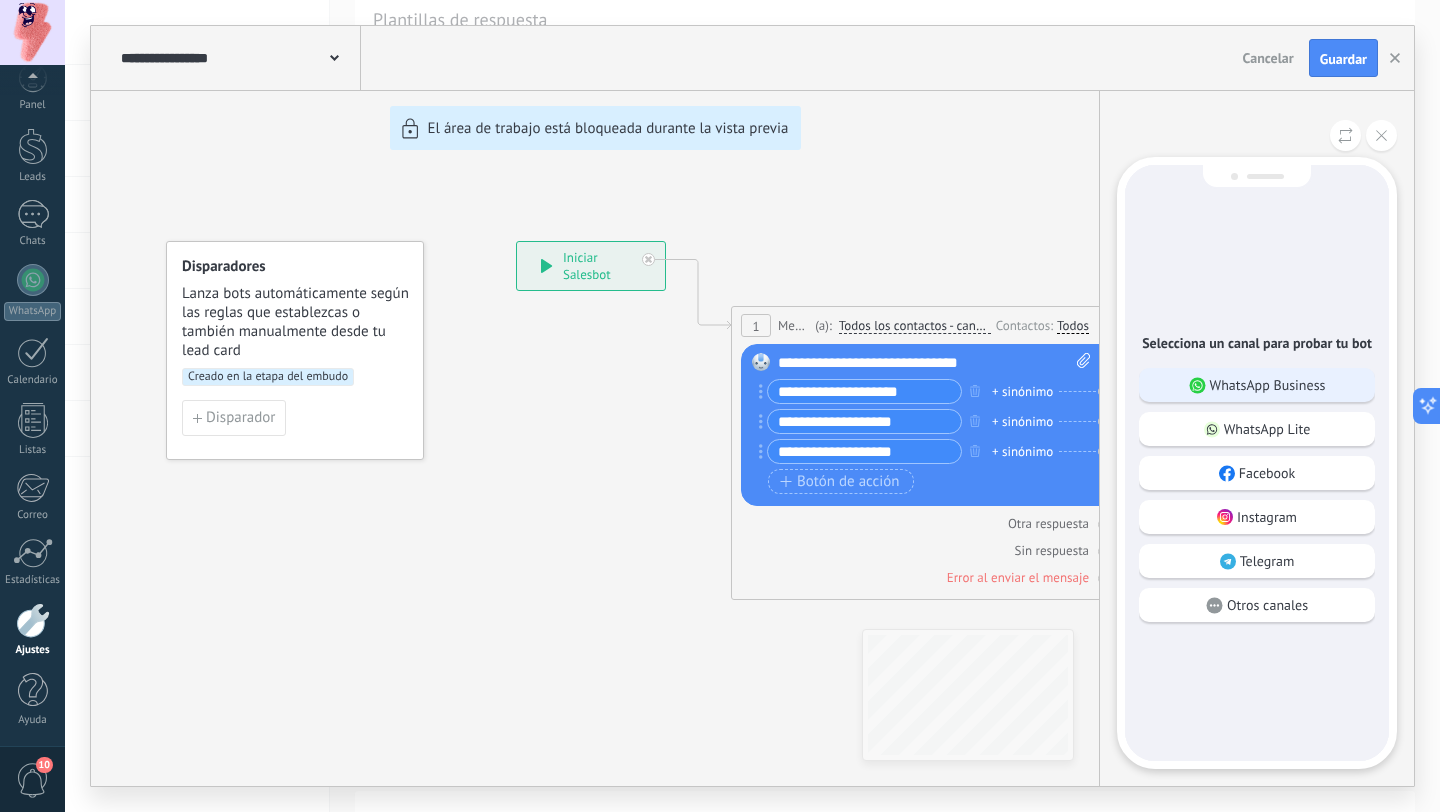 click on "WhatsApp Business" at bounding box center (1268, 385) 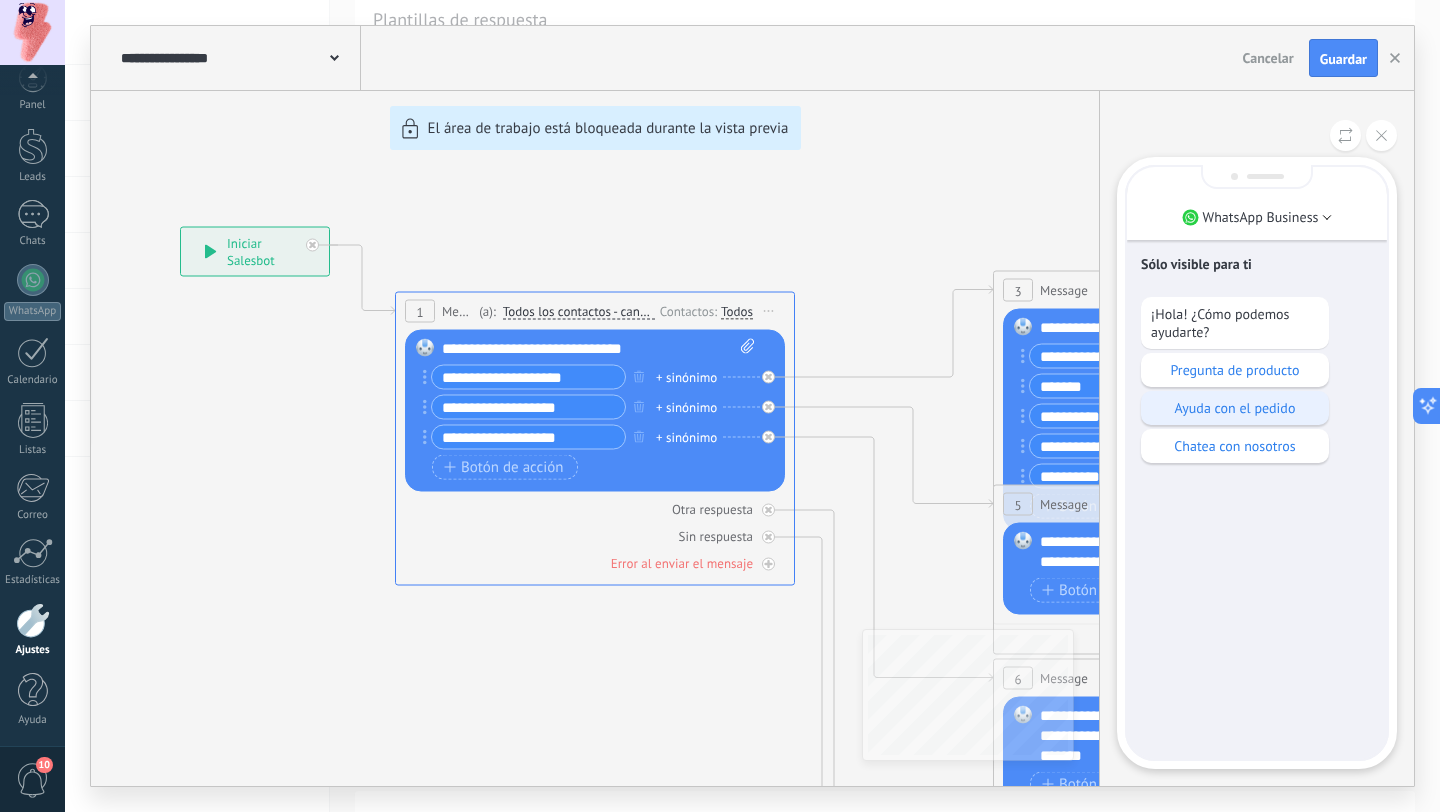 click on "Ayuda con el pedido" at bounding box center [1235, 408] 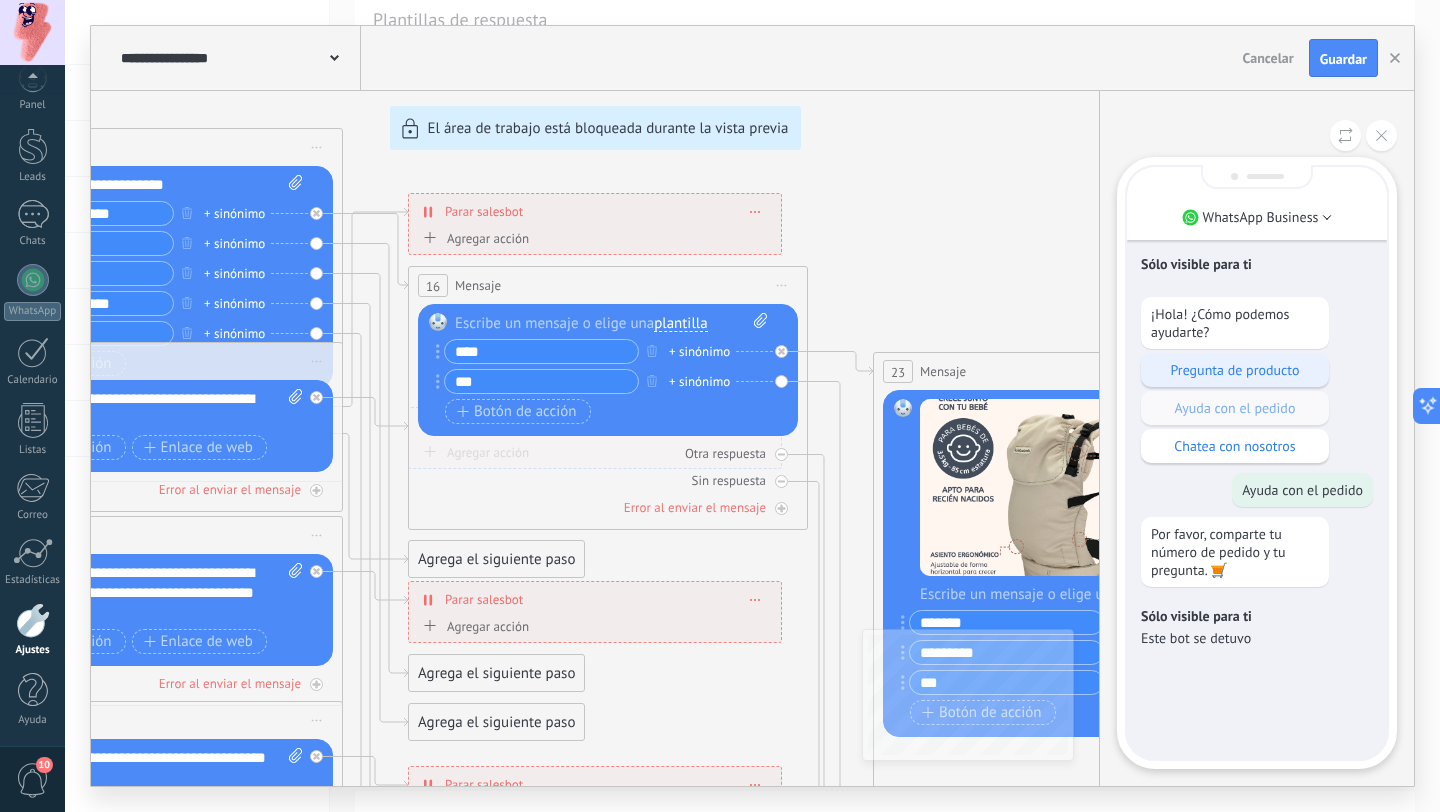 click on "Pregunta de producto" at bounding box center (1235, 370) 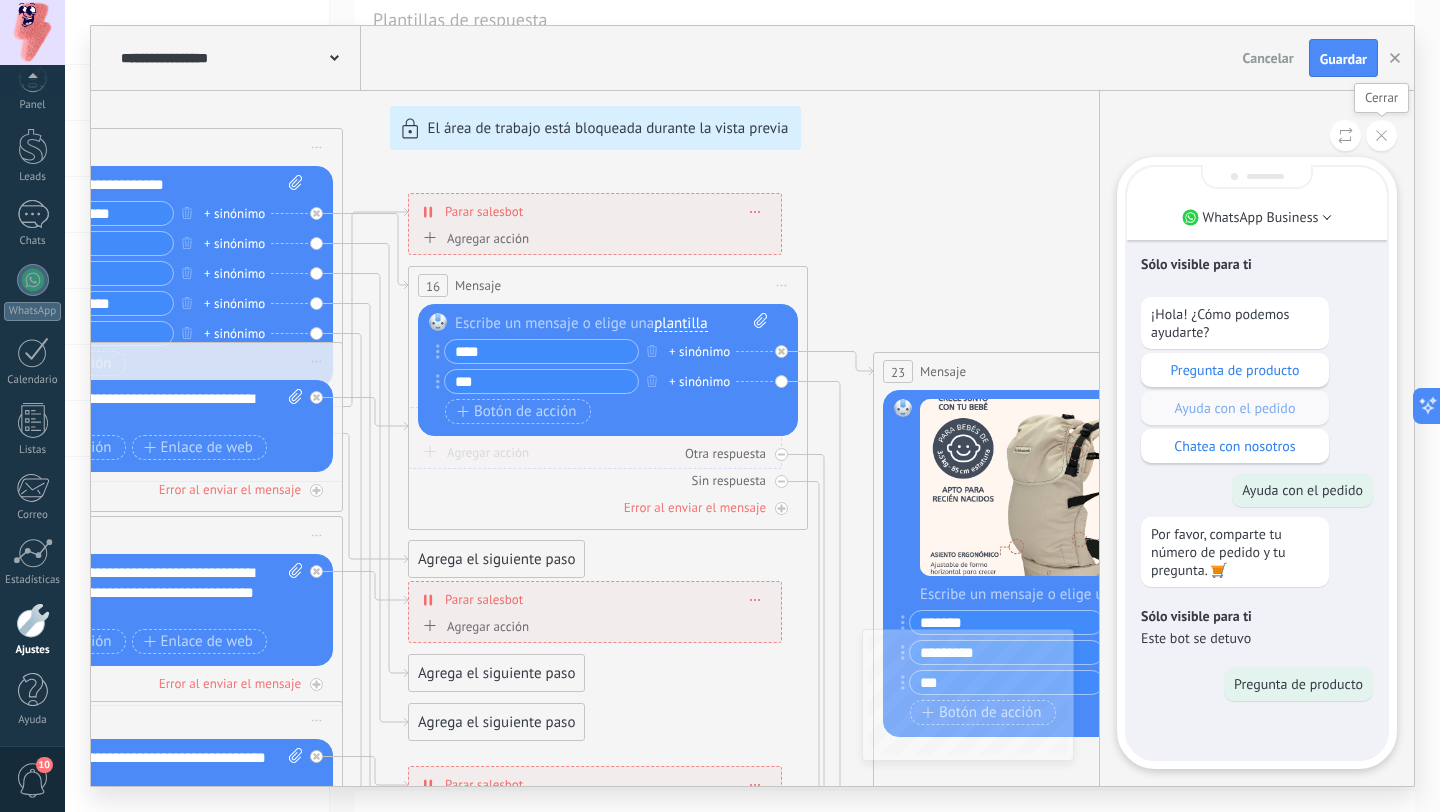 click at bounding box center (1381, 135) 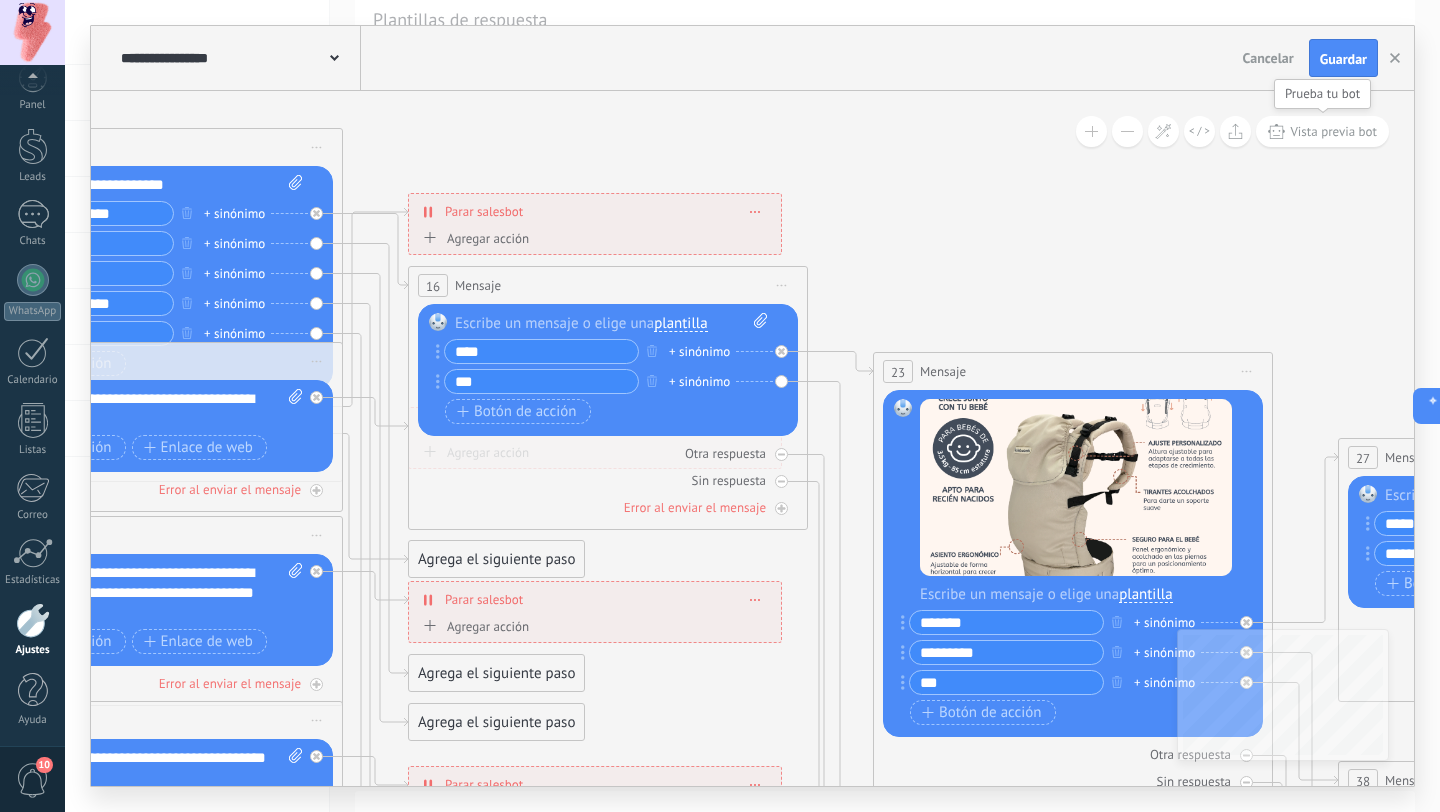 click on "Vista previa bot" at bounding box center [1333, 131] 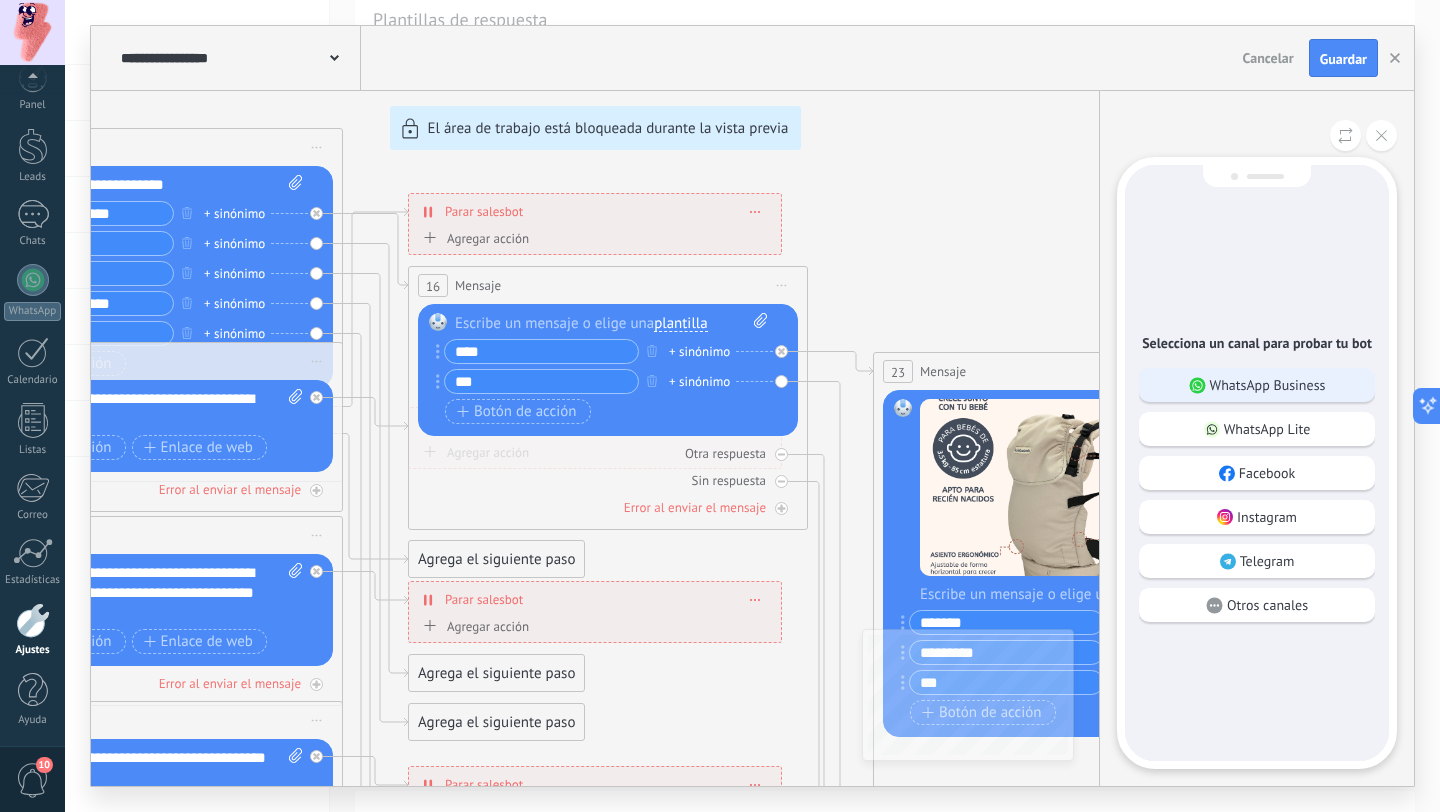click on "WhatsApp Business" at bounding box center [1268, 385] 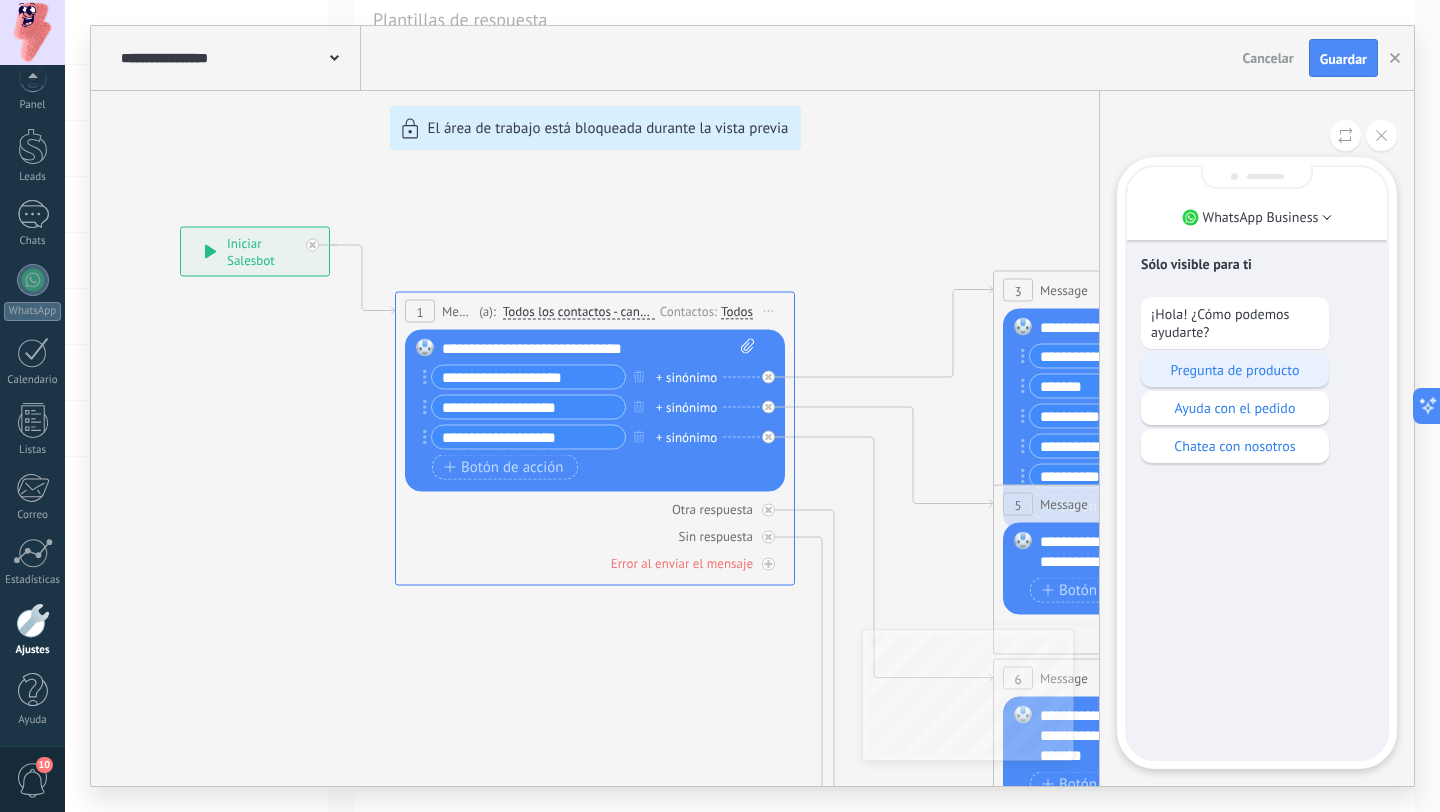 click on "Pregunta de producto" at bounding box center [1235, 370] 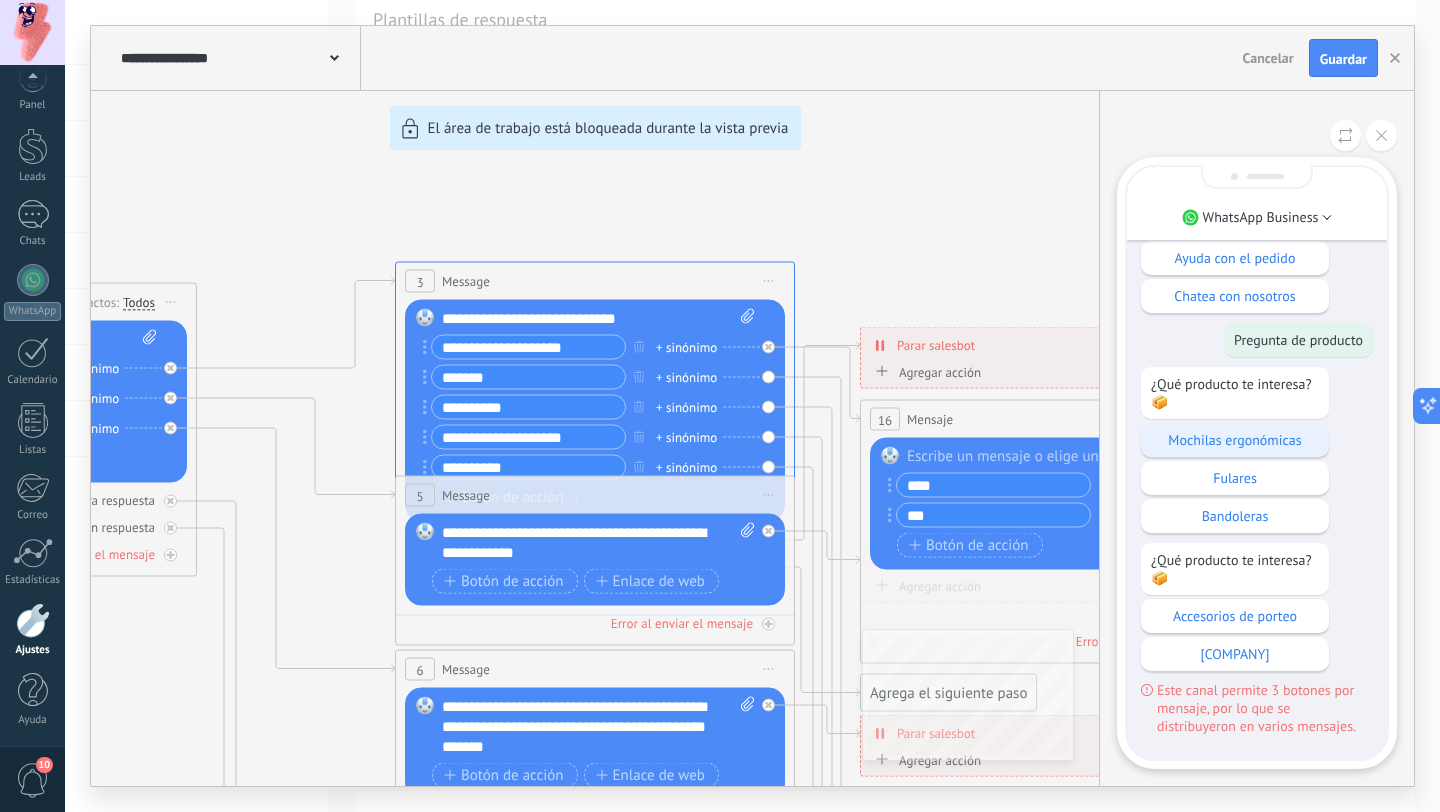 click on "Mochilas ergonómicas" at bounding box center [1235, 440] 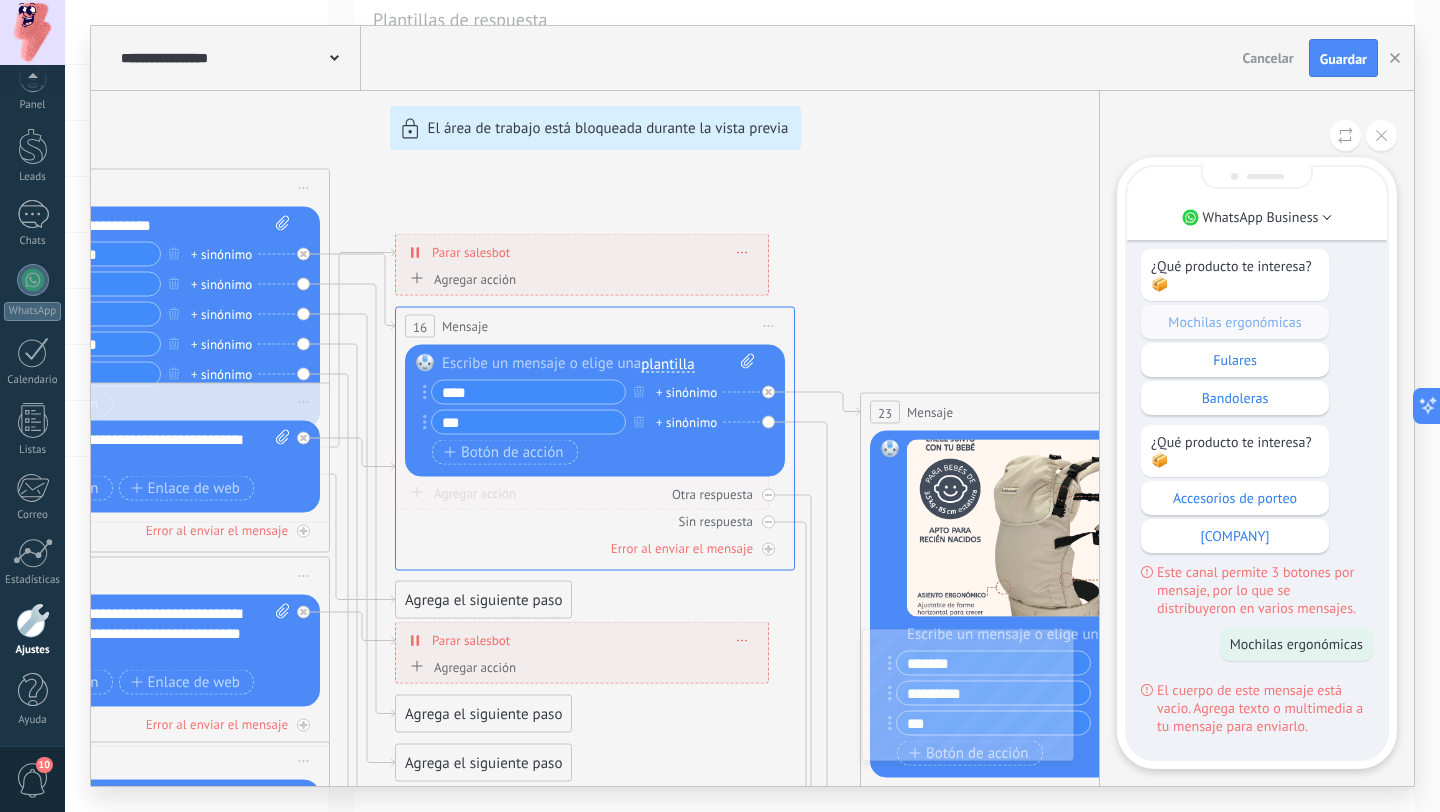 click on "¿Qué producto te interesa? 📦 Mochilas ergonómicas Fulares Bandoleras ¿Qué producto te interesa? 📦 Accesorios de porteo Reboutique Este canal permite 3 botones por mensaje, por lo que se distribuyeron en varios mensajes." at bounding box center (1257, 433) 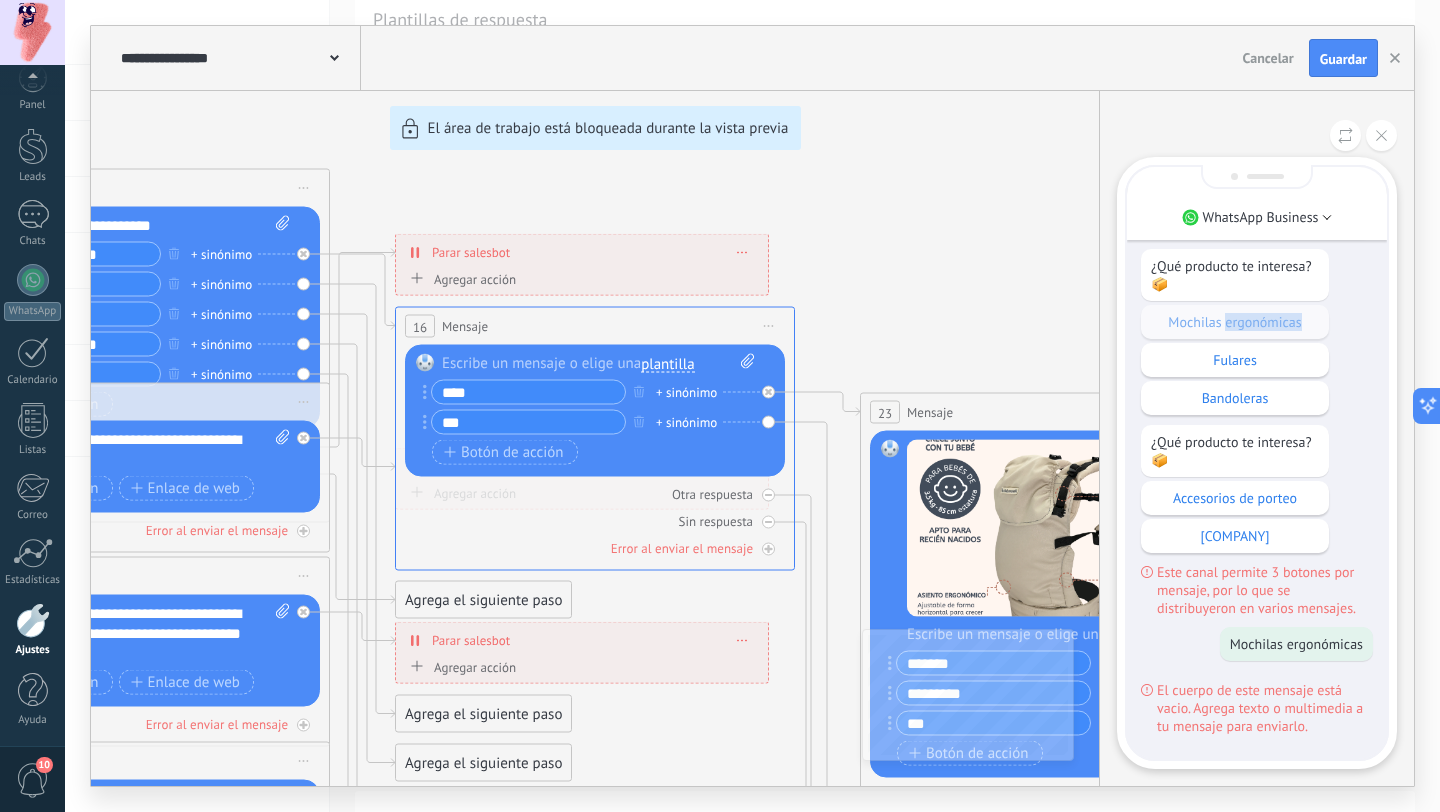 click on "¿Qué producto te interesa? 📦 Mochilas ergonómicas Fulares Bandoleras ¿Qué producto te interesa? 📦 Accesorios de porteo Reboutique Este canal permite 3 botones por mensaje, por lo que se distribuyeron en varios mensajes." at bounding box center (1257, 433) 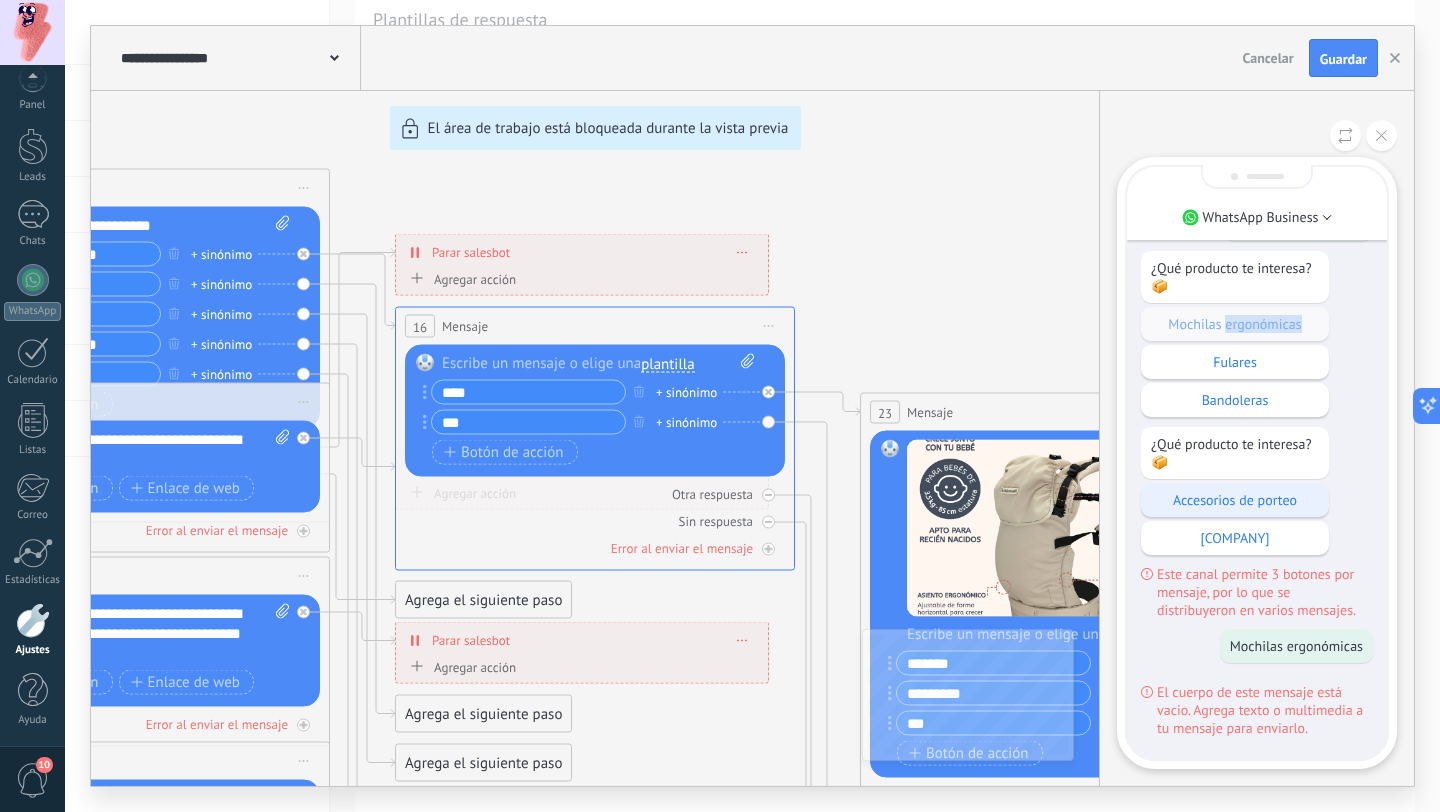 scroll, scrollTop: 0, scrollLeft: 0, axis: both 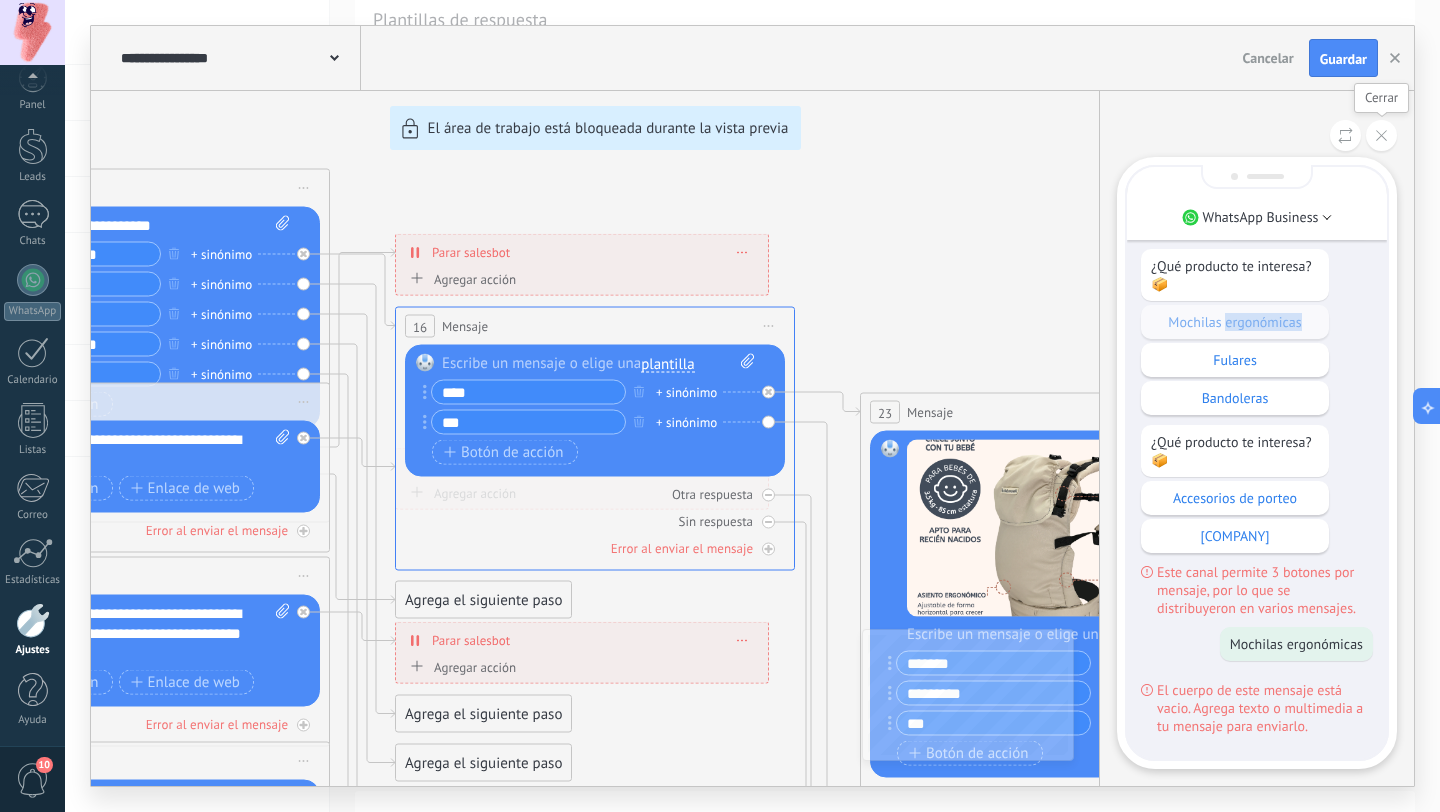 click 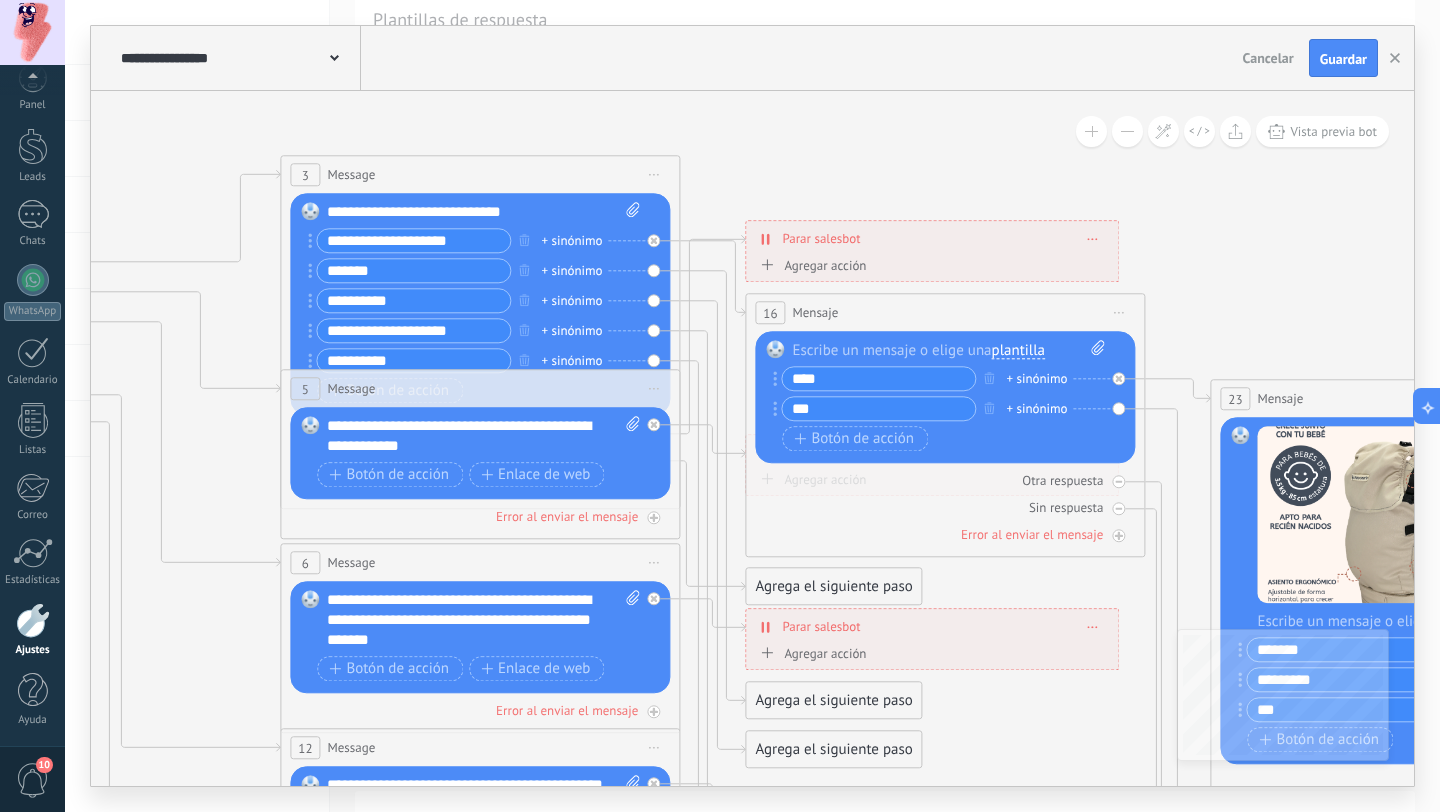 click at bounding box center [948, 350] 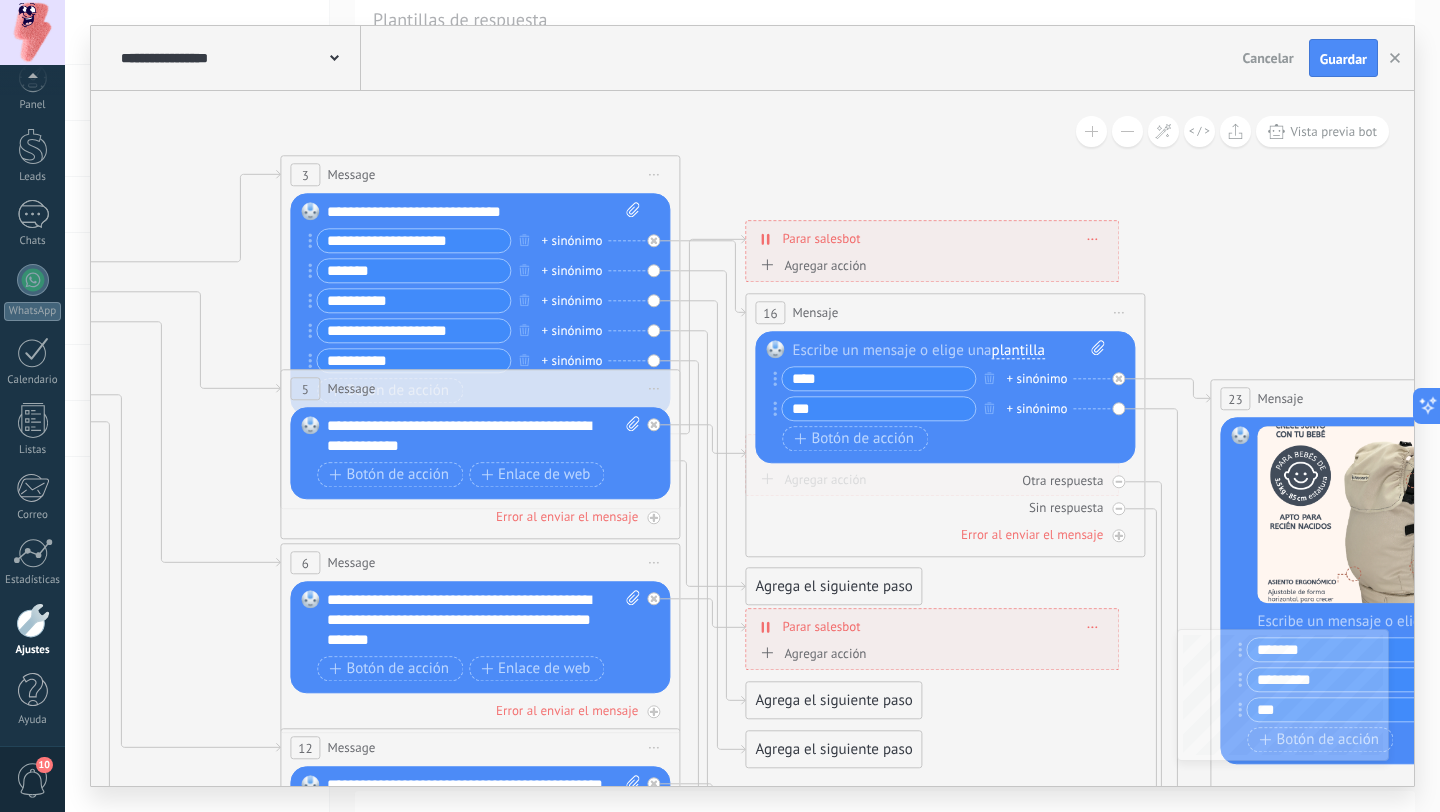type 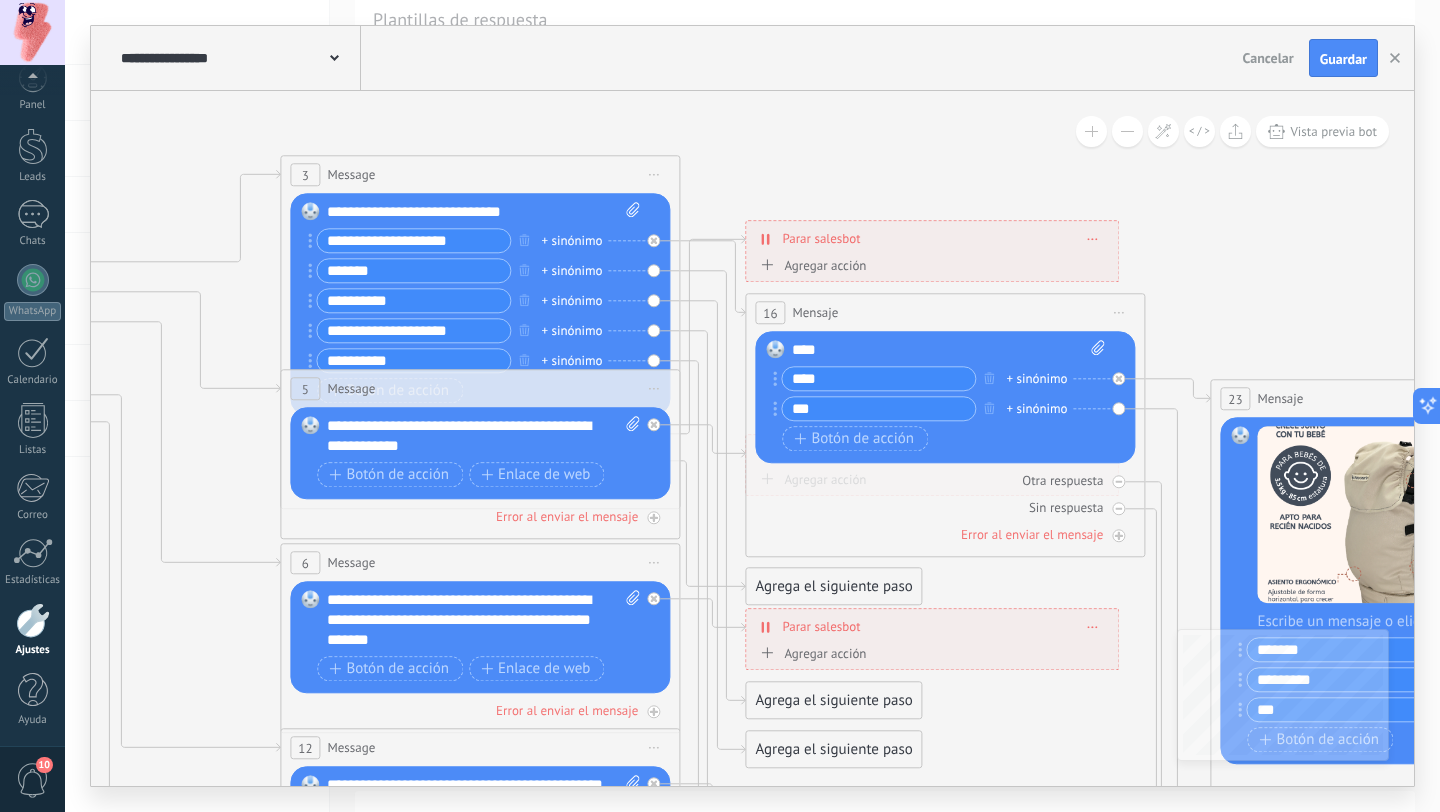 click 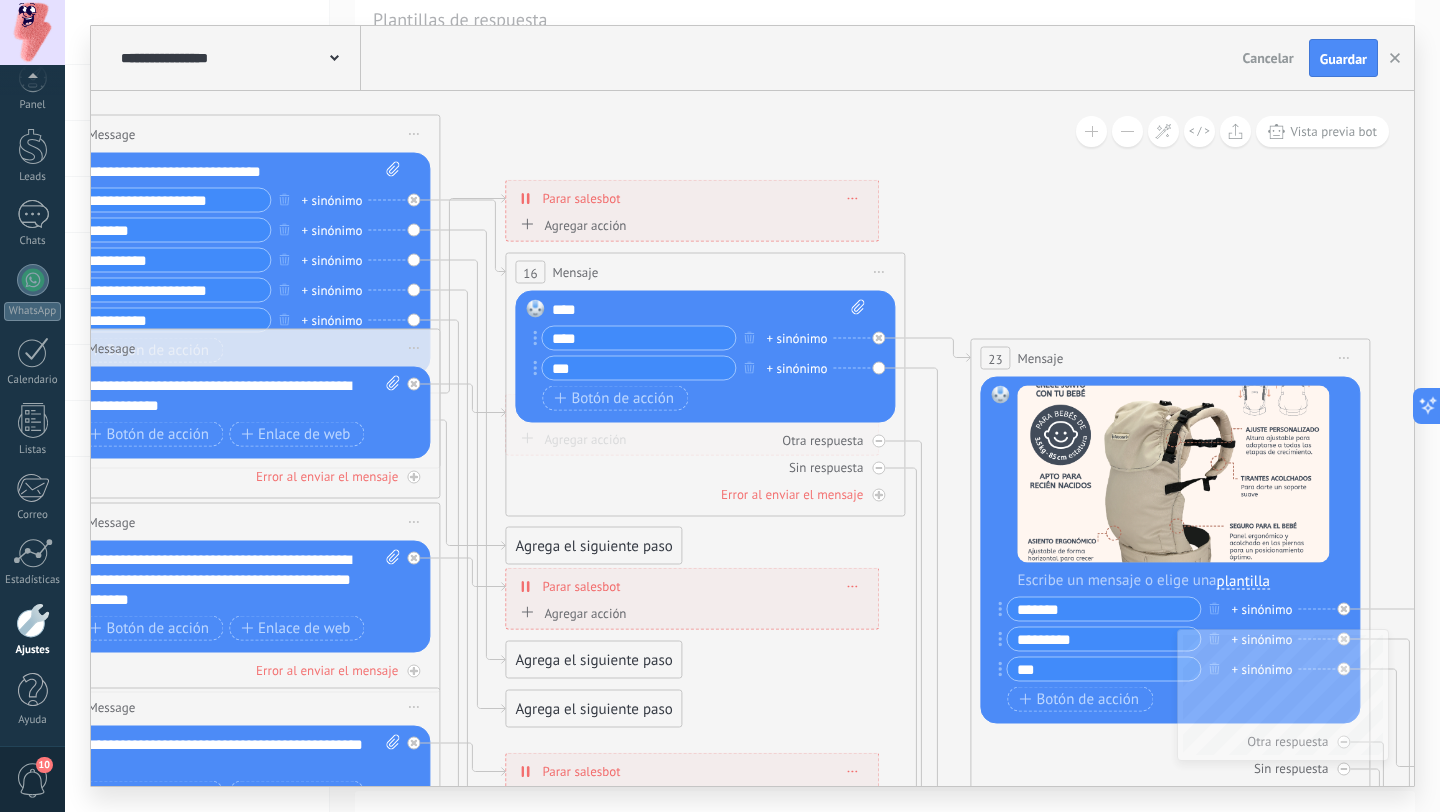 click on "Mensaje" at bounding box center [1040, 358] 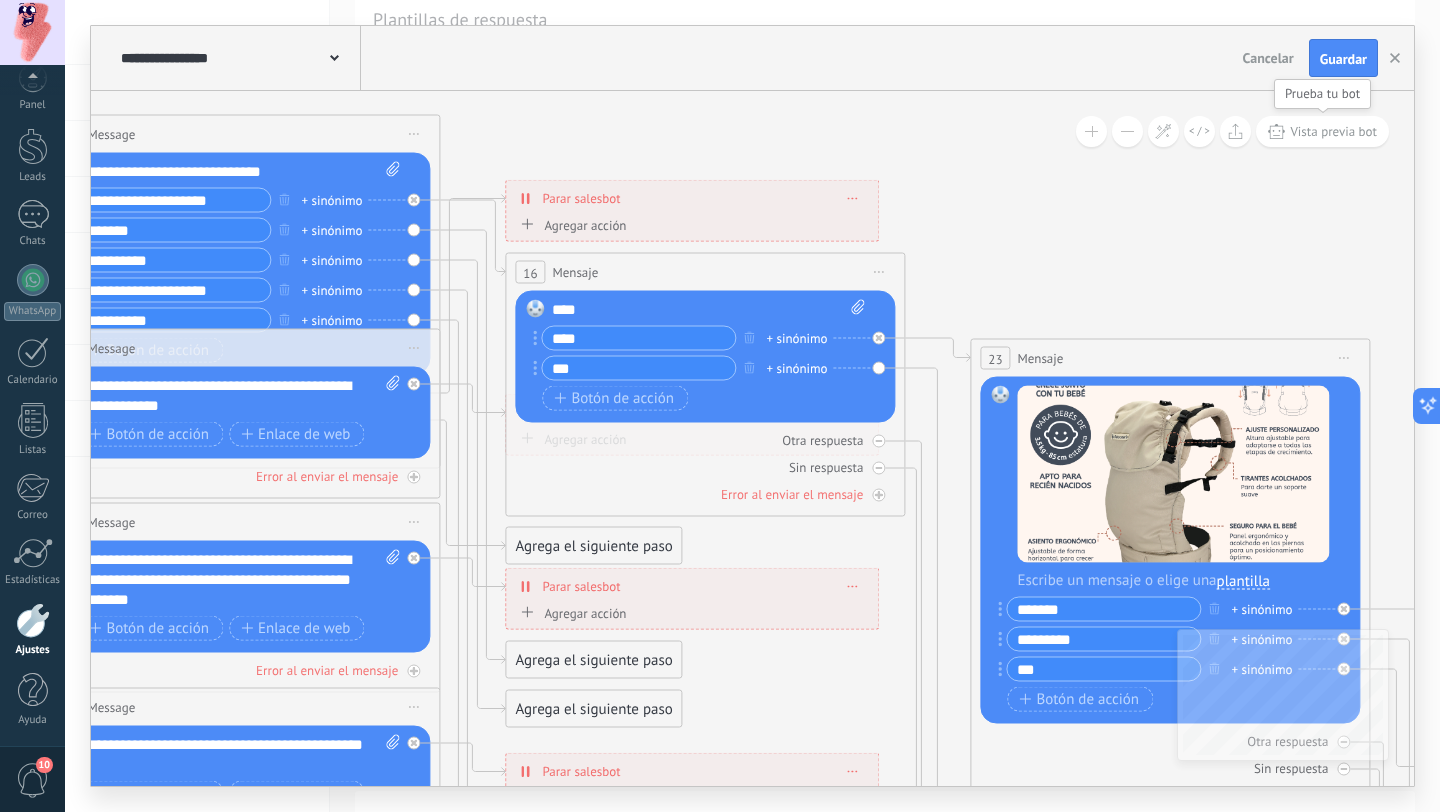 click on "Vista previa bot" at bounding box center [1333, 131] 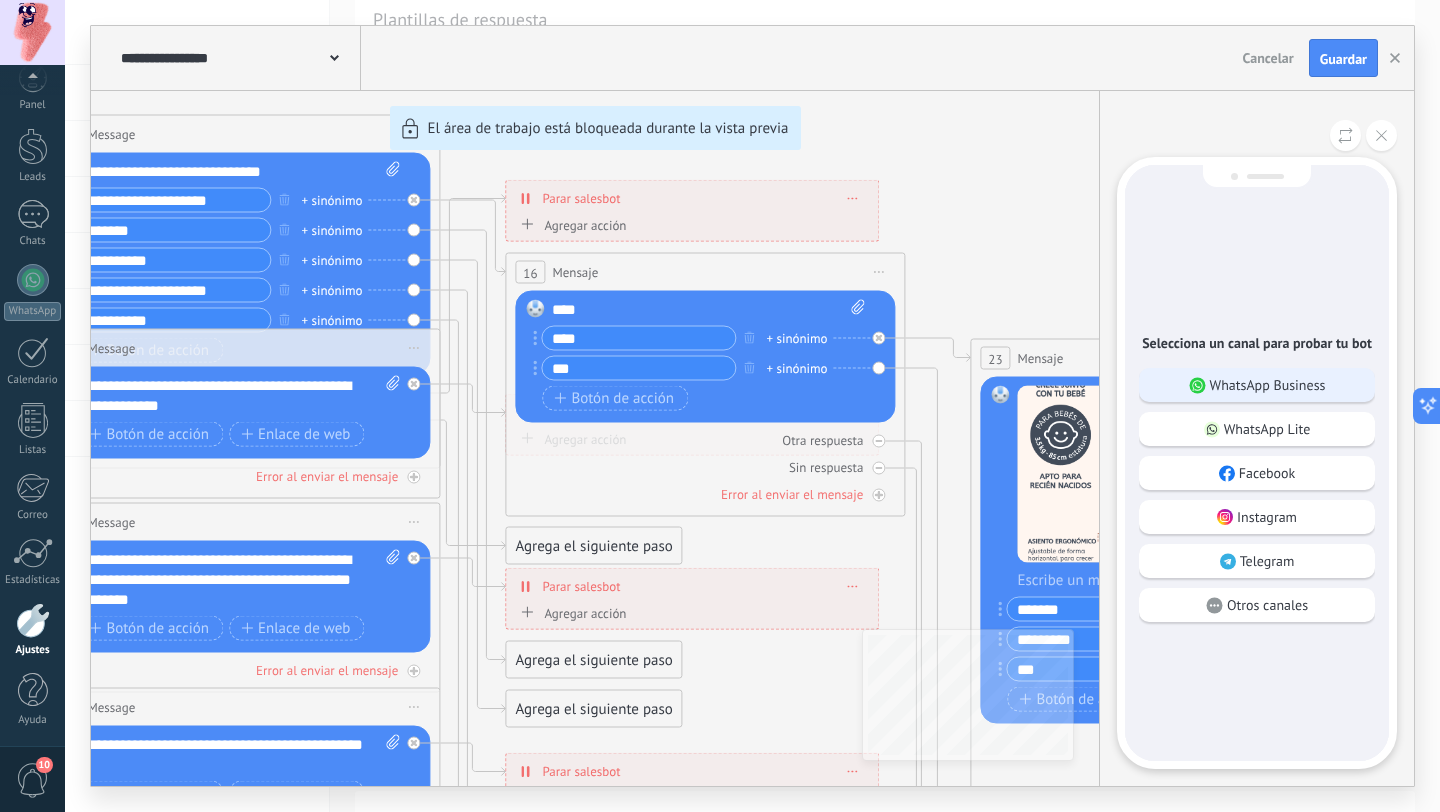 click on "WhatsApp Business" at bounding box center [1268, 385] 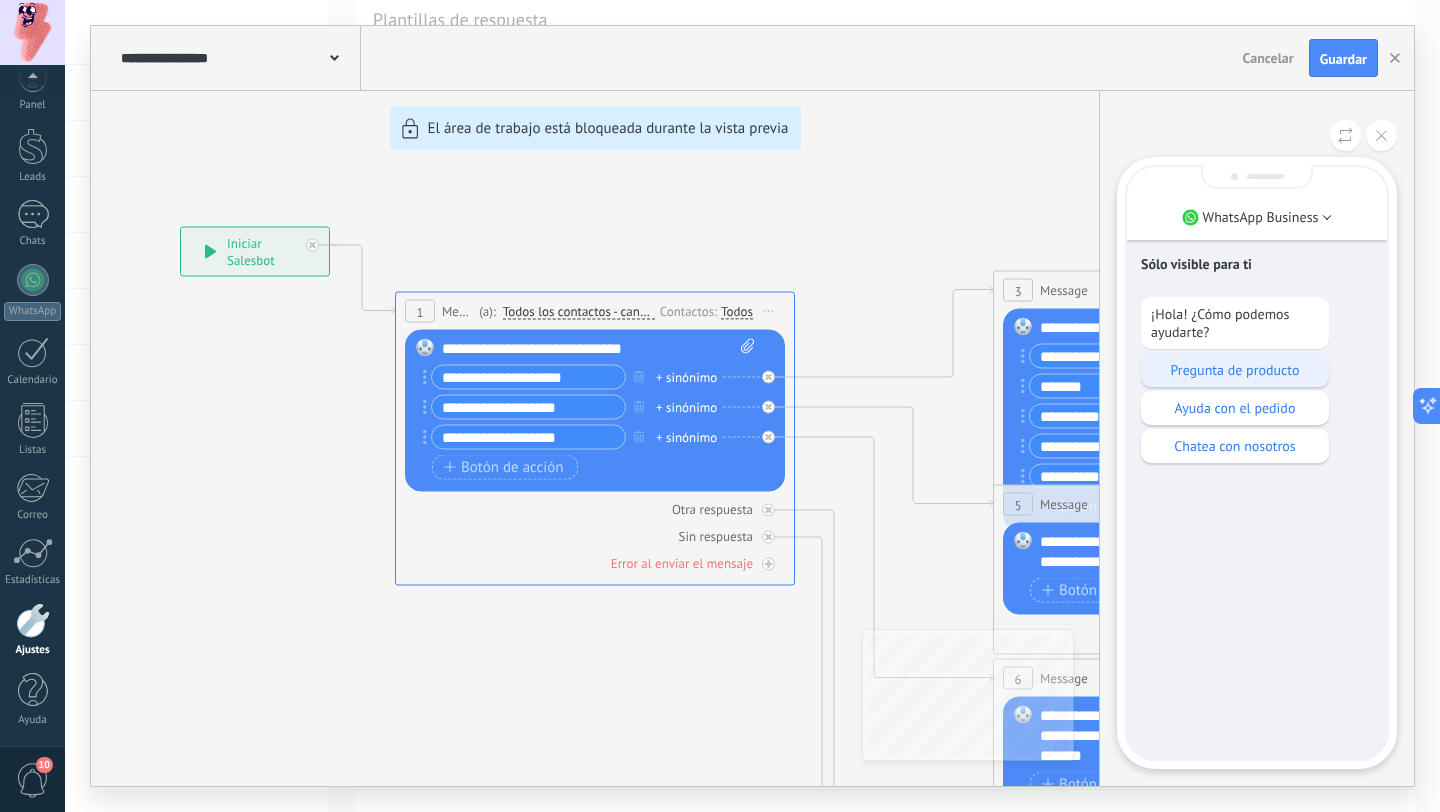 click on "Pregunta de producto" at bounding box center (1235, 370) 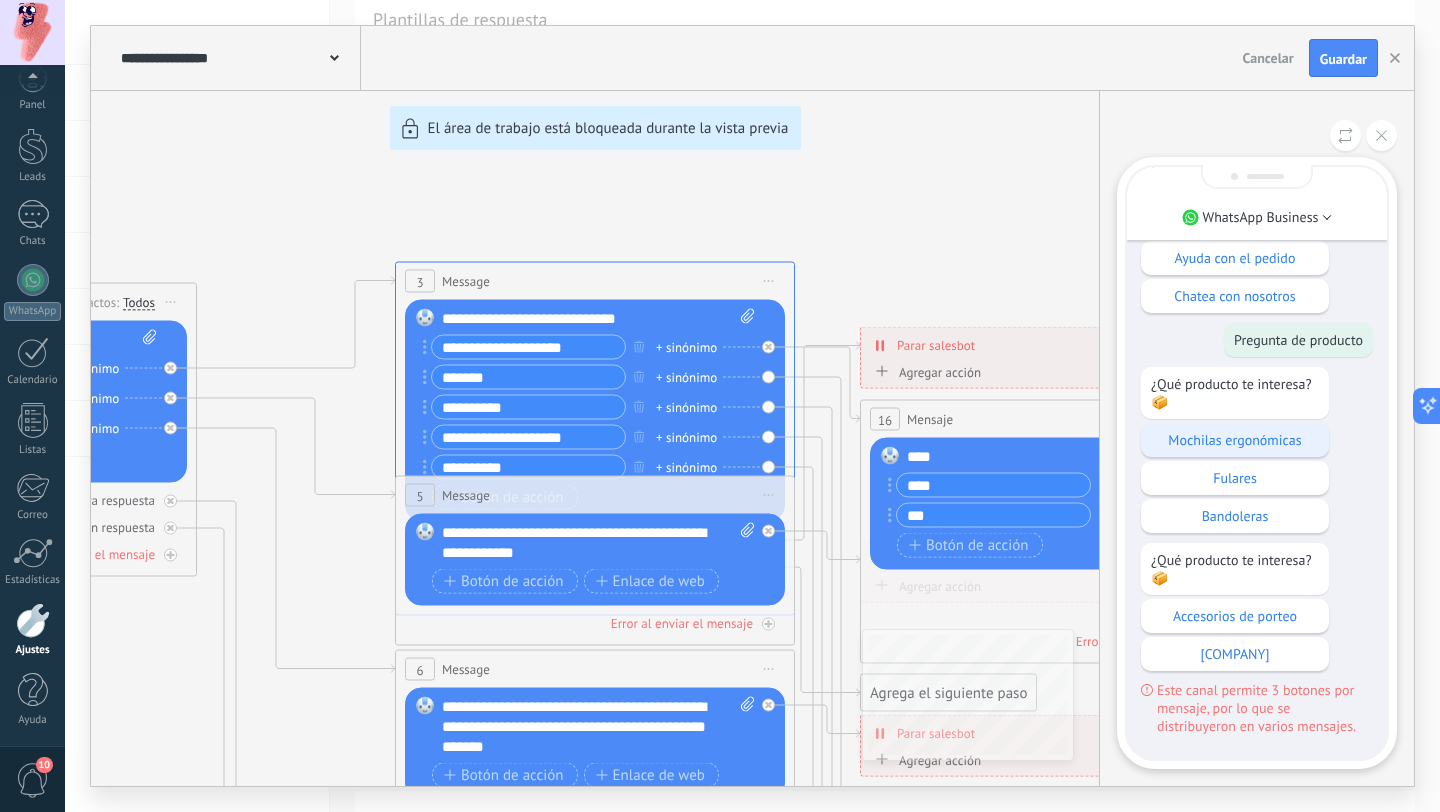 click on "Mochilas ergonómicas" at bounding box center [1235, 440] 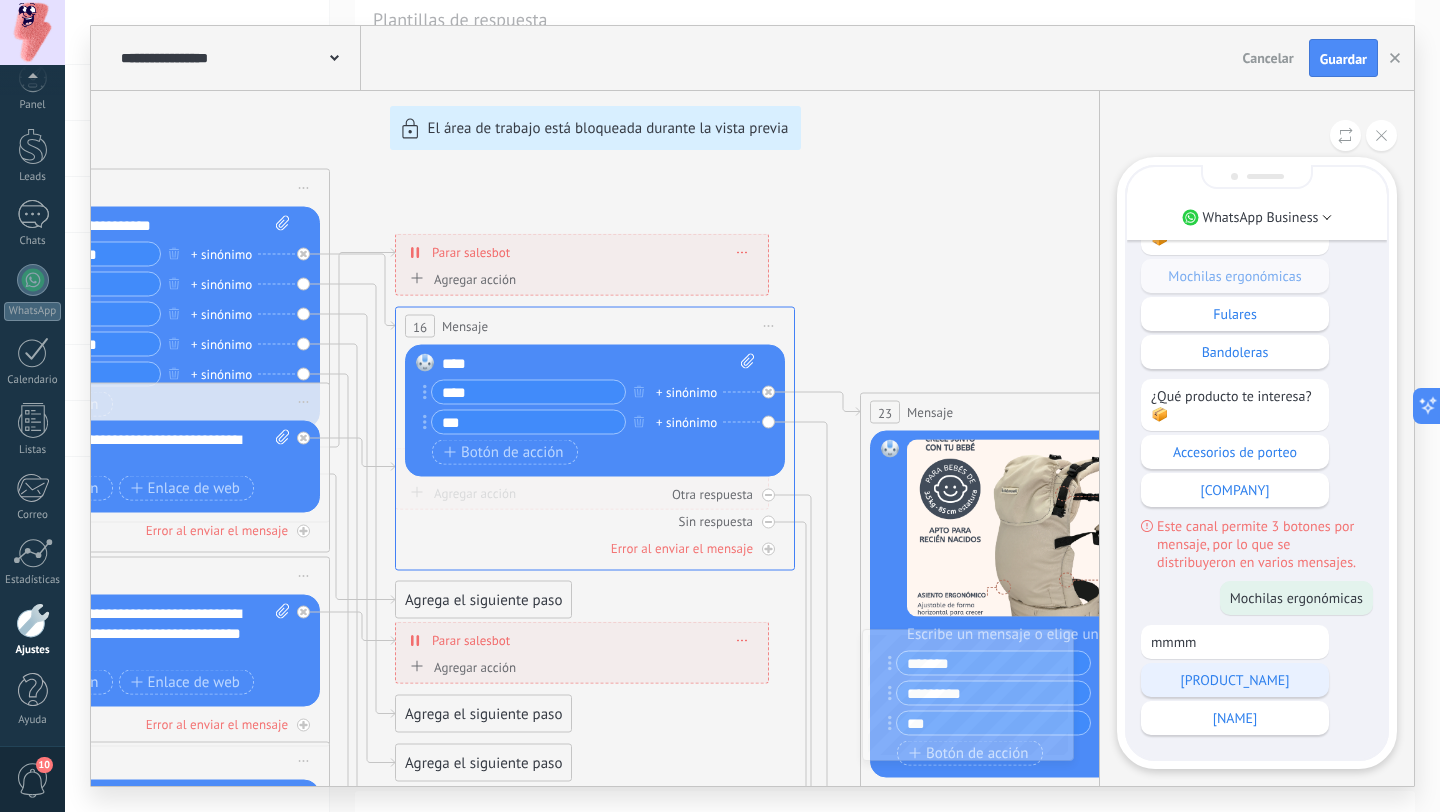 click on "Nukú" at bounding box center [1235, 680] 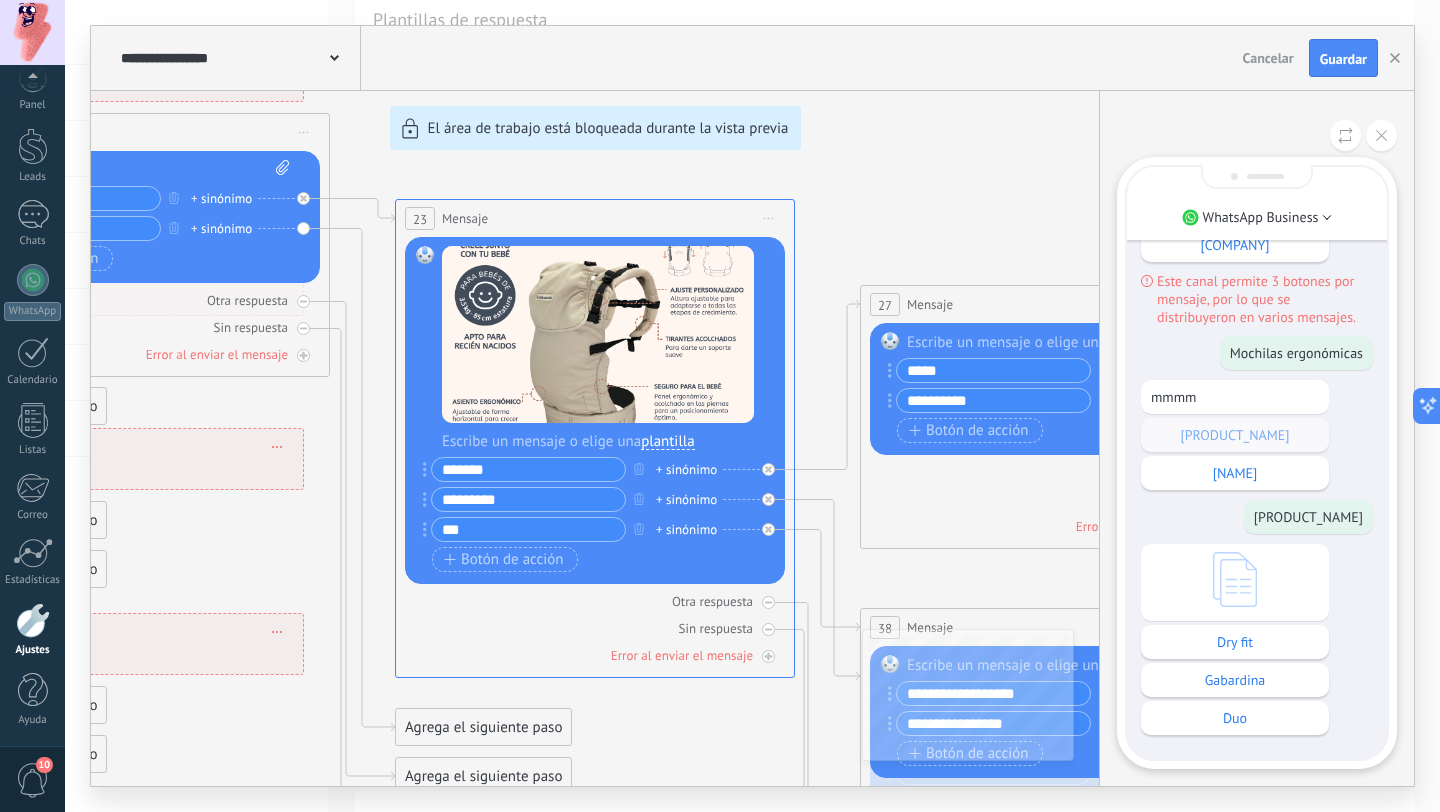 click at bounding box center (1235, 582) 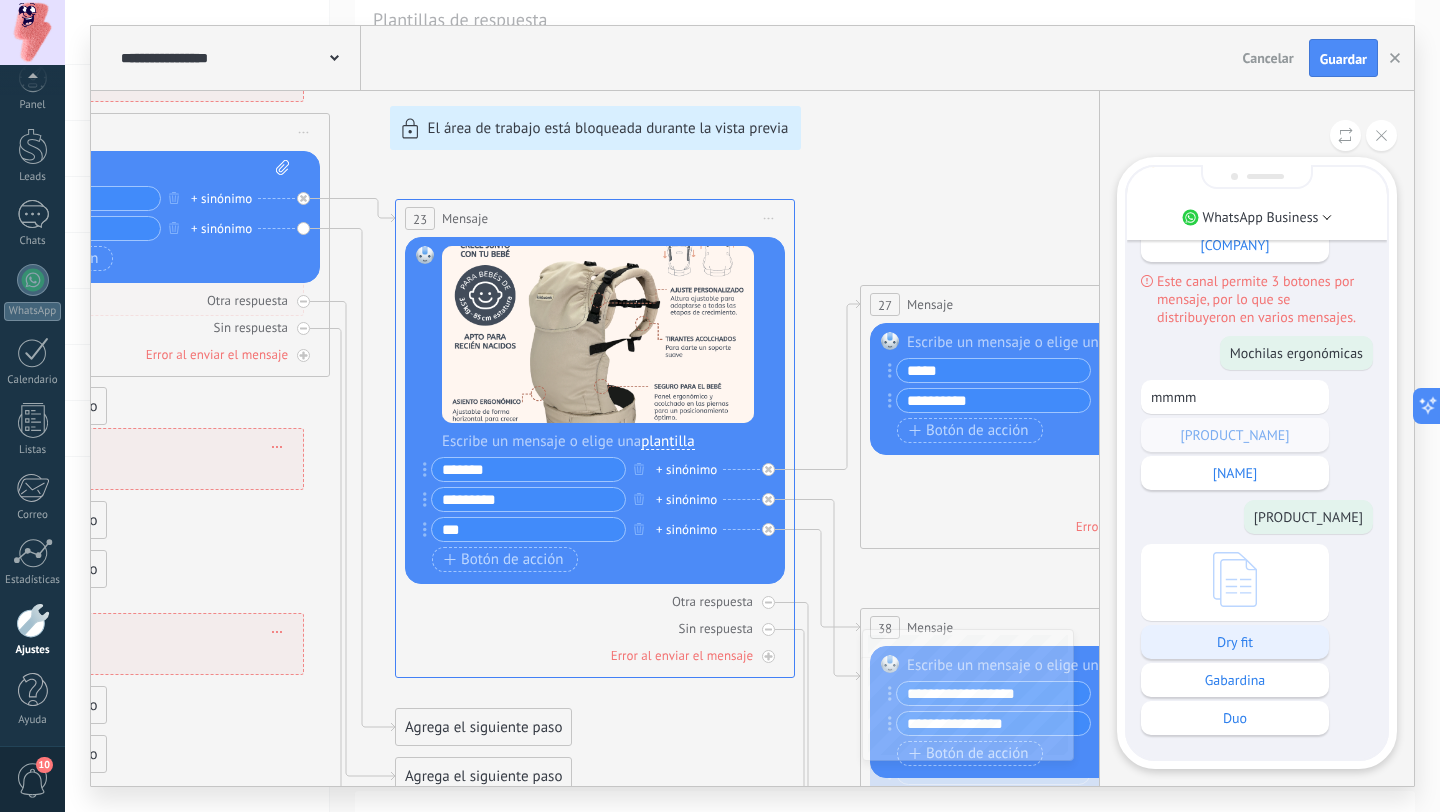 click on "Dry fit" at bounding box center (1235, 642) 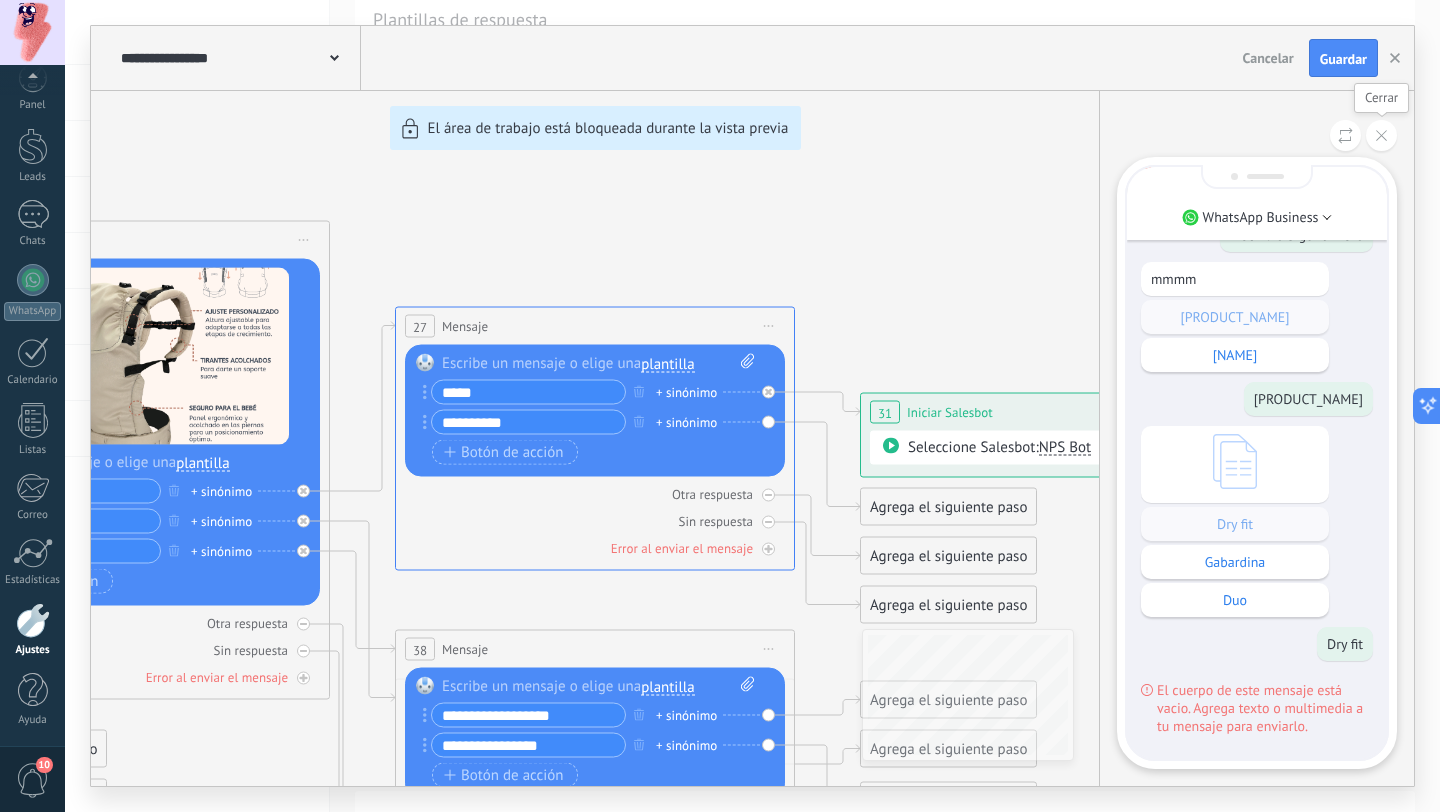 click 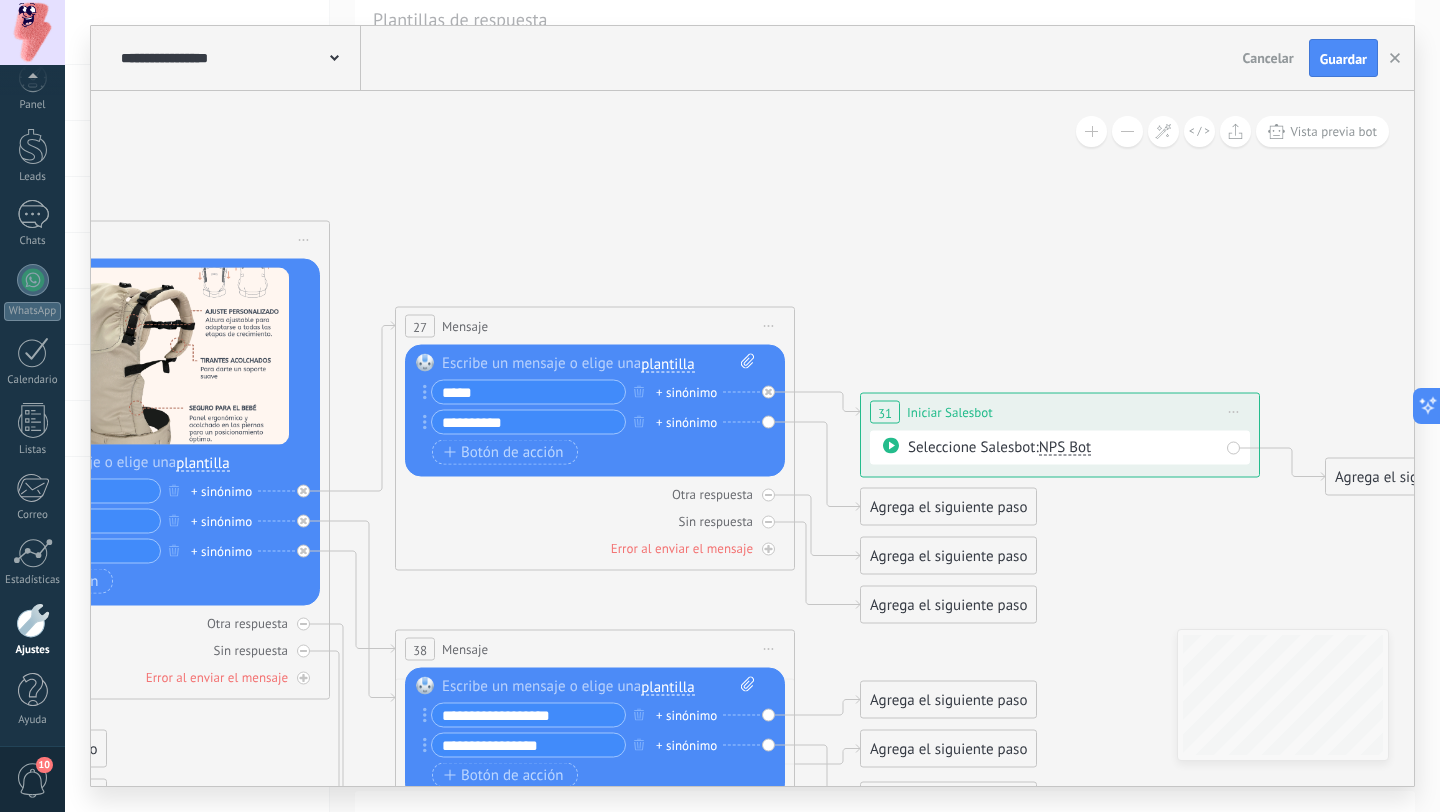 click at bounding box center (598, 364) 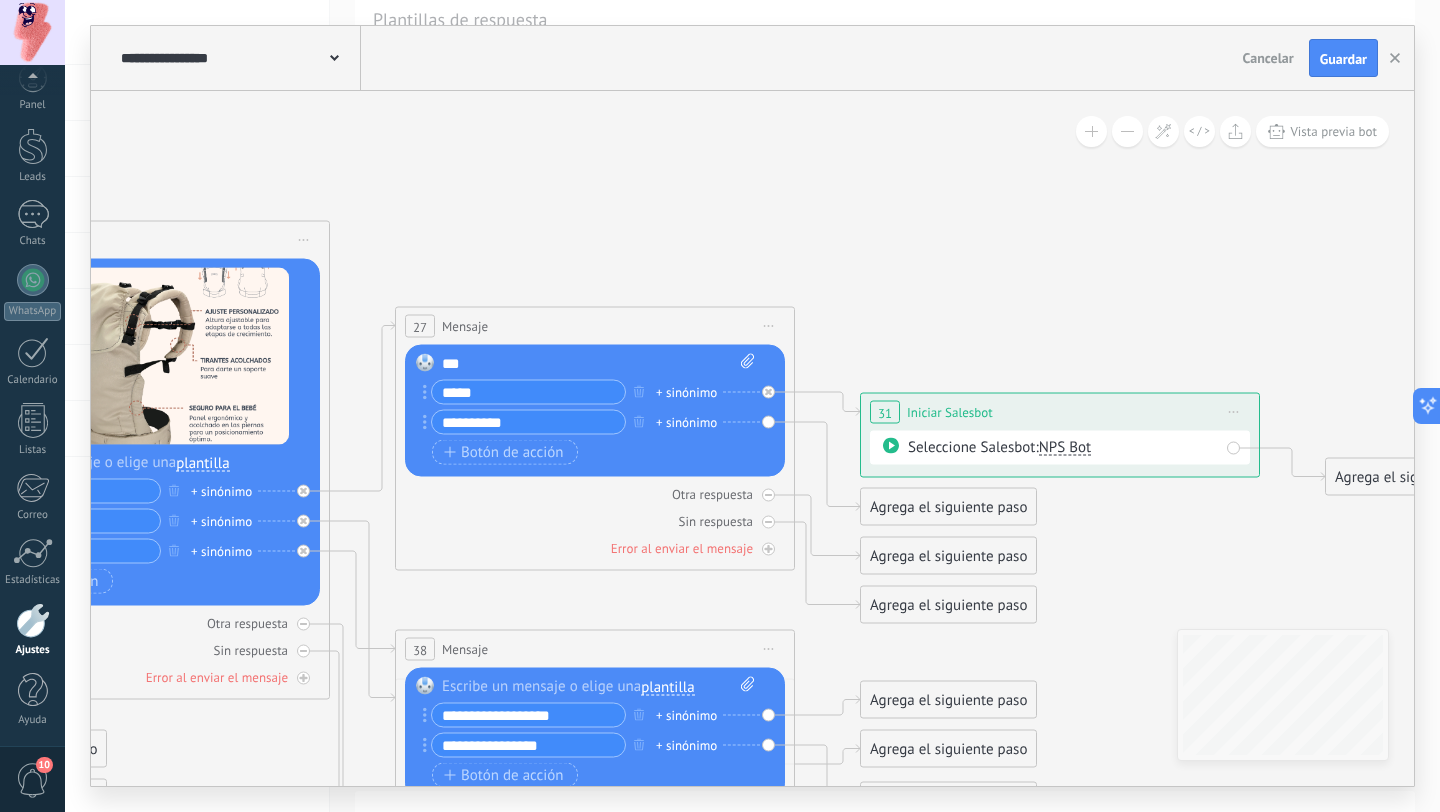 click 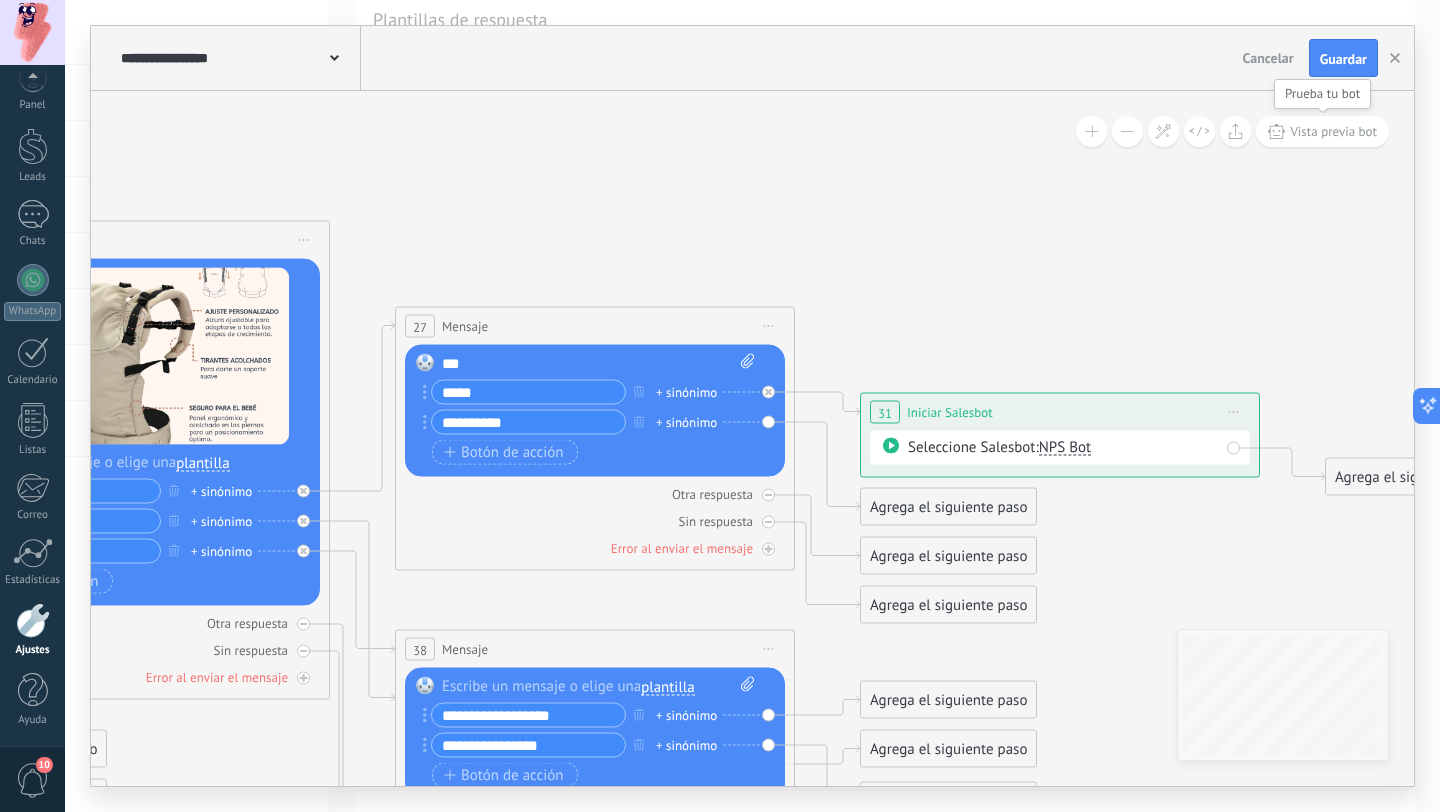 click on "Vista previa bot" at bounding box center (1322, 131) 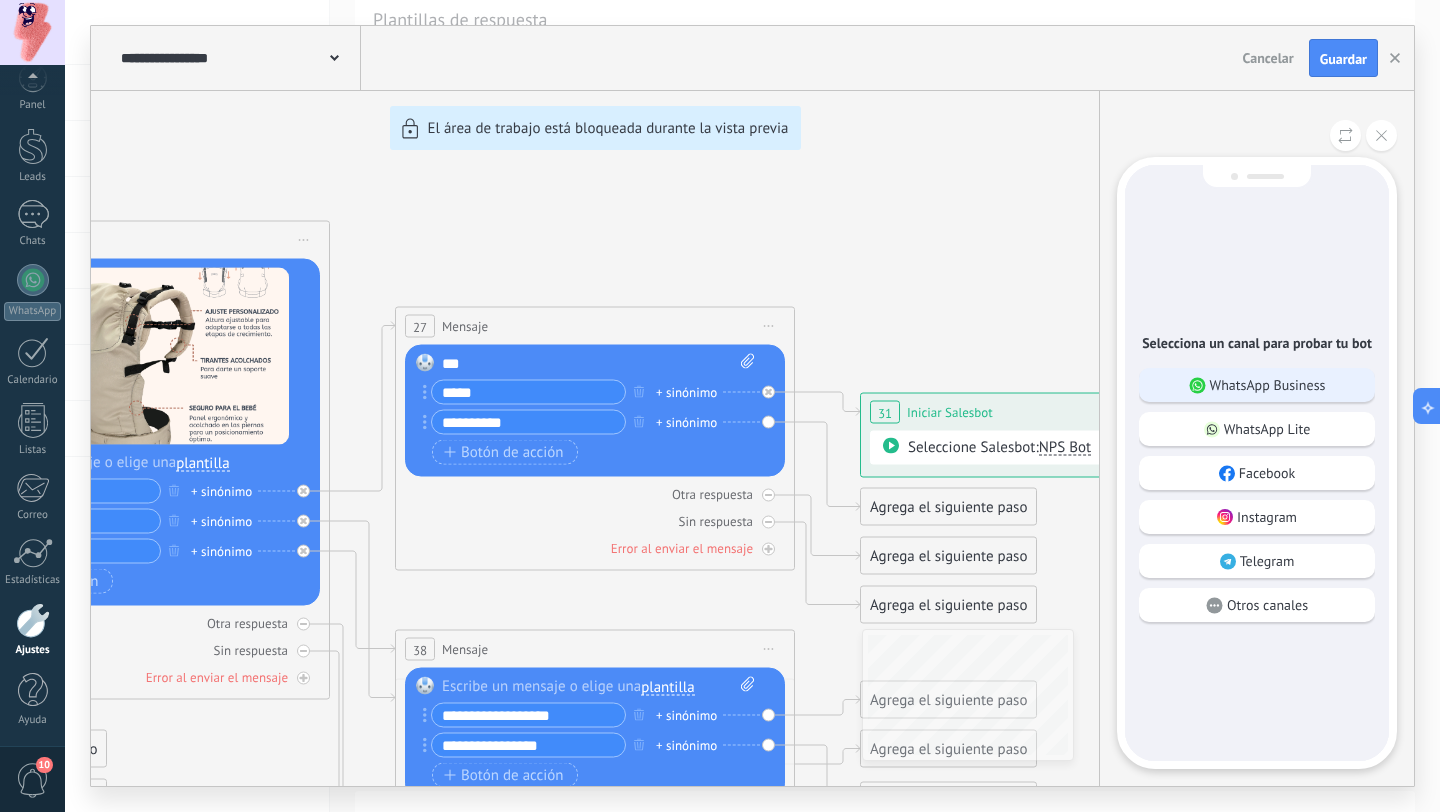 click on "WhatsApp Business" at bounding box center [1268, 385] 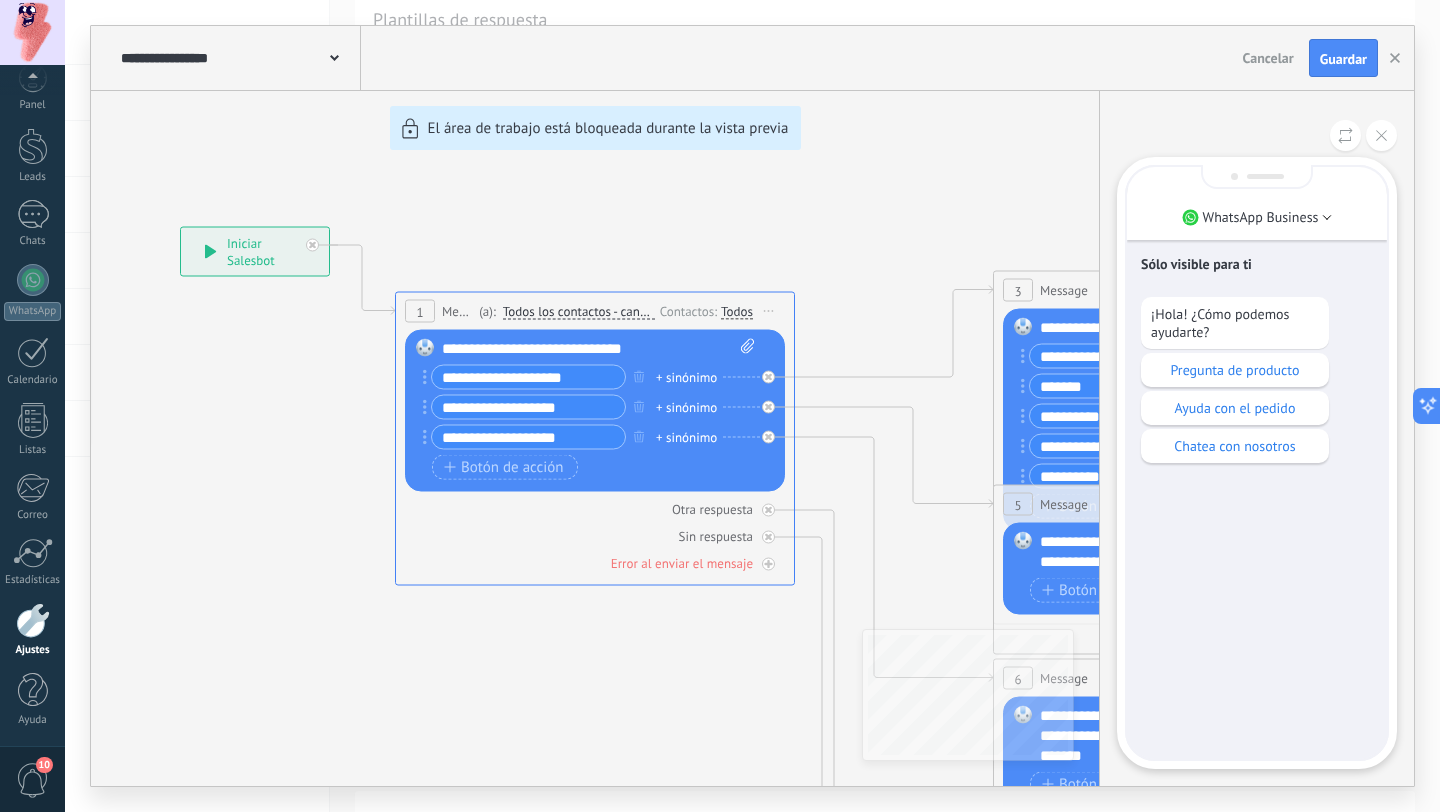 click on "Pregunta de producto" at bounding box center [1235, 370] 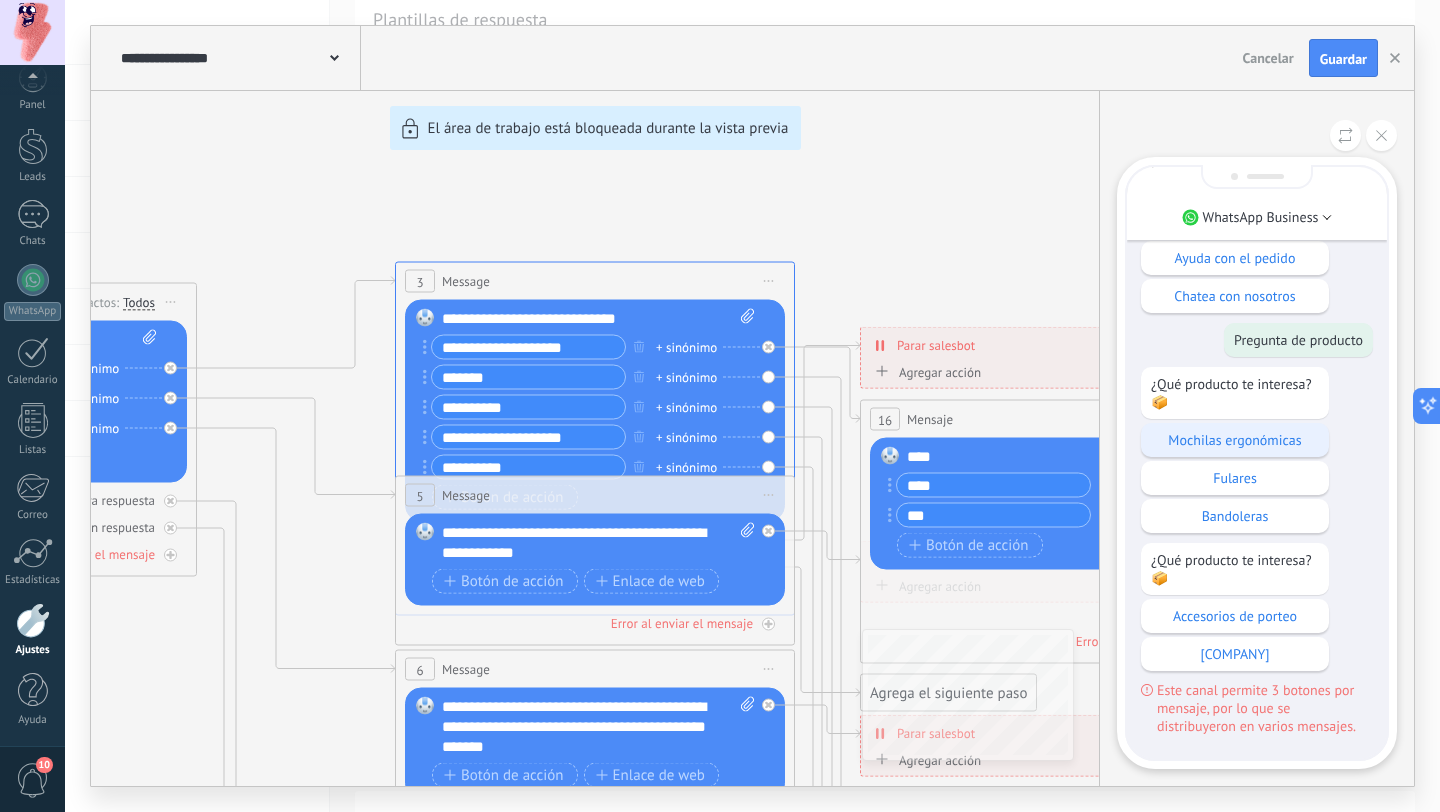 click on "Mochilas ergonómicas" at bounding box center (1235, 440) 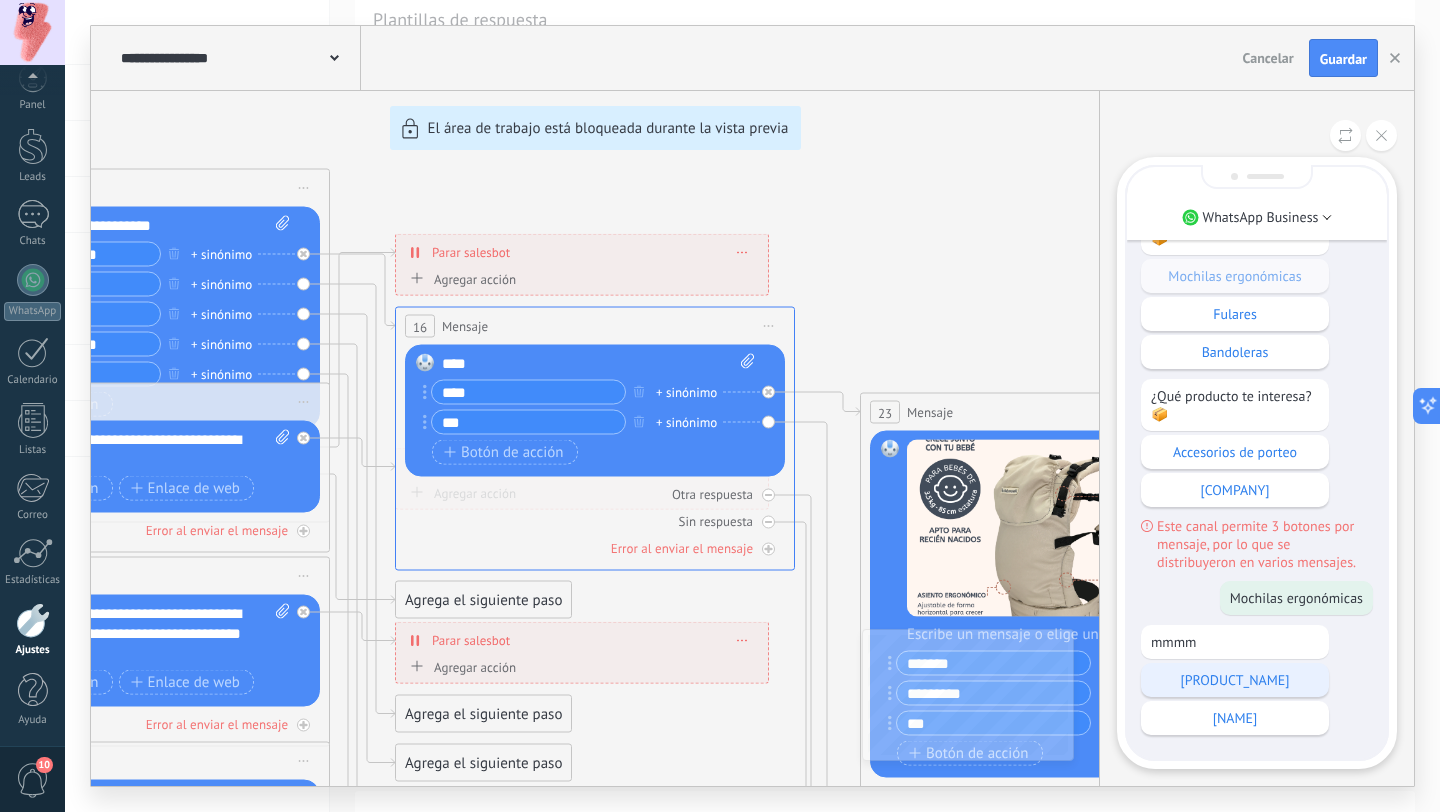click on "Nukú" at bounding box center (1235, 680) 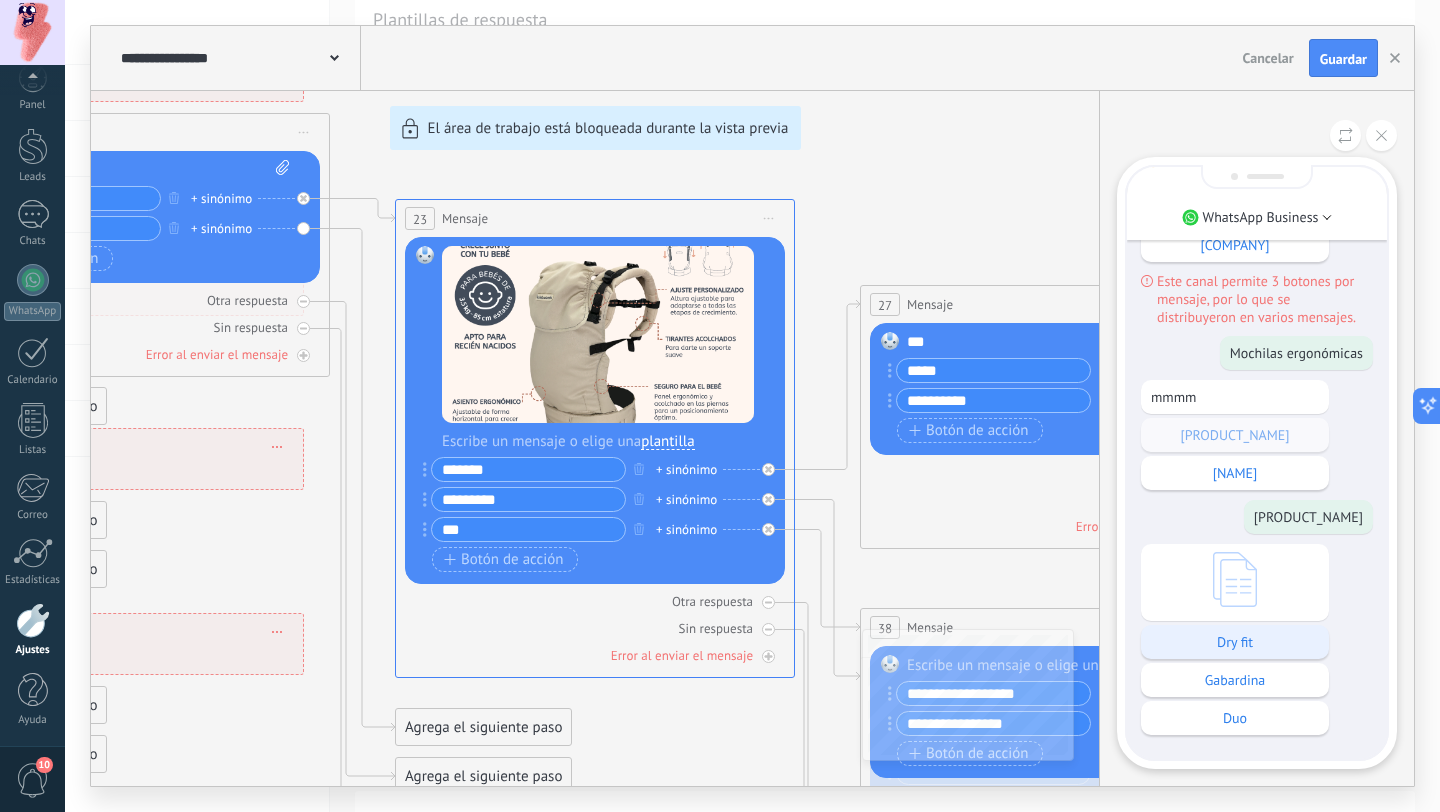 click on "Dry fit" at bounding box center (1235, 642) 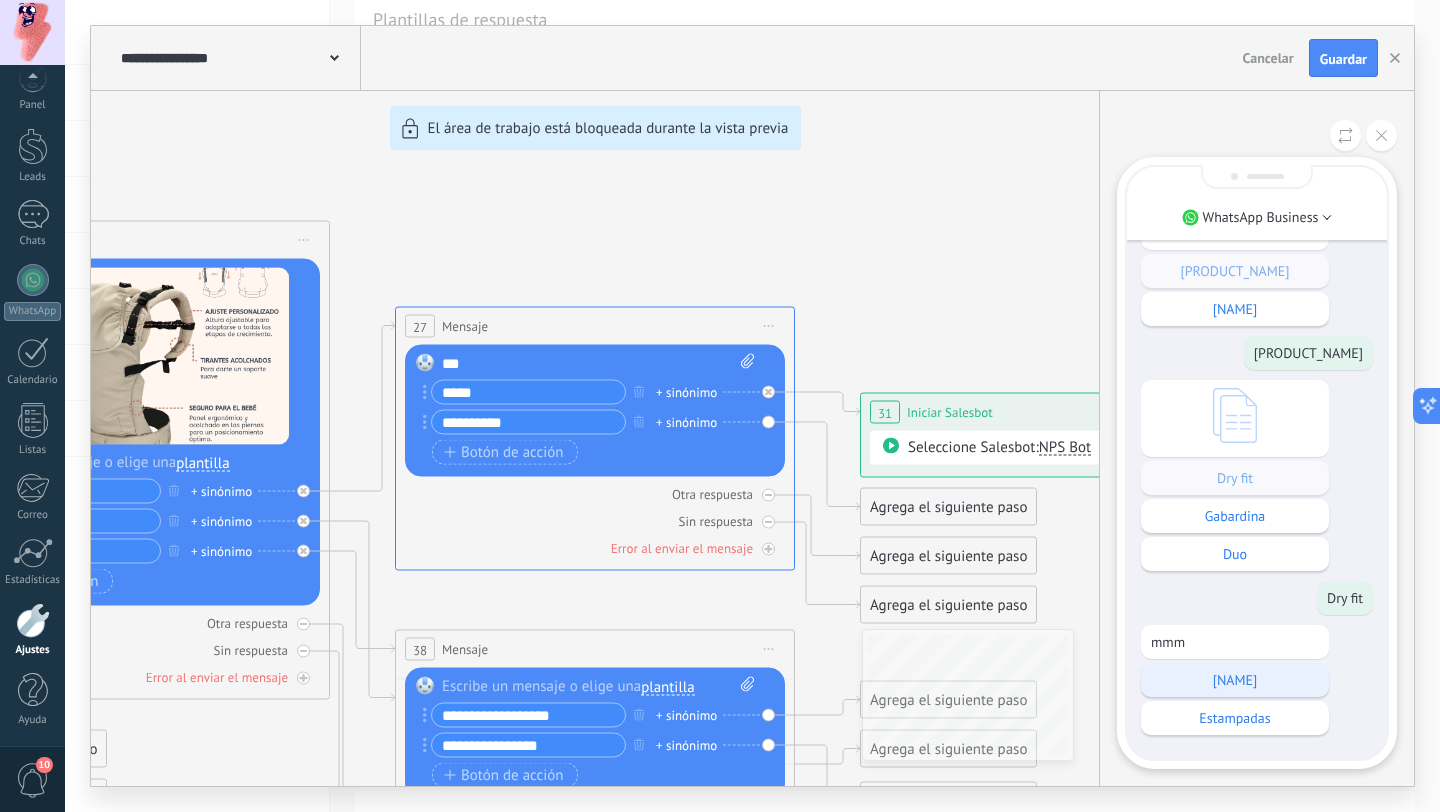 click on "Lisas" at bounding box center [1235, 680] 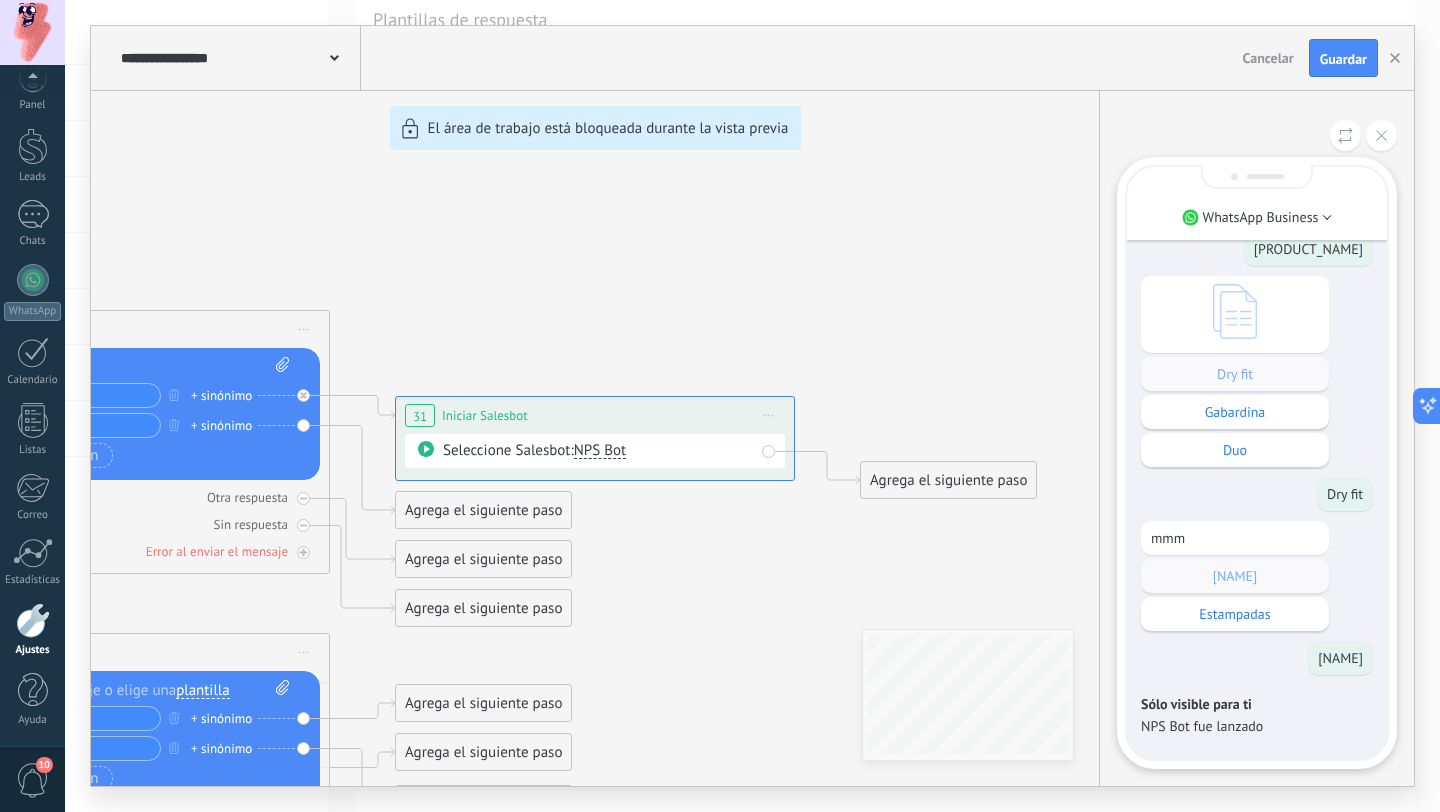 click on "**********" at bounding box center (752, 406) 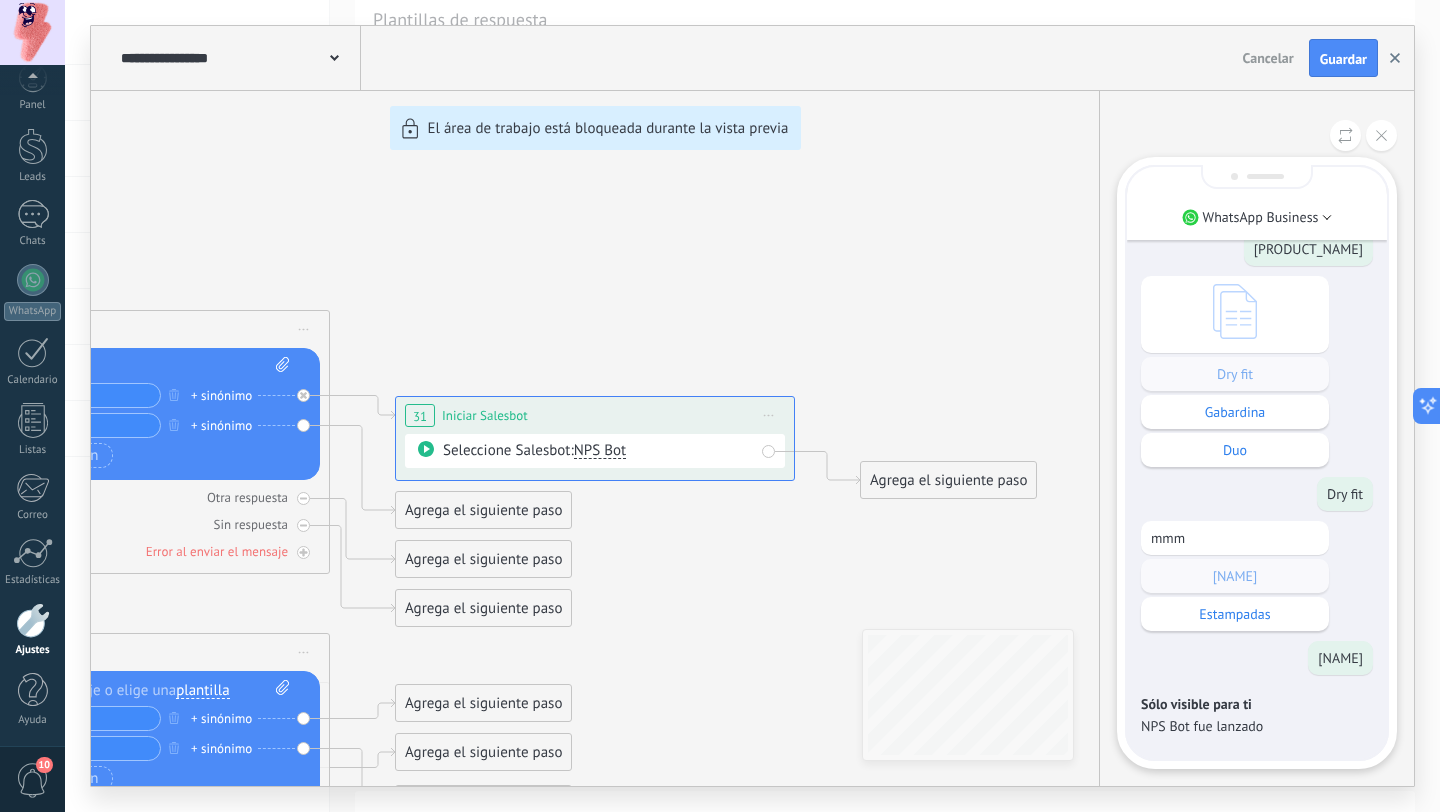 click at bounding box center (1395, 58) 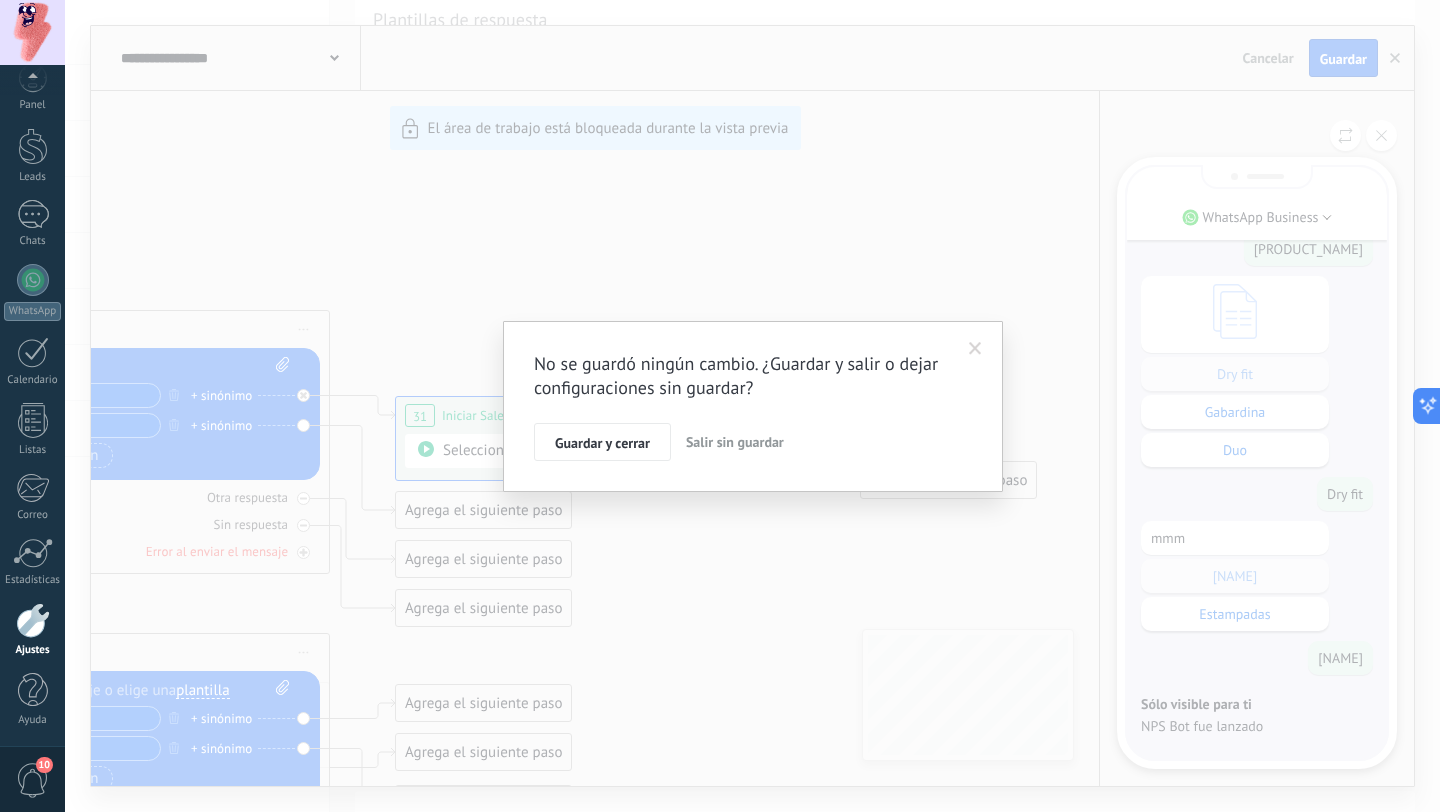 click on "Salir sin guardar" at bounding box center [735, 442] 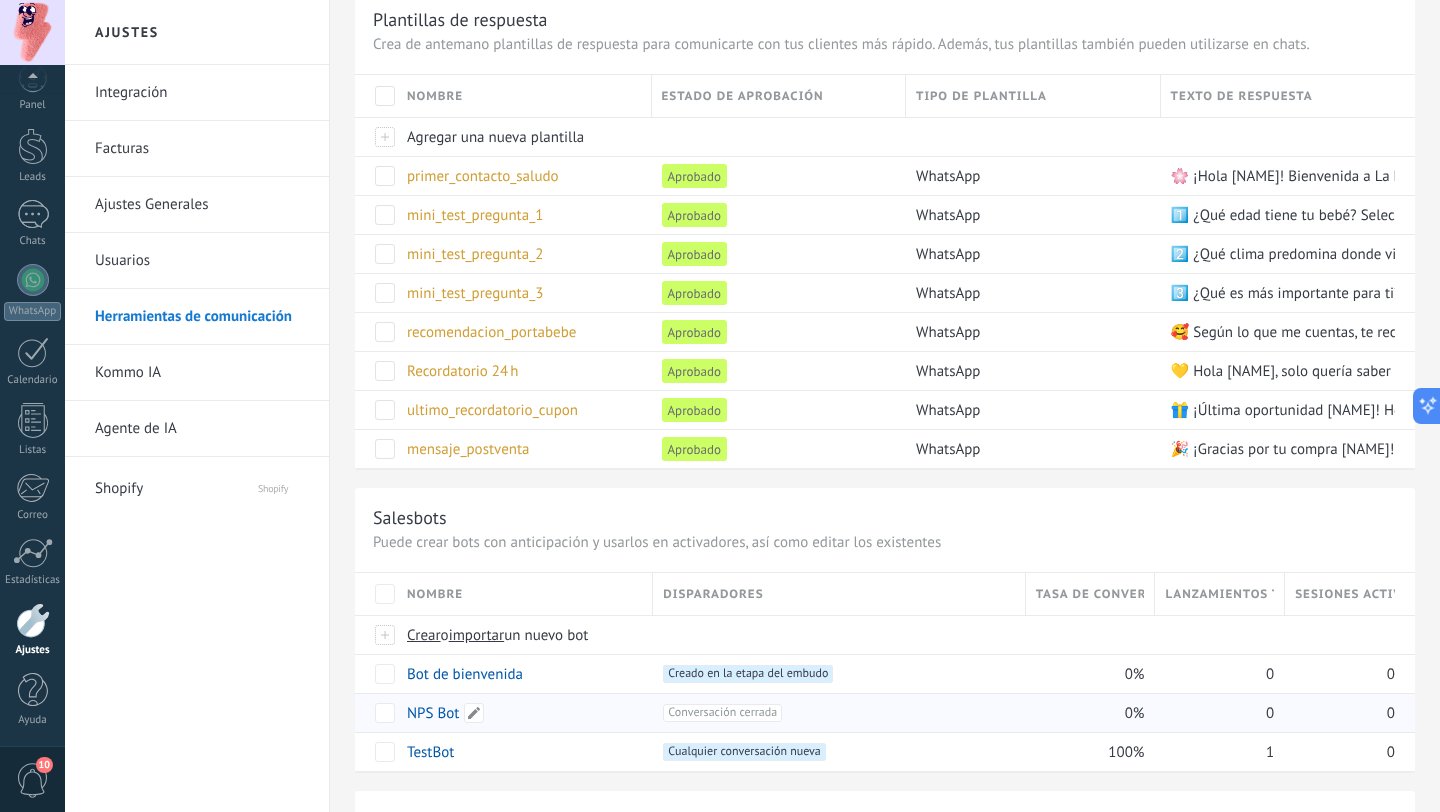 click on "NPS Bot" at bounding box center (433, 713) 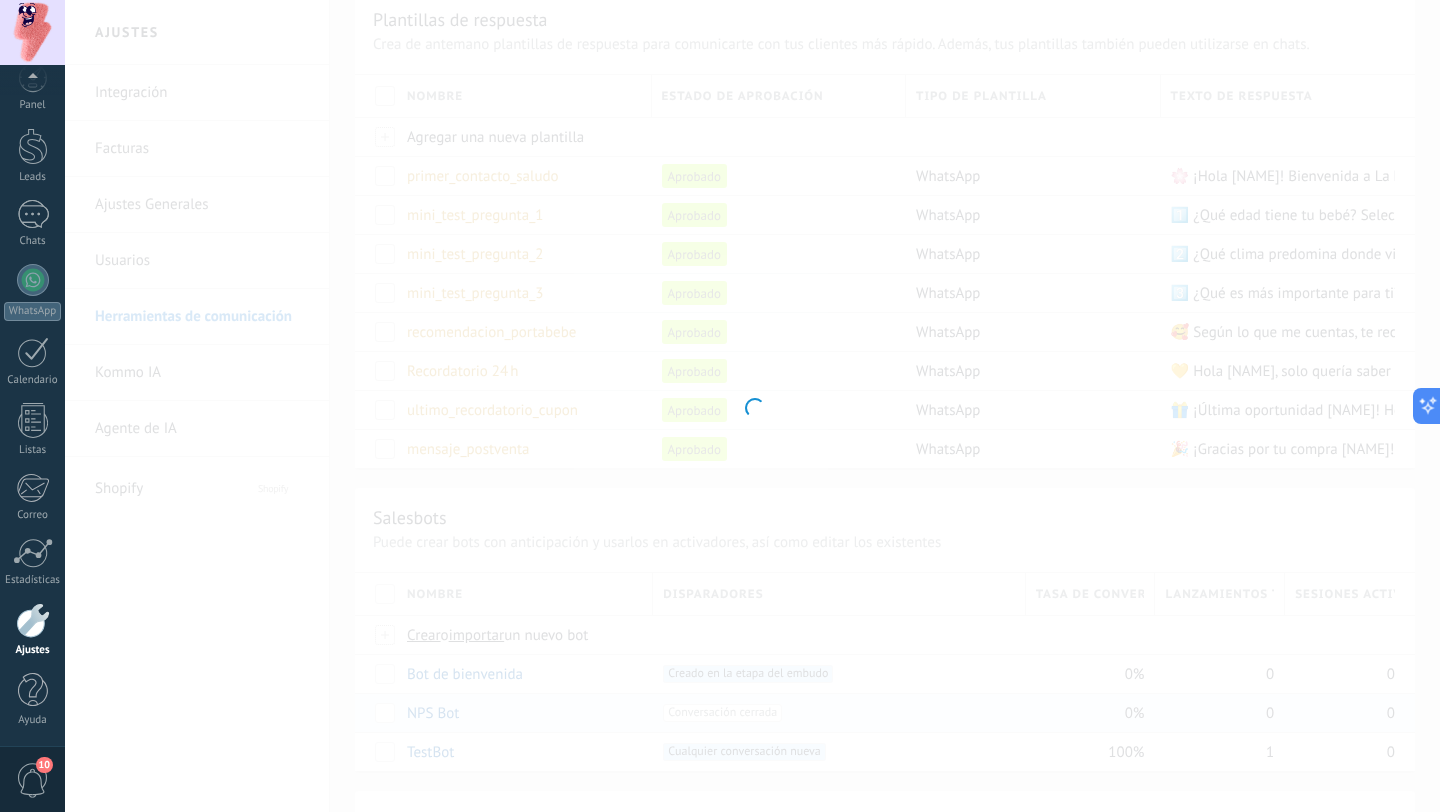 type on "*******" 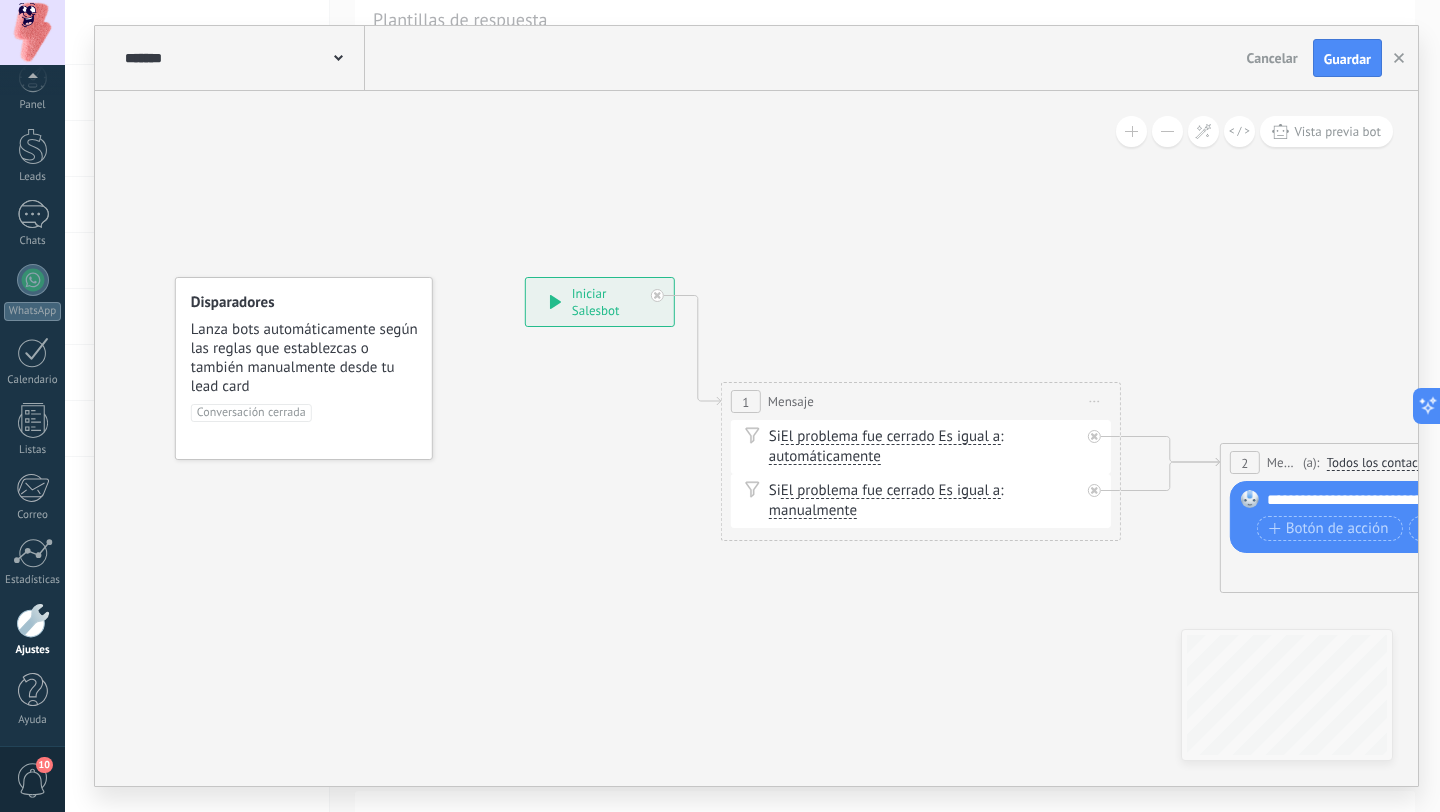 click 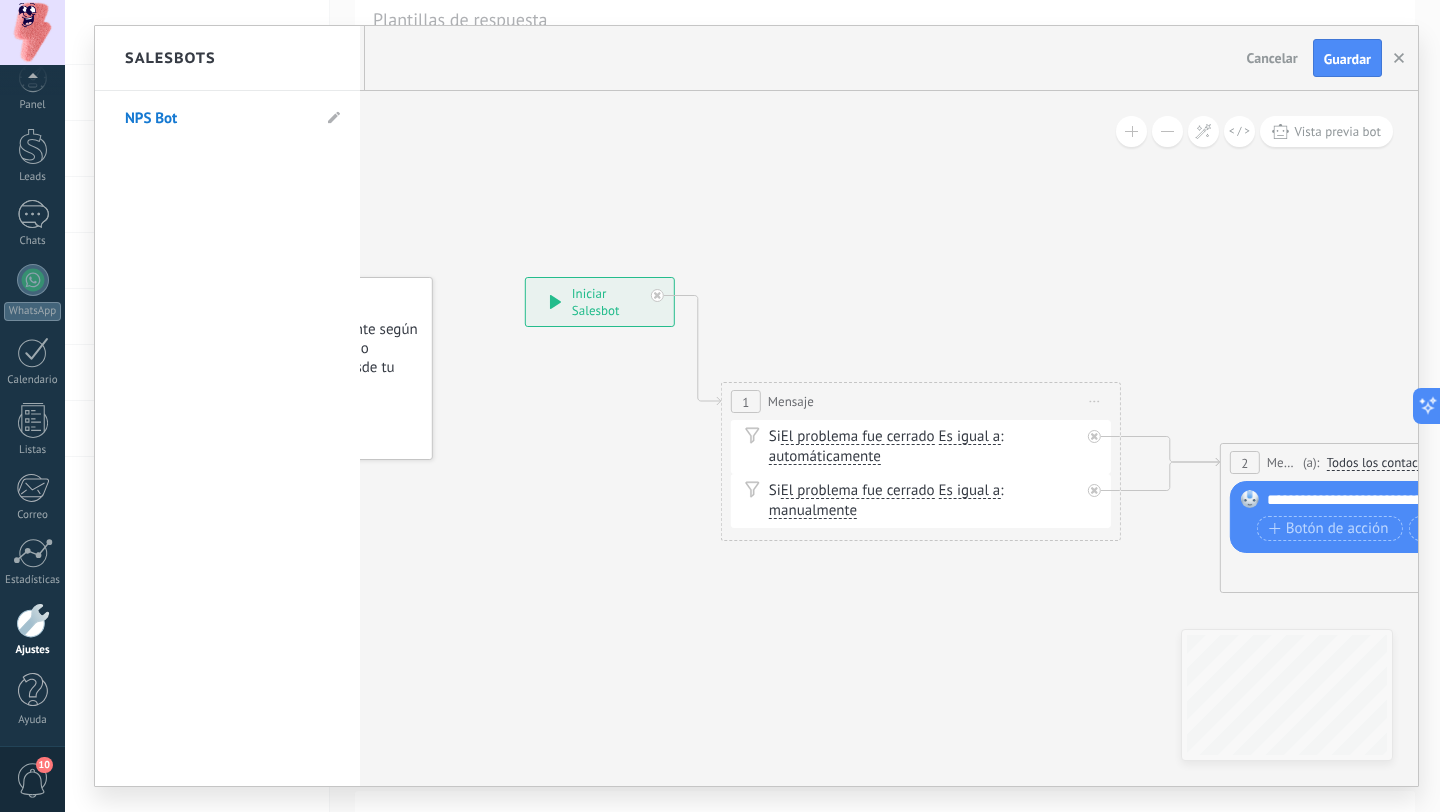 click on "**********" at bounding box center (752, 406) 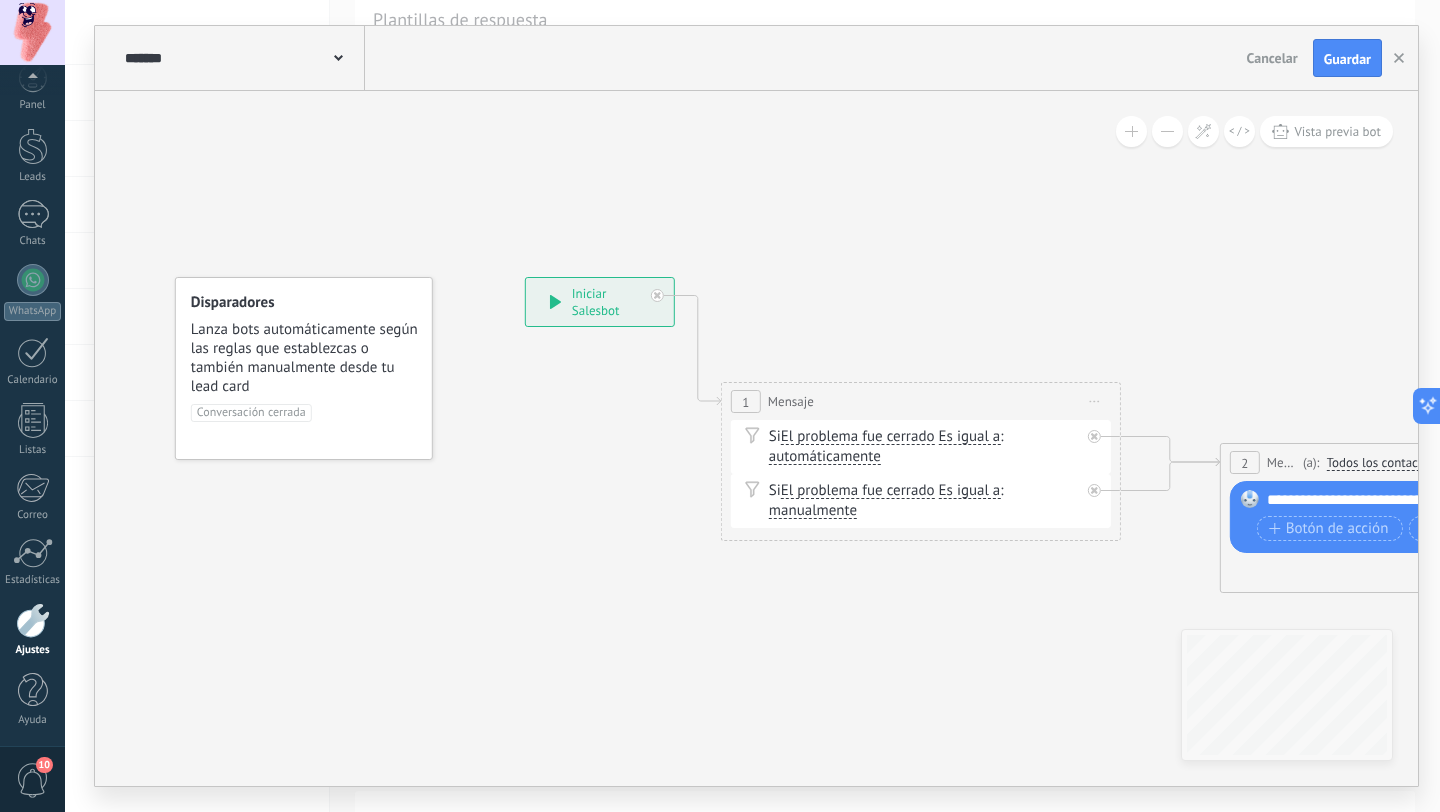 click on "Cancelar" at bounding box center [1272, 58] 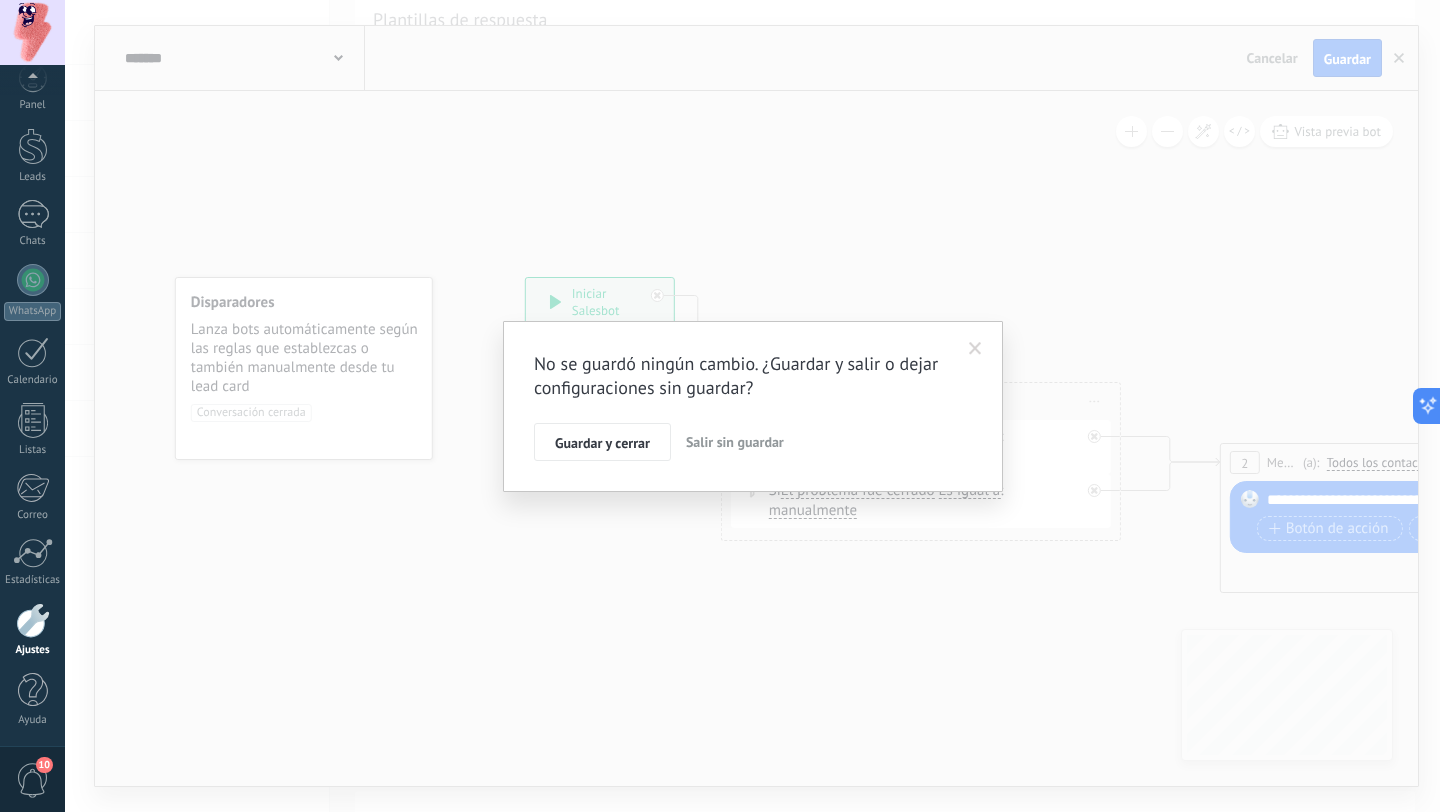 click on "Salir sin guardar" at bounding box center [735, 442] 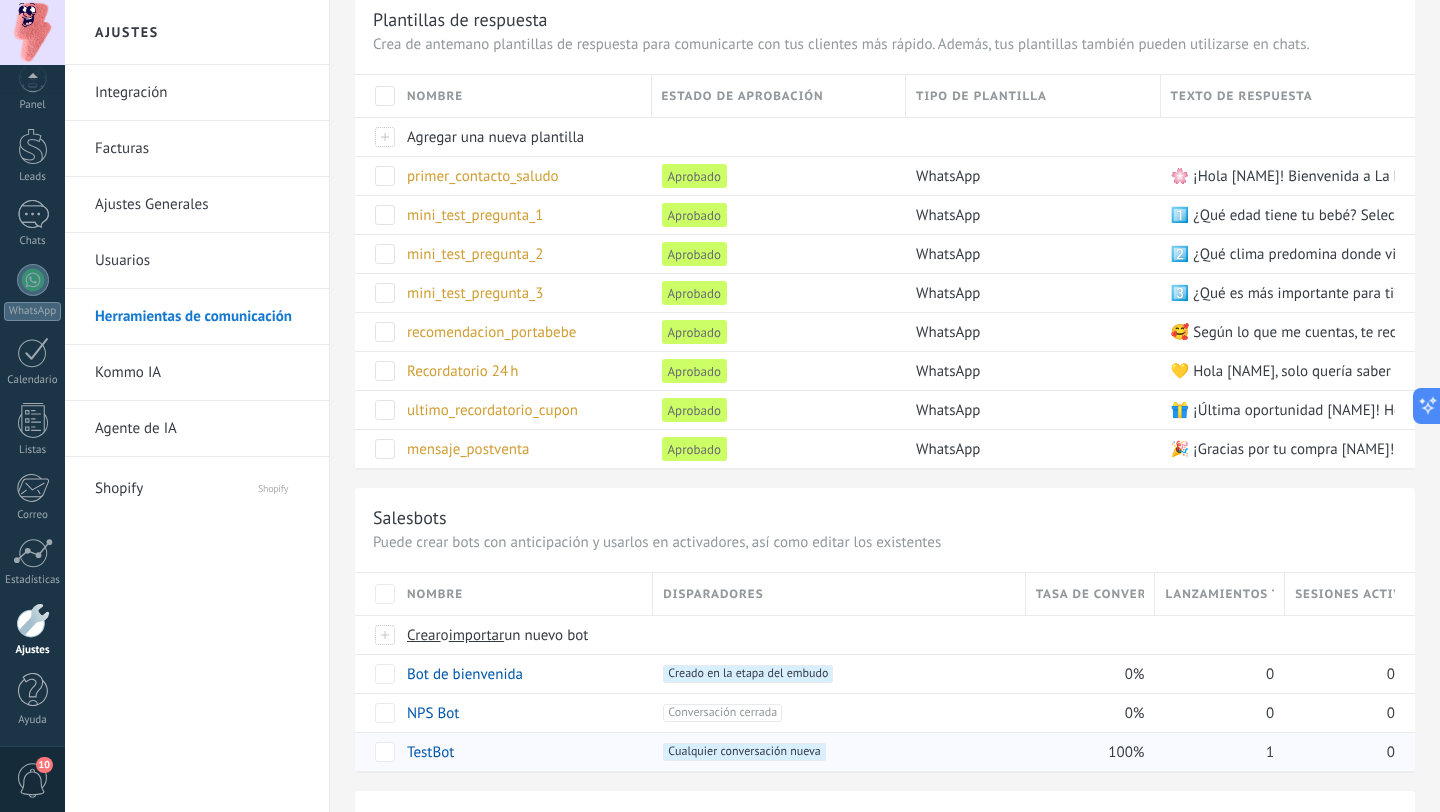 click on "TestBot" at bounding box center (430, 752) 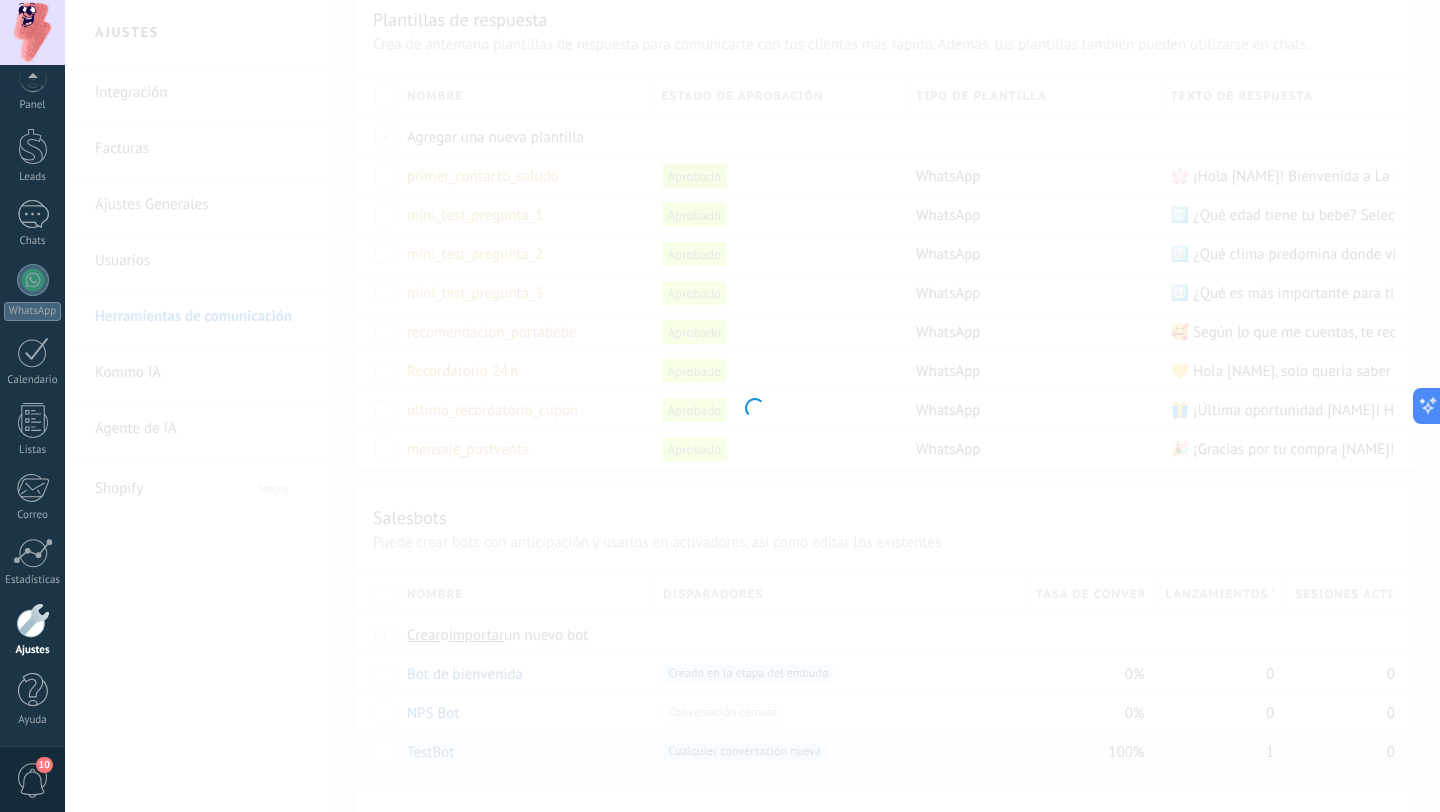type on "*******" 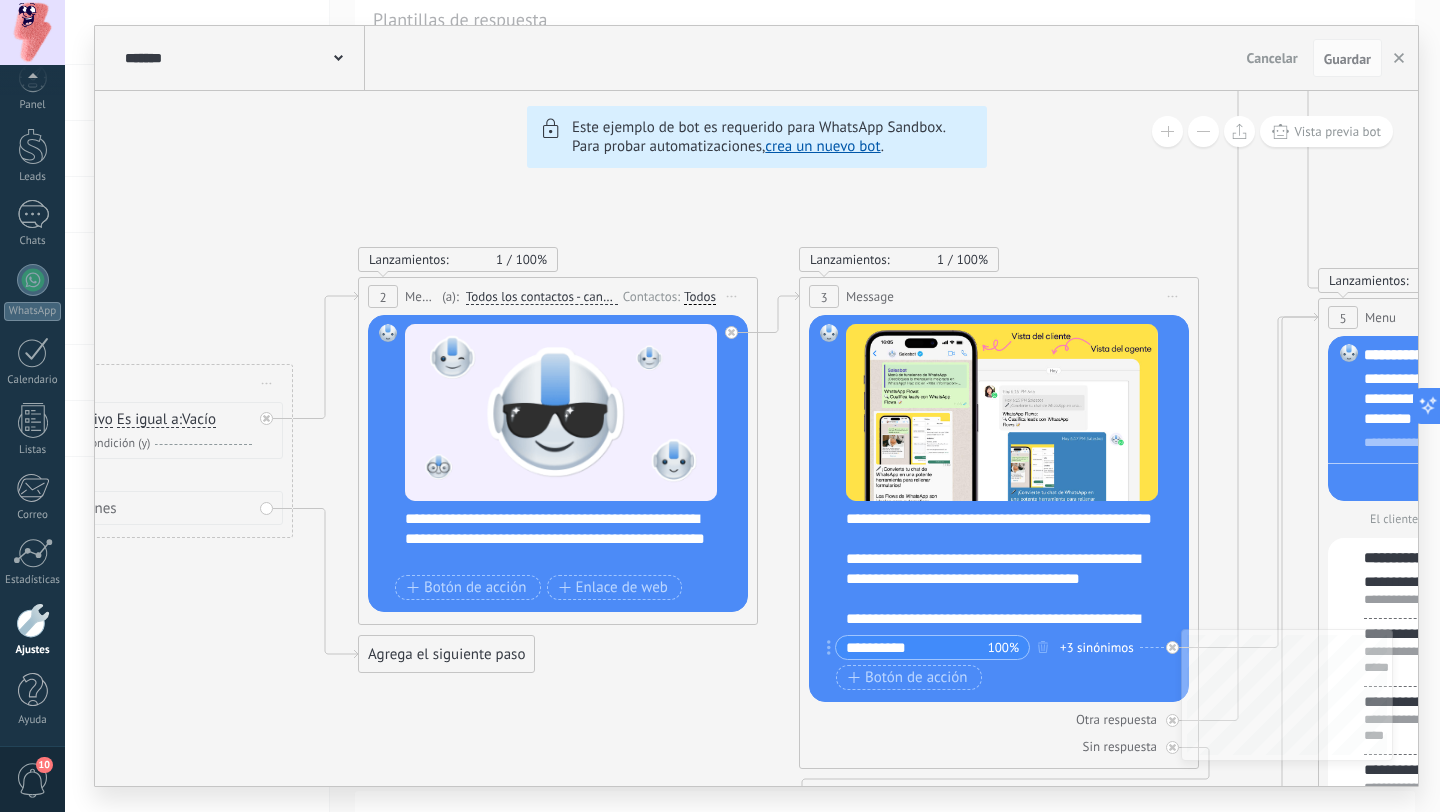 click on "6 Flows 7 List 8 Buttons 9 AI 10 Broadcast 11 Ads 12 Carousel 13 Verification 14 Get started 15 Get a demo 19 Close the bot" 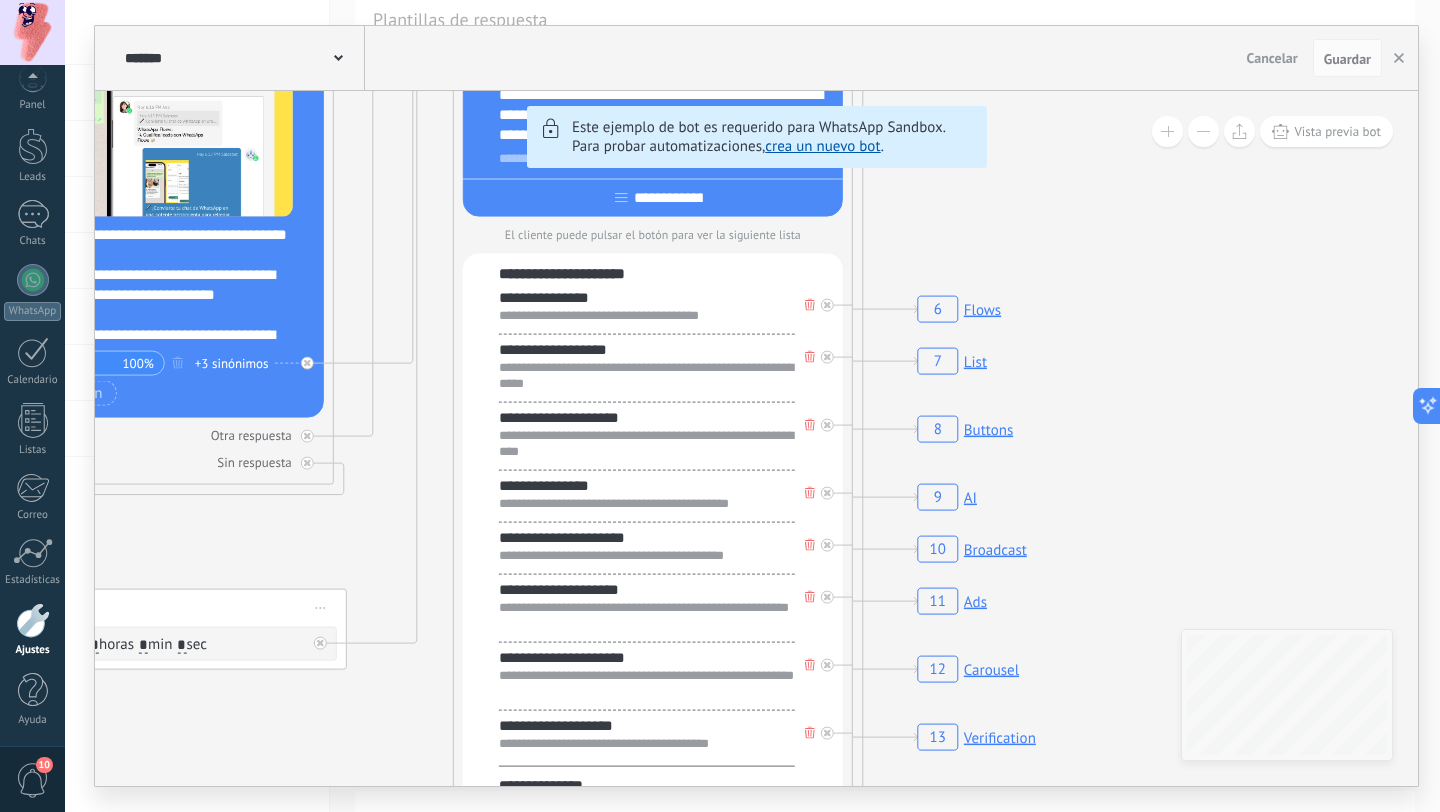 click 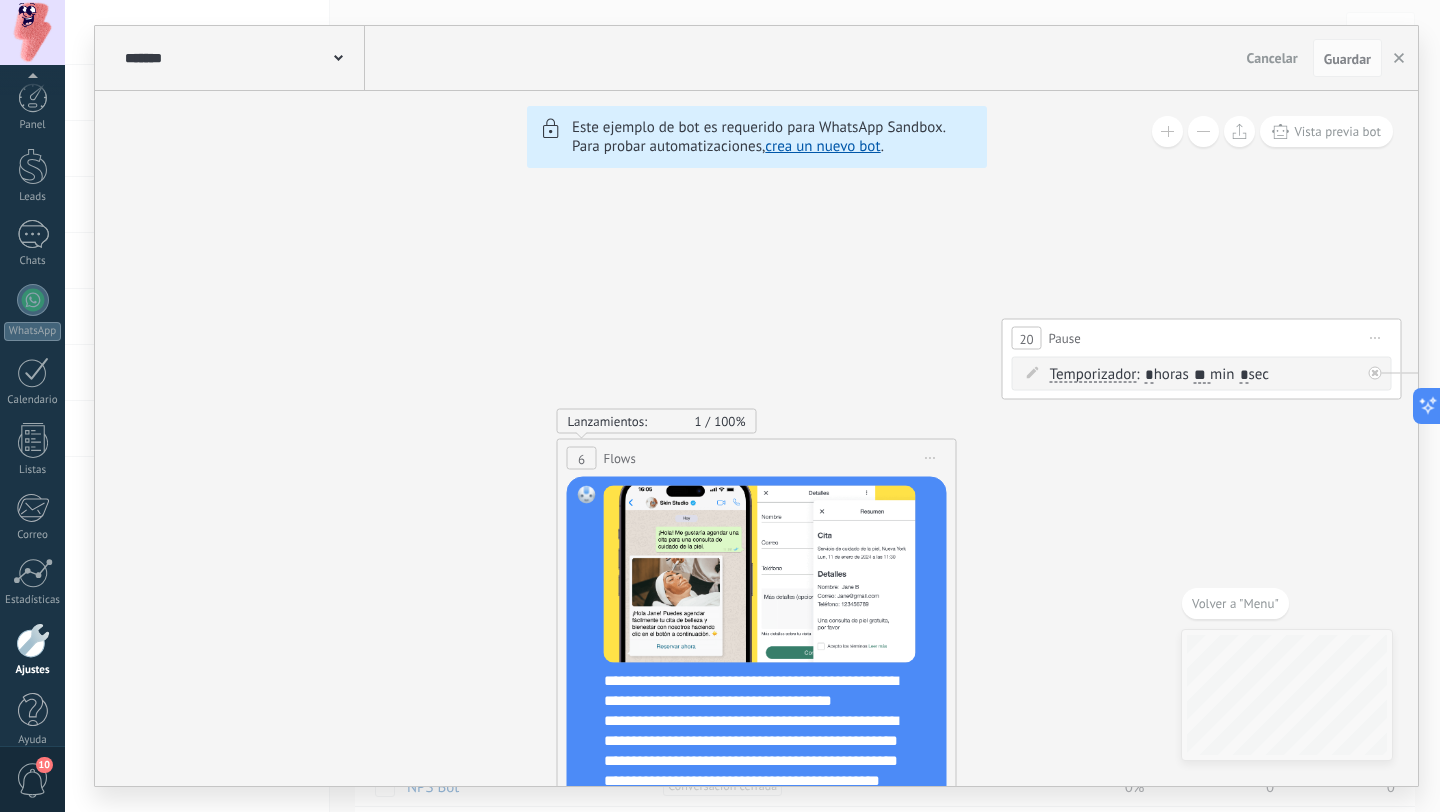 scroll, scrollTop: 74, scrollLeft: 0, axis: vertical 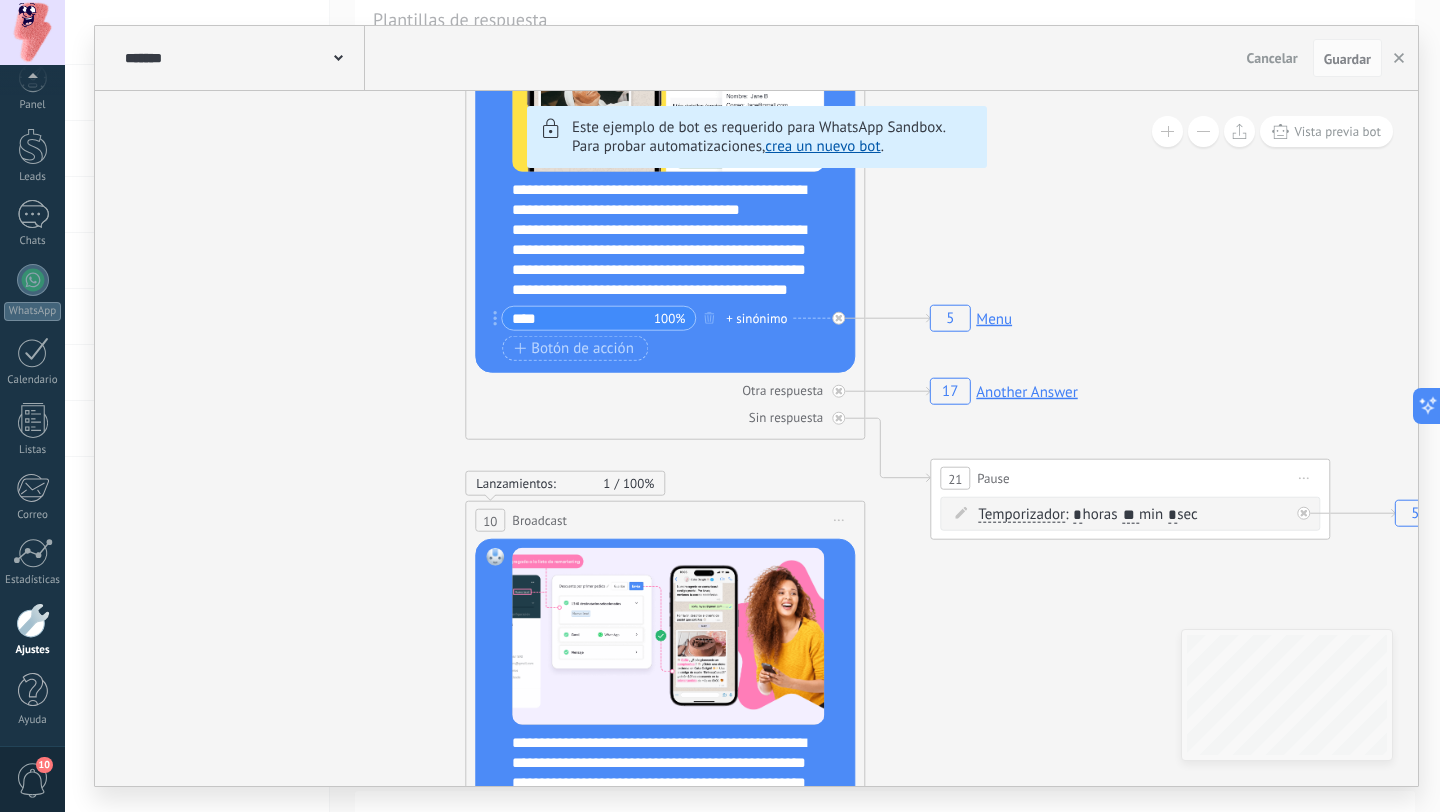 click on "6 Flows 7 List 8 Buttons 9 AI 10 Broadcast 11 Ads 12 Carousel 13 Verification 14 Get started 15 Get a demo 19 Close the bot 5 Menu 5 Menu 17 Another Answer 17 Another Answer 5 Menu 5 Menu 5 Menu 5 Menu 17 Another Answer" 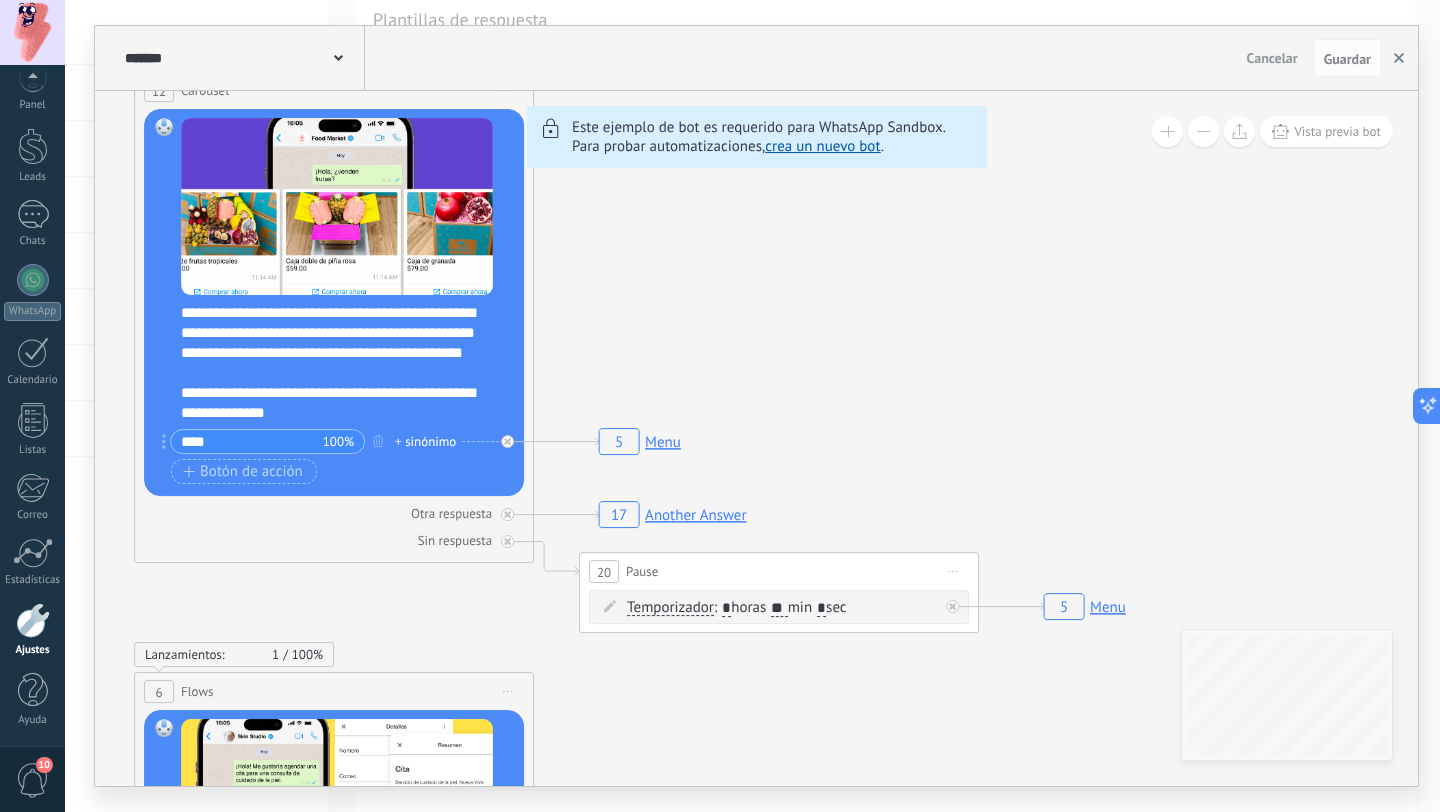 click 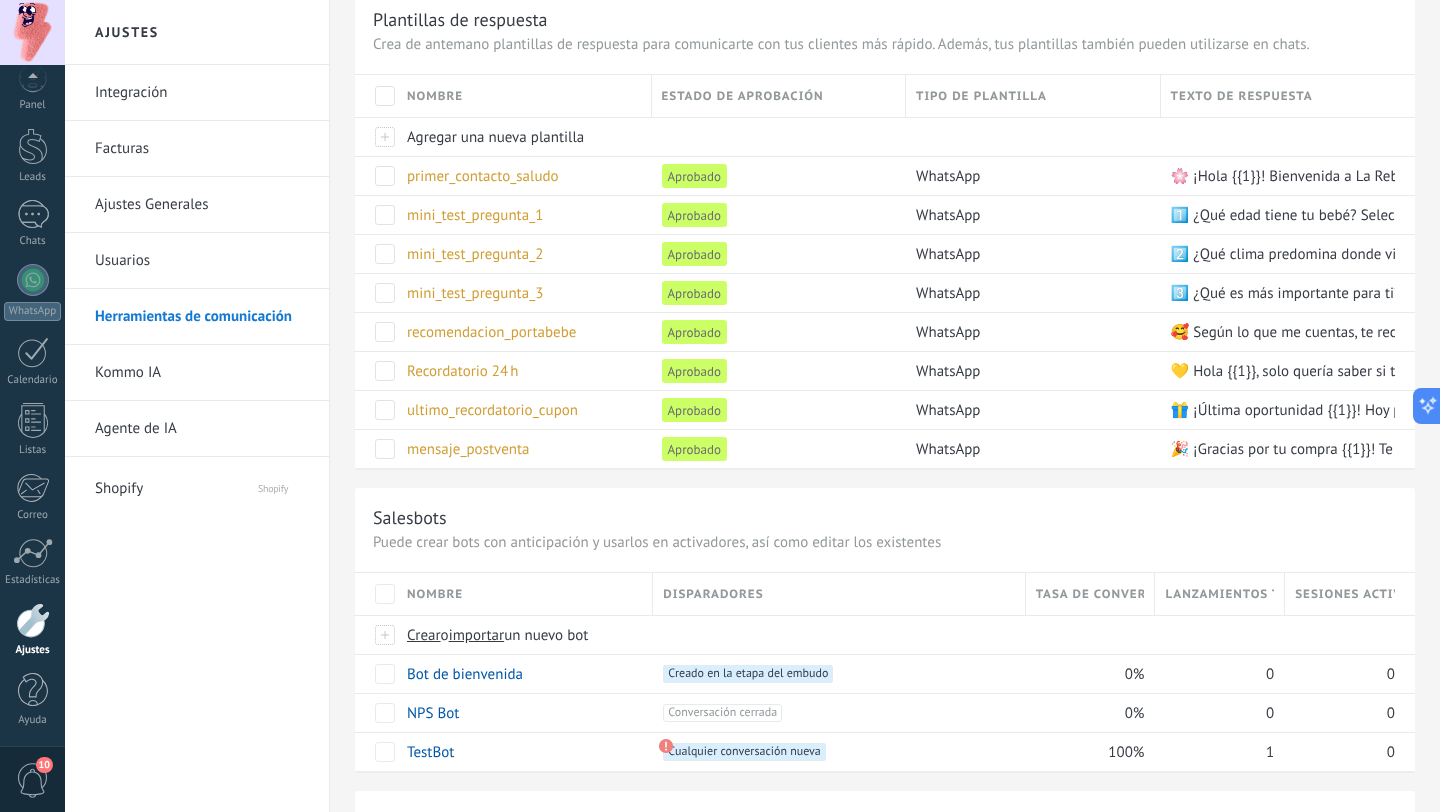 click on "Shopify" at bounding box center [264, 485] 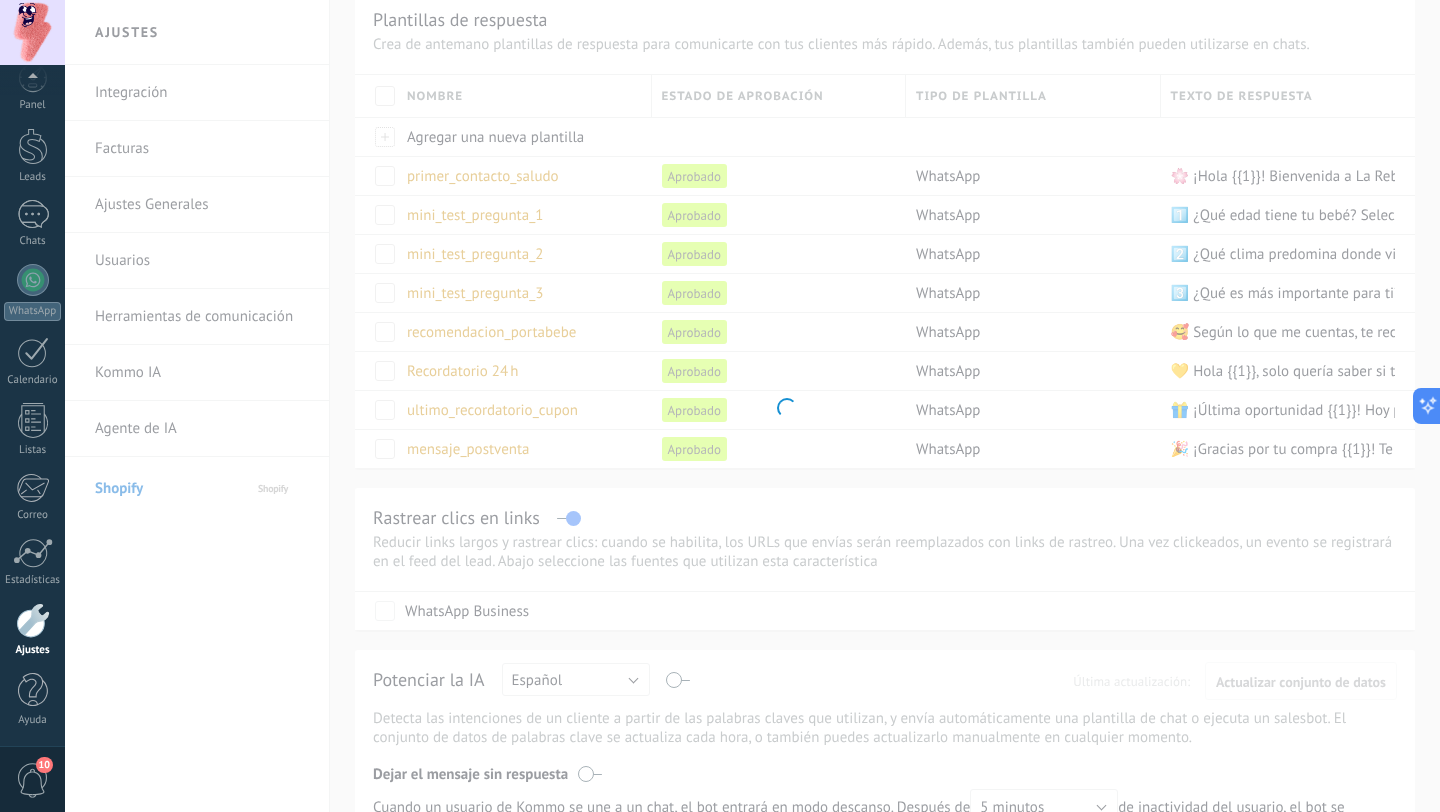 scroll, scrollTop: 0, scrollLeft: 0, axis: both 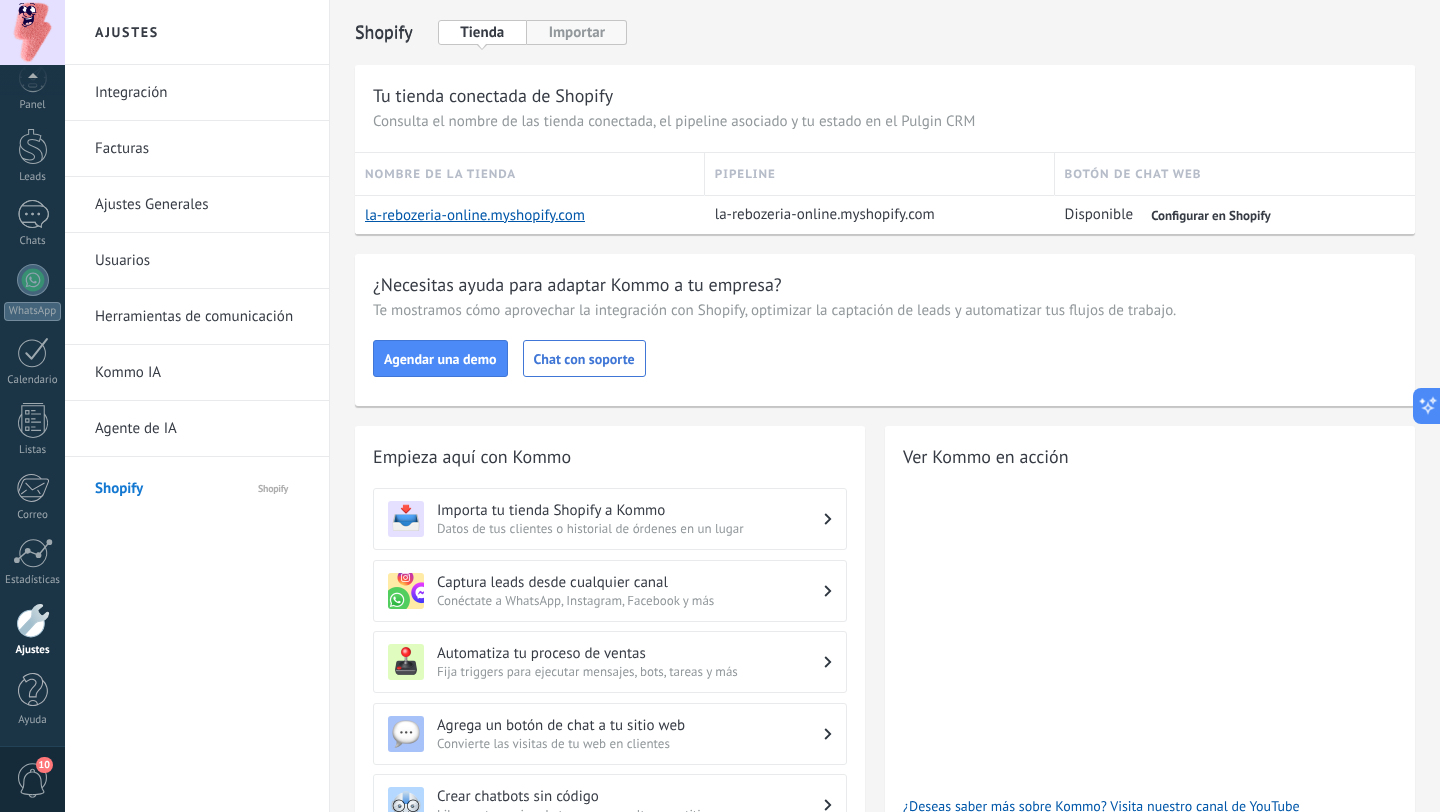 click on "Importar" at bounding box center [577, 32] 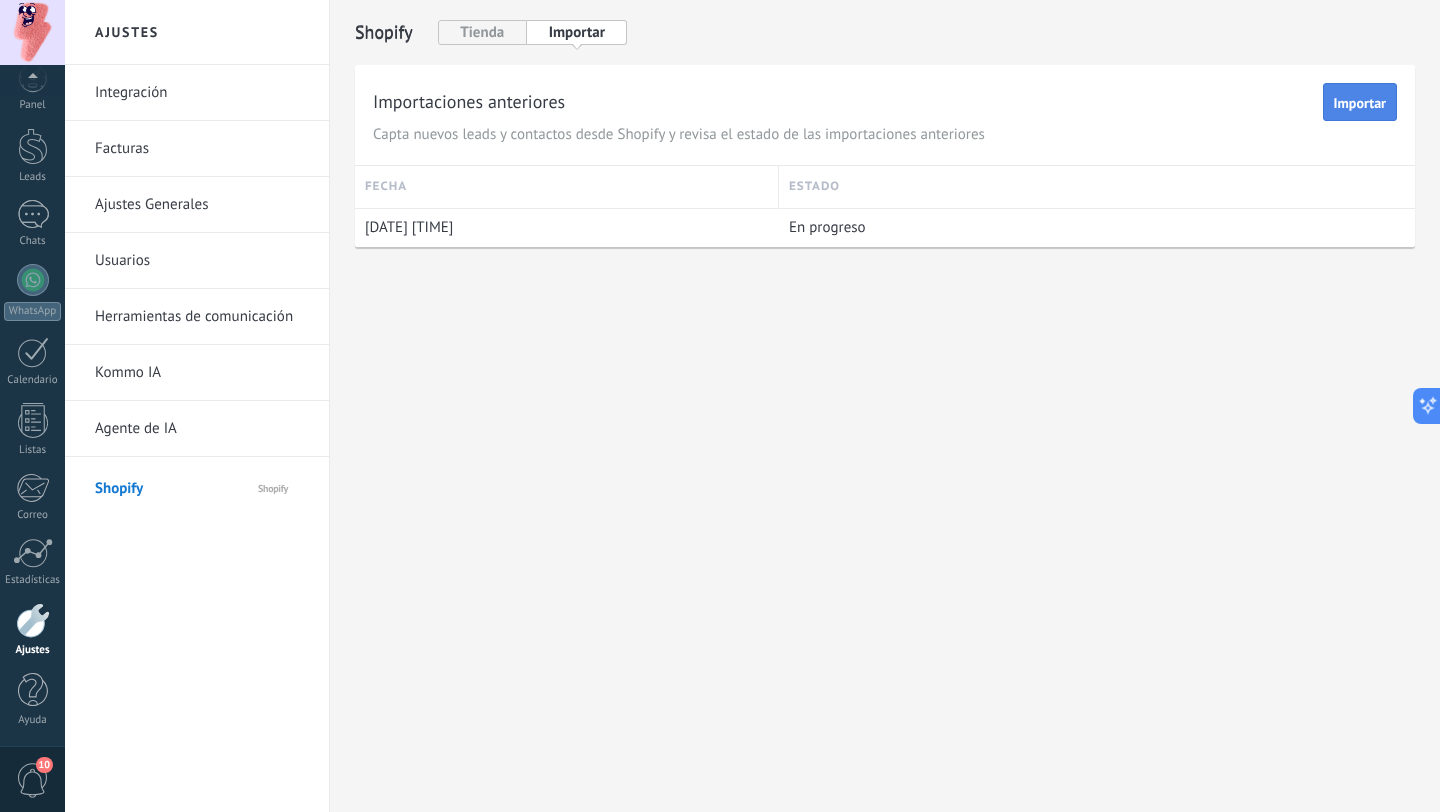 click on "Importar" at bounding box center (1360, 103) 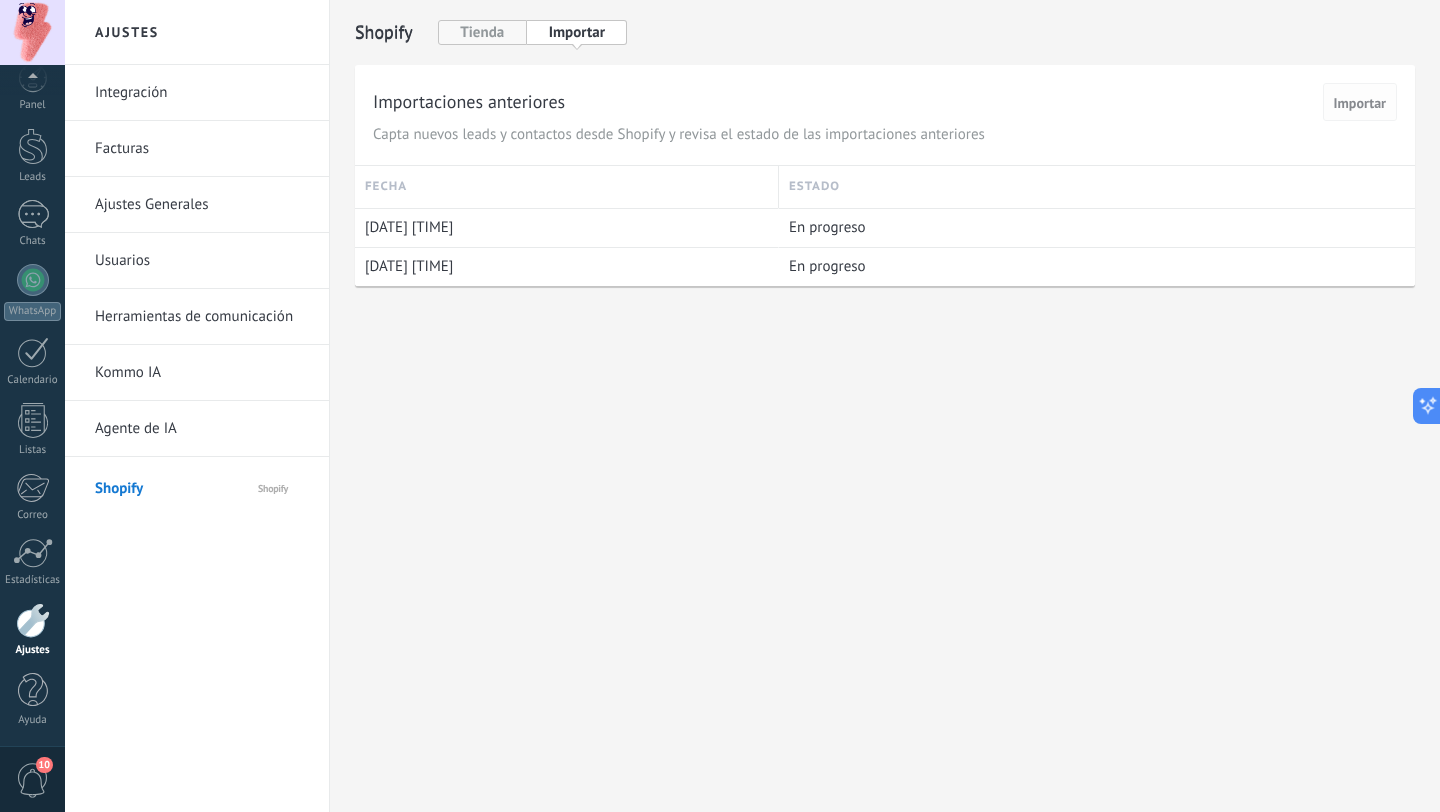 click on "Tienda" at bounding box center (482, 32) 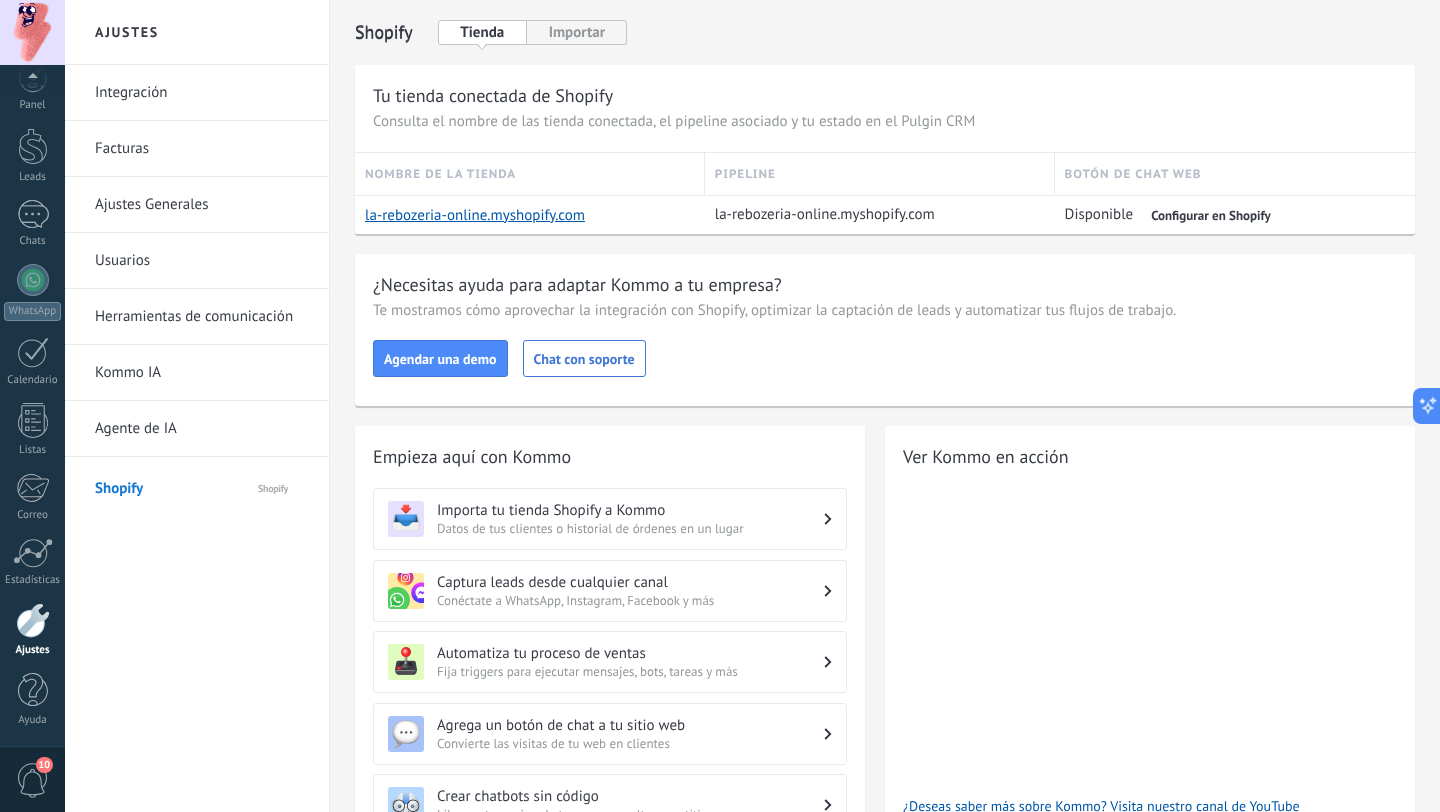 click on "Datos de tus clientes o historial de órdenes en un lugar" at bounding box center [630, 528] 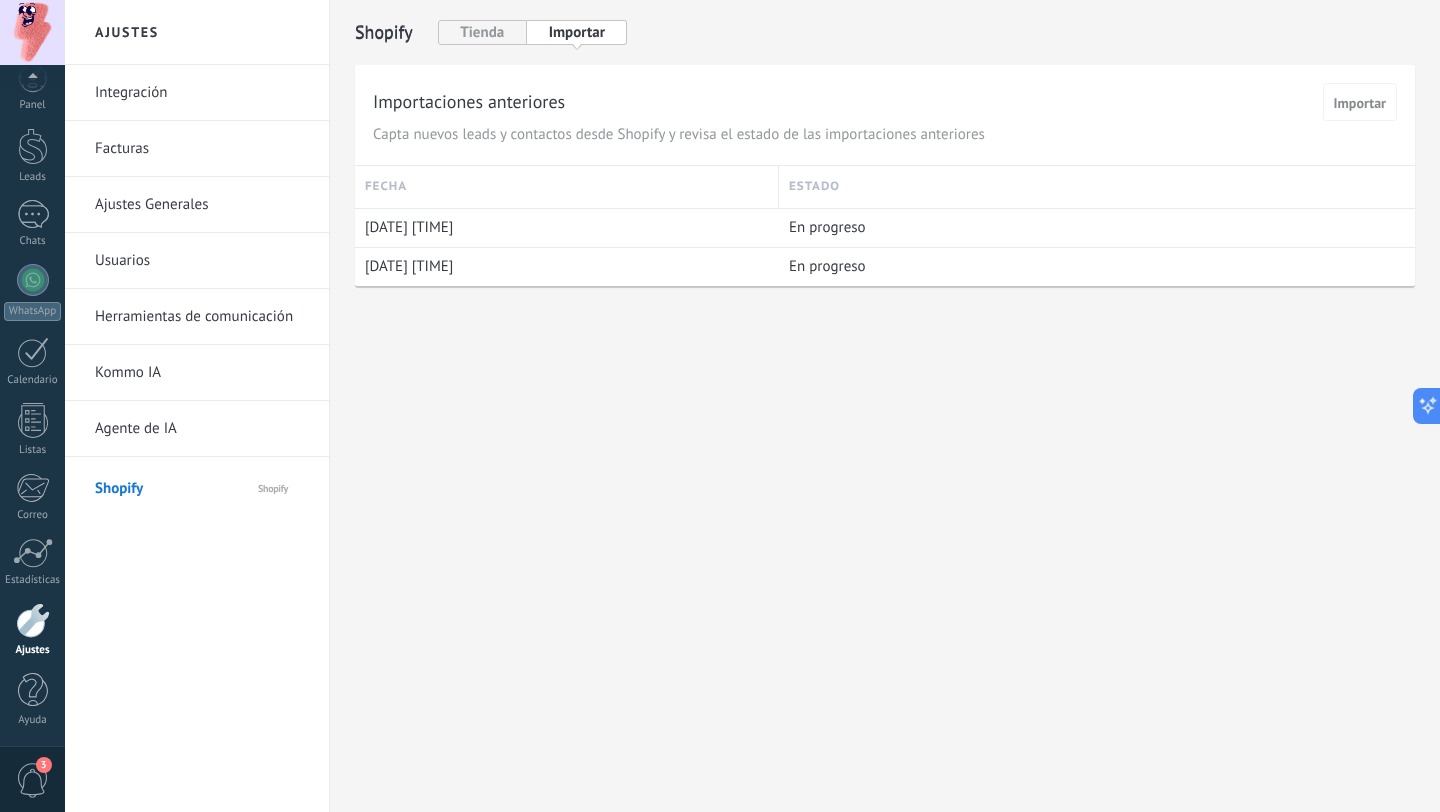click on "Kommo IA" at bounding box center [202, 373] 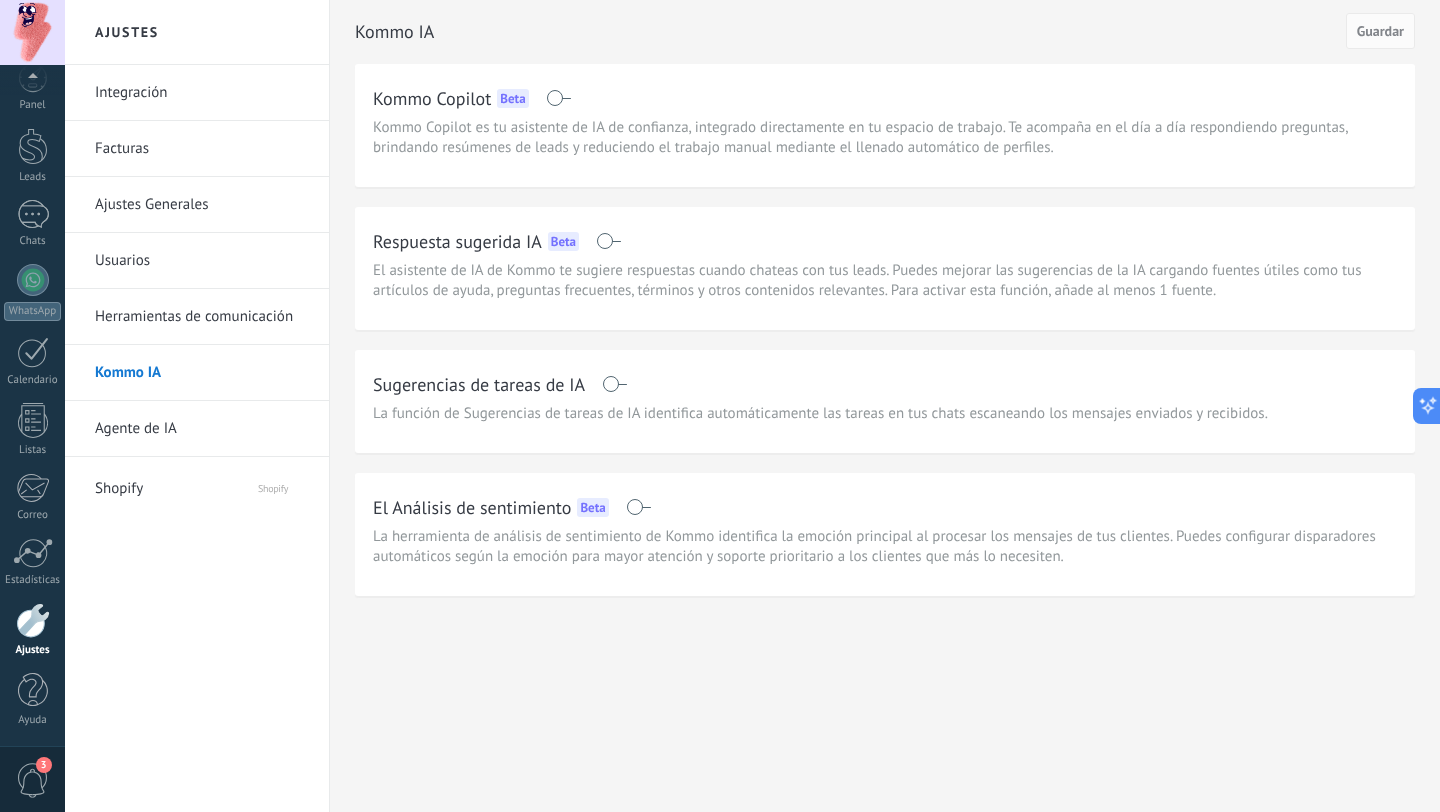 click on "Agente de IA" at bounding box center (202, 429) 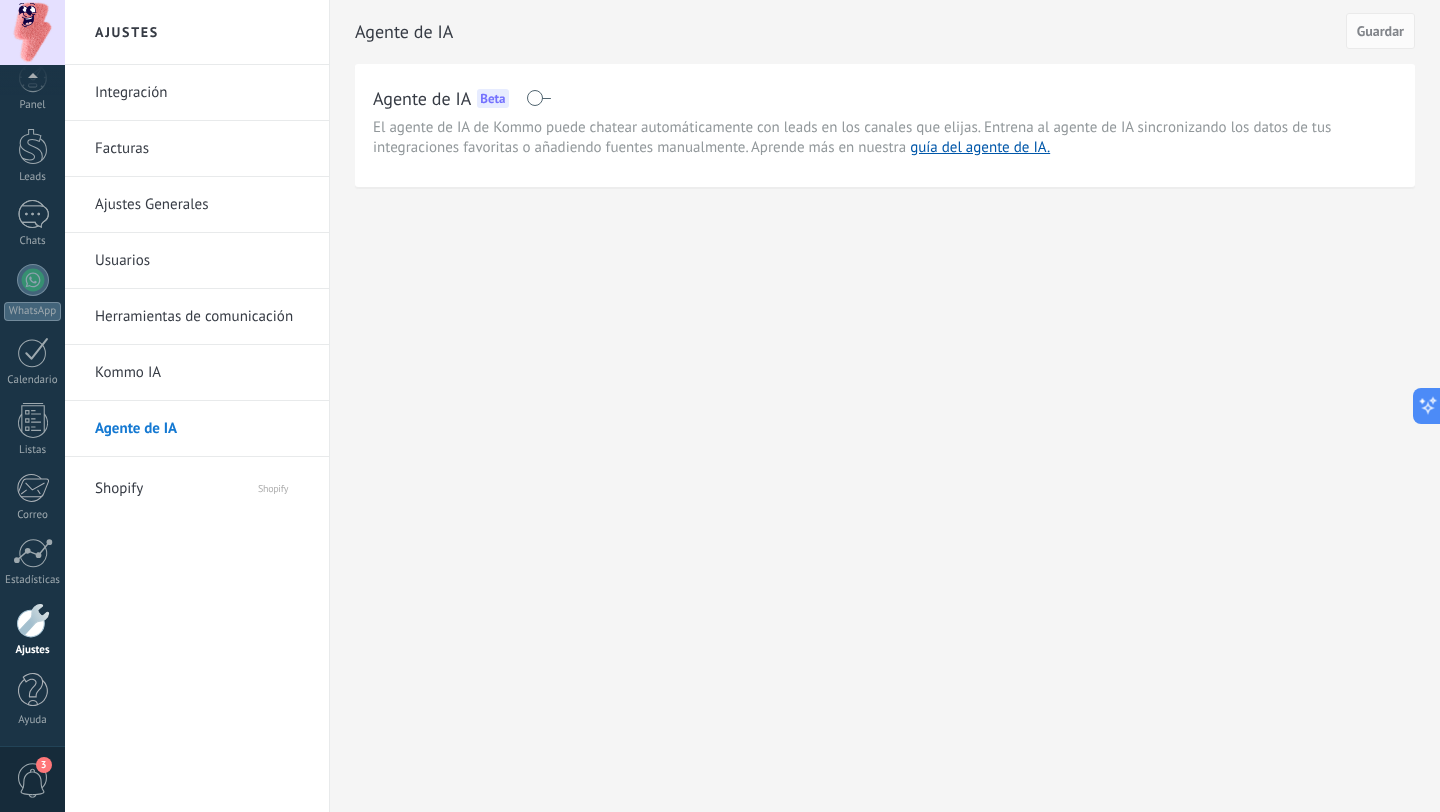click at bounding box center (538, 98) 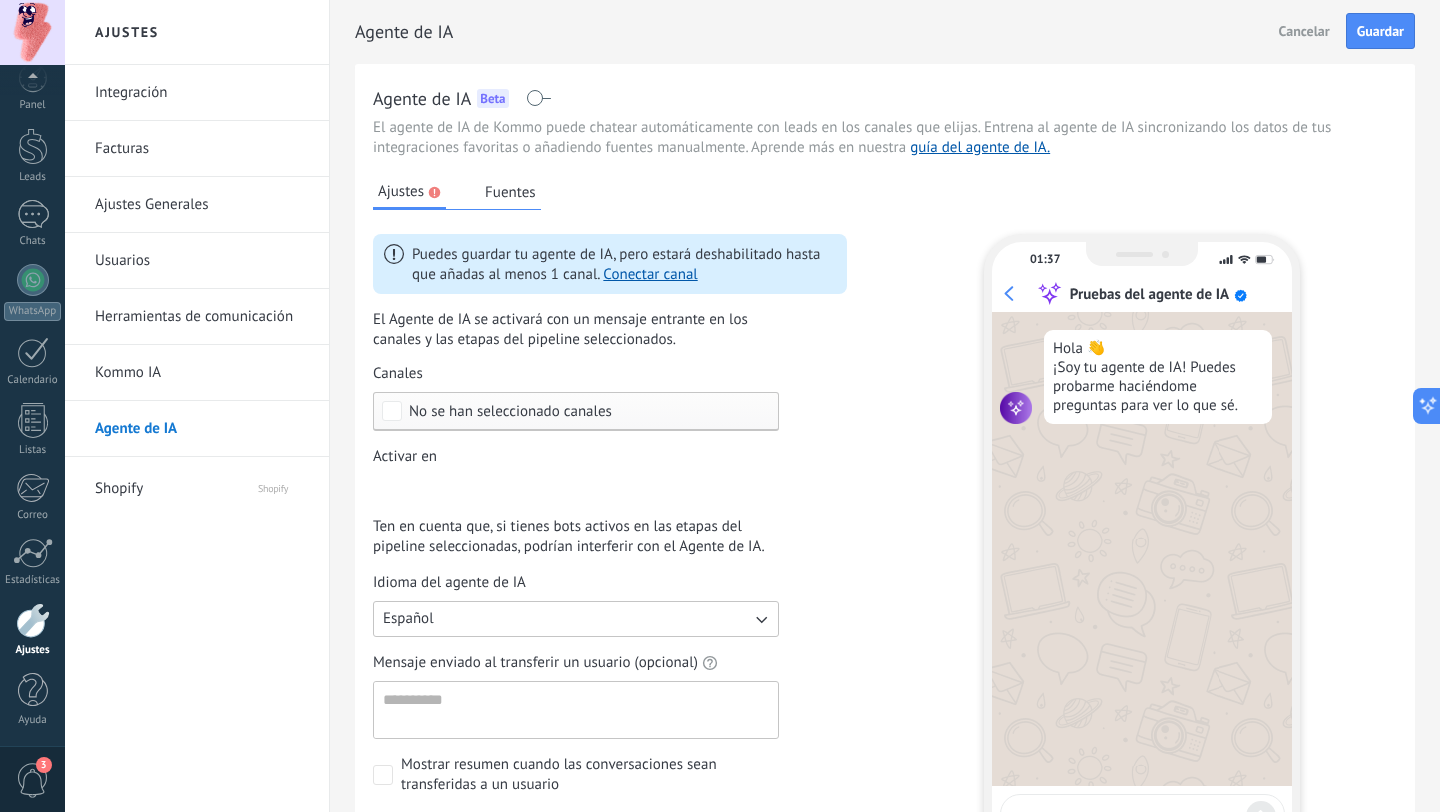 click on "Fuentes" at bounding box center (510, 192) 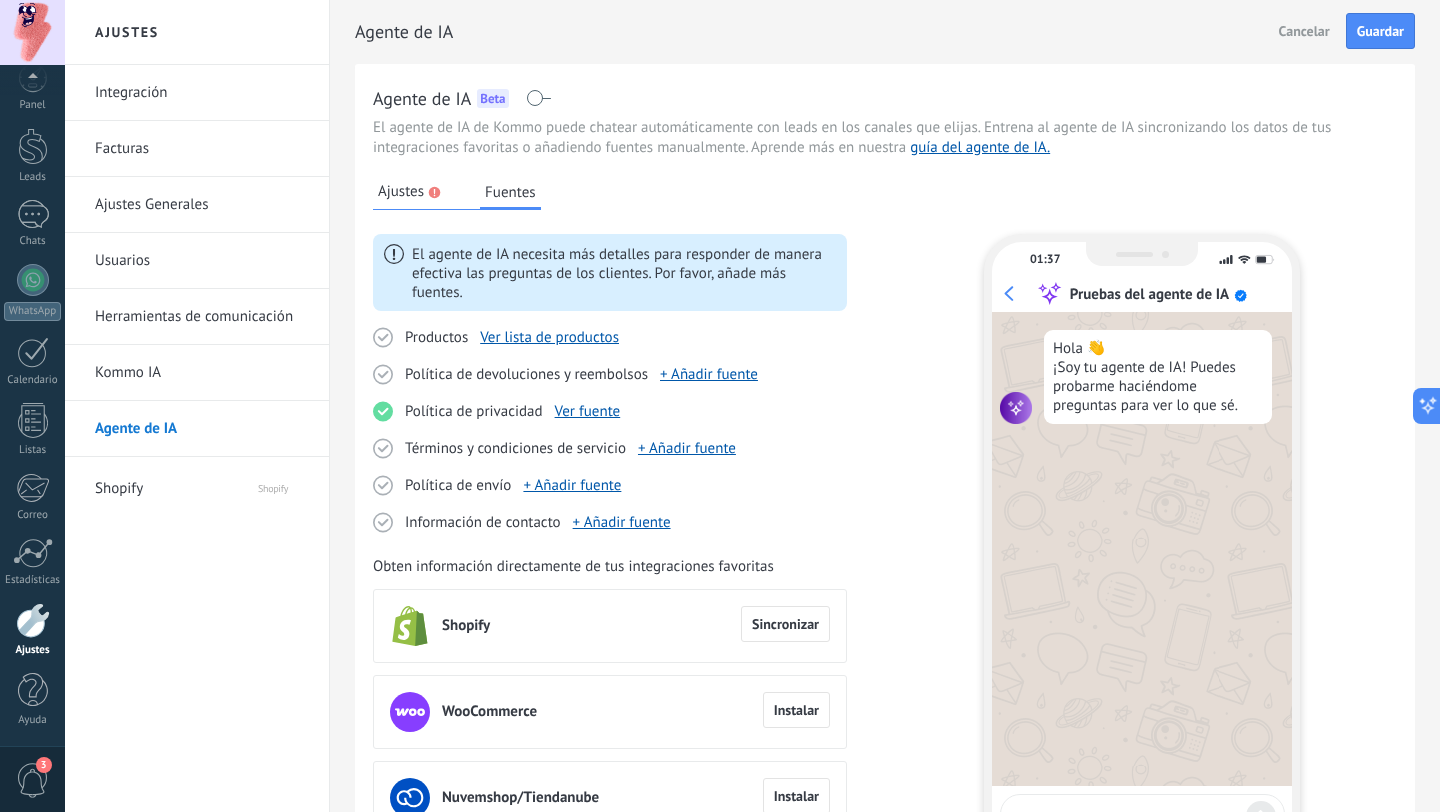 click 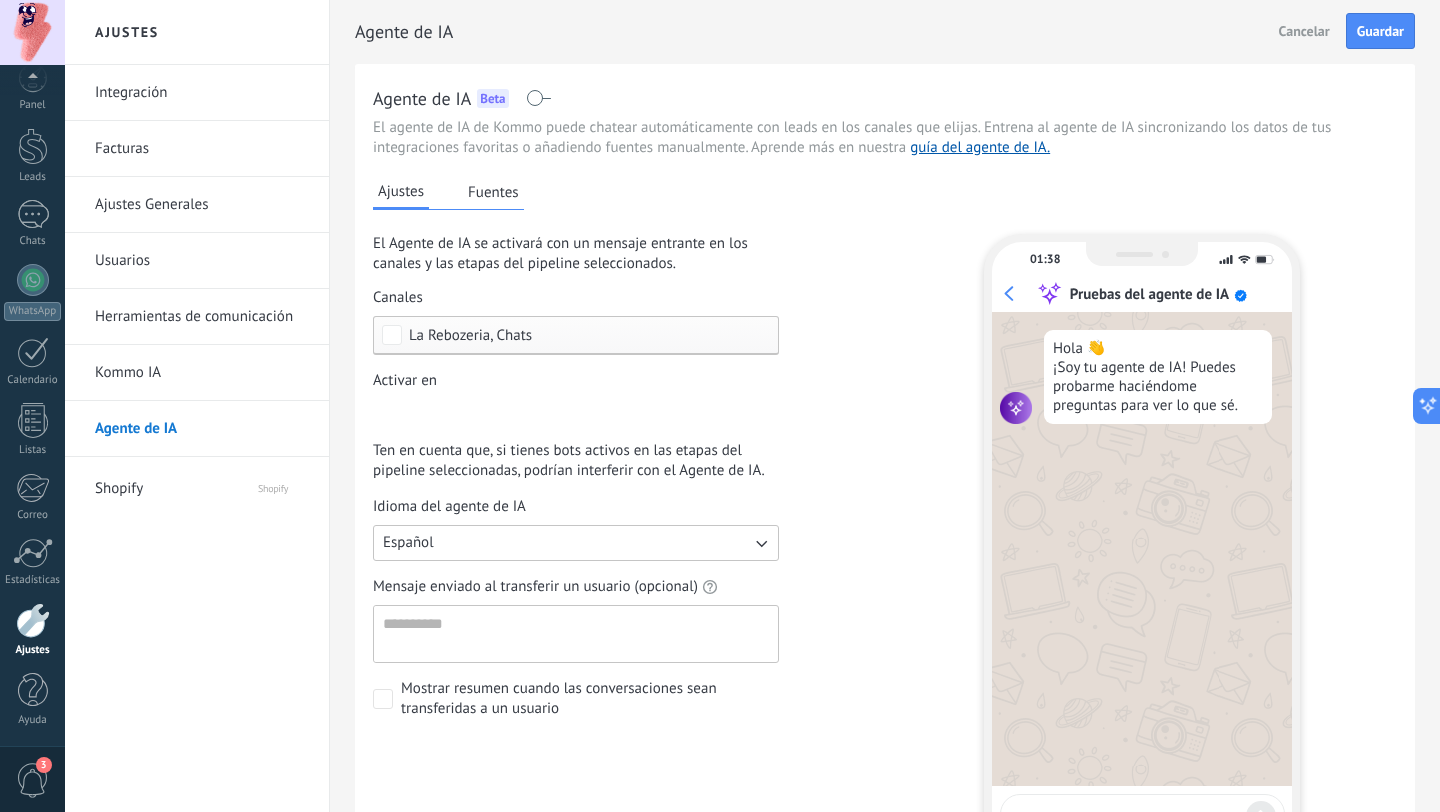 click on "Incoming leads Nueva consulta Cualificado Cotización enviada Pedido creado Pedido completado Pedido enviado Pedido enviado – ganado Pedido cancelado – perdido" at bounding box center [0, 0] 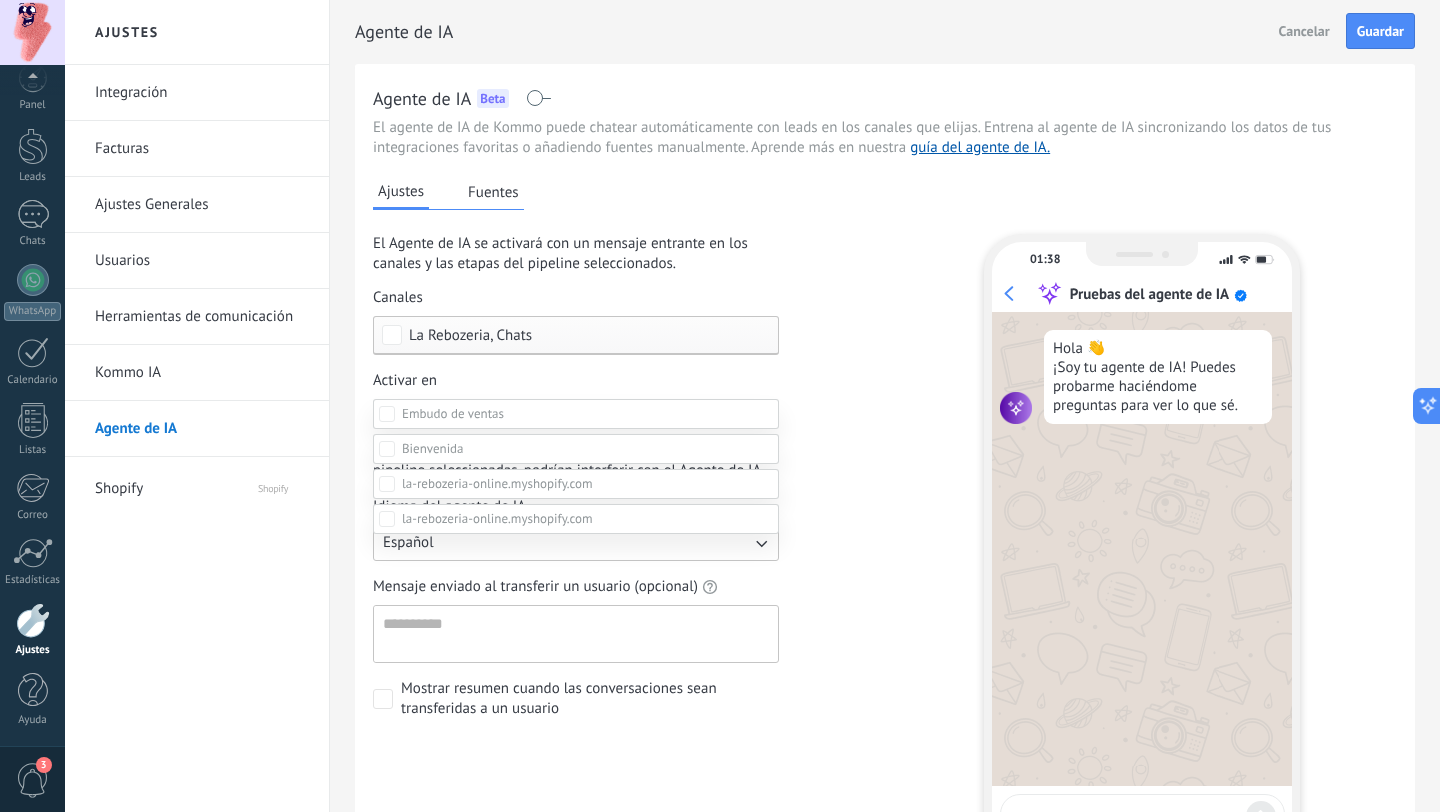 click on "Pedido creado" at bounding box center (0, 0) 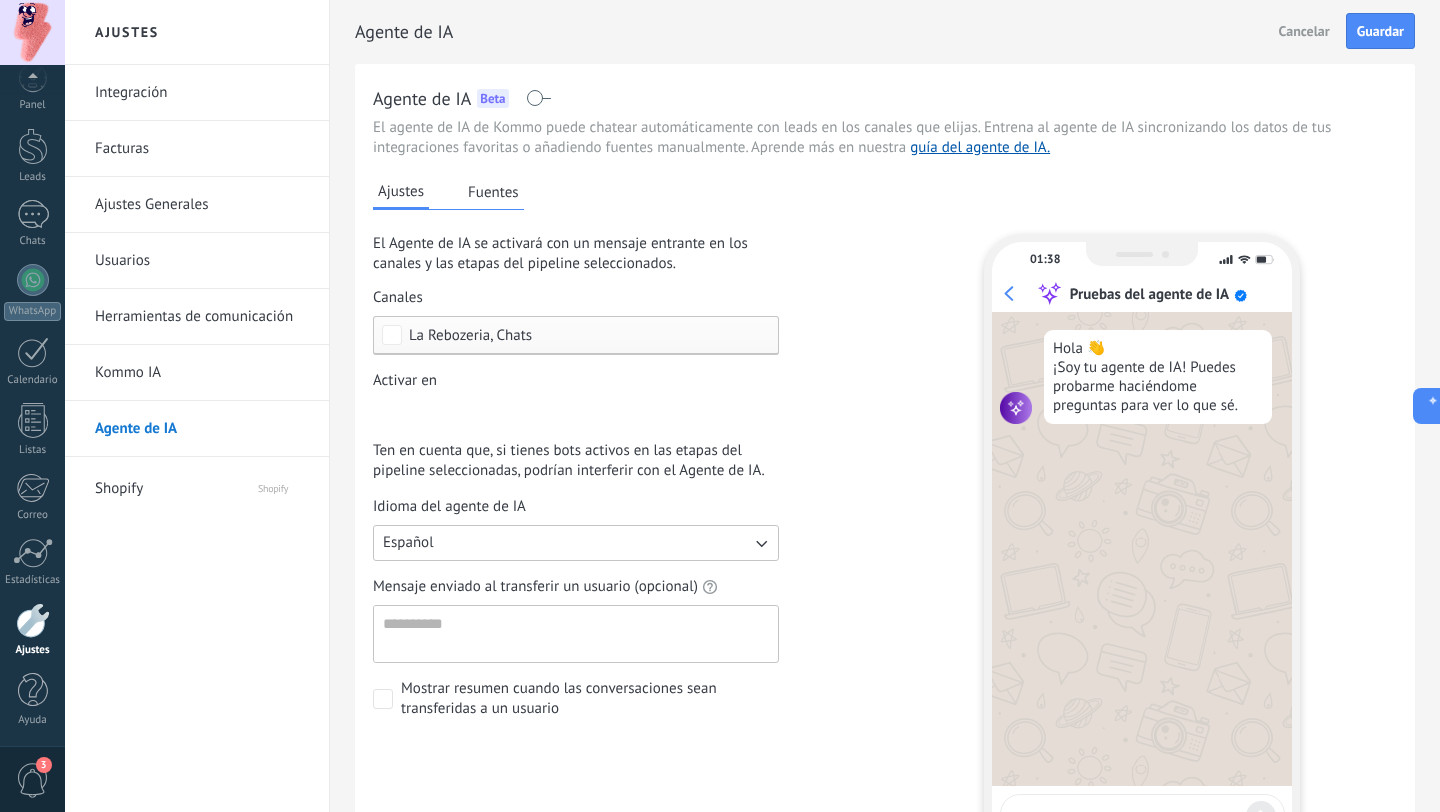 click on "Fuentes" at bounding box center [493, 192] 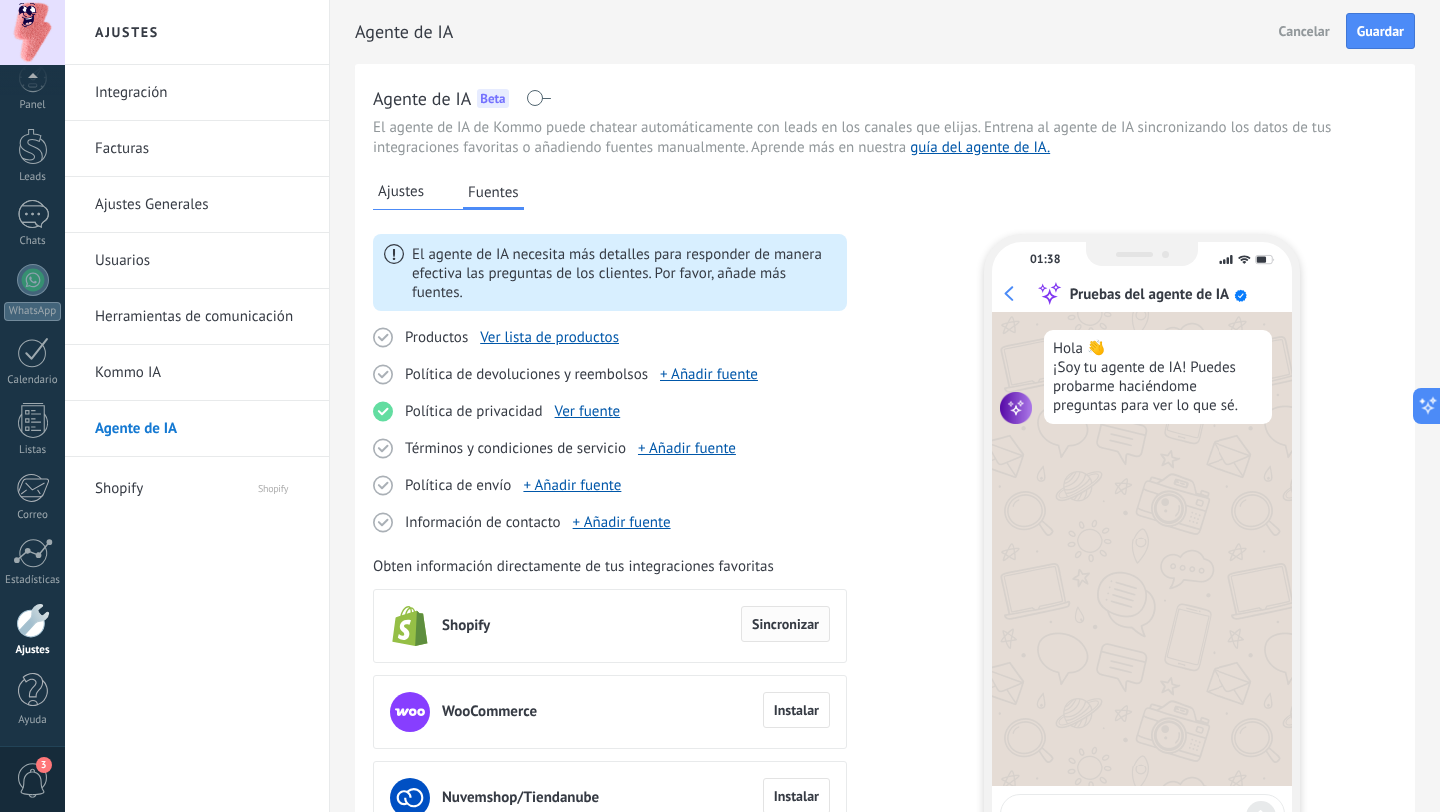 click on "Sincronizar" at bounding box center (785, 624) 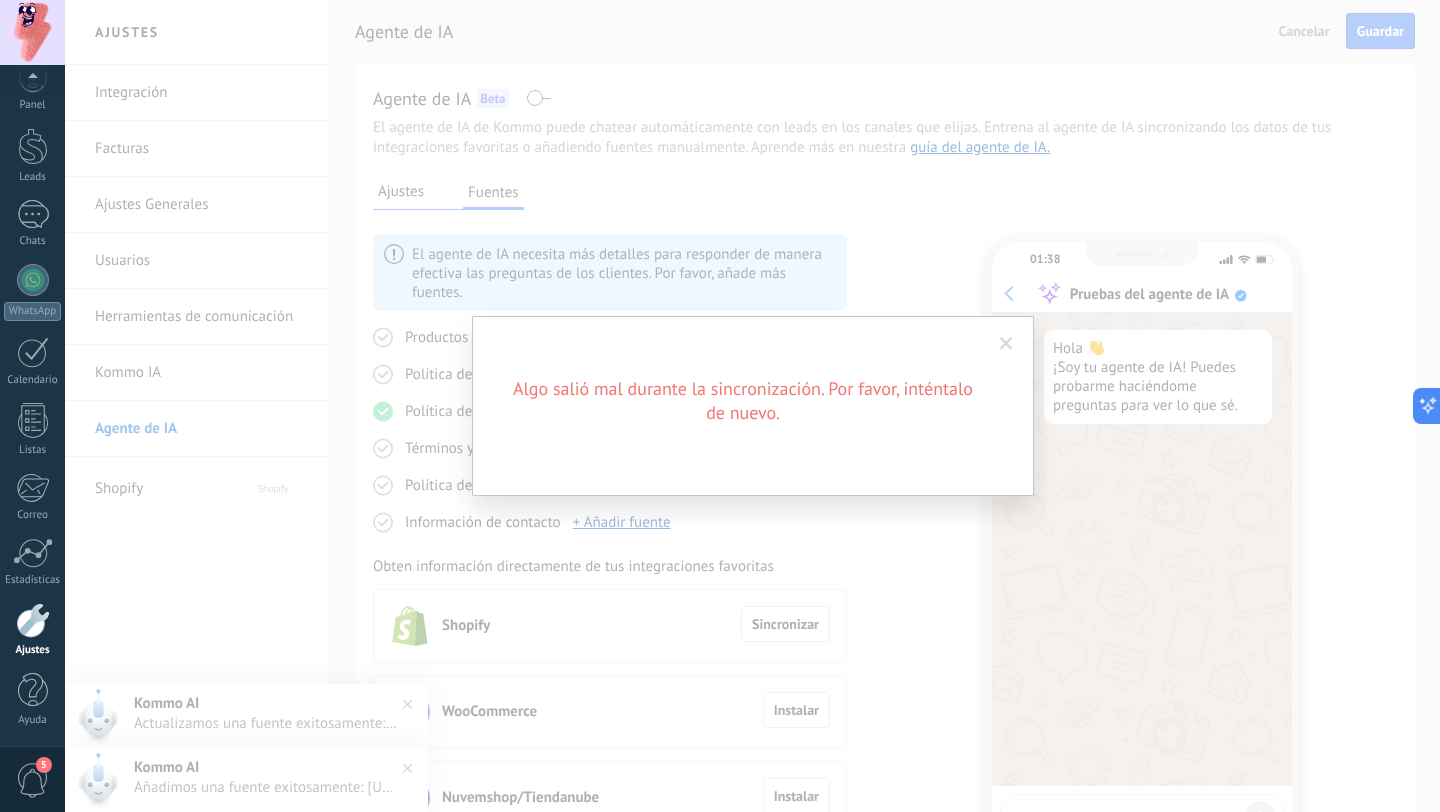 click at bounding box center [1006, 344] 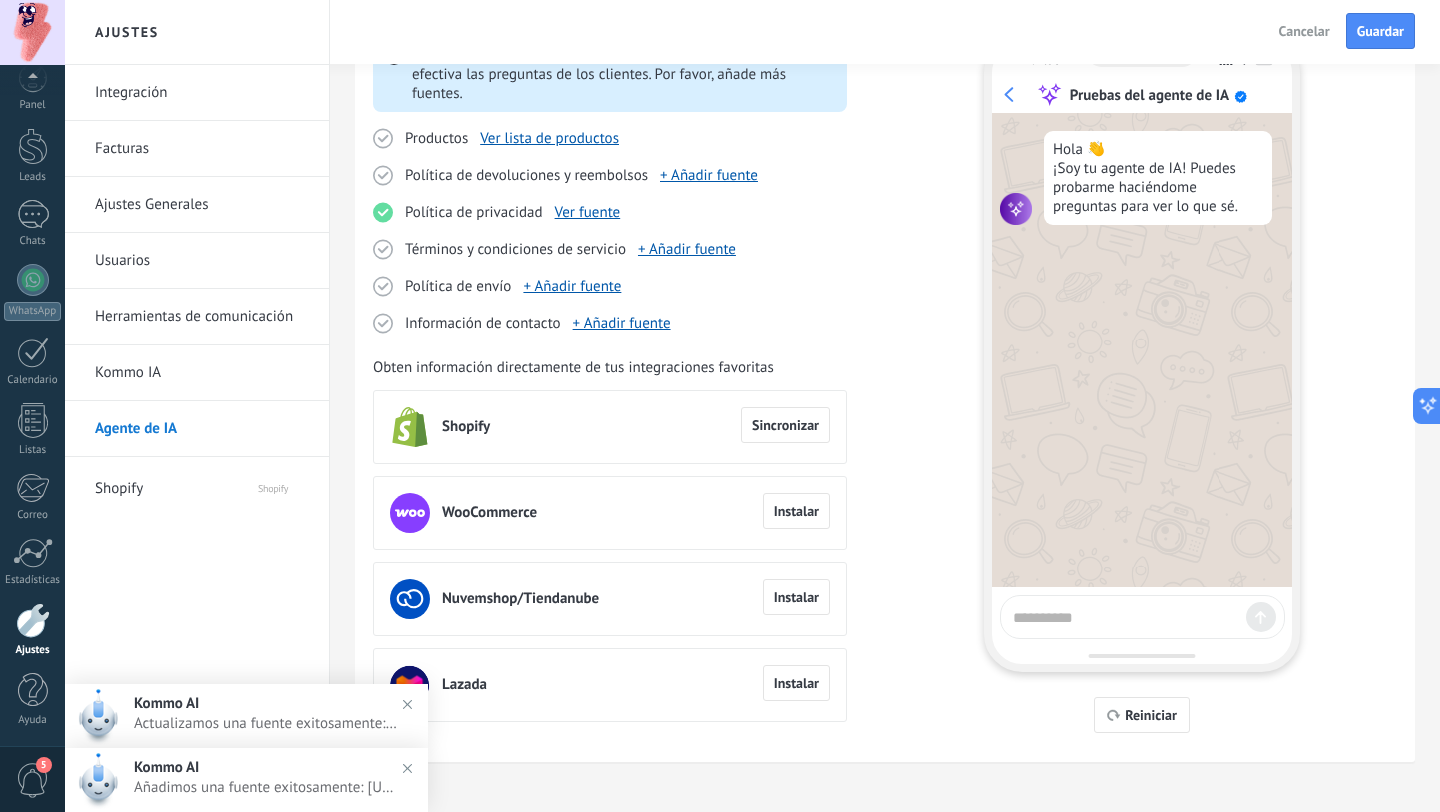 scroll, scrollTop: 214, scrollLeft: 0, axis: vertical 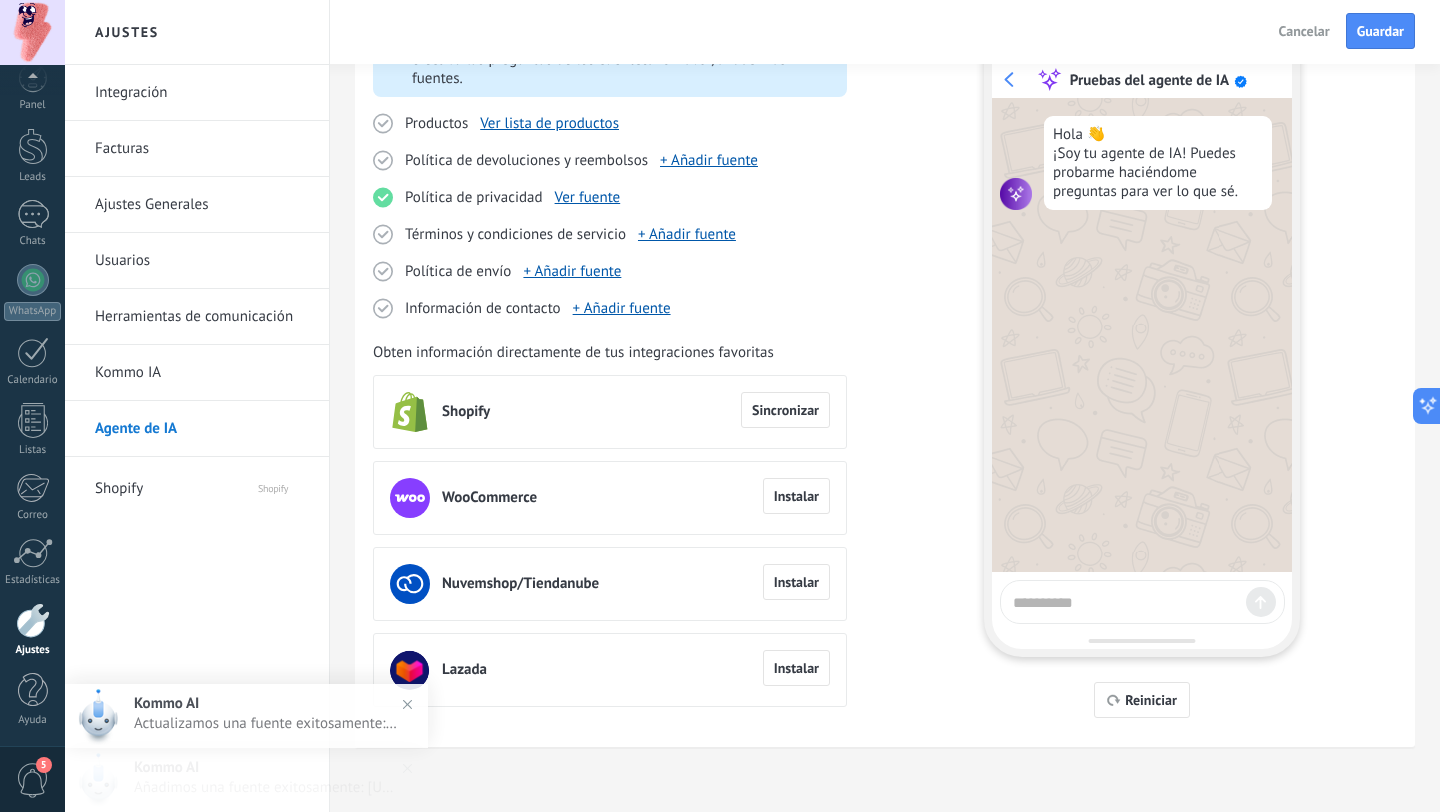 click at bounding box center [1125, 599] 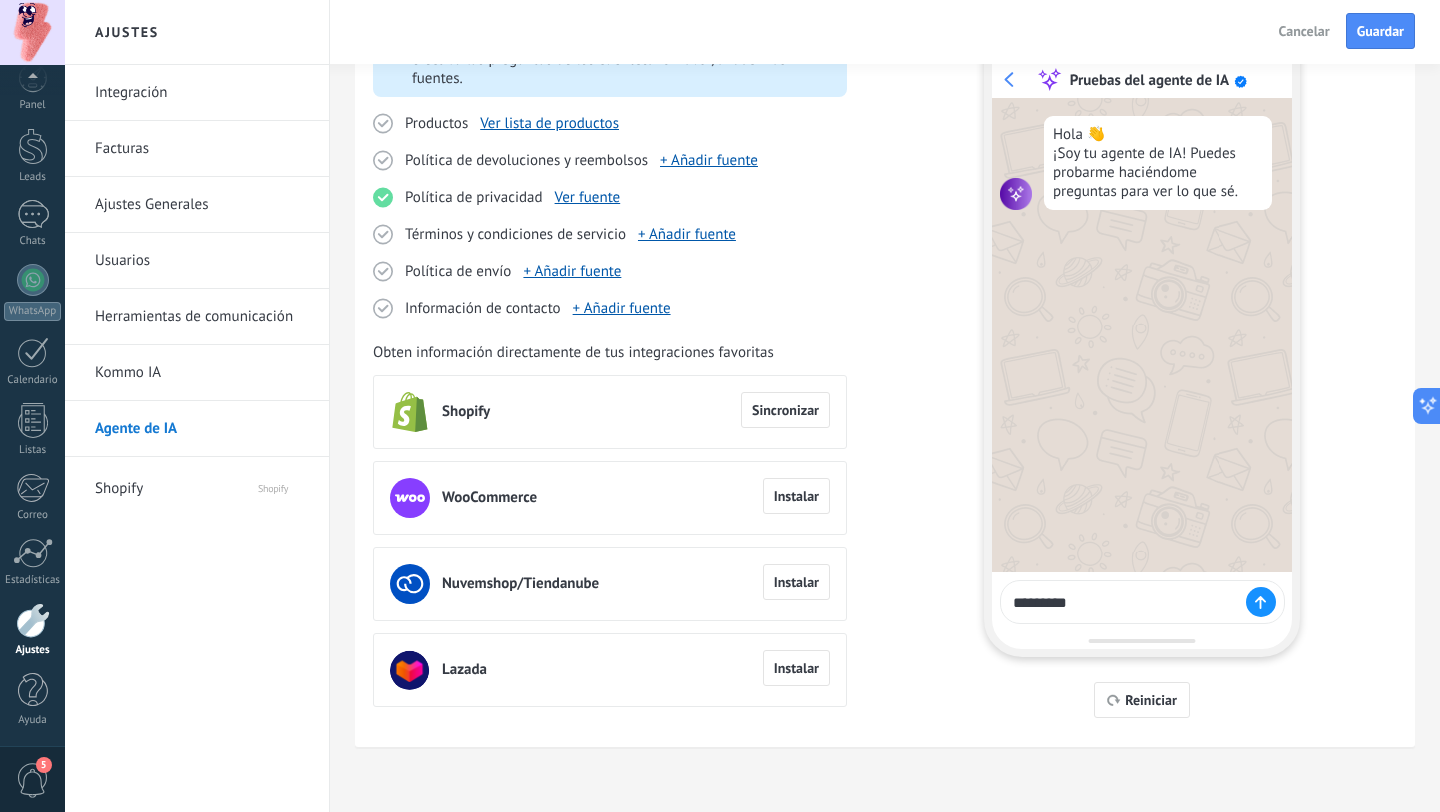 type on "*********" 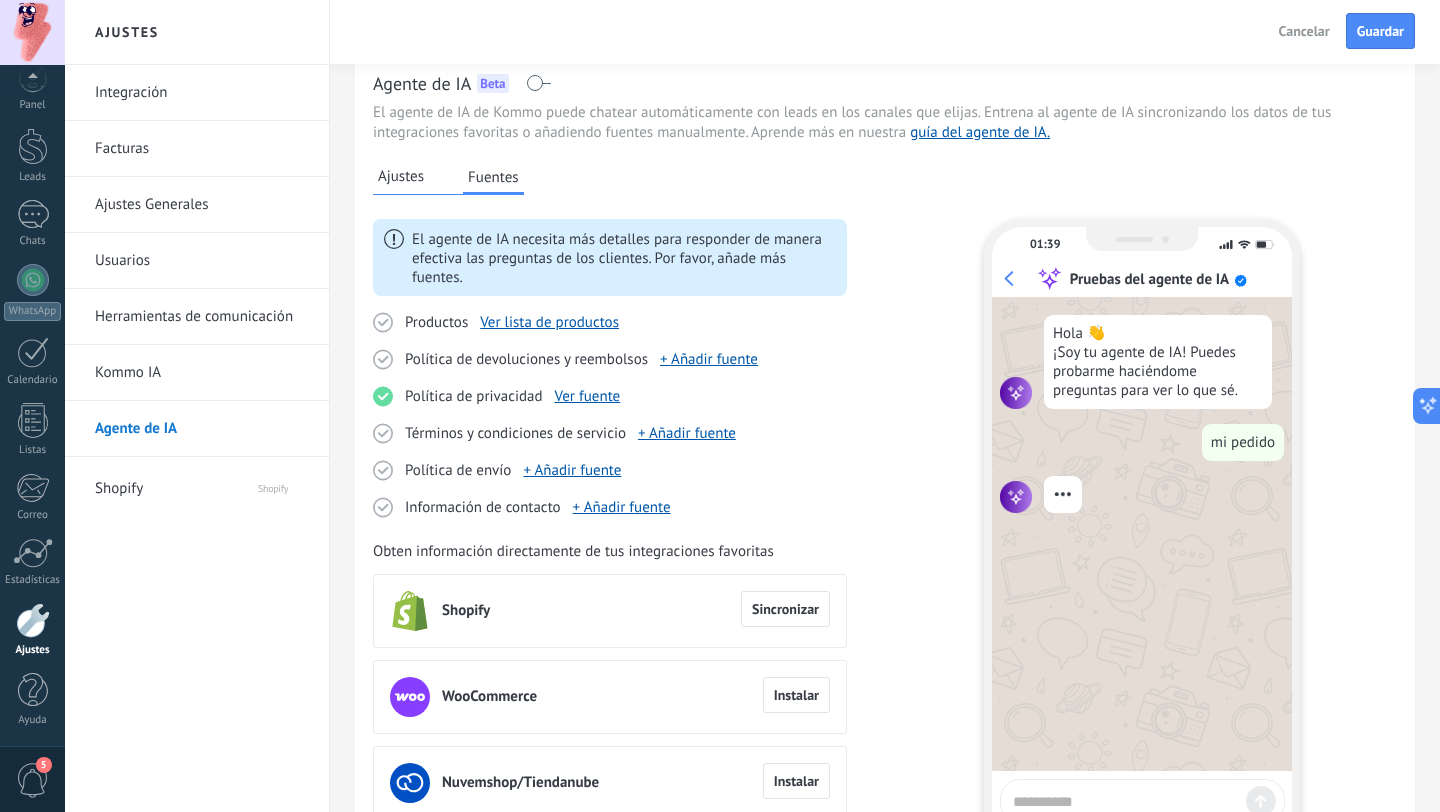 scroll, scrollTop: 0, scrollLeft: 0, axis: both 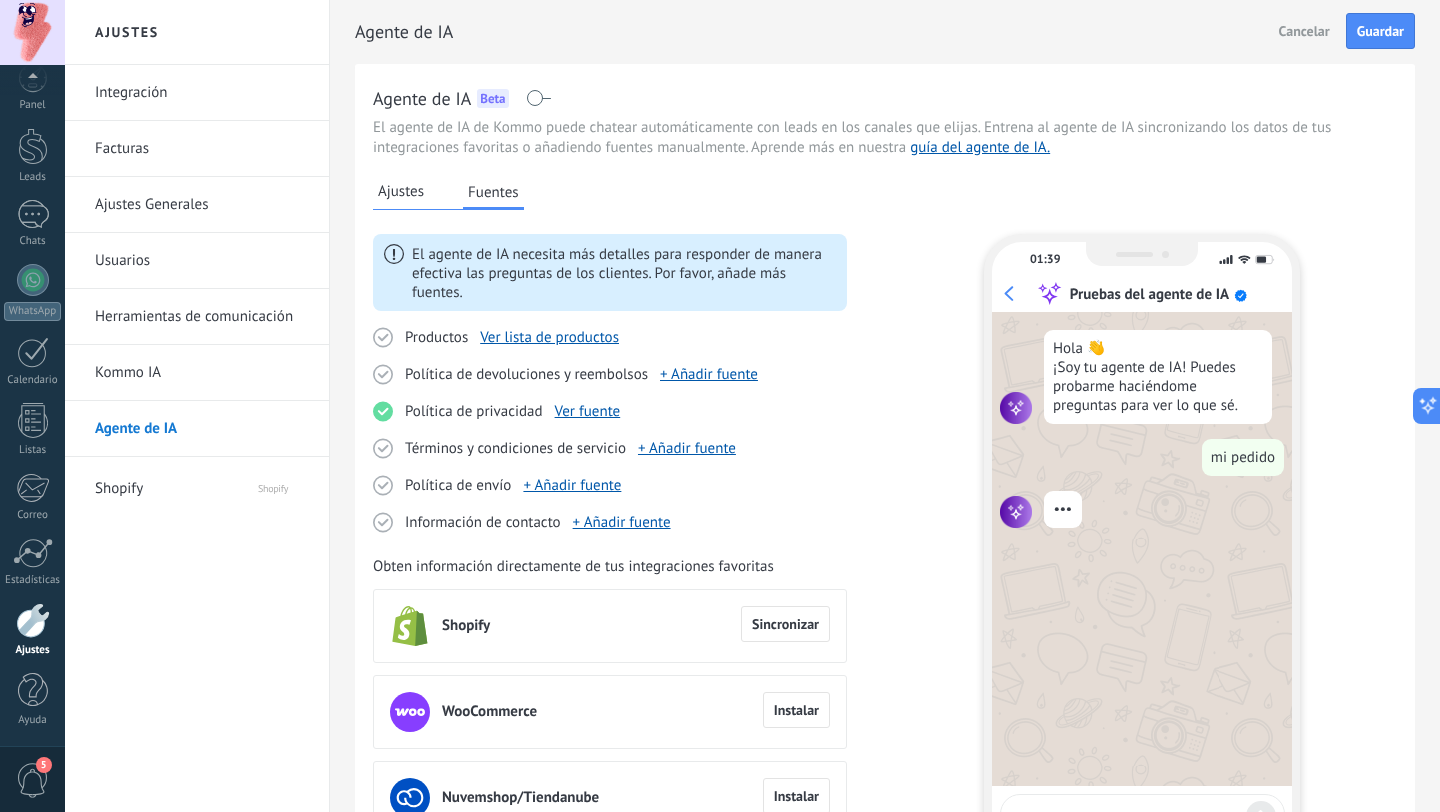 click on "Ajustes" at bounding box center (401, 192) 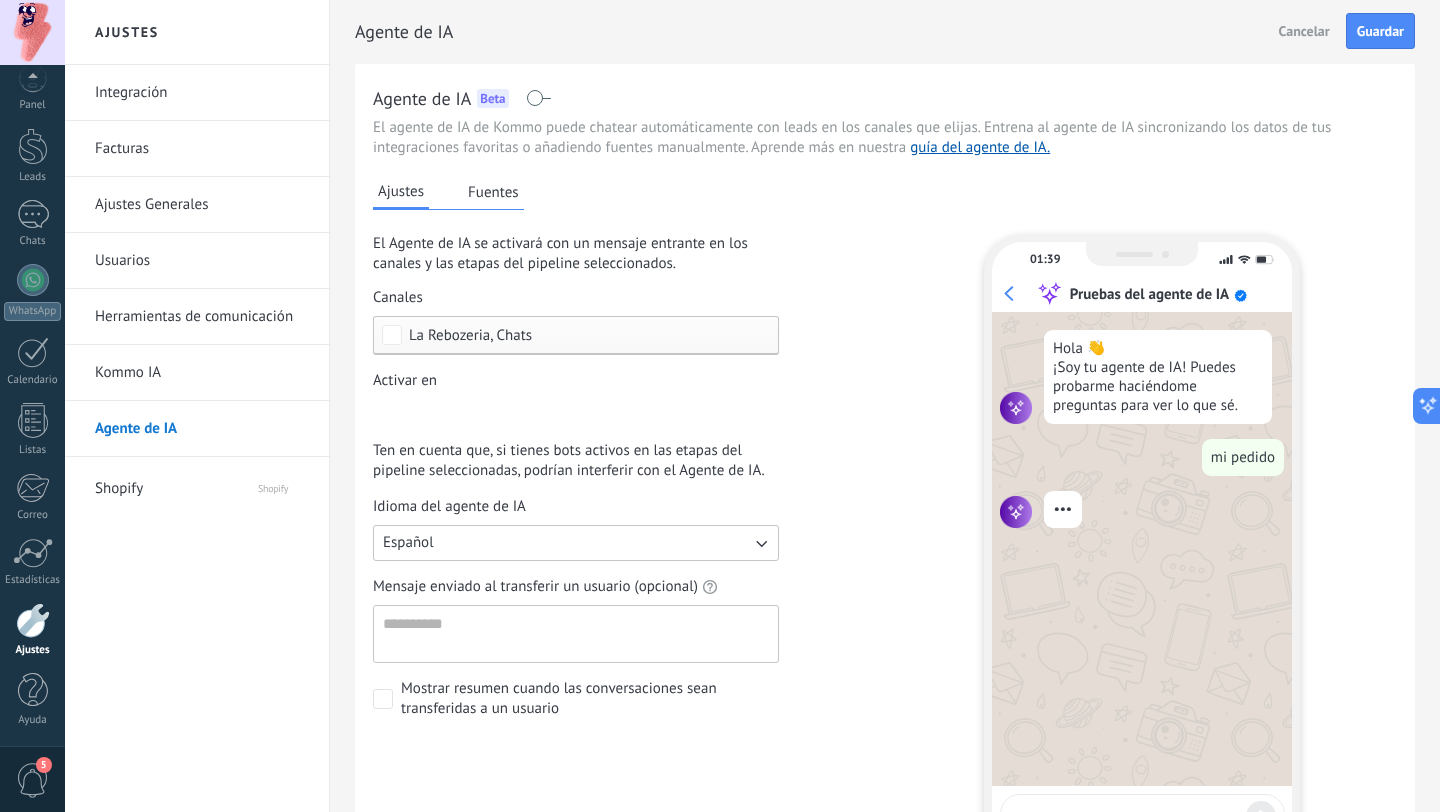 click on "Incoming leads Nueva consulta Cualificado Cotización enviada Pedido creado Pedido completado Pedido enviado Pedido enviado – ganado Pedido cancelado – perdido" at bounding box center (0, 0) 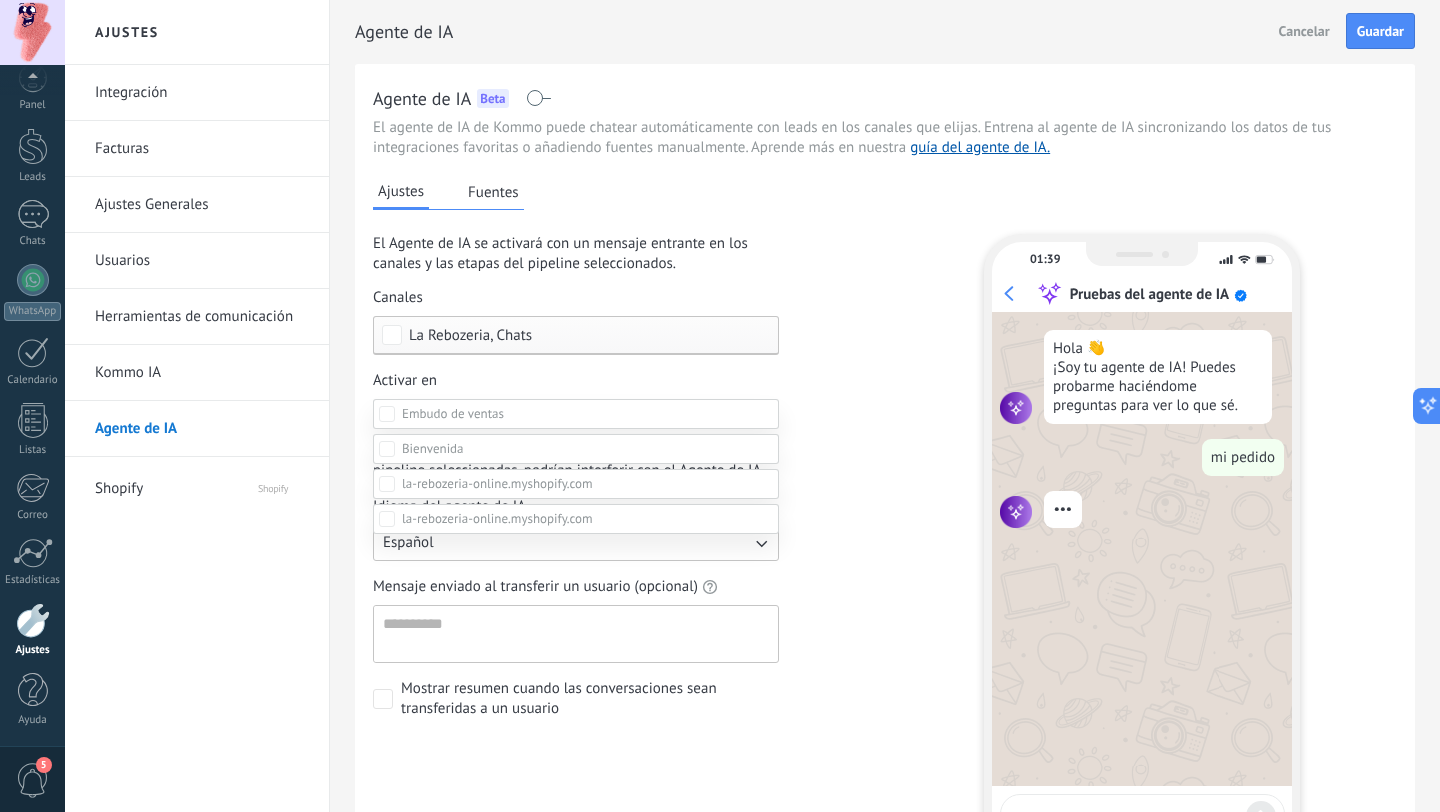 click at bounding box center (453, 413) 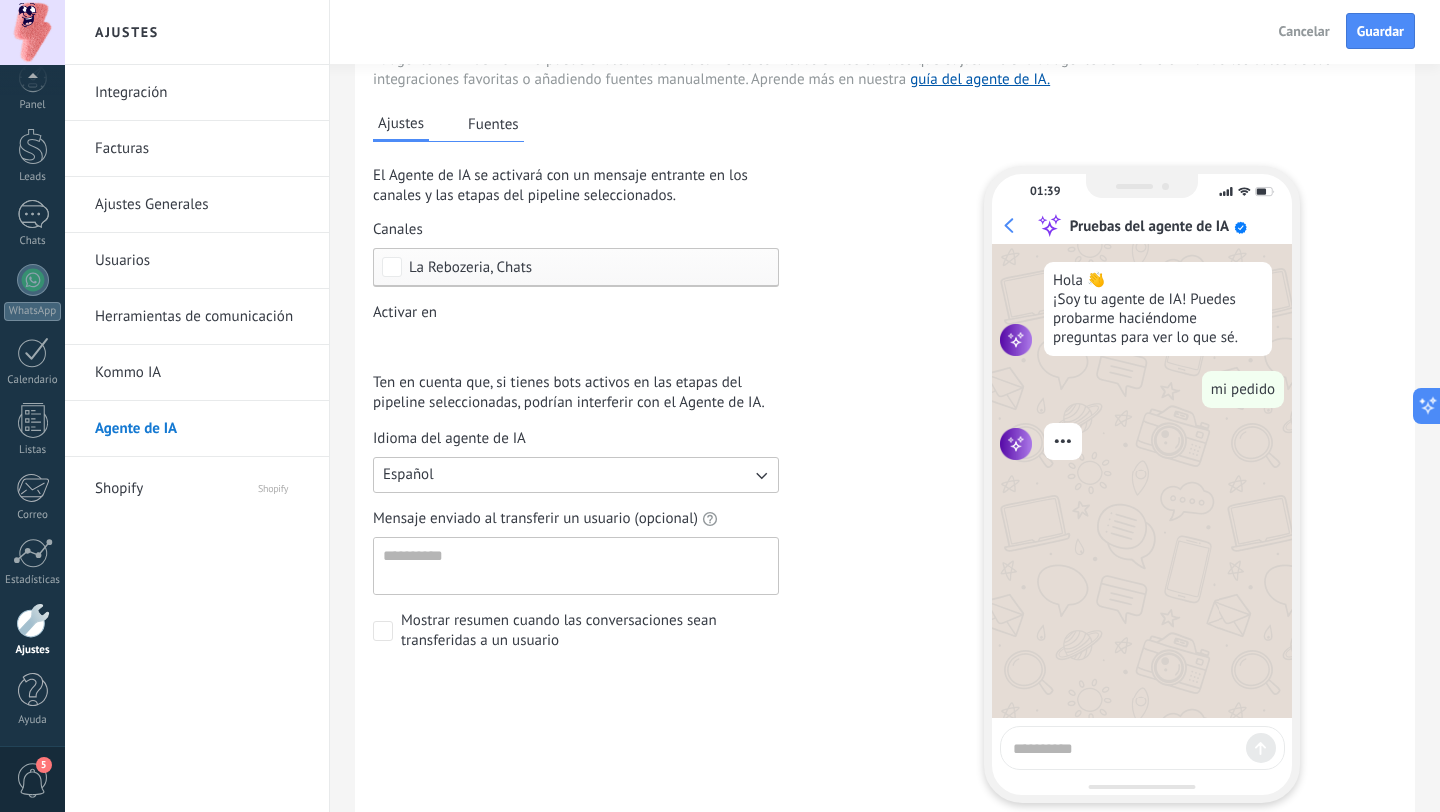 scroll, scrollTop: 69, scrollLeft: 0, axis: vertical 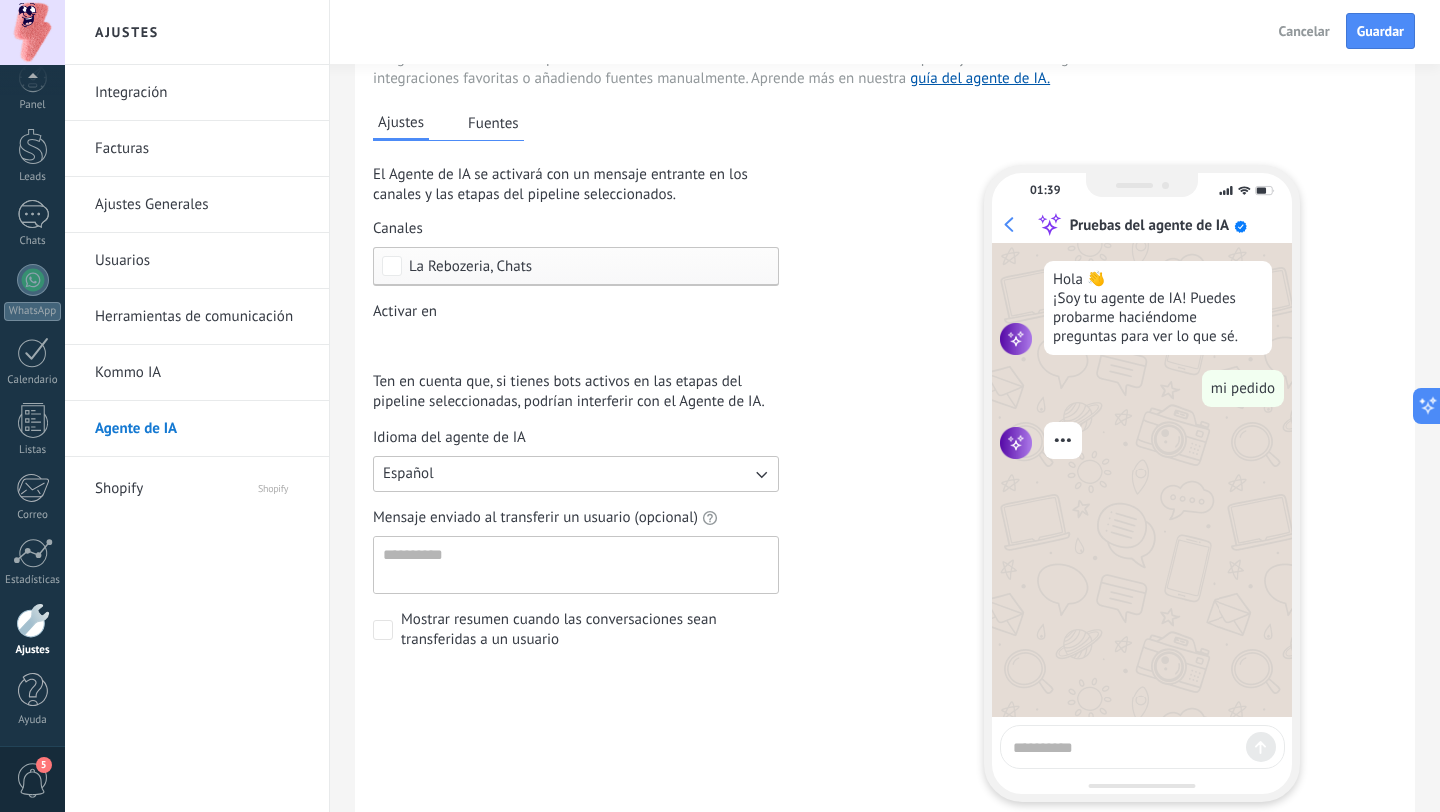click on "Kommo IA" at bounding box center (202, 373) 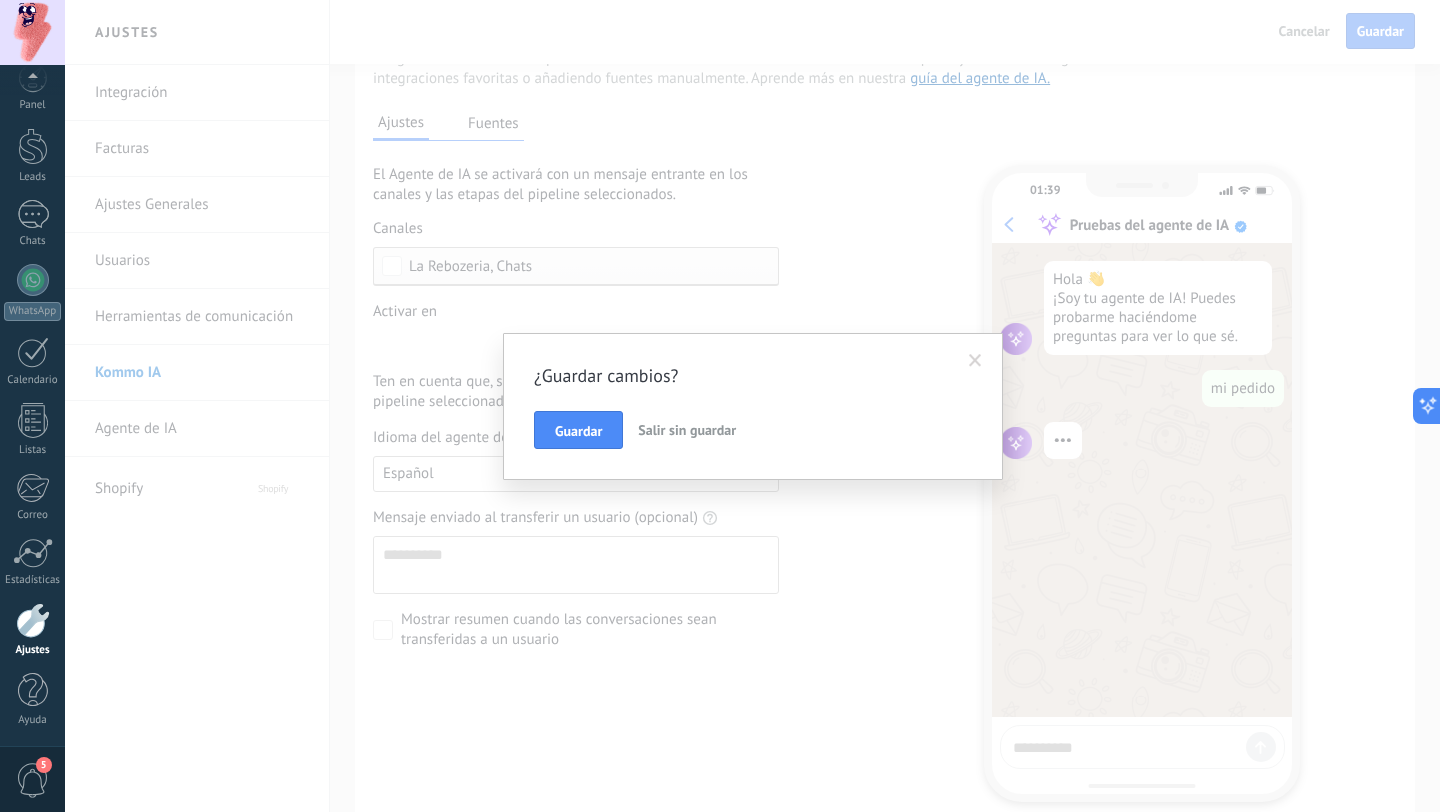 click on "Salir sin guardar" at bounding box center [687, 430] 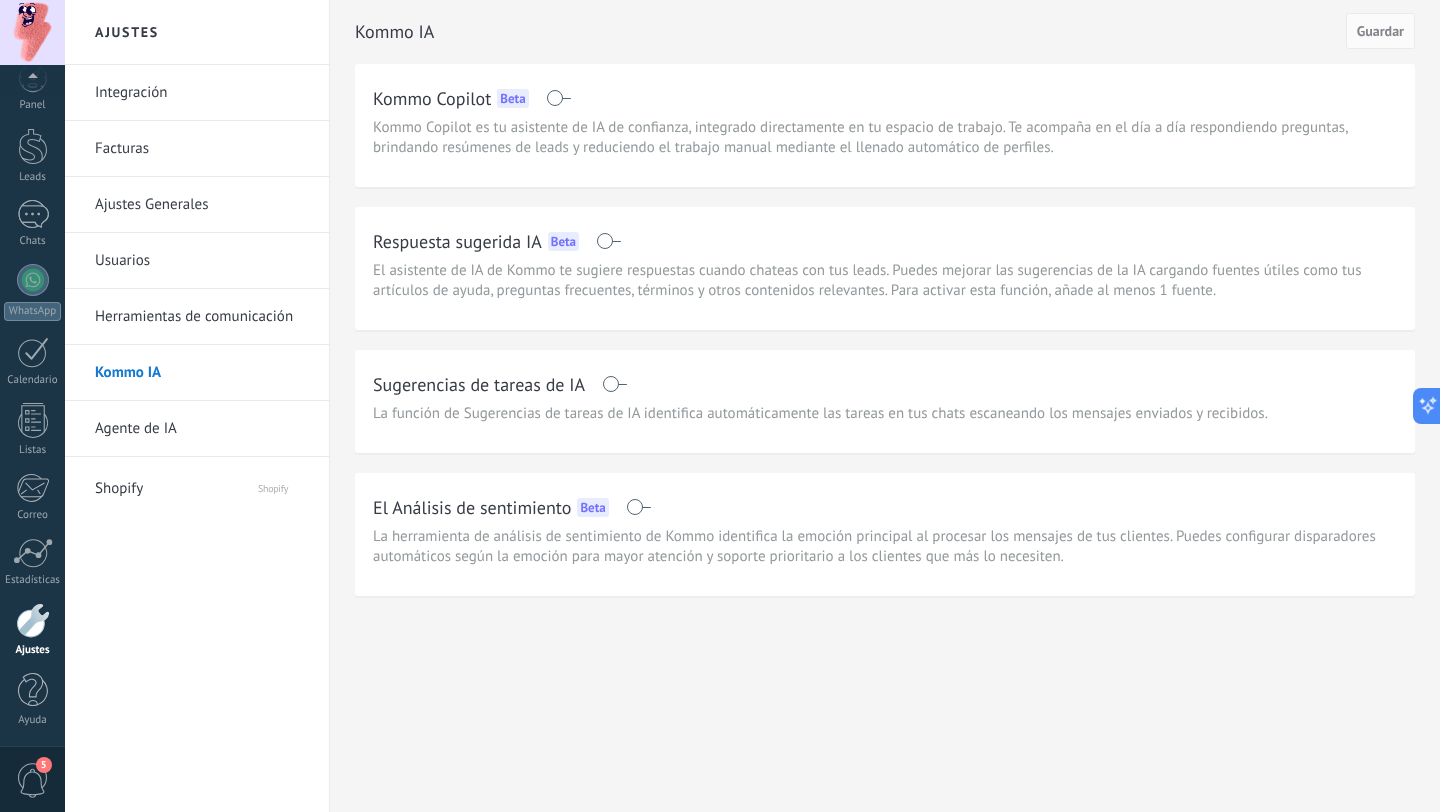click on "Agente de IA" at bounding box center (202, 429) 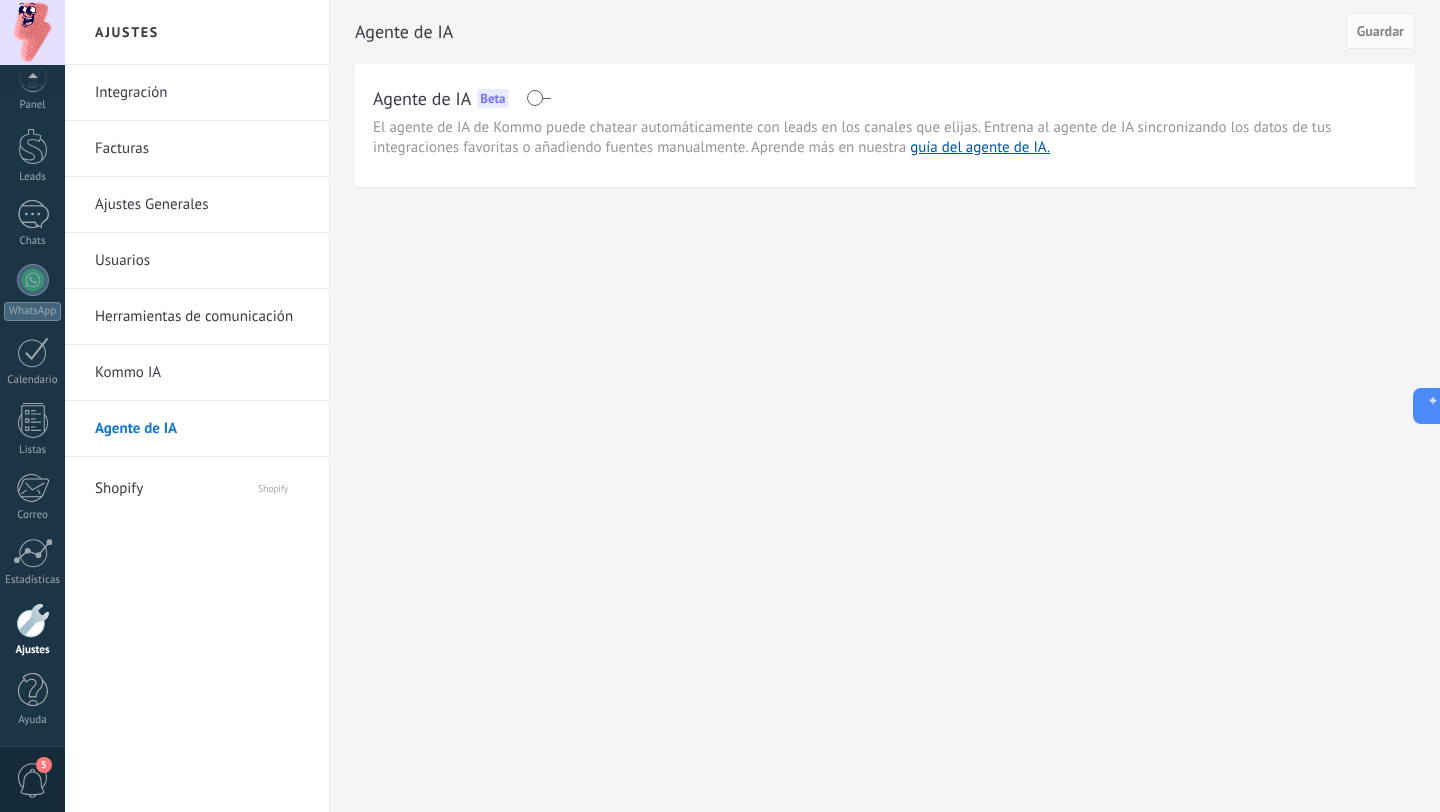 click on "Kommo IA" at bounding box center [202, 373] 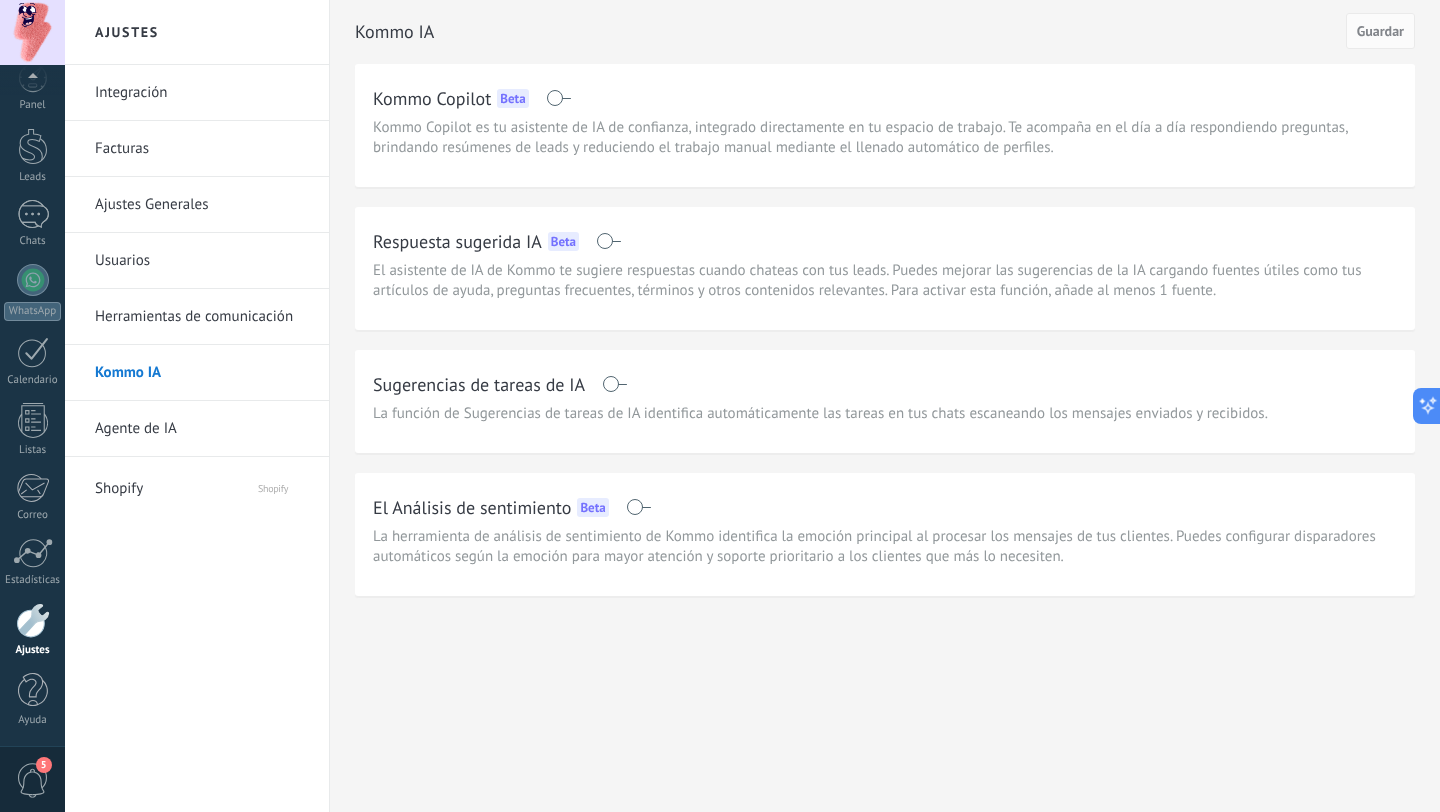 click at bounding box center [608, 241] 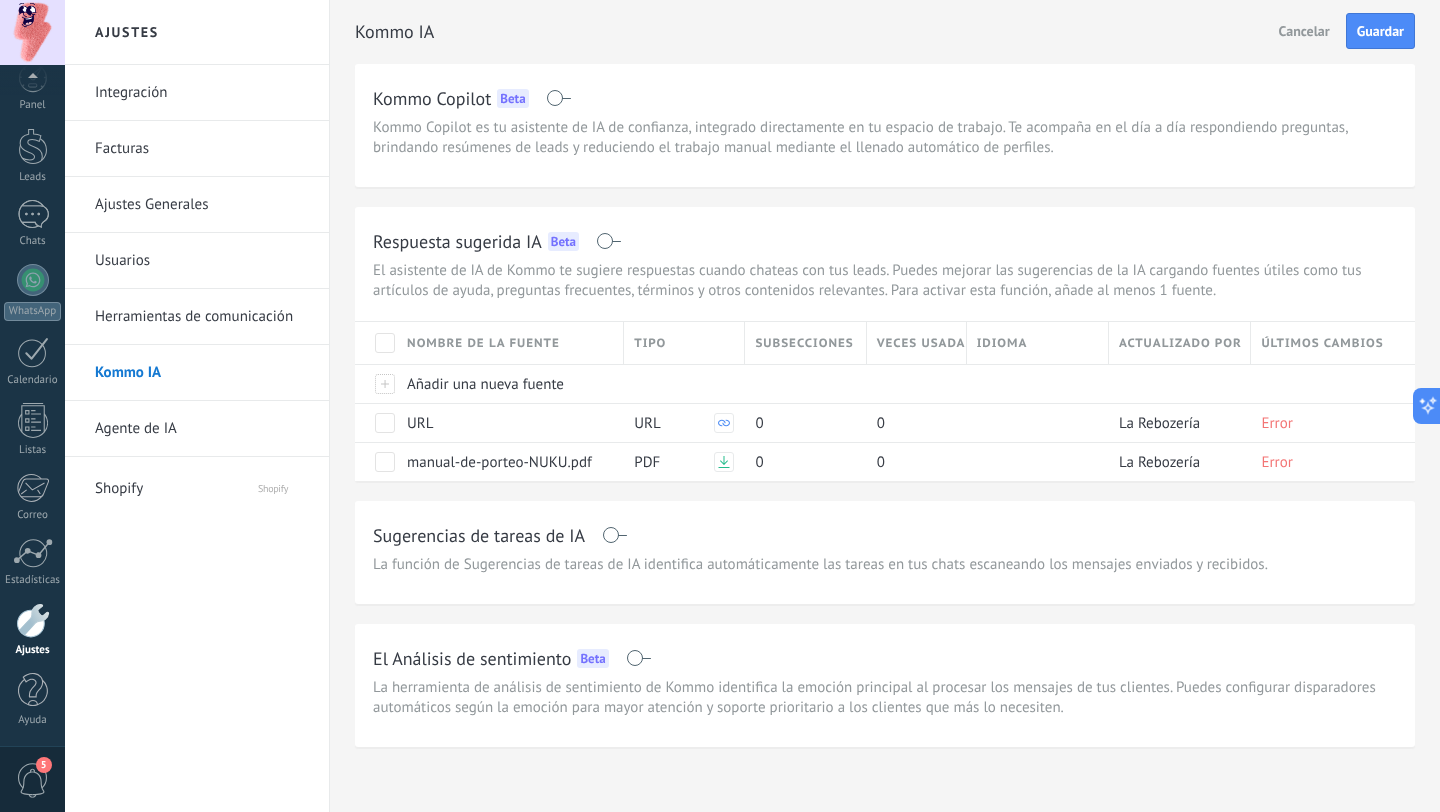 click on "Agente de IA" at bounding box center [202, 429] 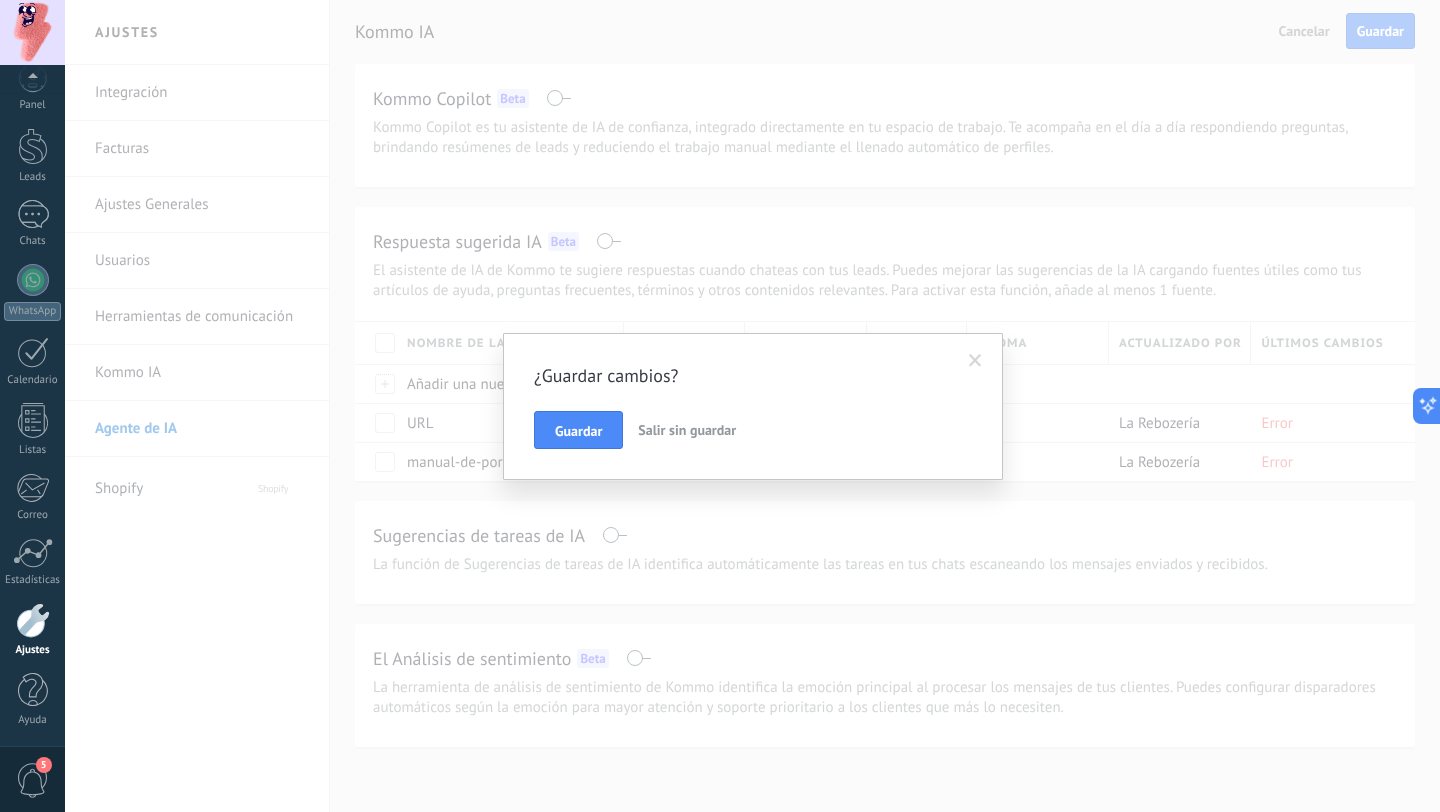 click on "Salir sin guardar" at bounding box center (687, 430) 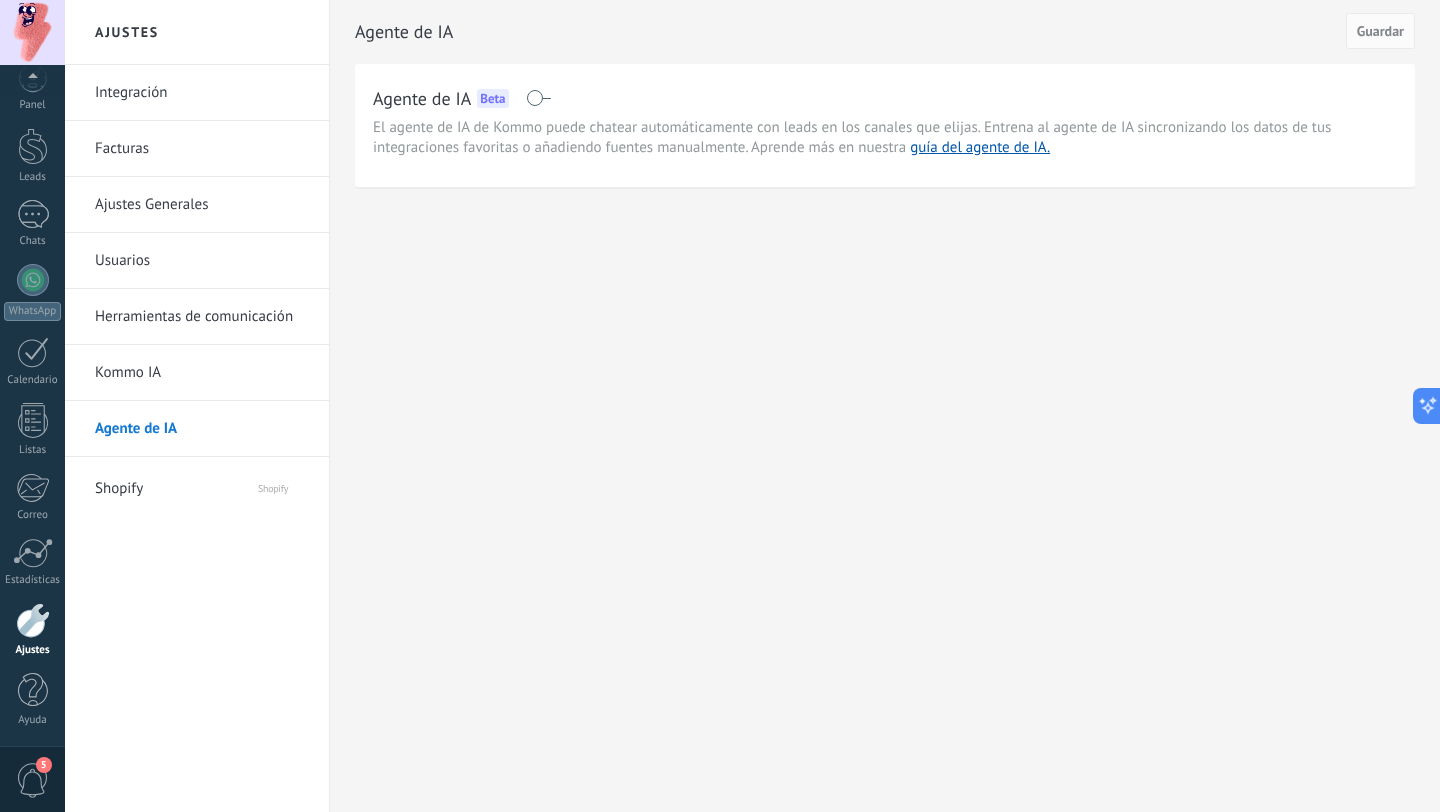 click on "Usuarios" at bounding box center (202, 261) 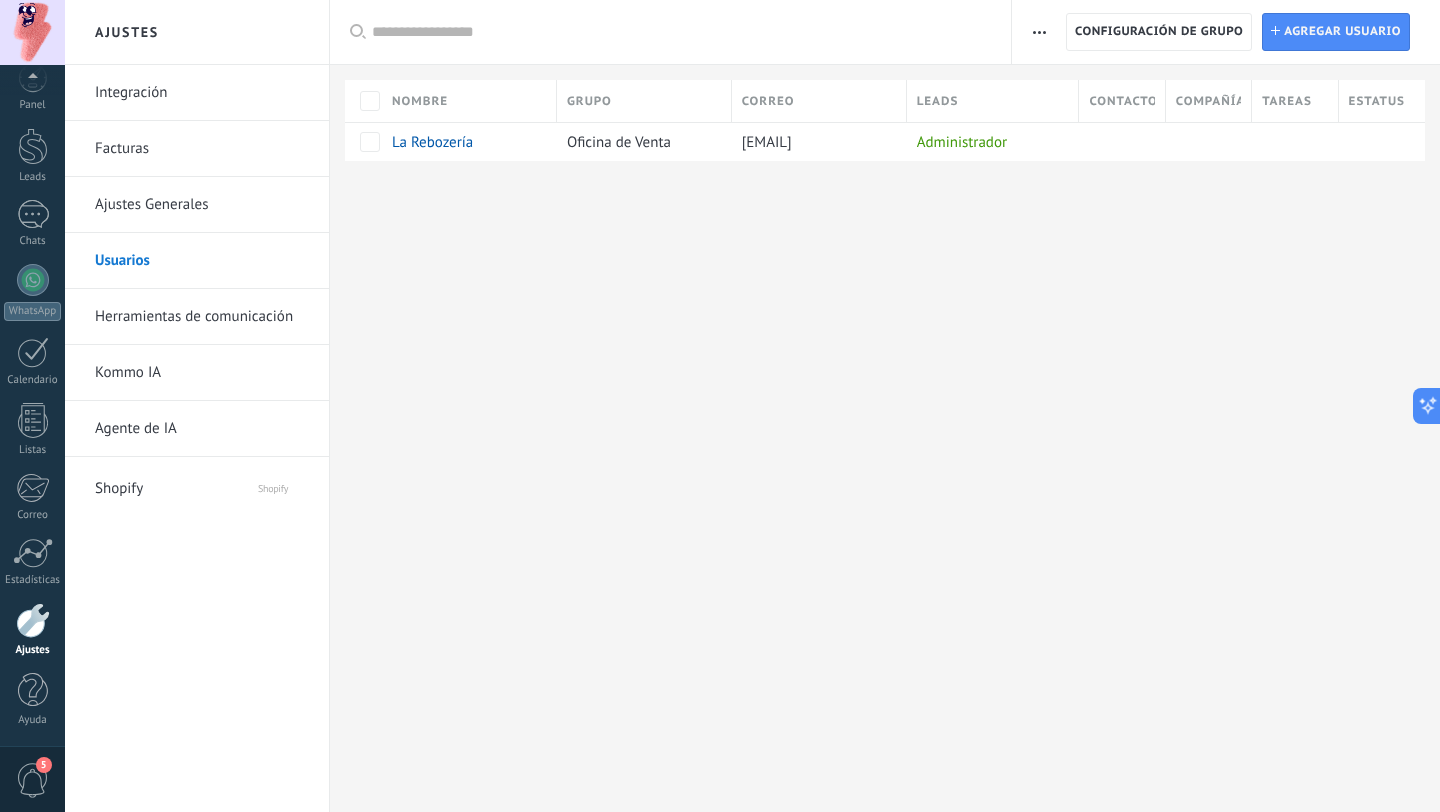 click on "Ajustes Generales" at bounding box center [202, 205] 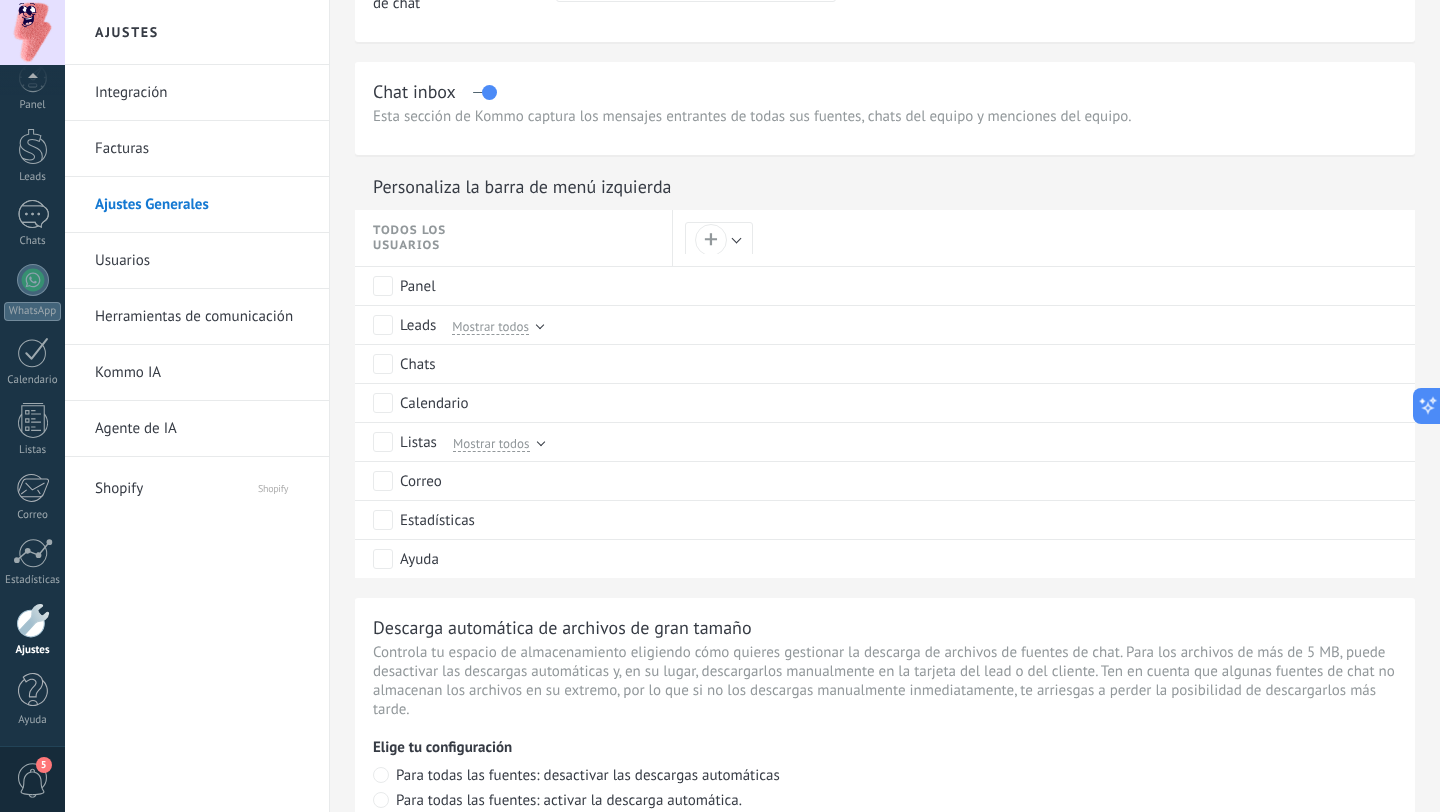 scroll, scrollTop: 791, scrollLeft: 0, axis: vertical 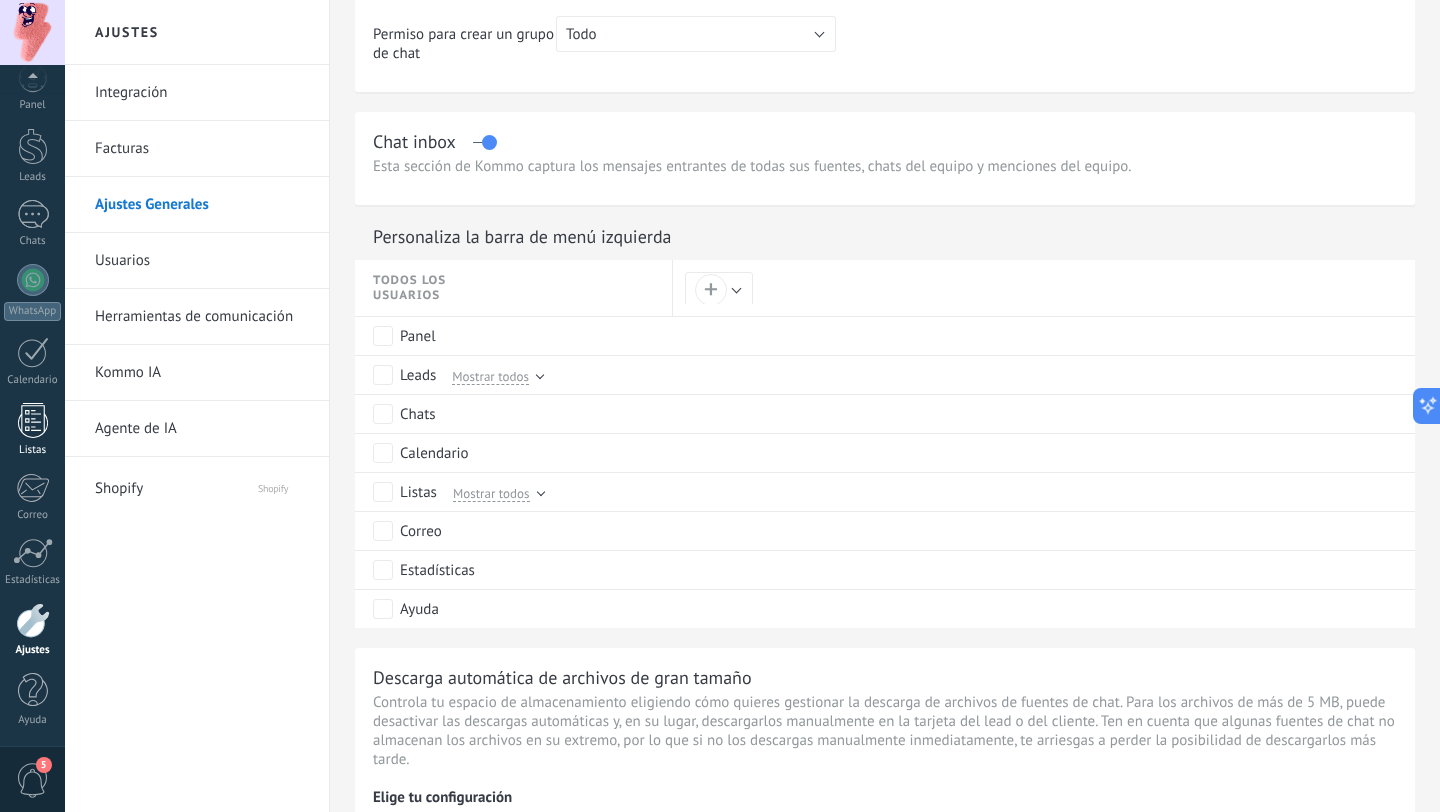 click at bounding box center (33, 420) 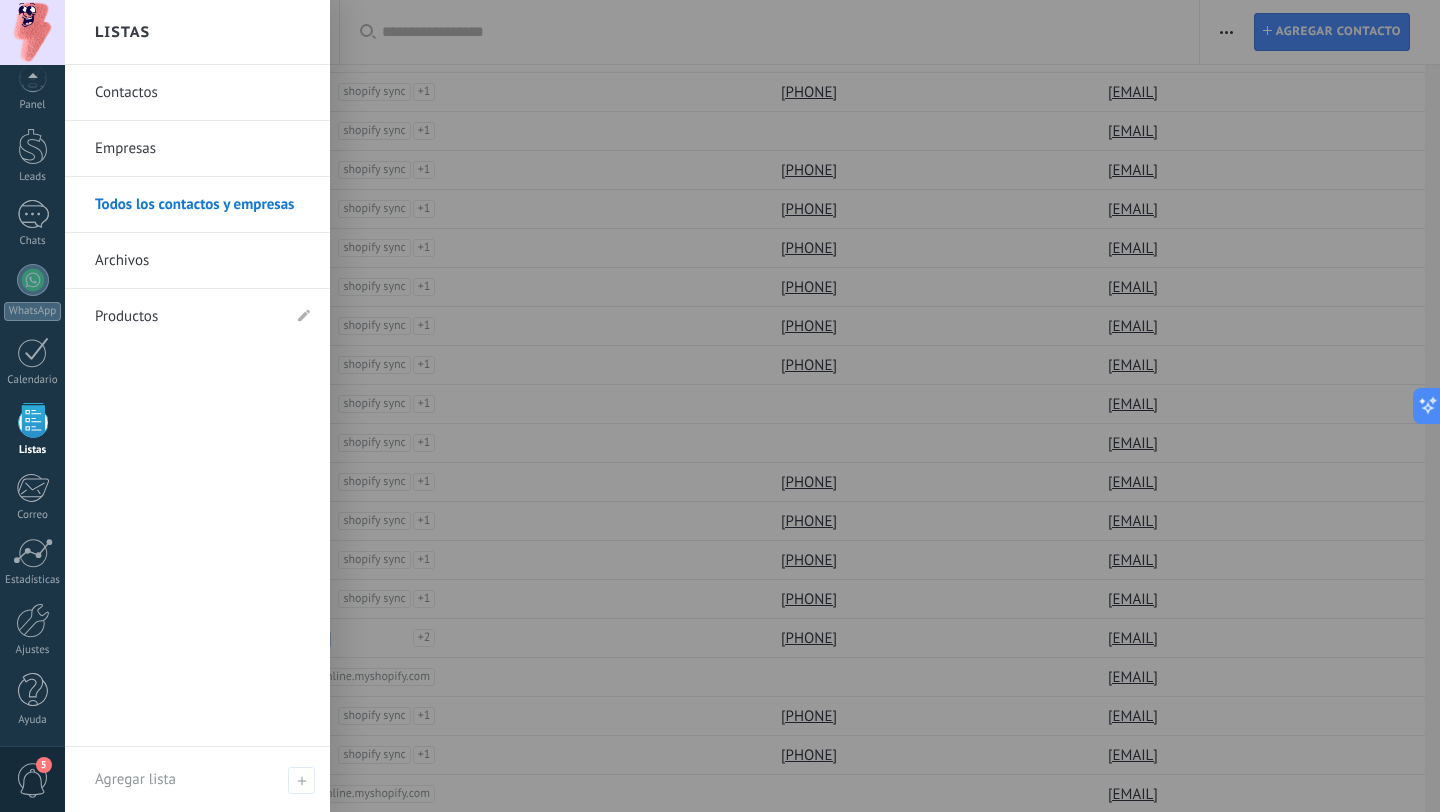 scroll, scrollTop: 0, scrollLeft: 0, axis: both 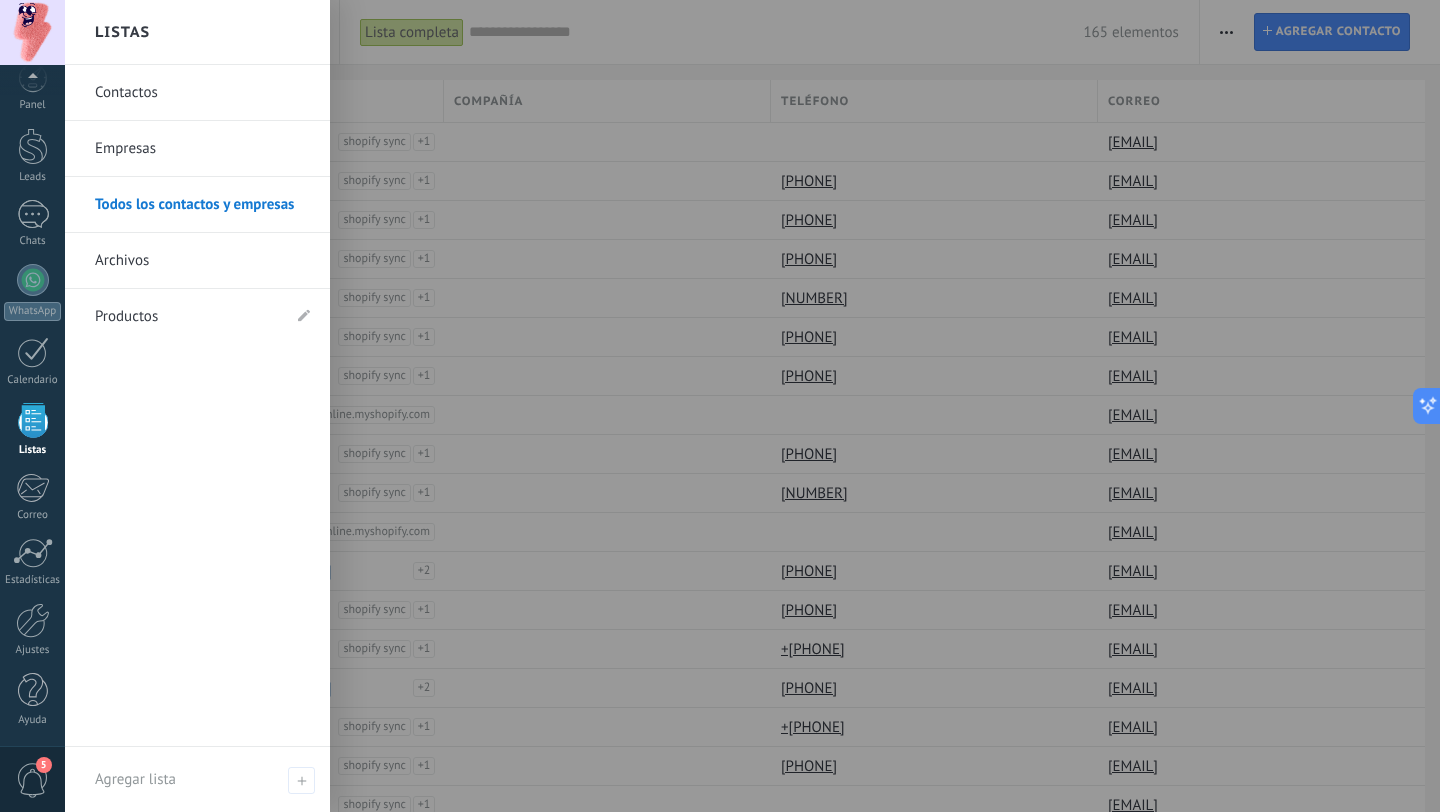 click on "Productos" at bounding box center (187, 317) 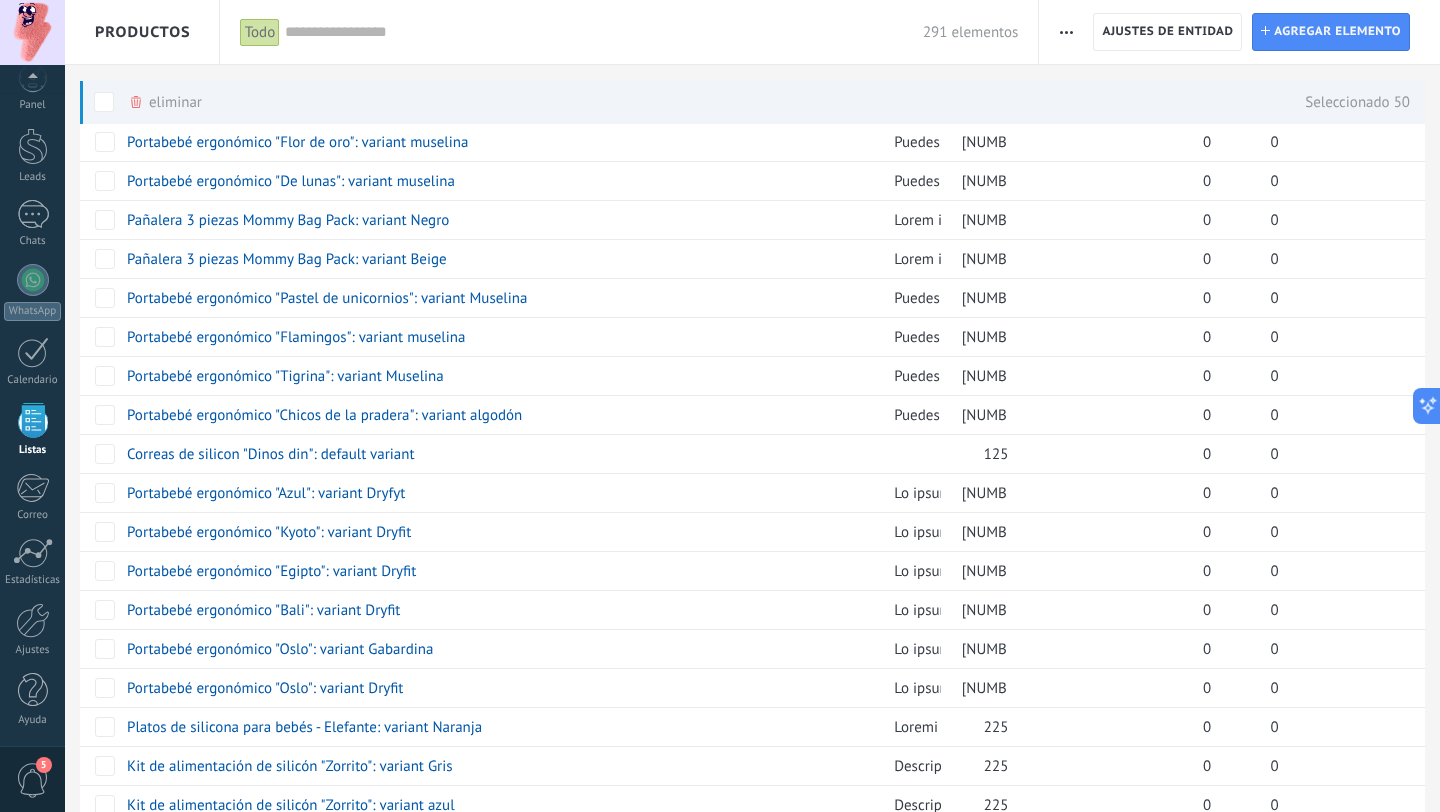 click on "291 elementos" at bounding box center [651, 32] 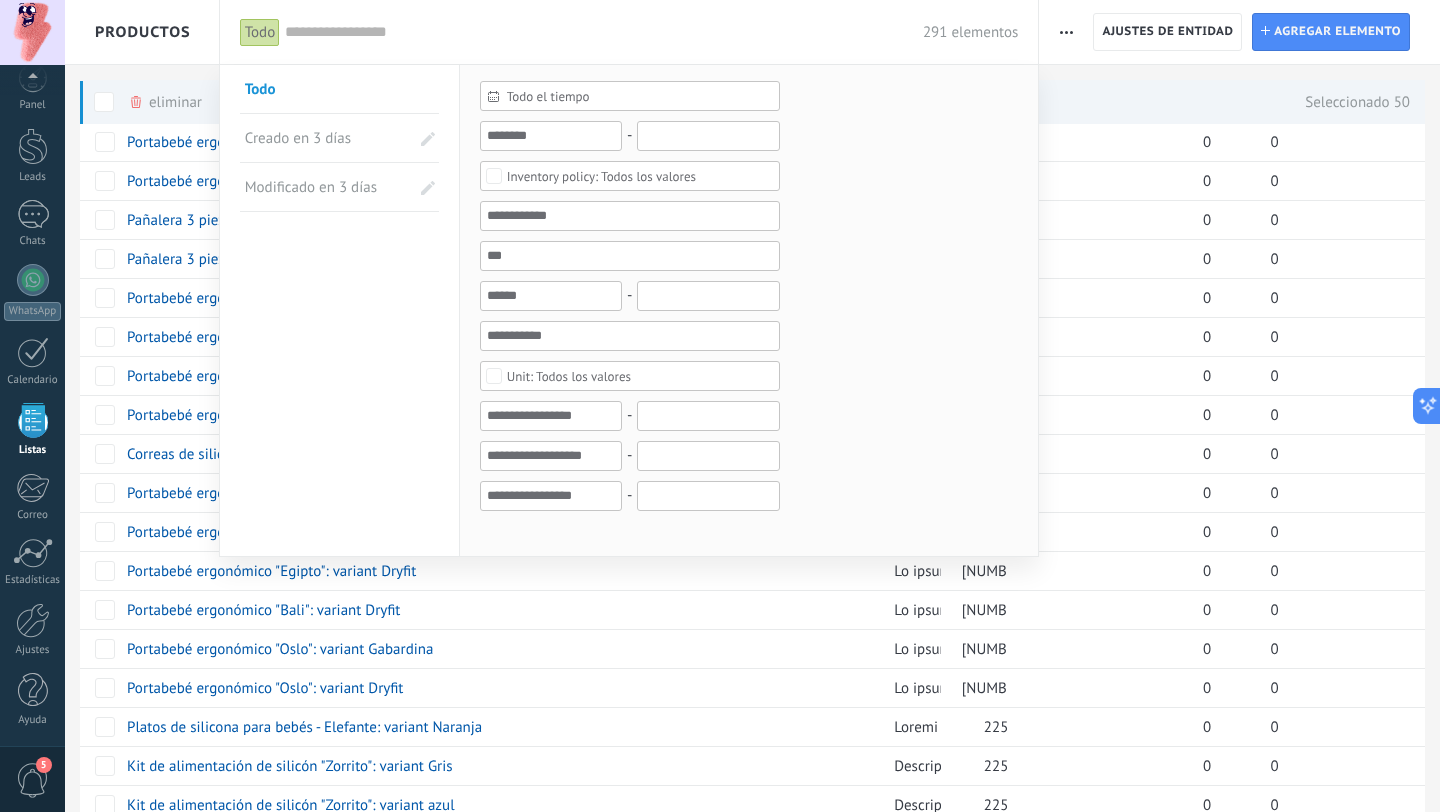click at bounding box center [604, 32] 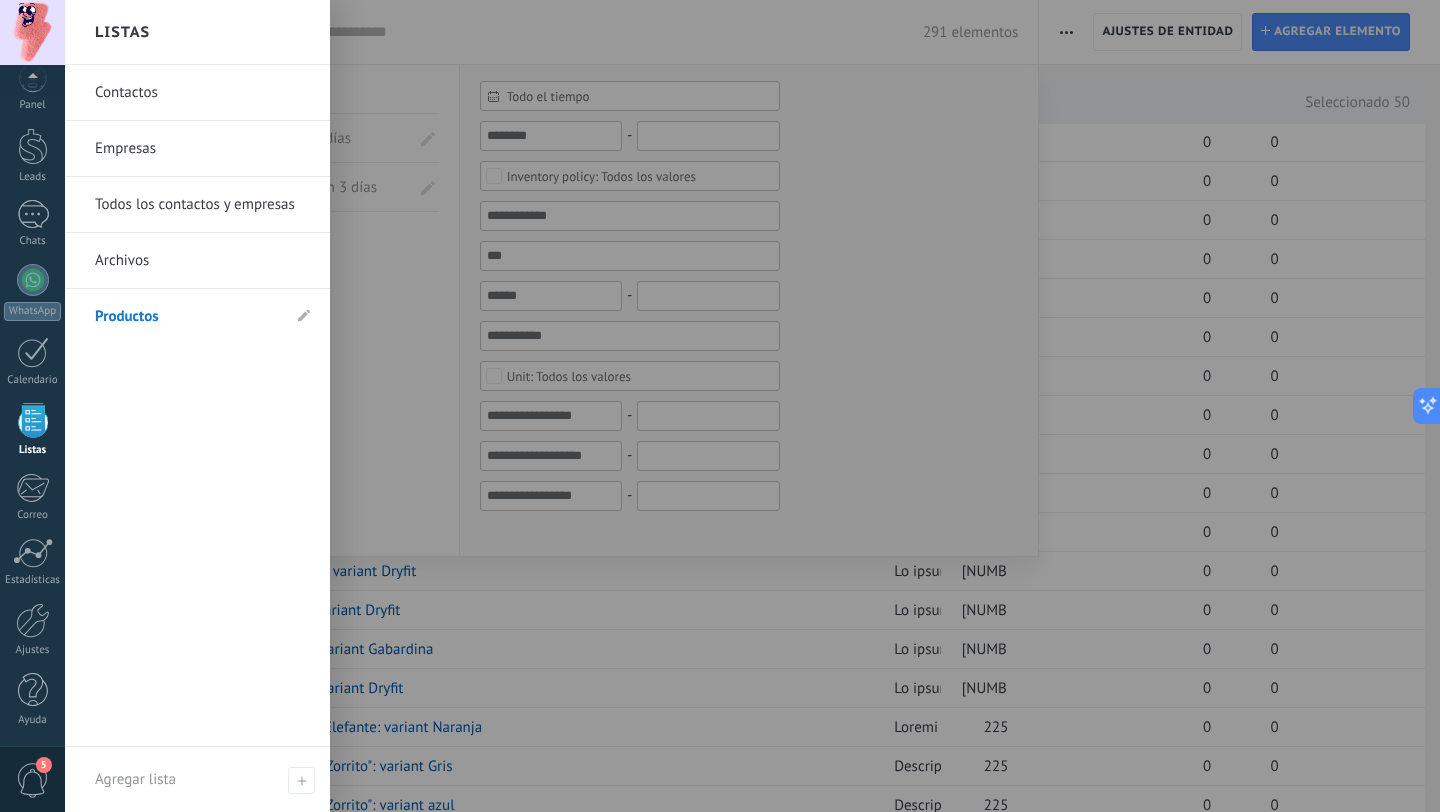 click at bounding box center (33, 420) 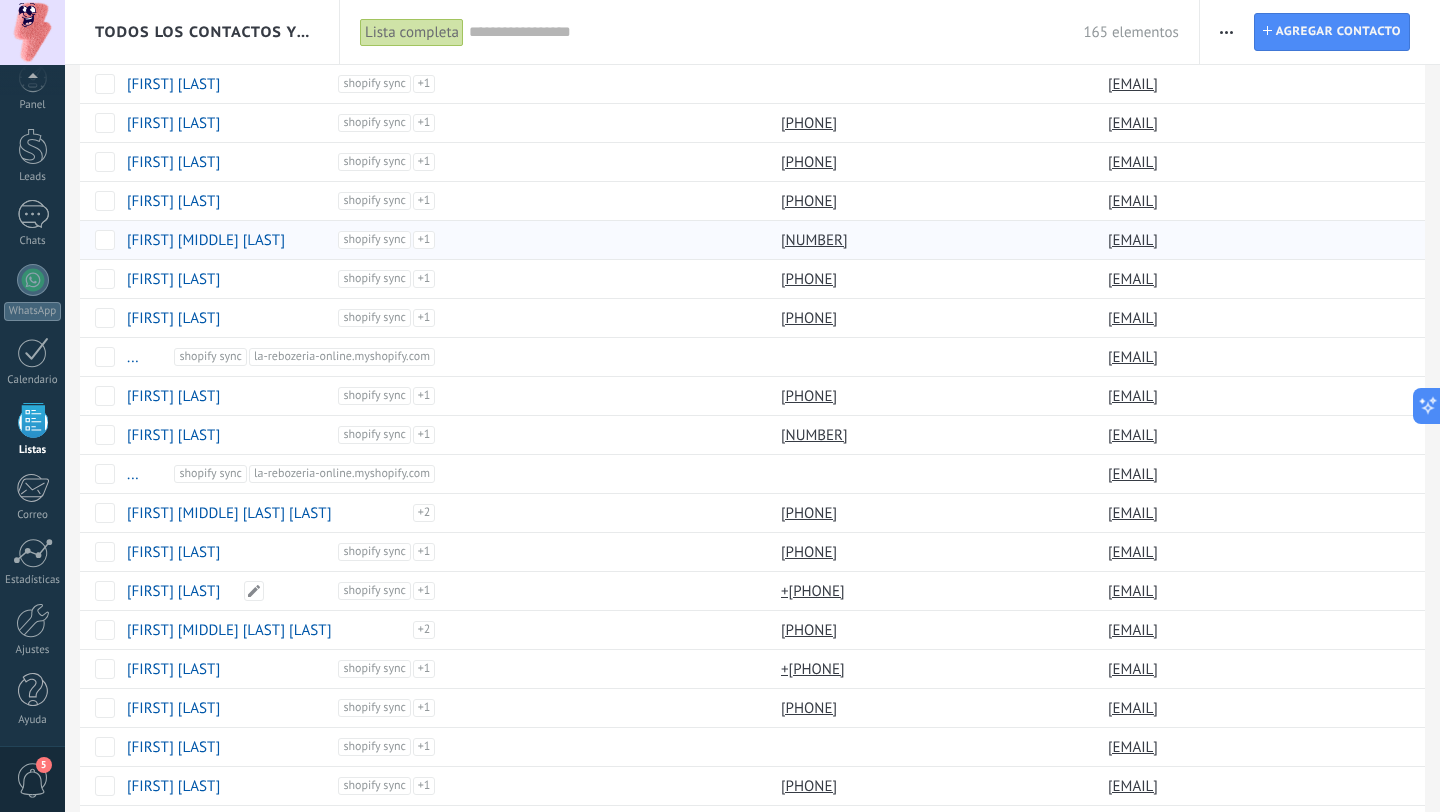 scroll, scrollTop: 0, scrollLeft: 0, axis: both 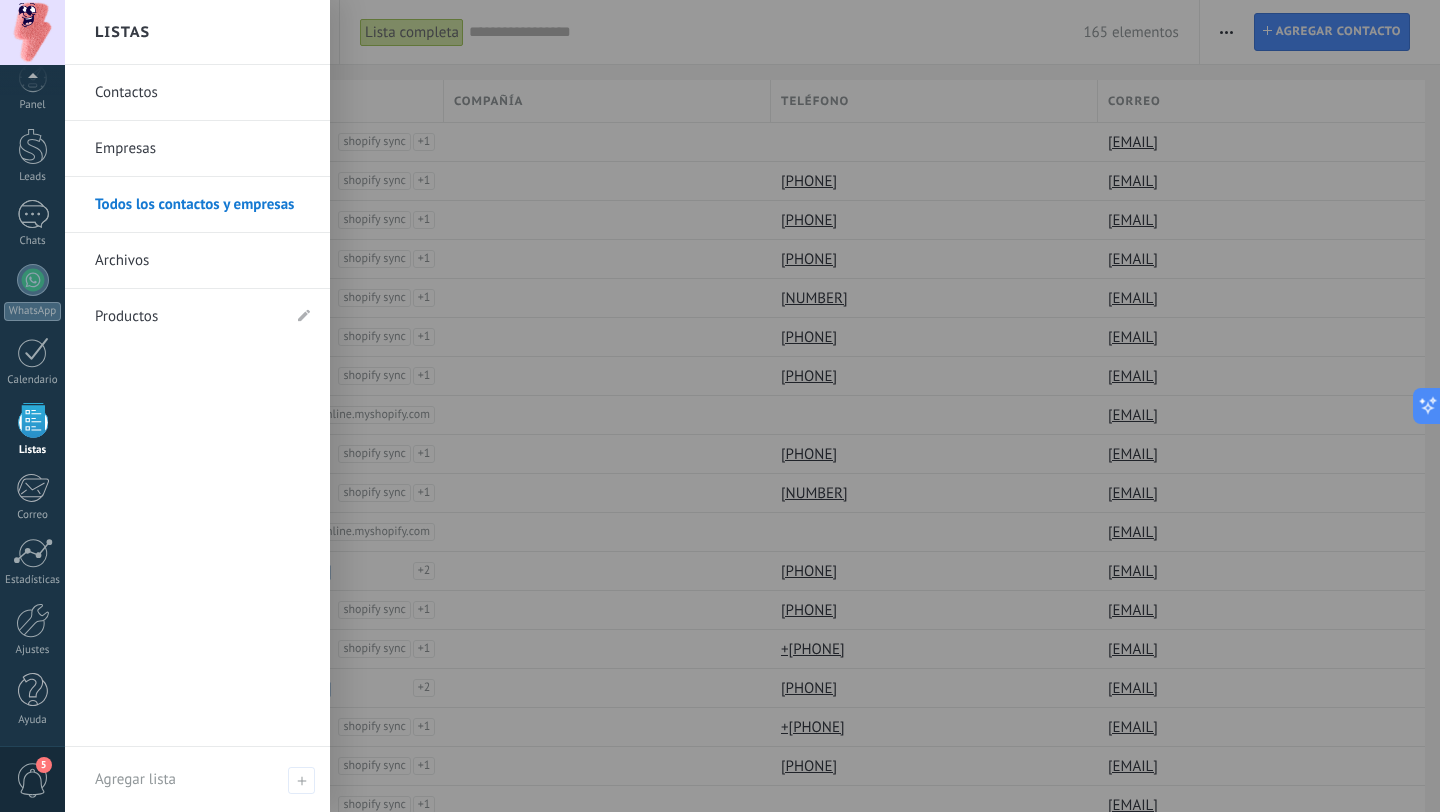 click at bounding box center [33, 420] 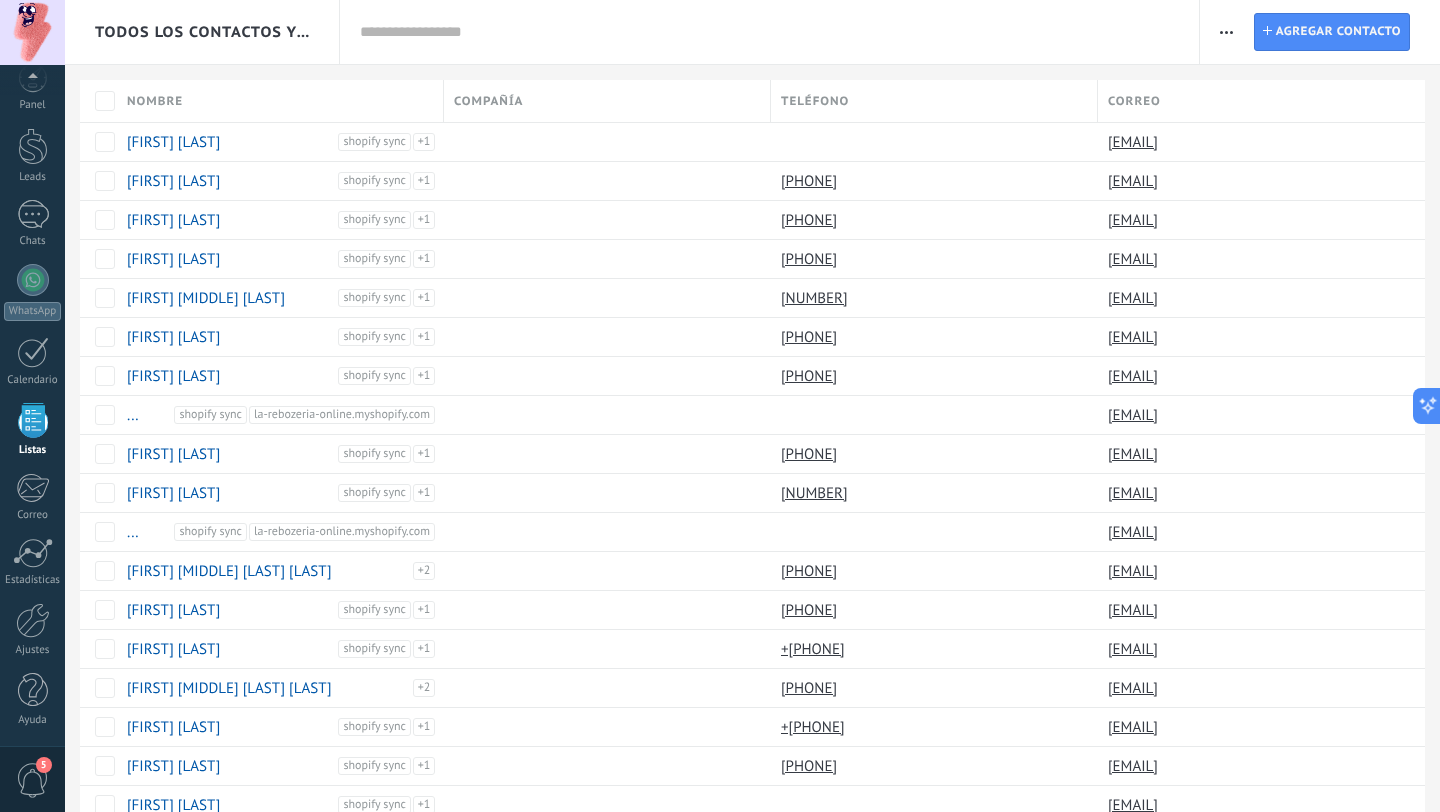 click at bounding box center (33, 420) 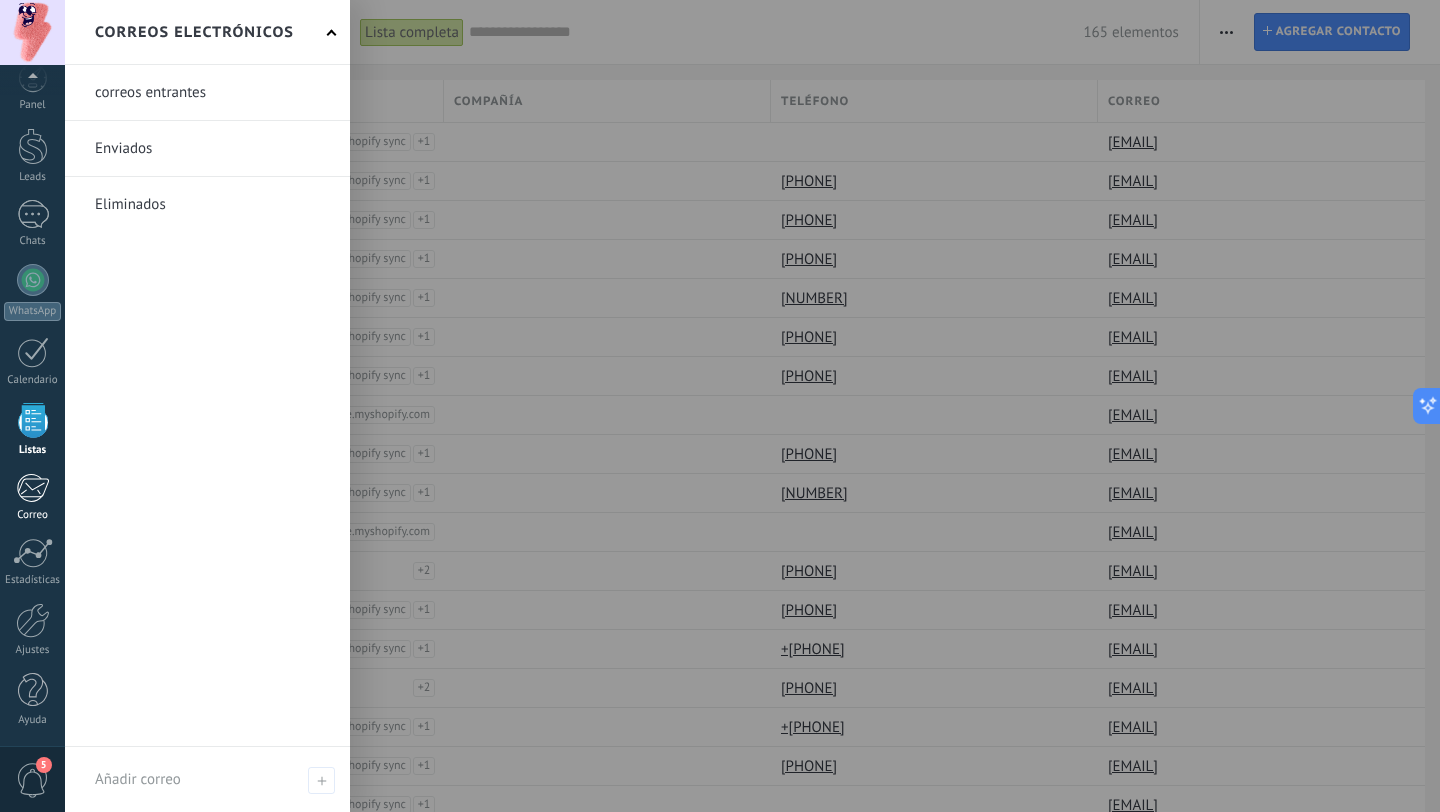 click at bounding box center (32, 488) 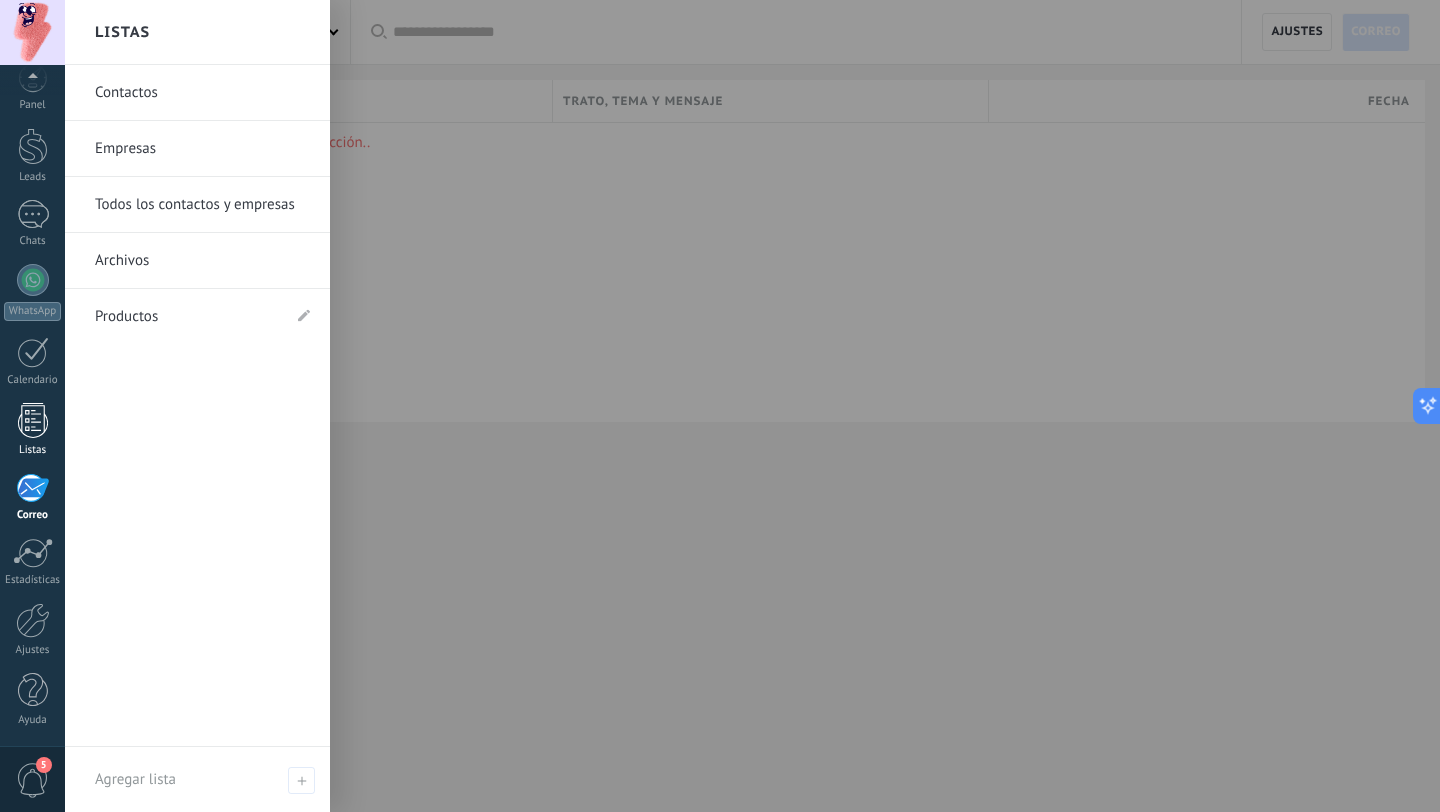 click at bounding box center (33, 420) 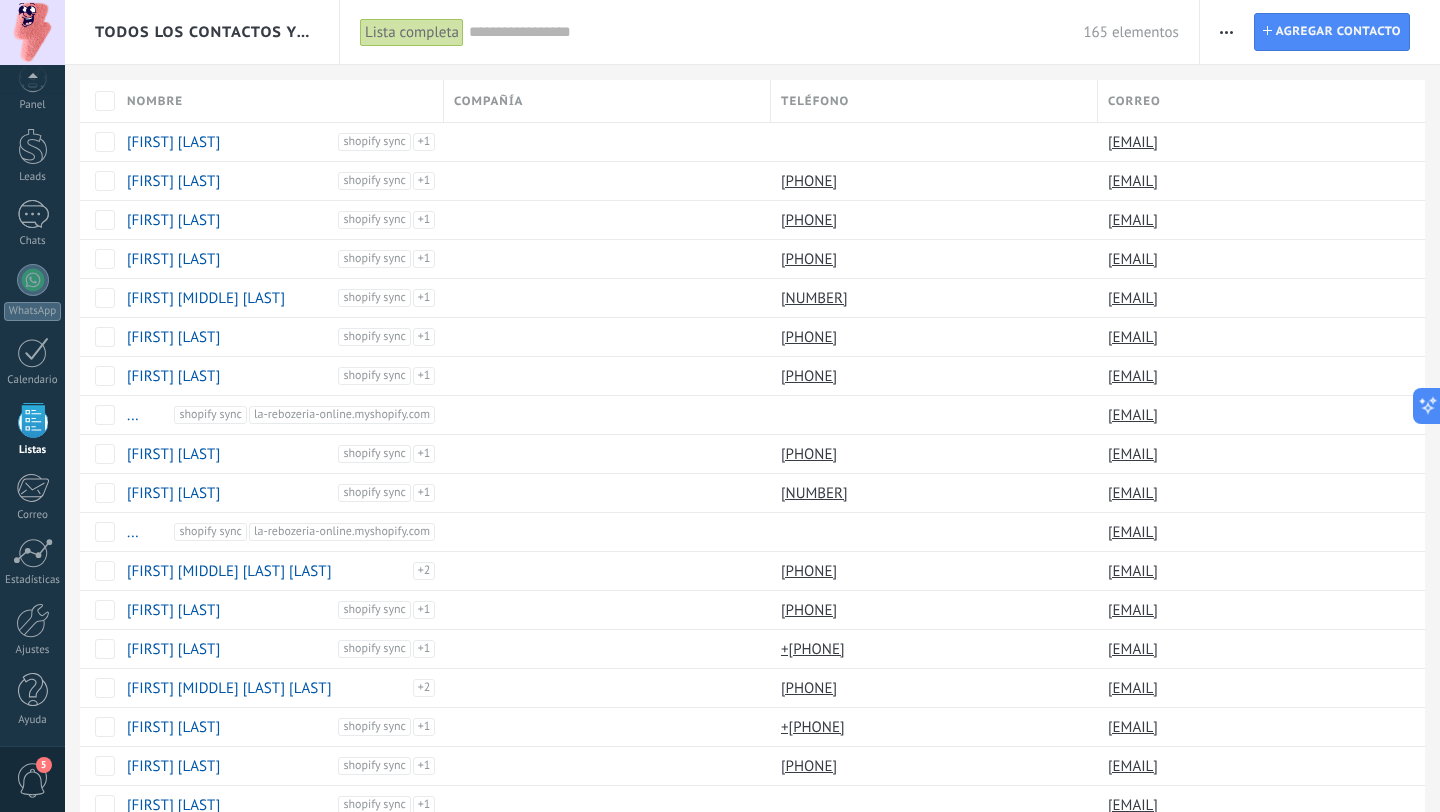 click on "Todos los contactos y empresas" at bounding box center [203, 32] 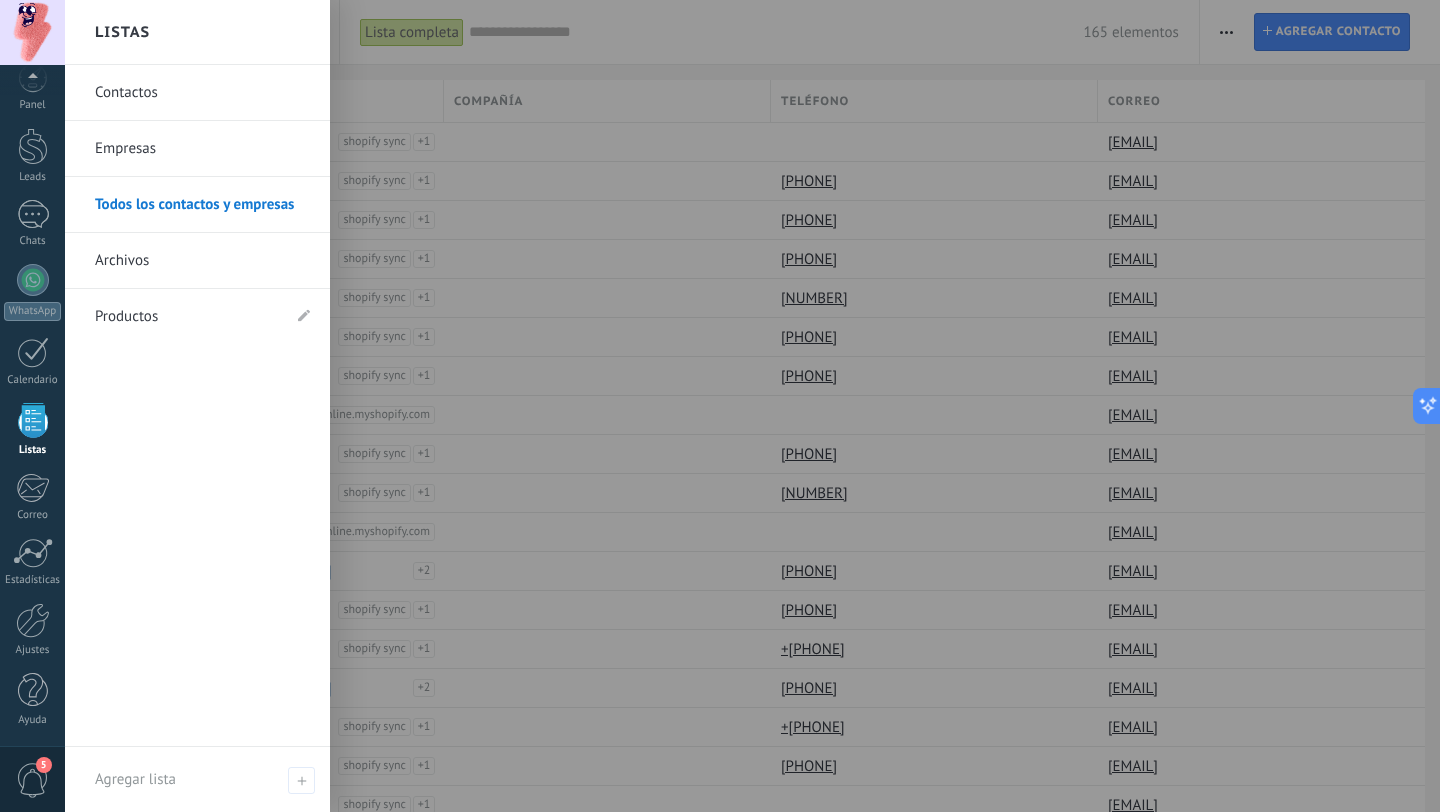 click on "Contactos" at bounding box center [202, 93] 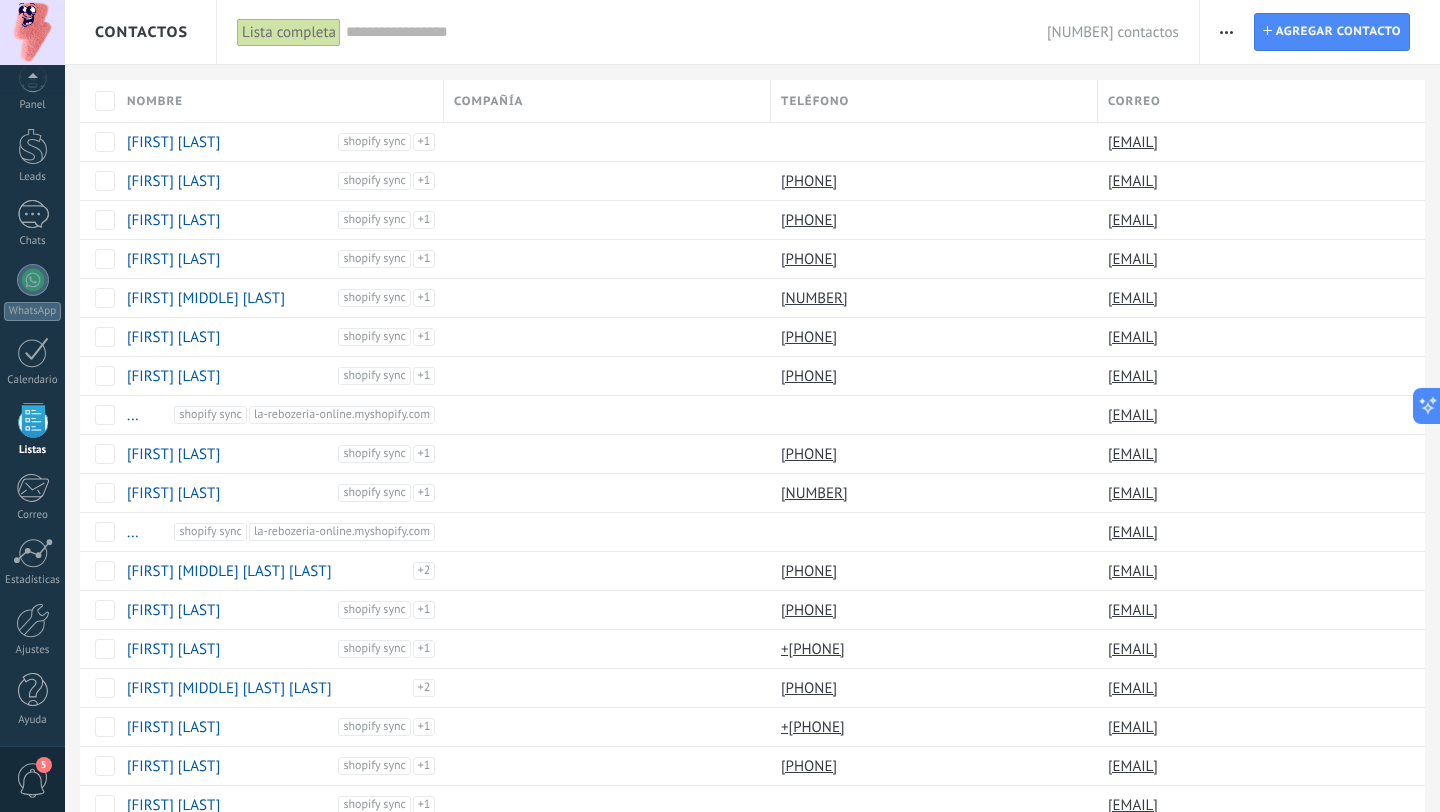 click on "Contactos" at bounding box center (141, 32) 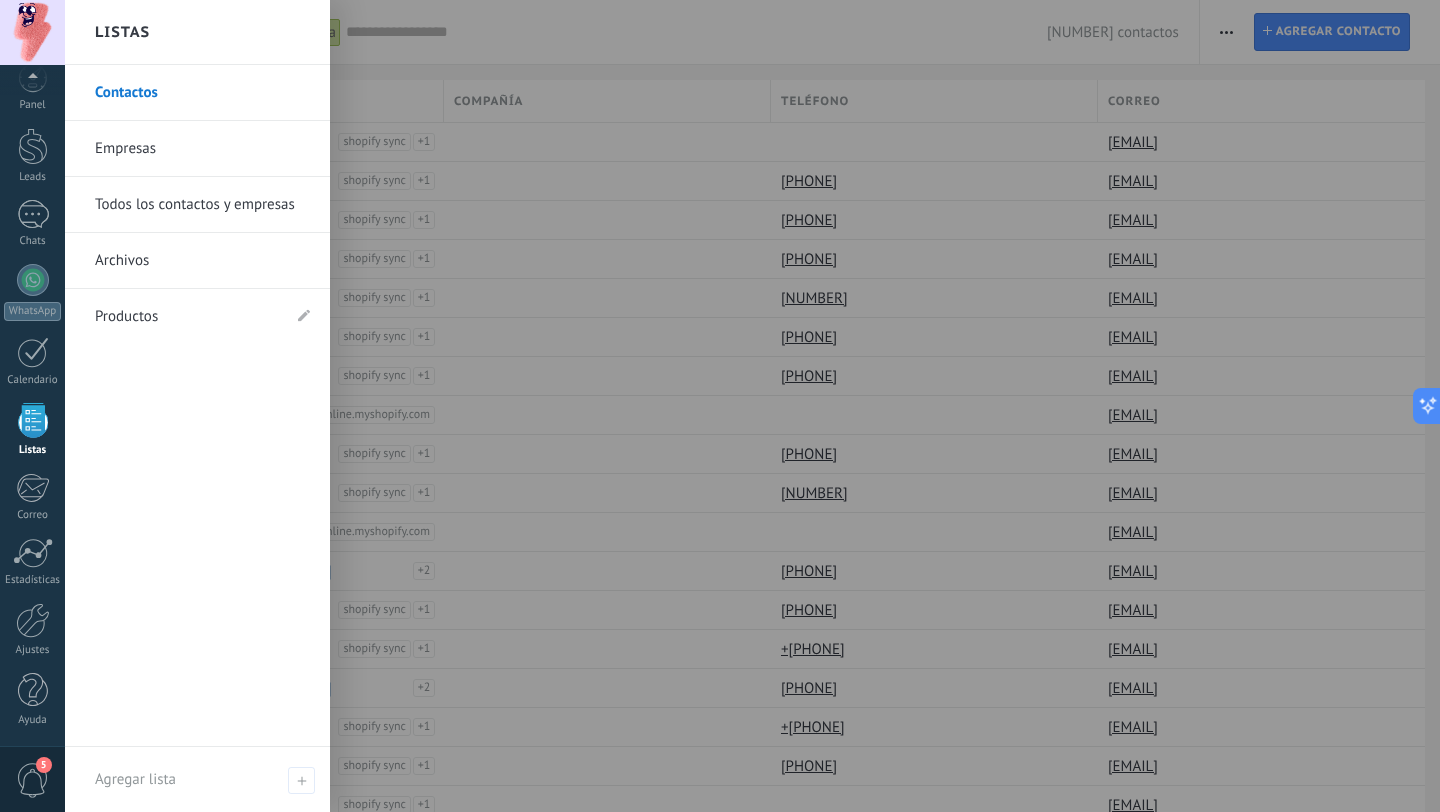 click on "Empresas" at bounding box center [202, 149] 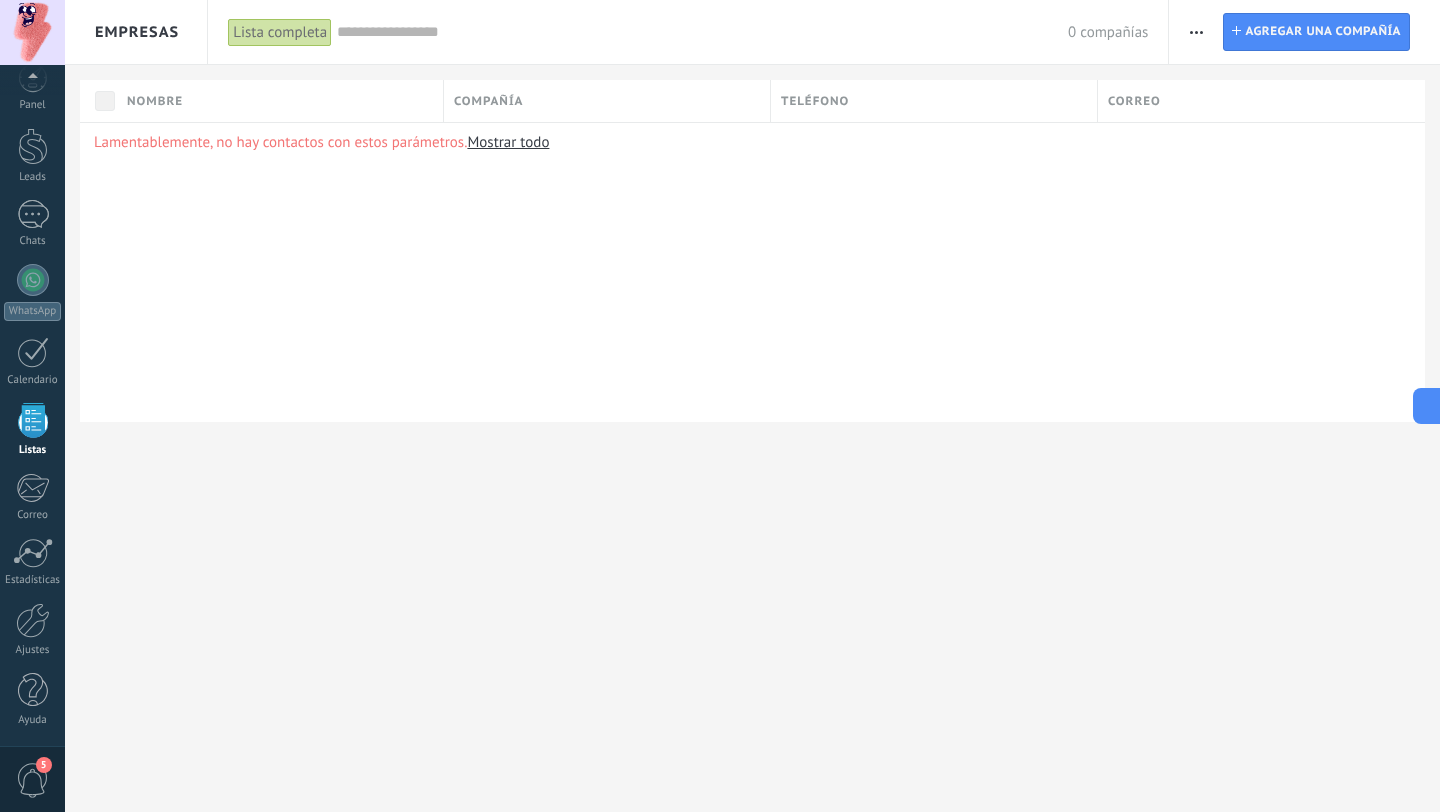 click on "Empresas" at bounding box center [137, 32] 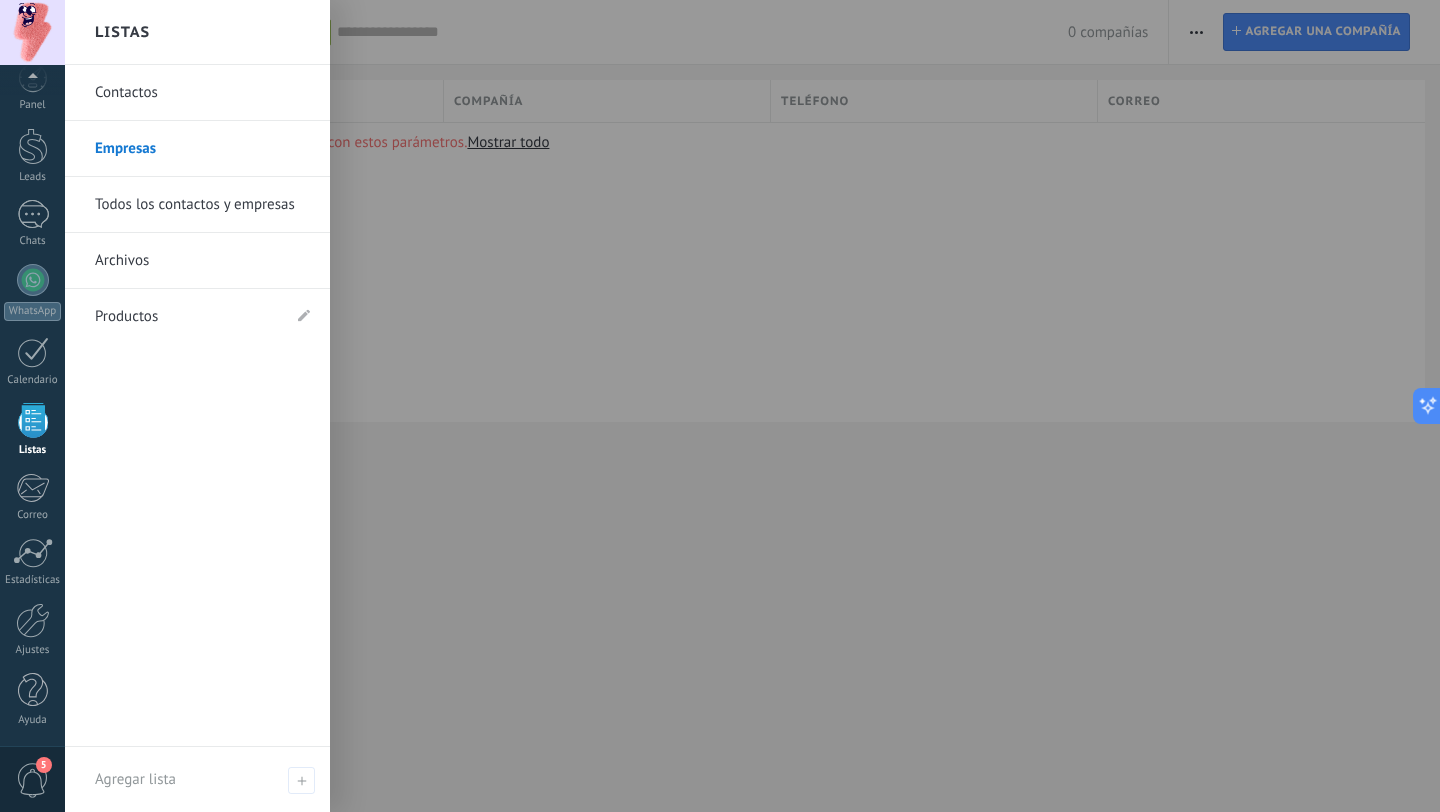 click on "Todos los contactos y empresas" at bounding box center (202, 205) 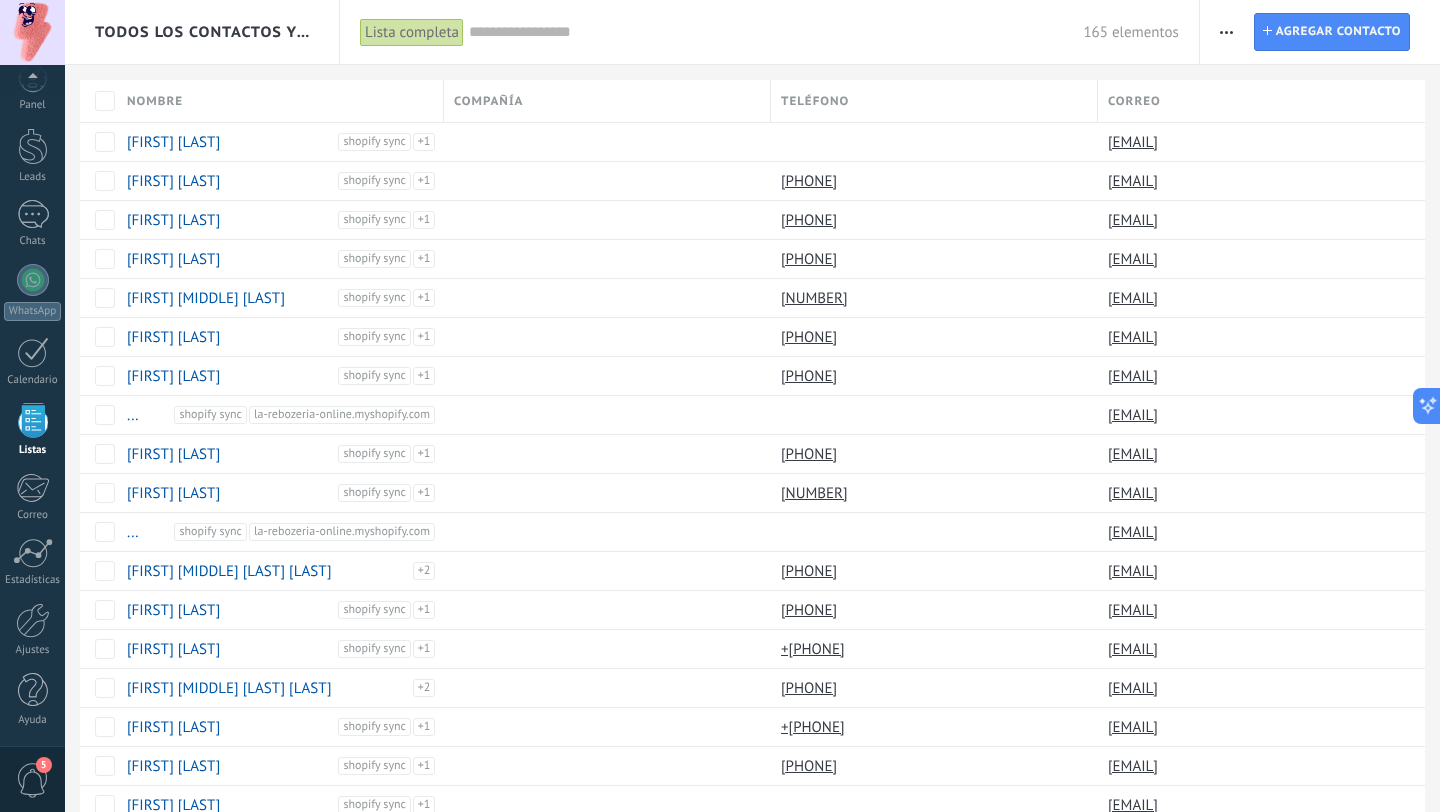 click on "Todos los contactos y empresas" at bounding box center (203, 32) 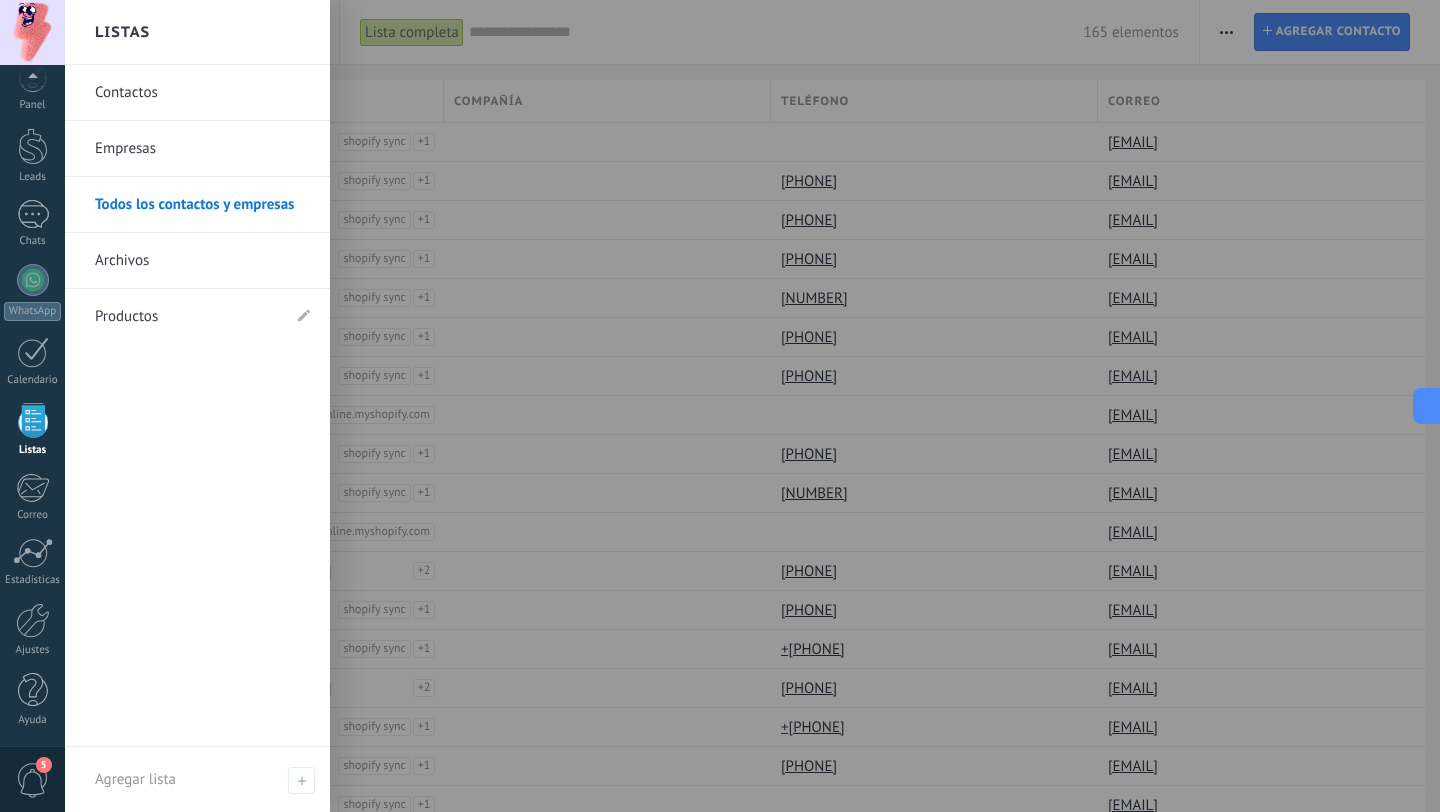 click on "Archivos" at bounding box center [202, 261] 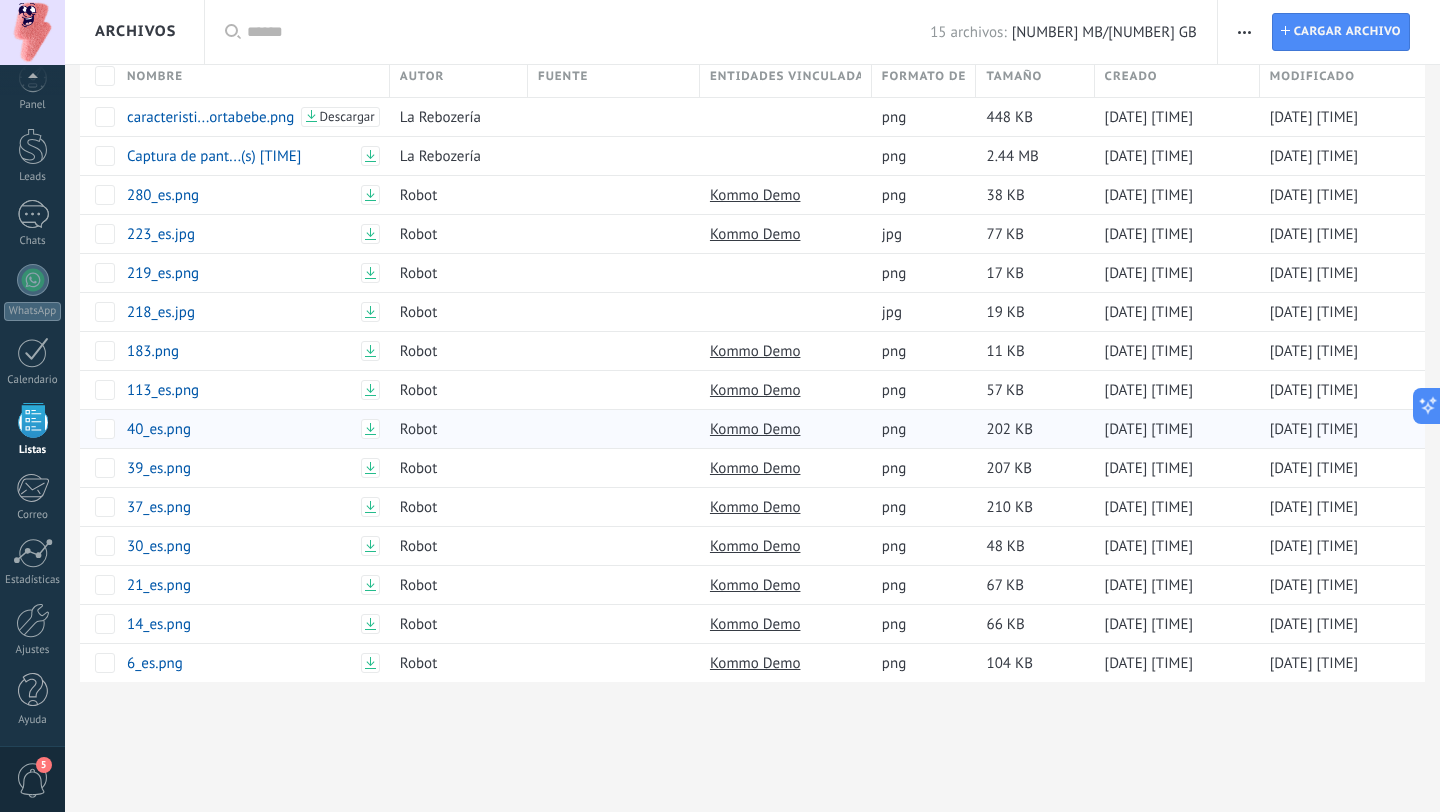 scroll, scrollTop: 0, scrollLeft: 0, axis: both 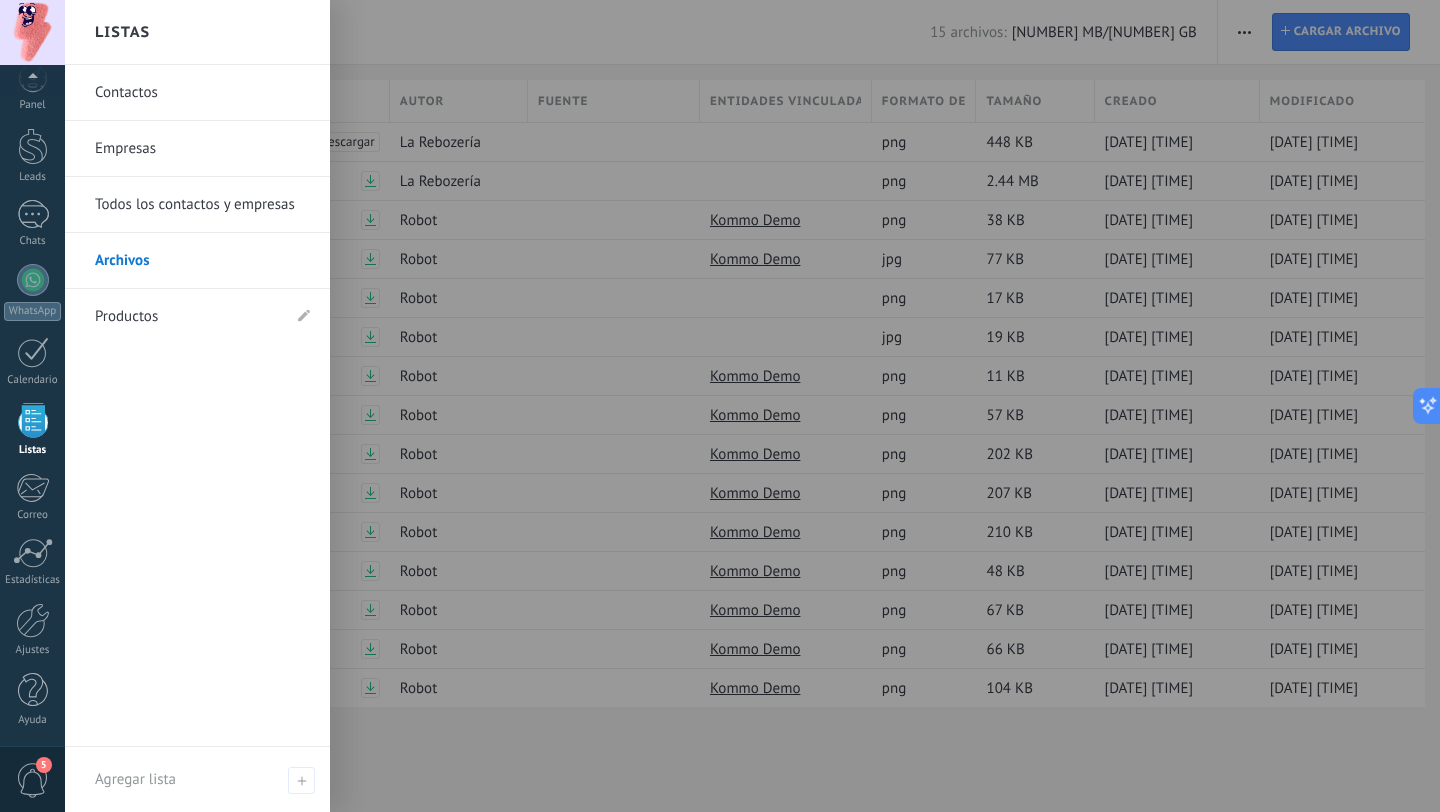 click on "Productos" at bounding box center [187, 317] 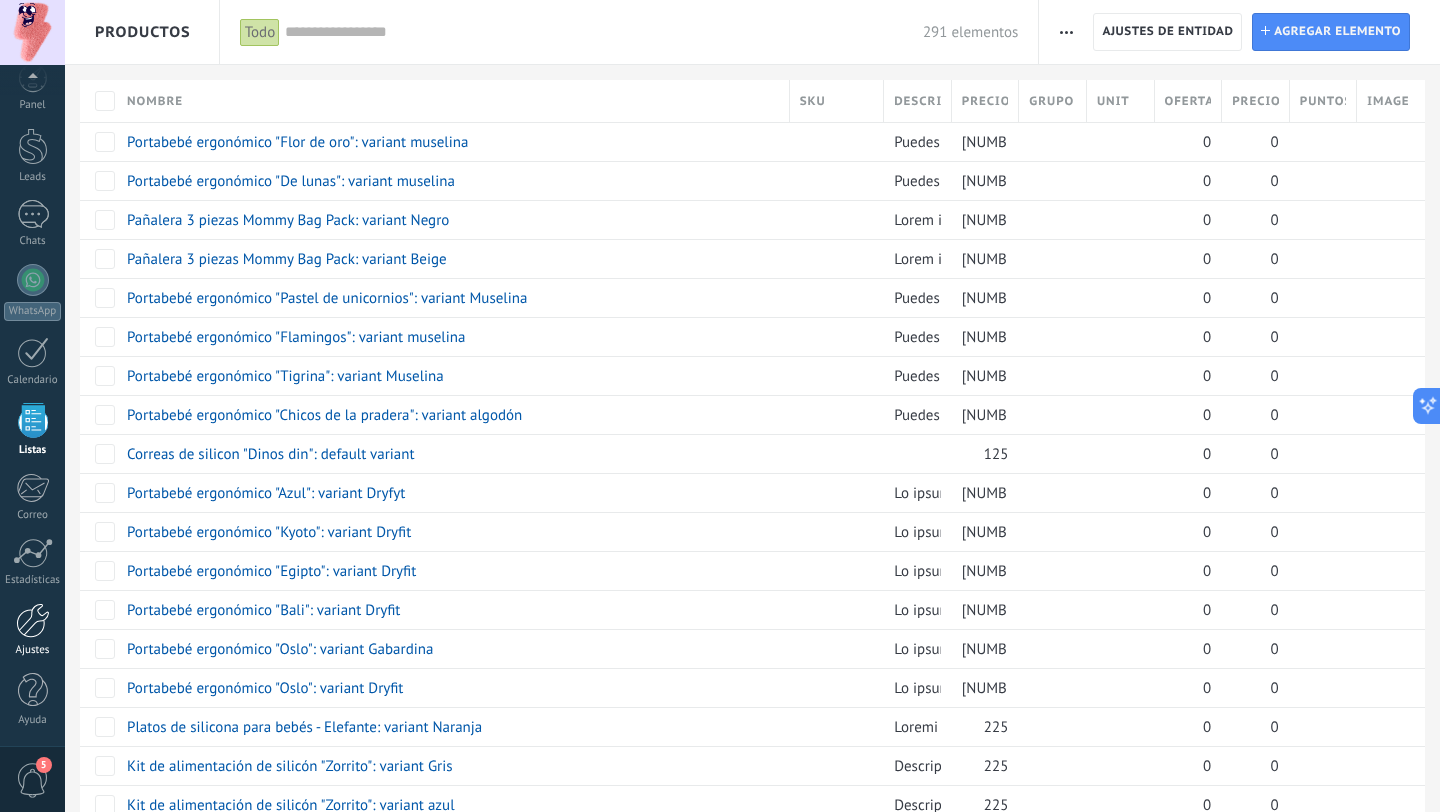click at bounding box center (33, 620) 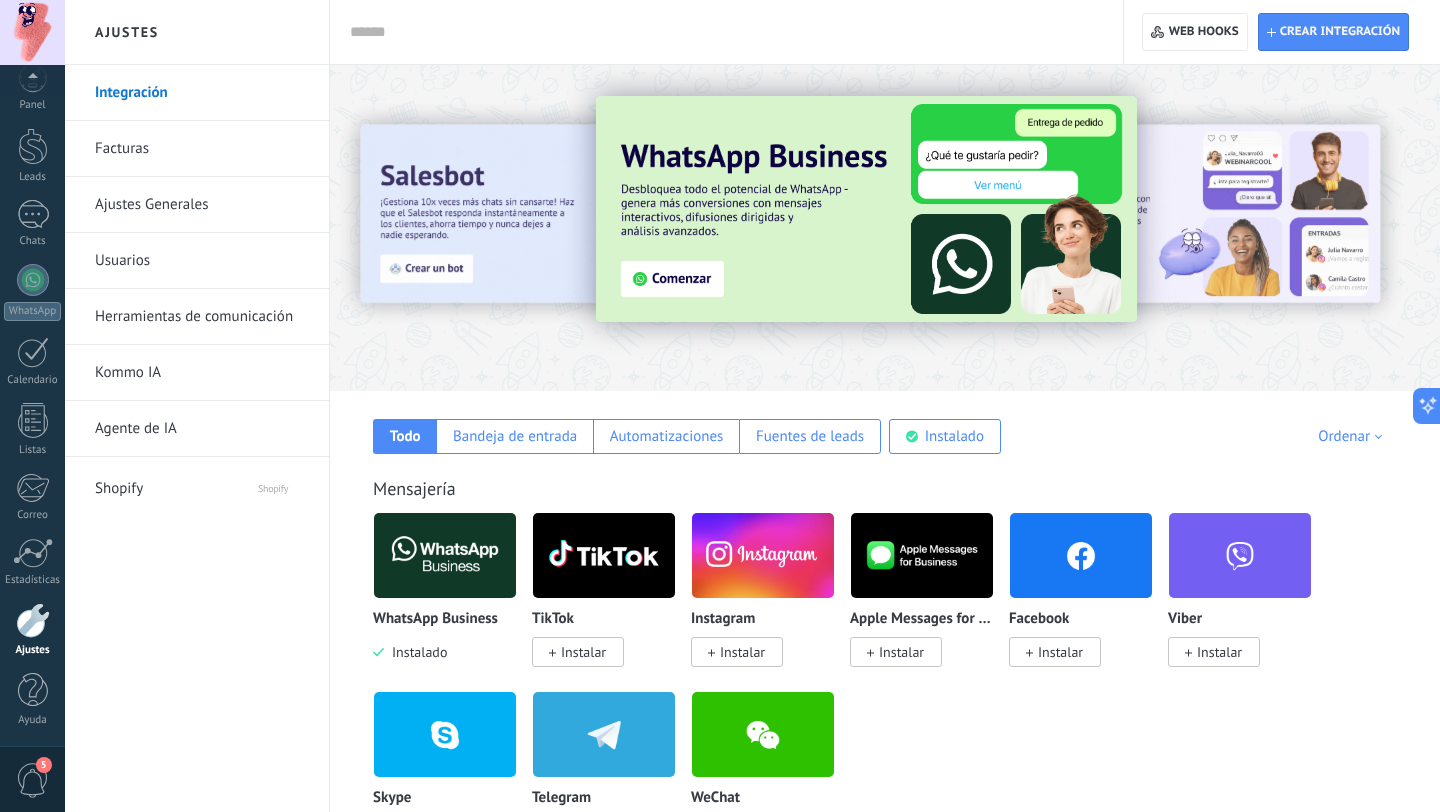 click at bounding box center (33, 620) 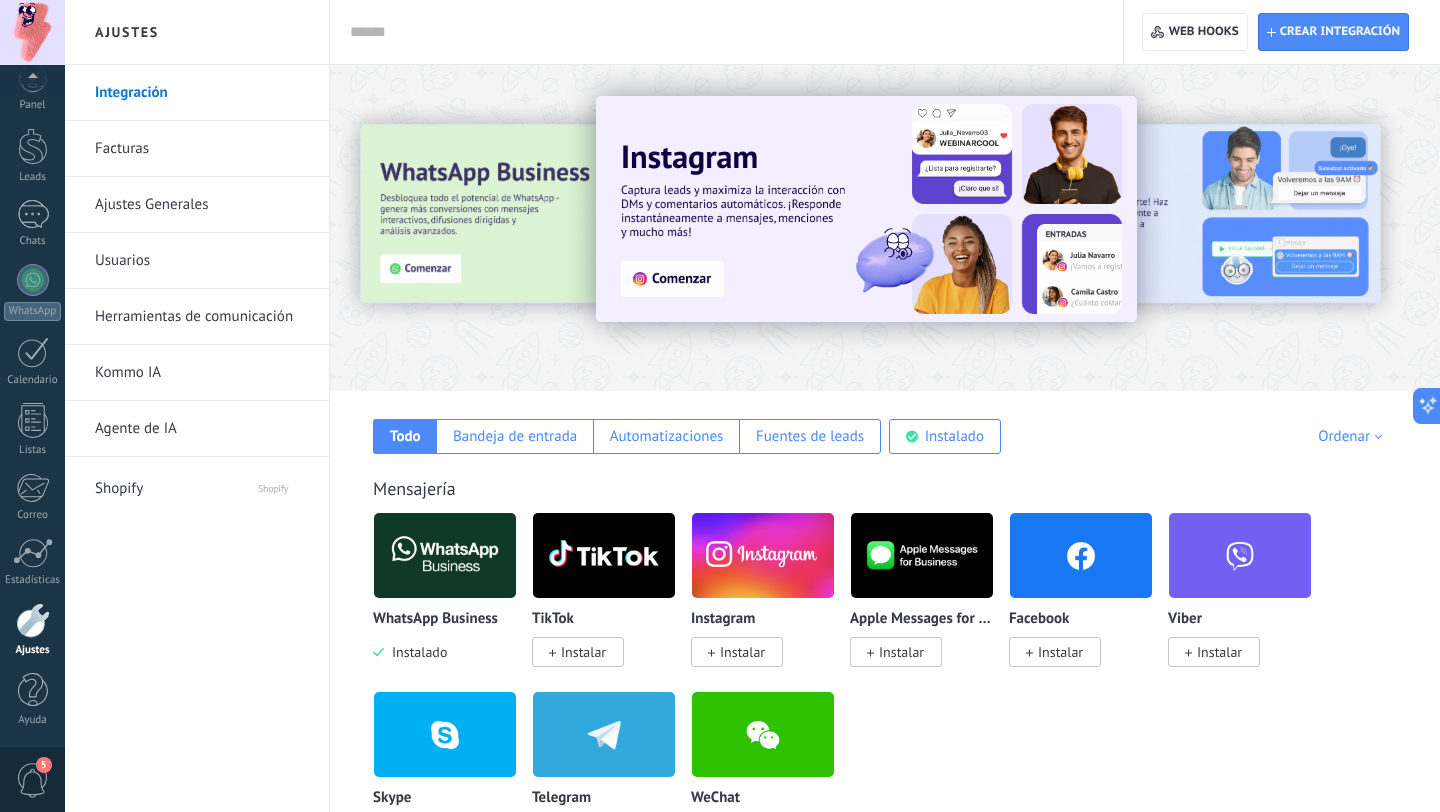 click on "Instalar" at bounding box center (742, 652) 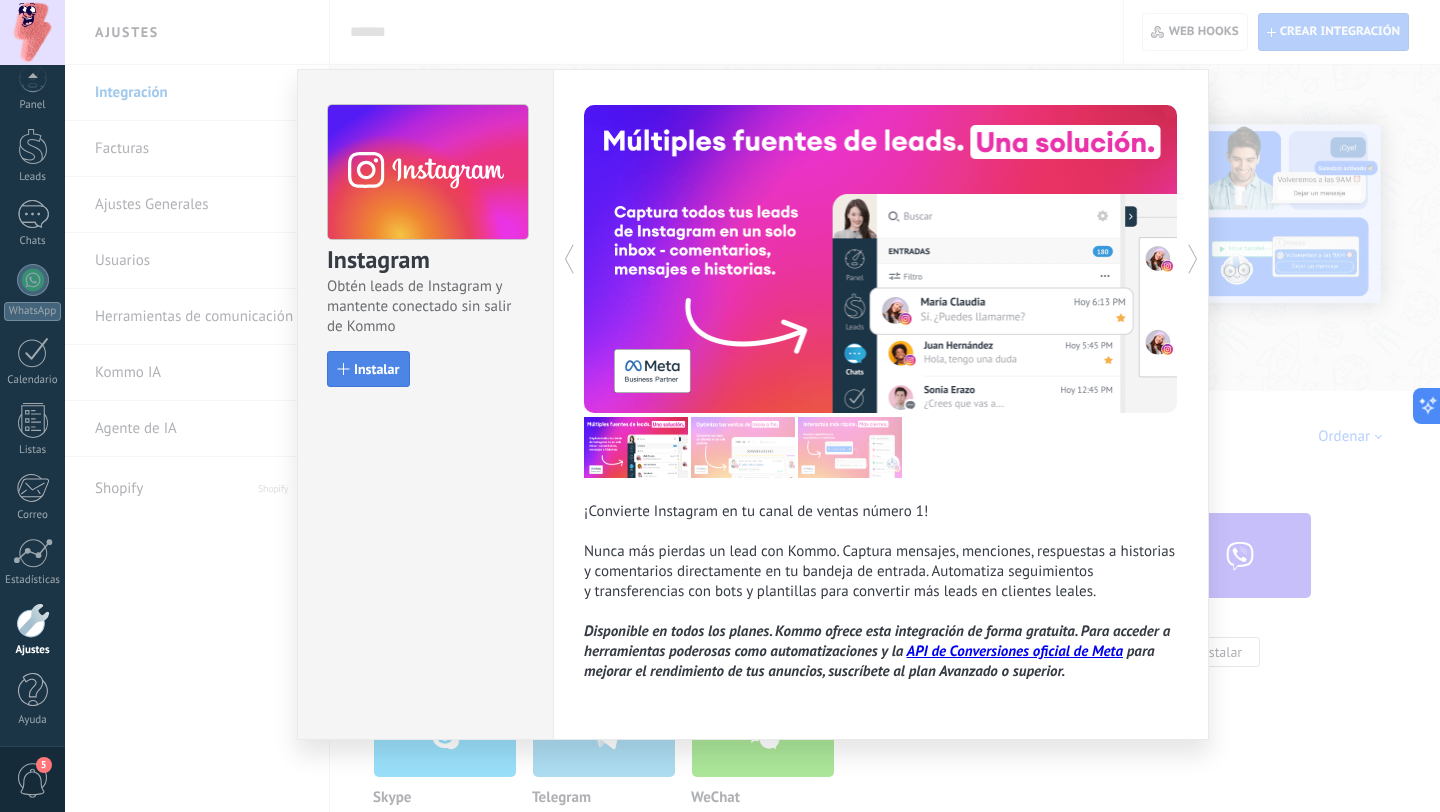 click on "Instalar" at bounding box center (376, 369) 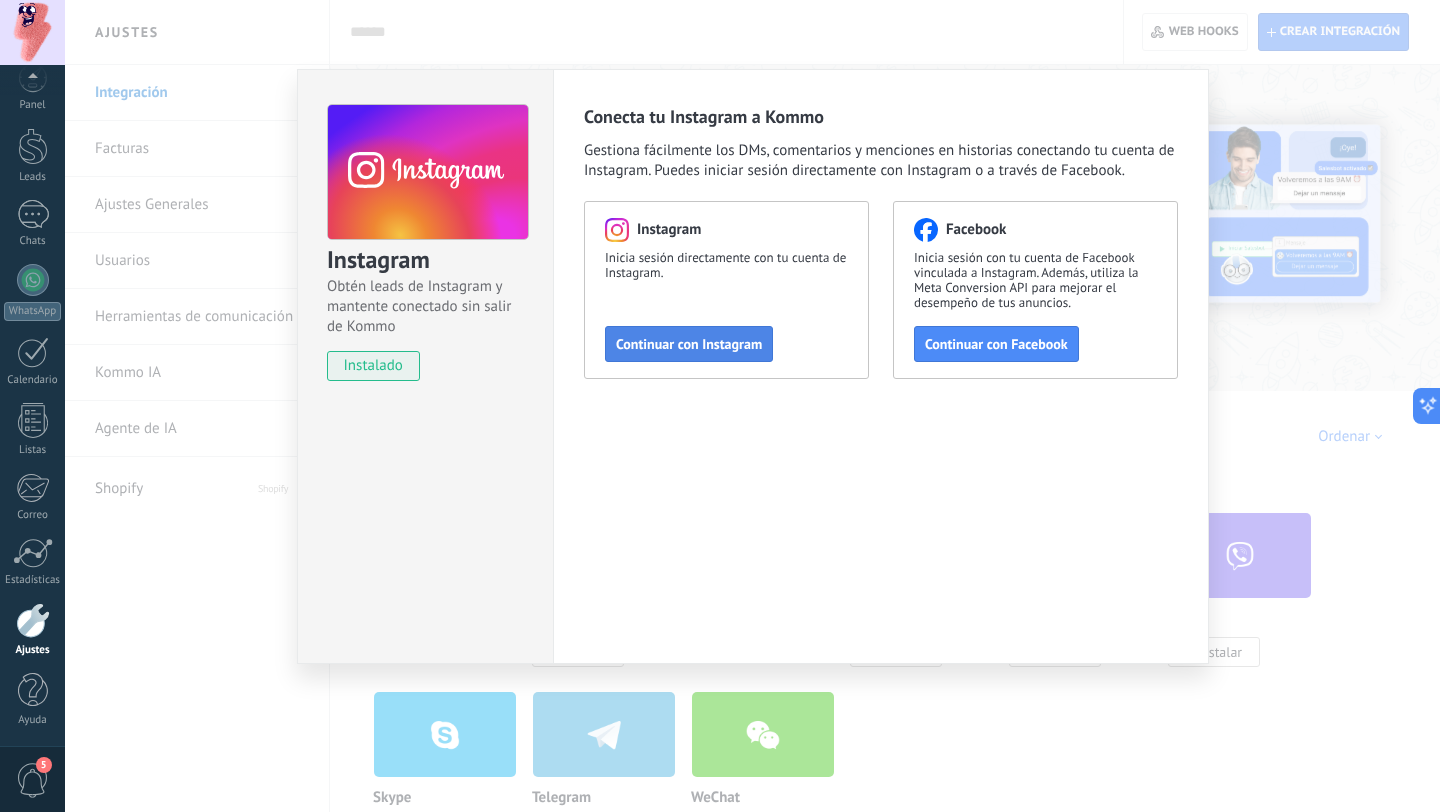 click on "Continuar con Instagram" at bounding box center [689, 344] 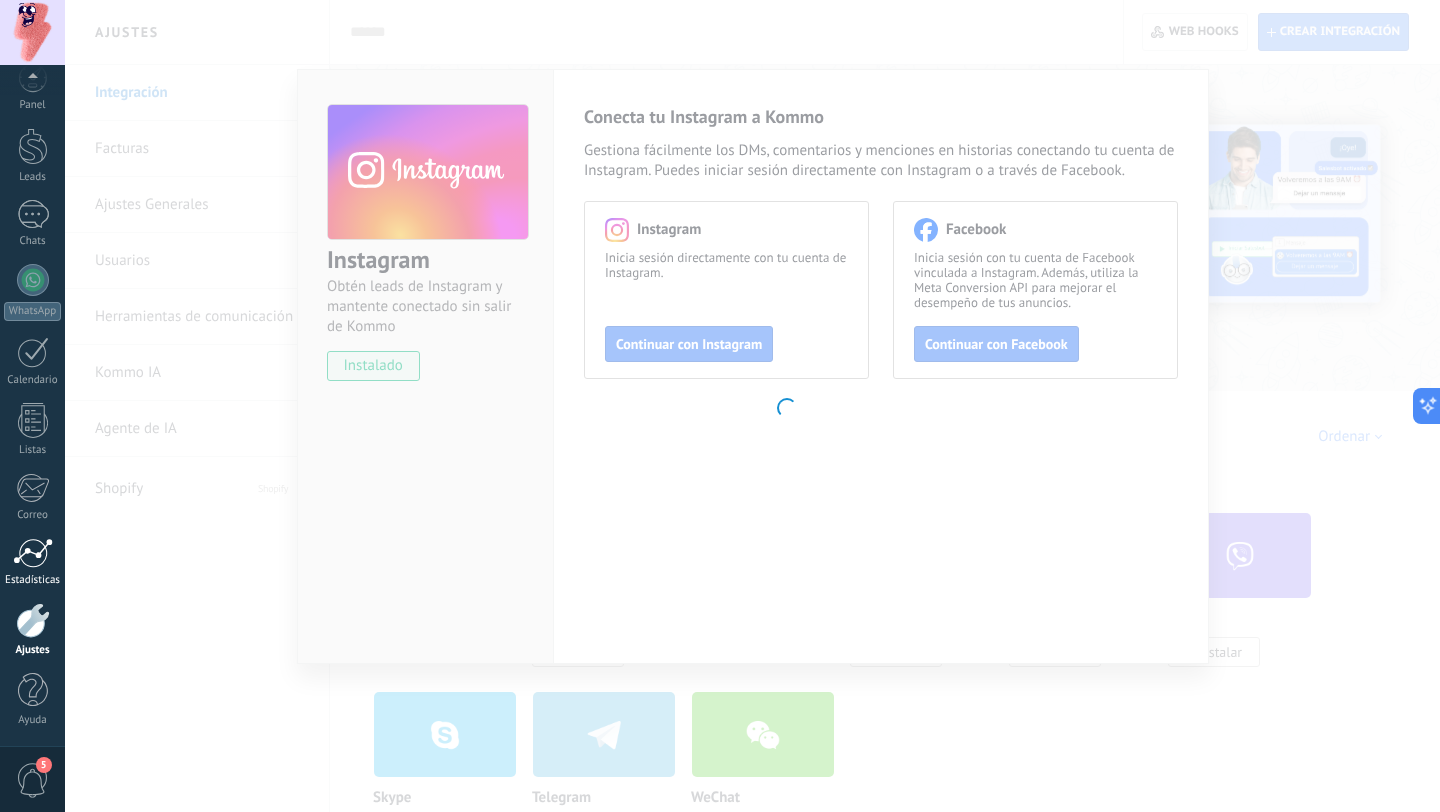 click at bounding box center [33, 553] 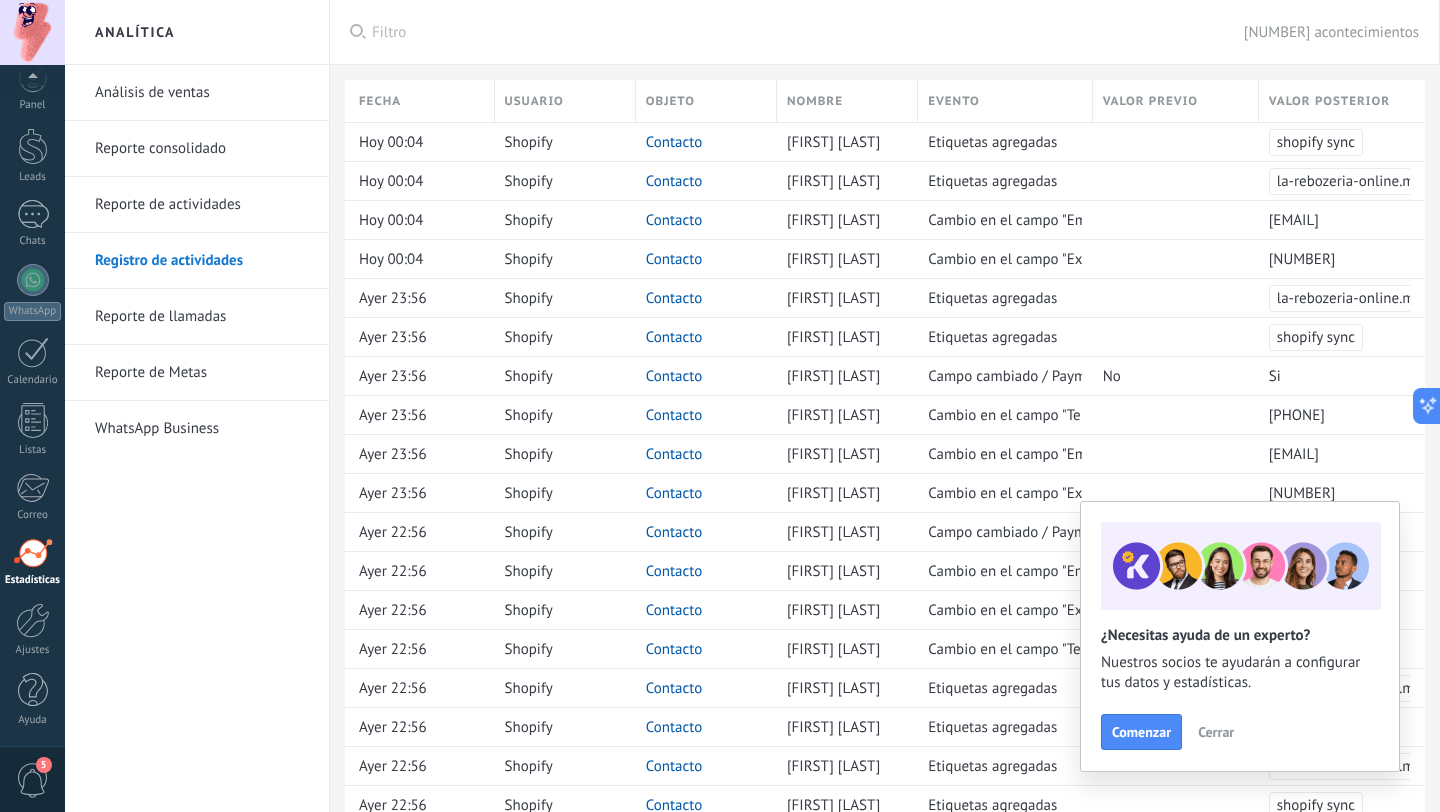 click on "WhatsApp Business" at bounding box center [202, 429] 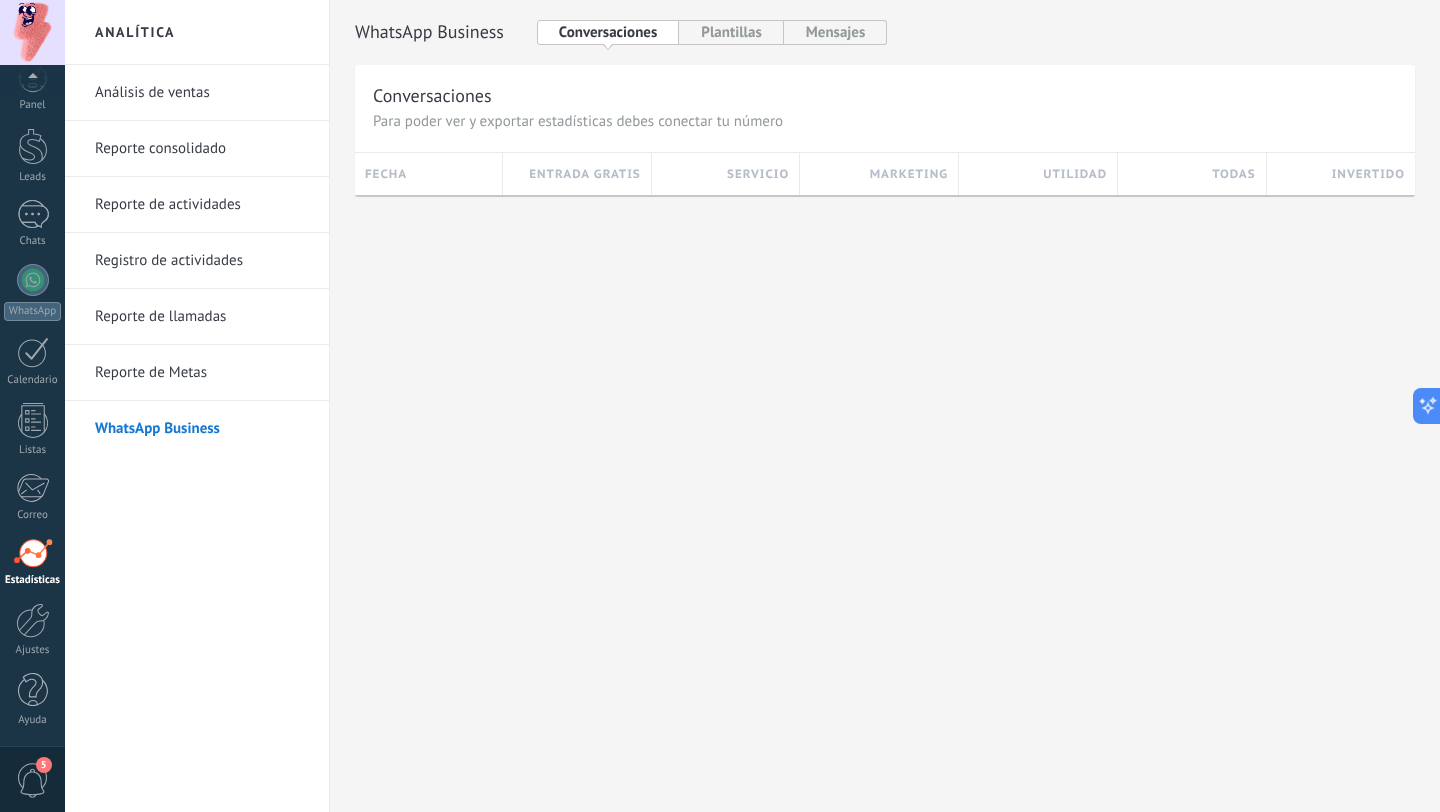 click on "Análisis de ventas" at bounding box center [202, 93] 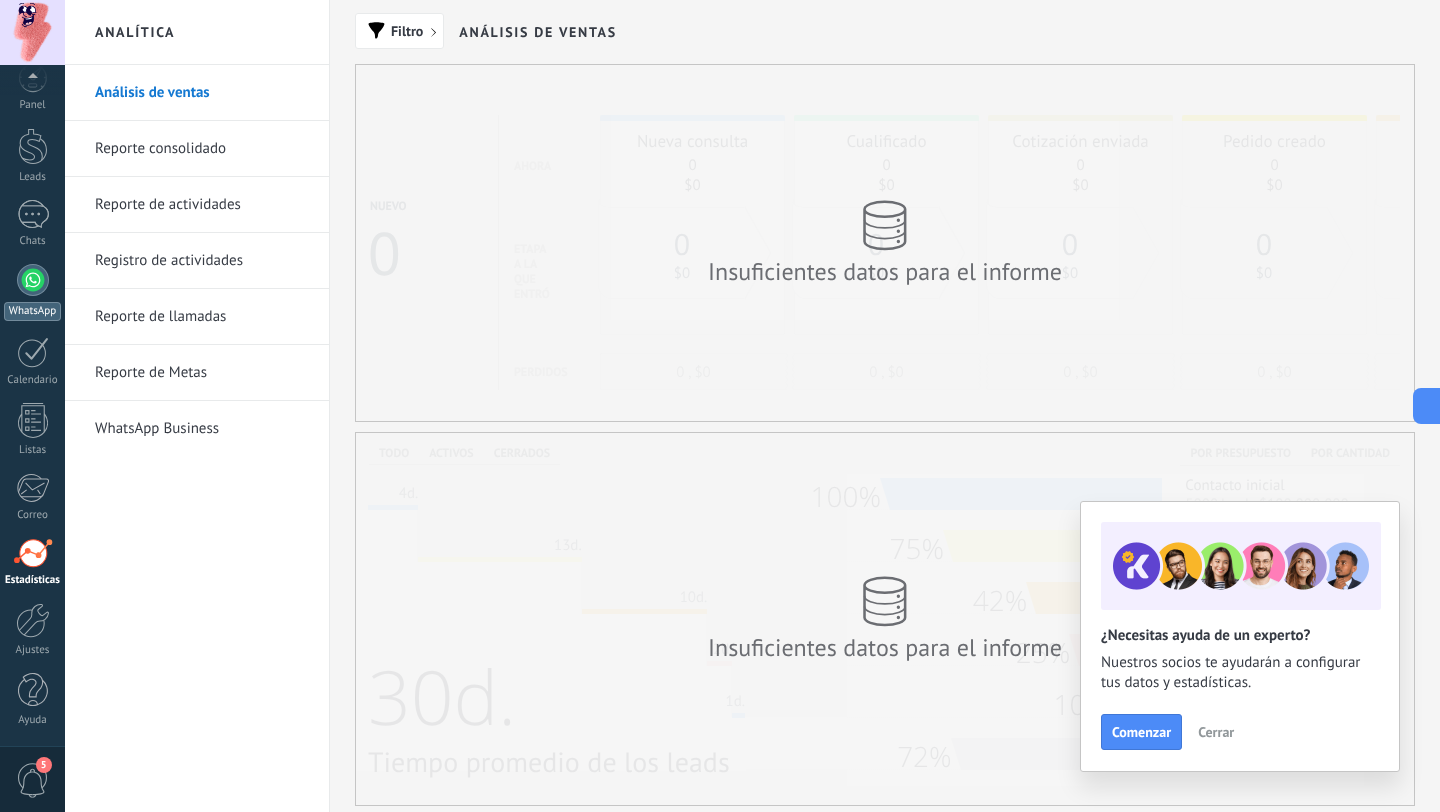 click at bounding box center [33, 280] 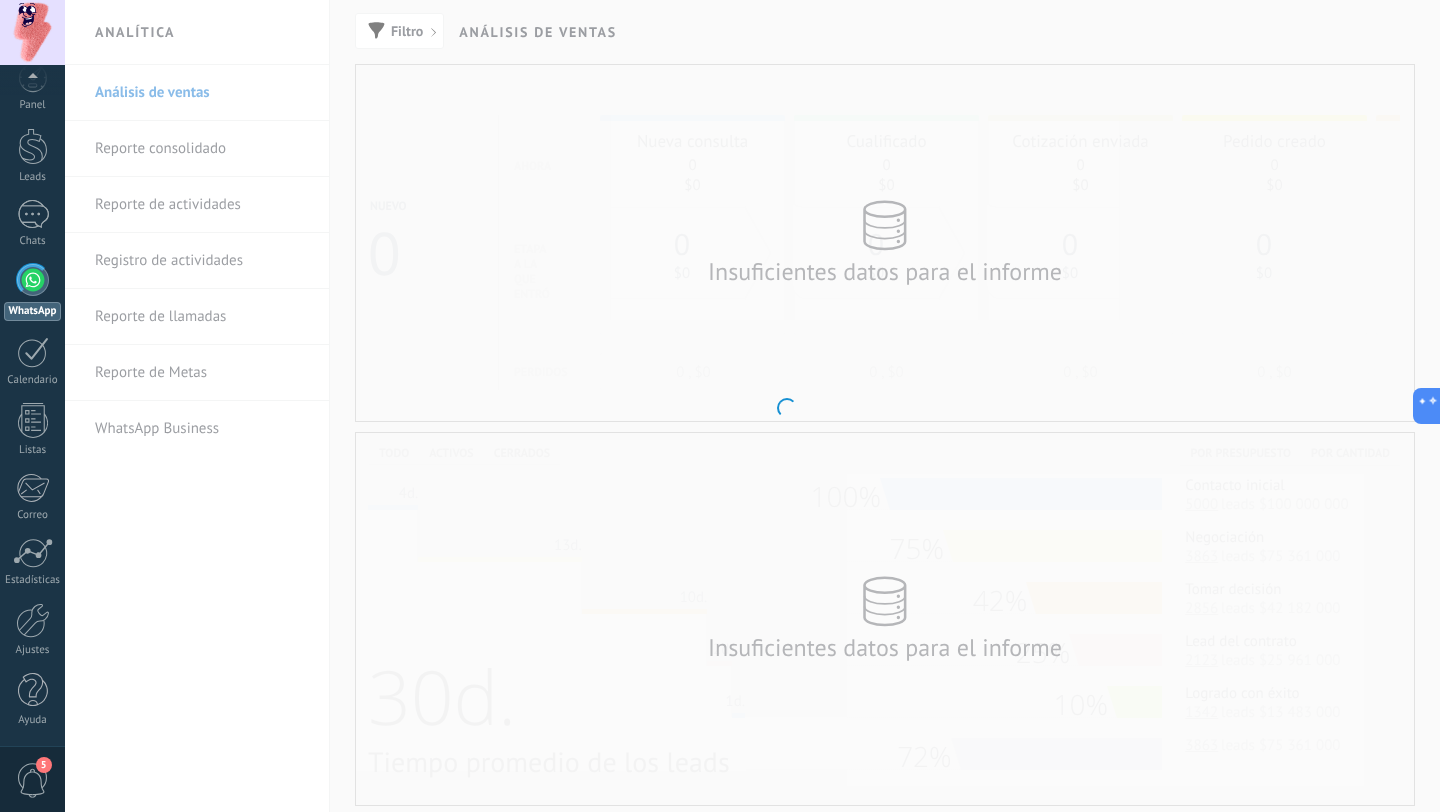 scroll, scrollTop: 0, scrollLeft: 0, axis: both 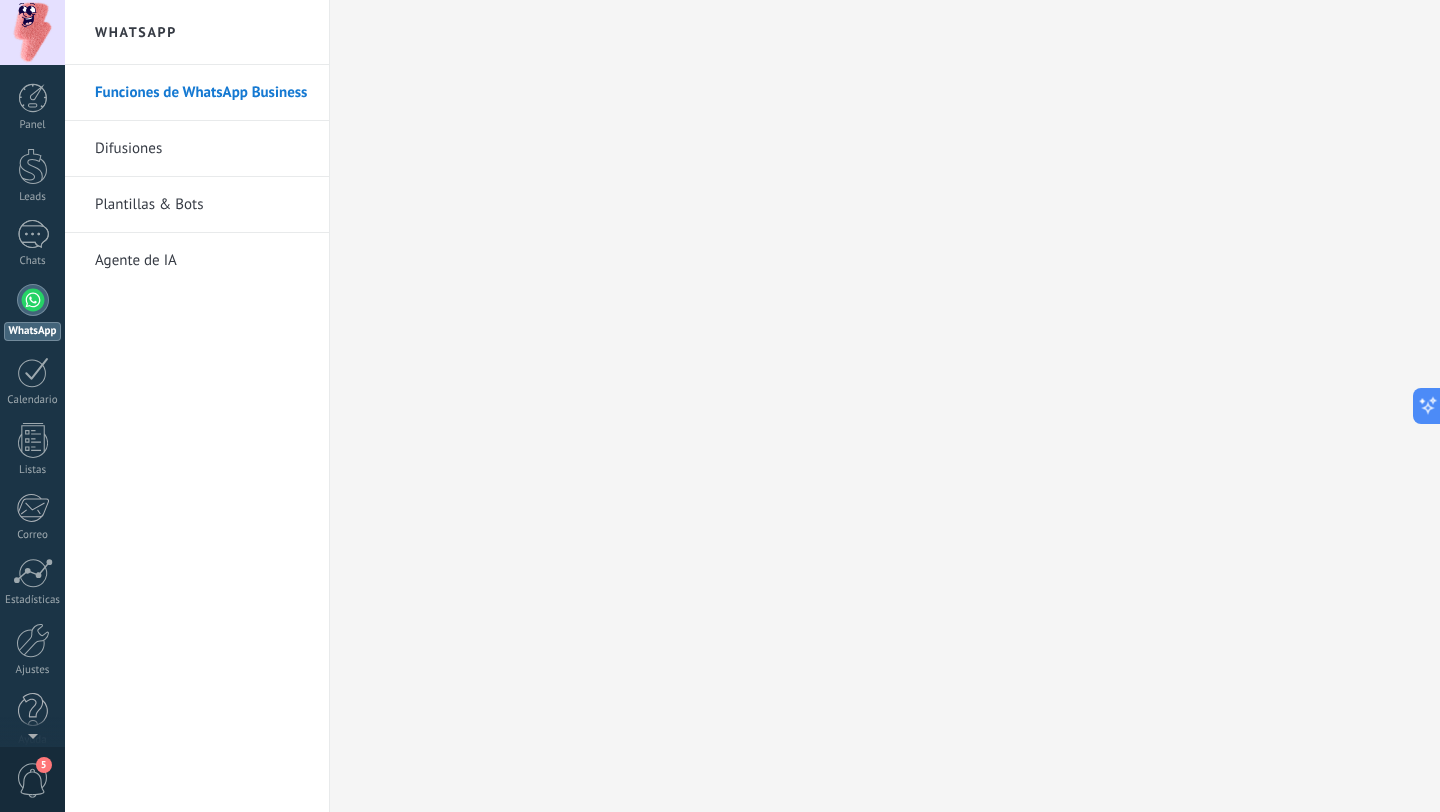 click on "Difusiones" at bounding box center (202, 149) 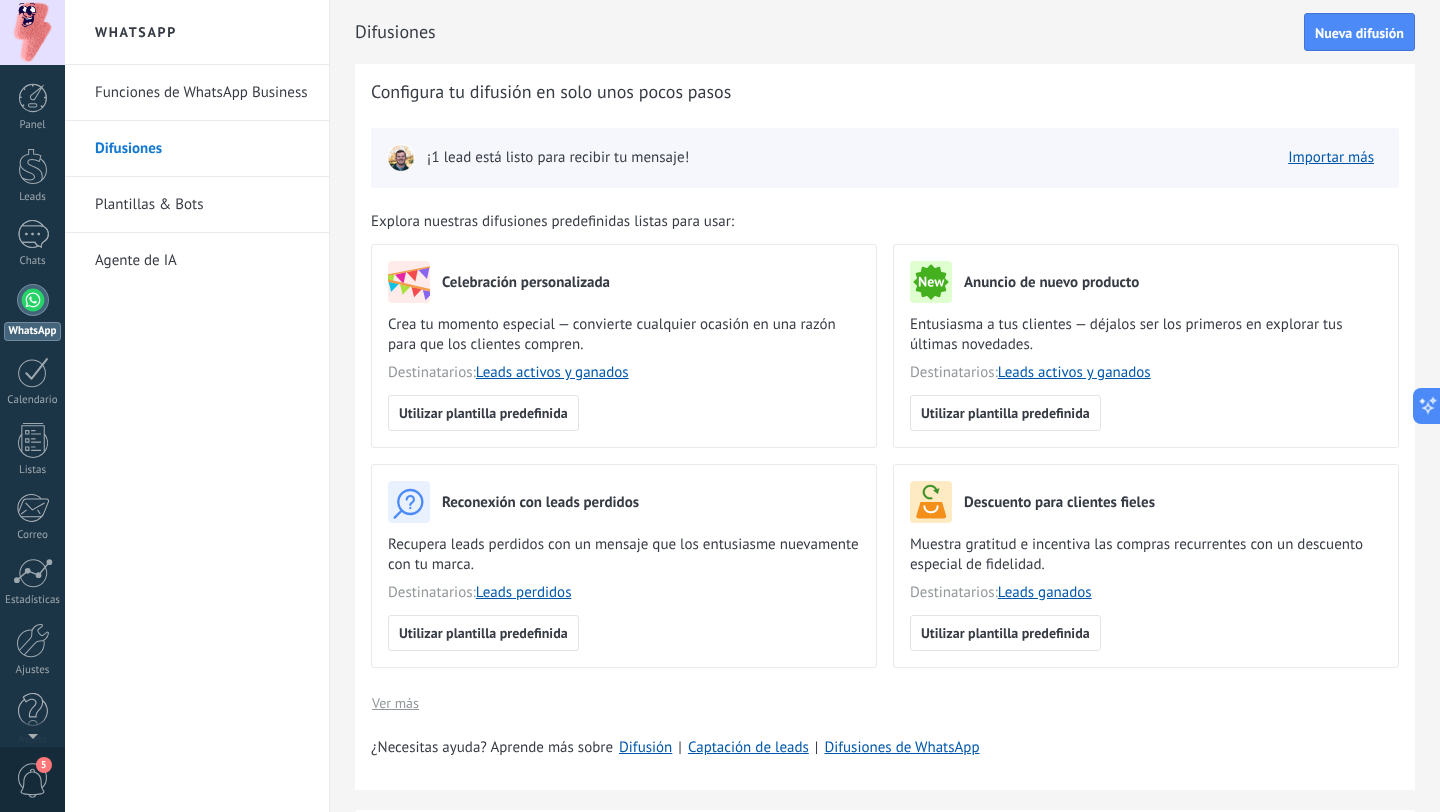 click on "Plantillas & Bots" at bounding box center [202, 205] 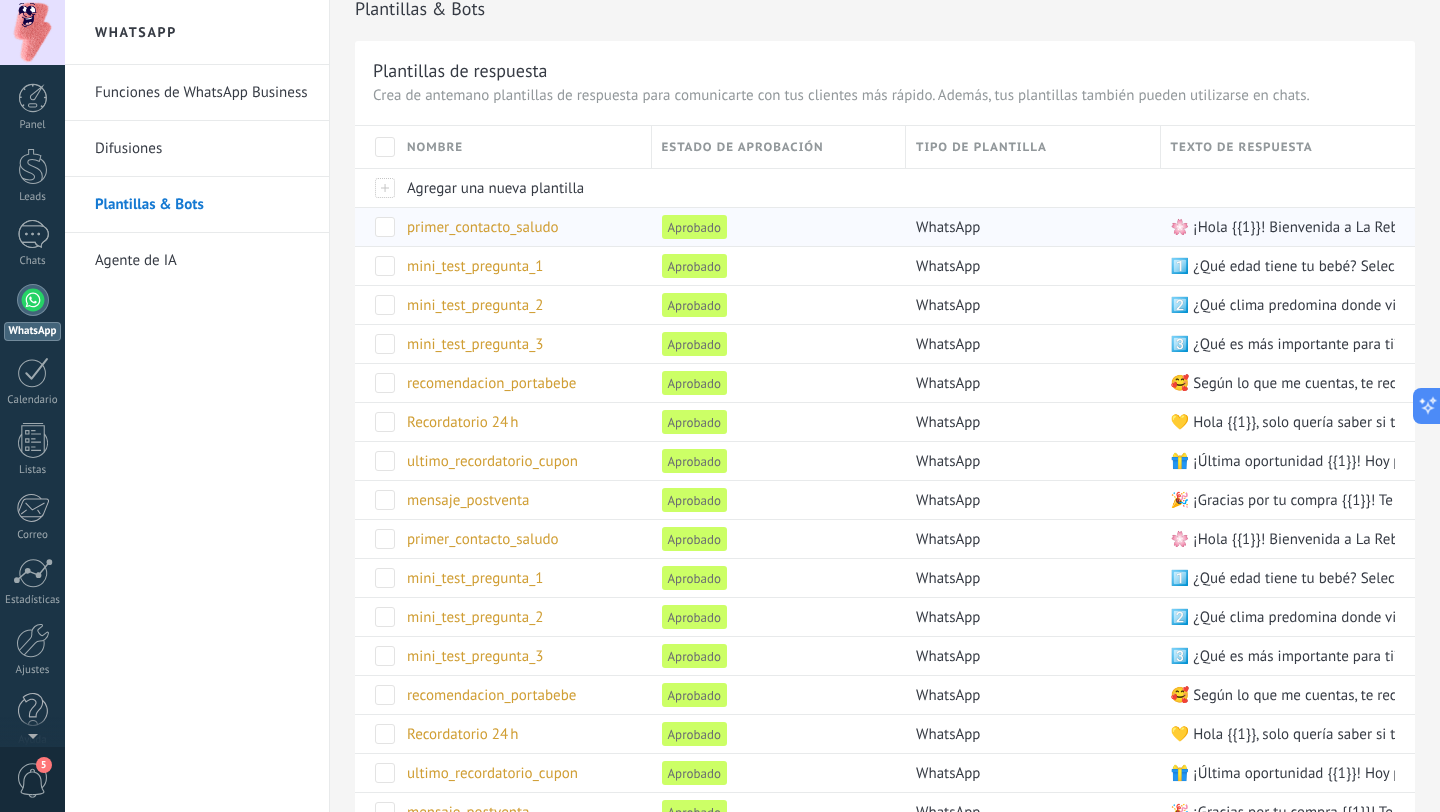 scroll, scrollTop: 0, scrollLeft: 0, axis: both 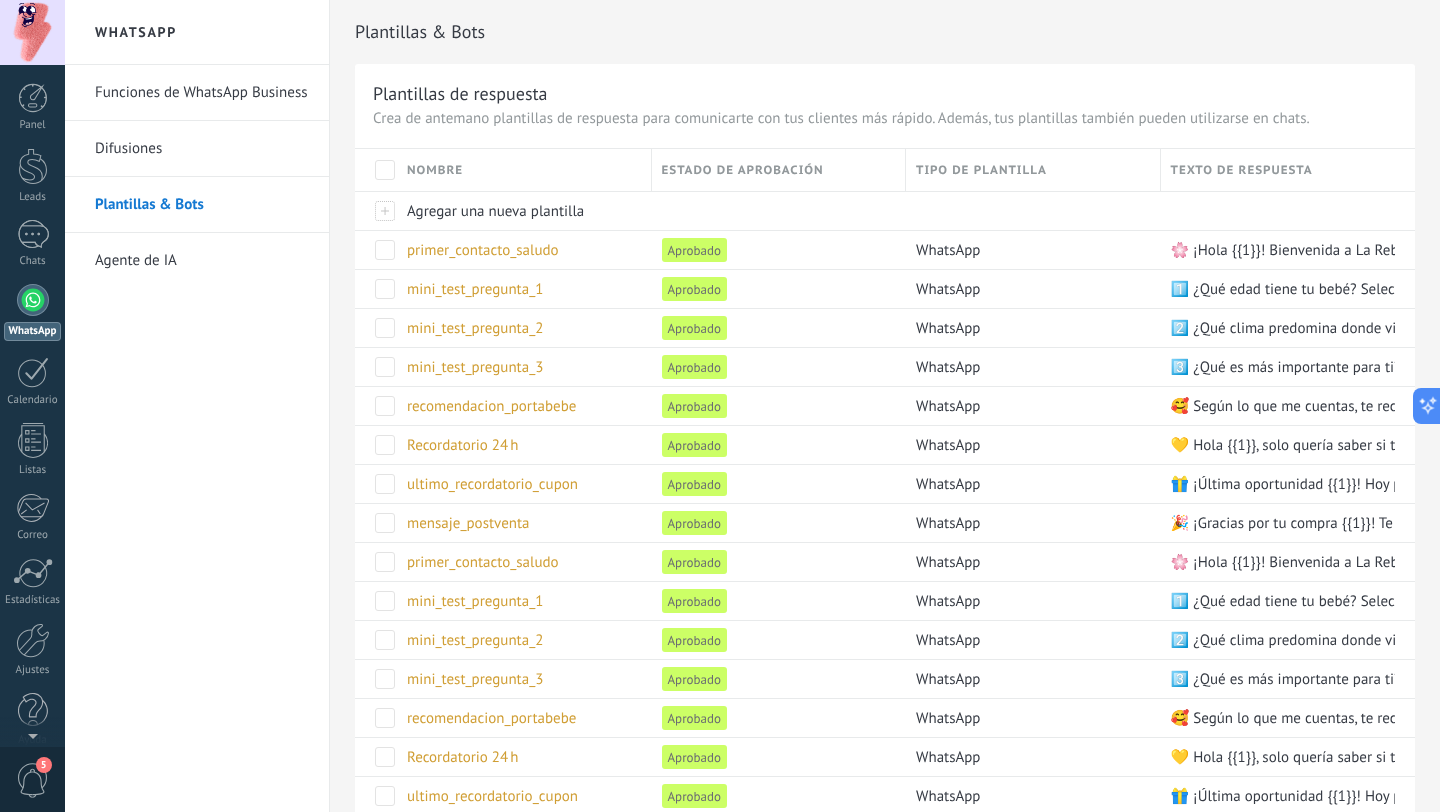click on "Agente de IA" at bounding box center (202, 261) 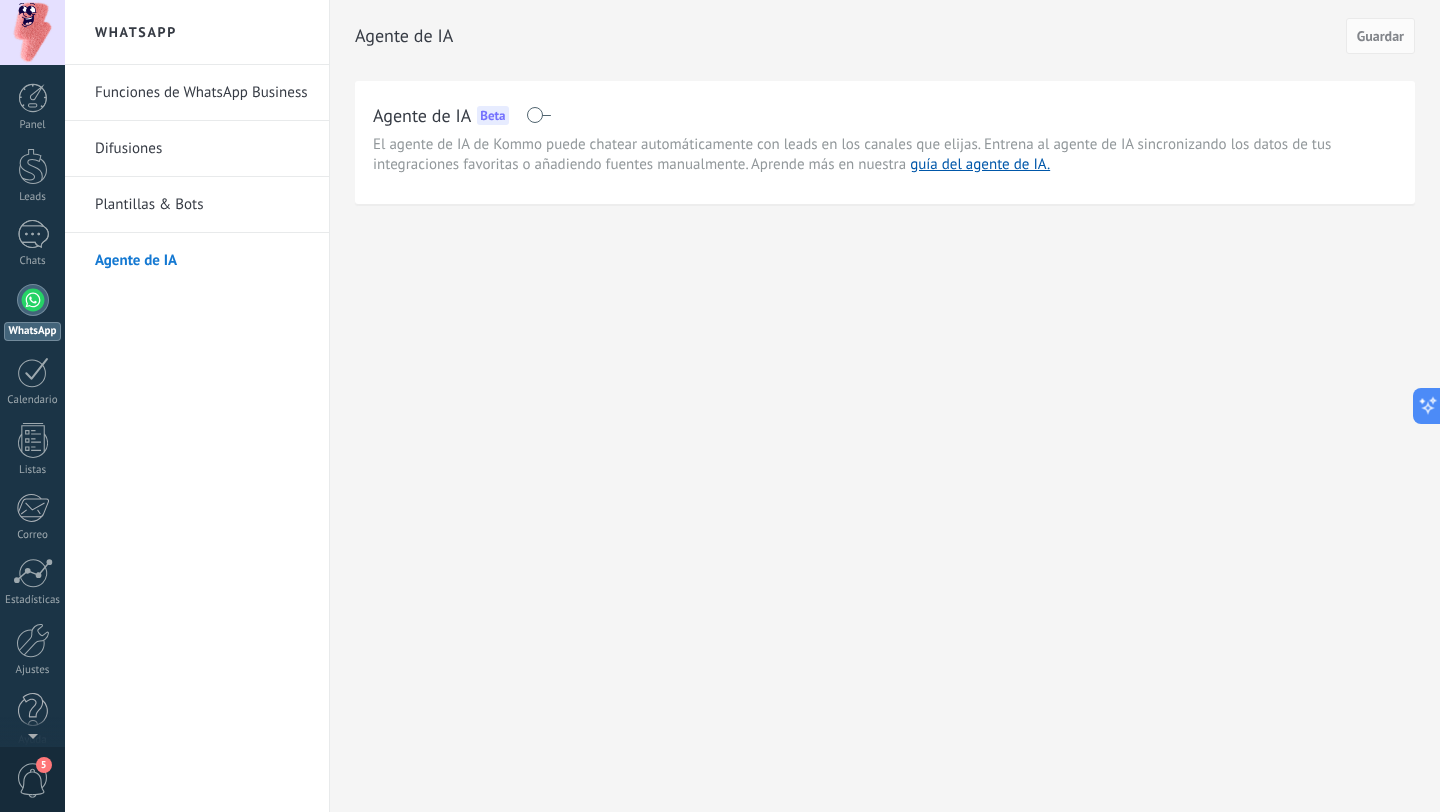 click at bounding box center (538, 115) 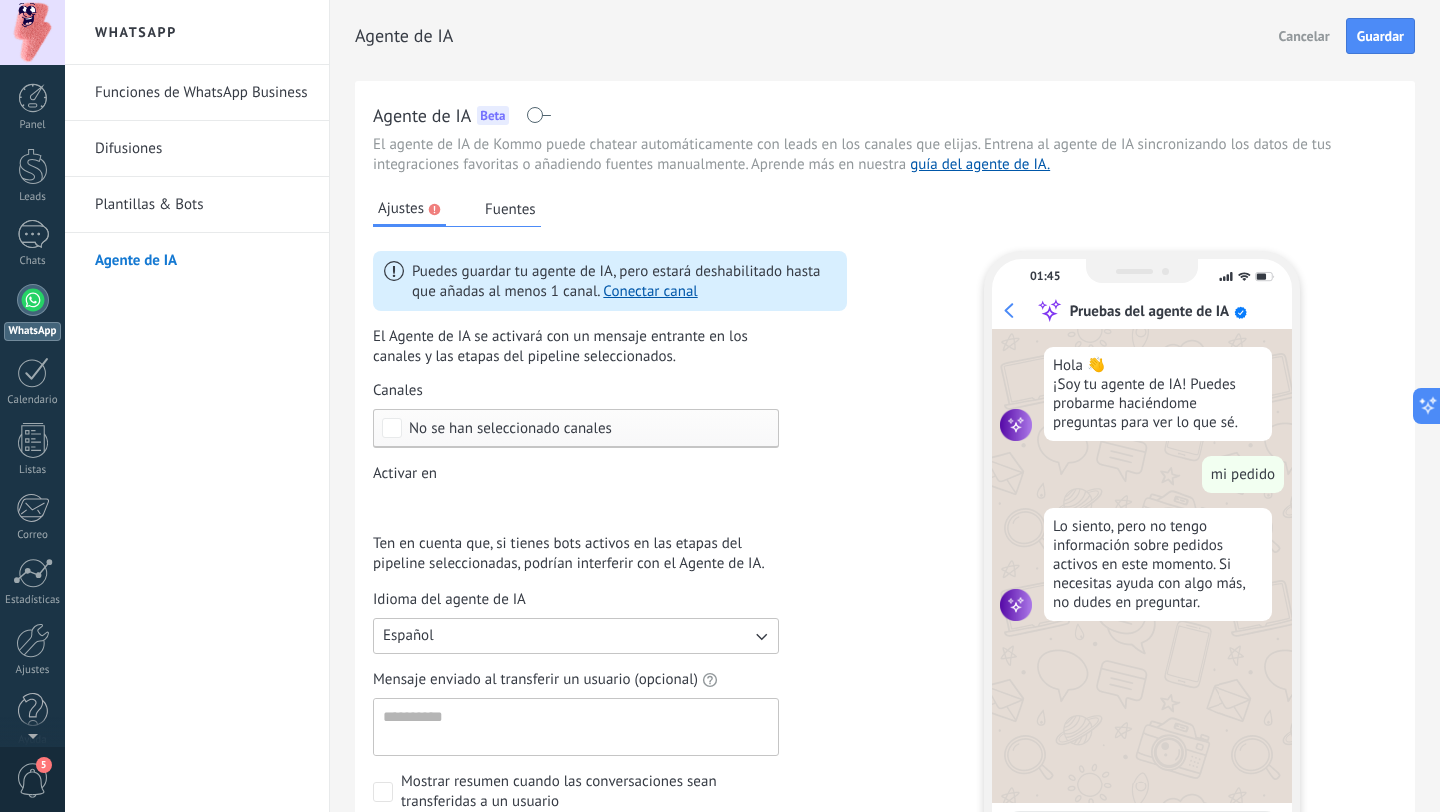 click on "Fuentes" at bounding box center (510, 209) 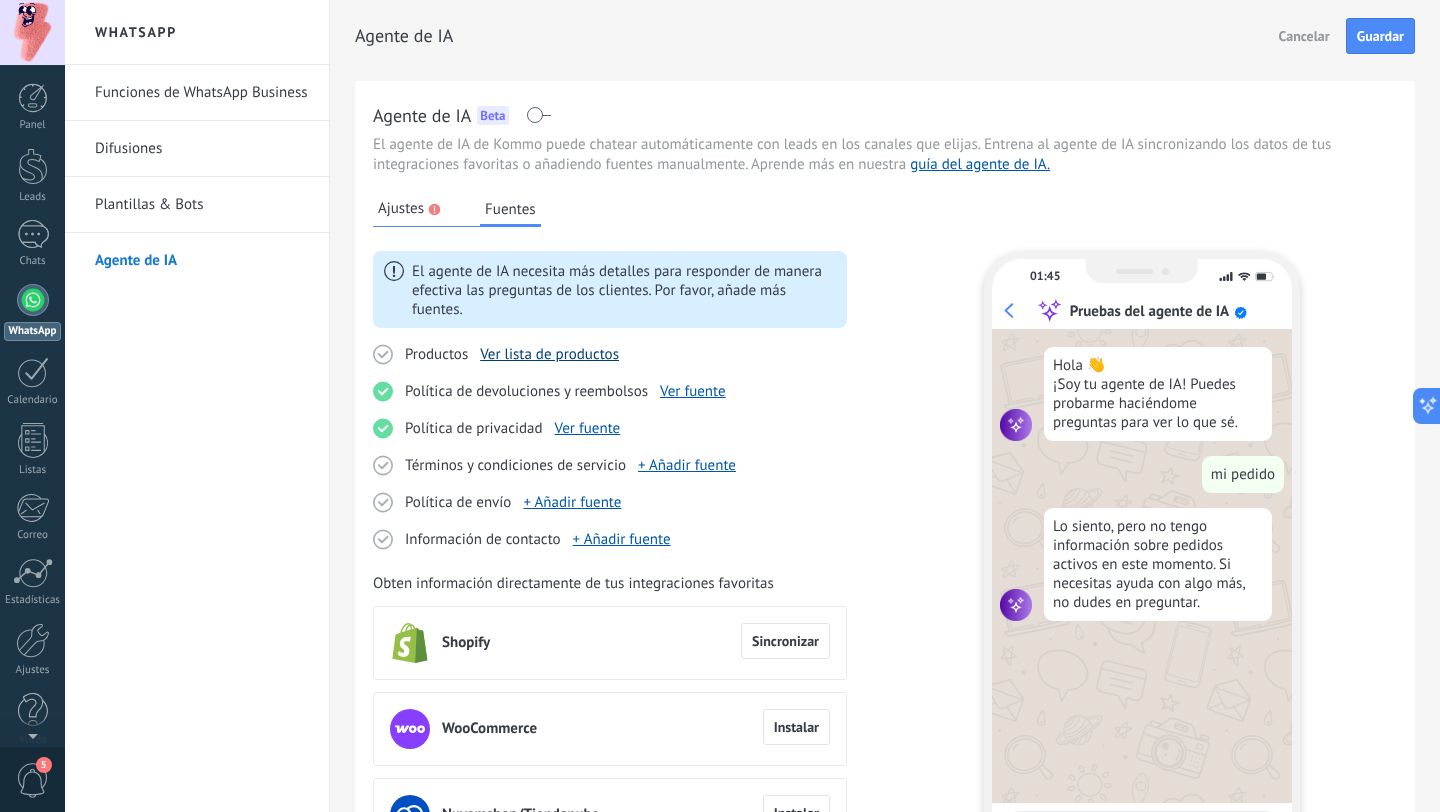 click on "Ver lista de productos" at bounding box center (549, 354) 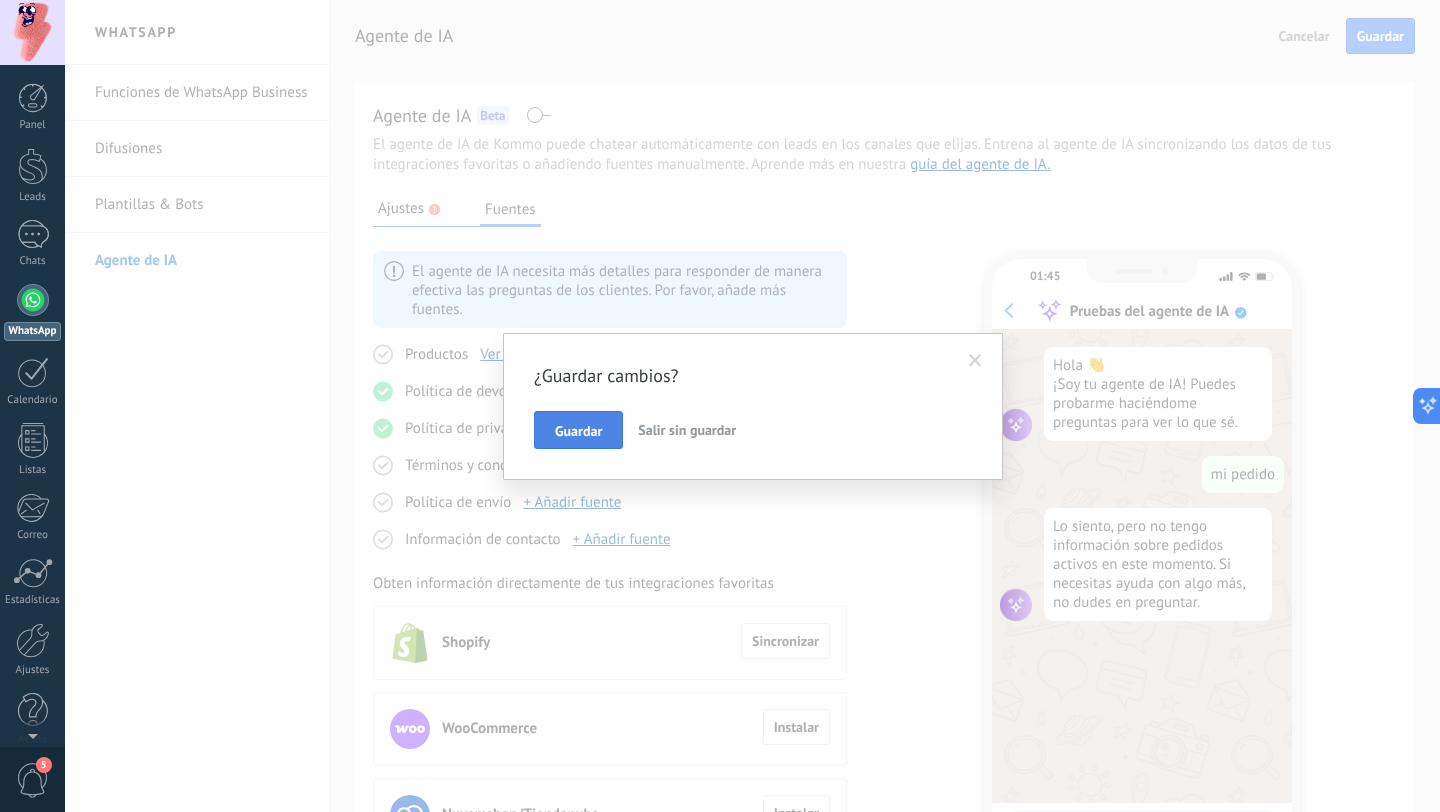 click on "Guardar" at bounding box center [578, 431] 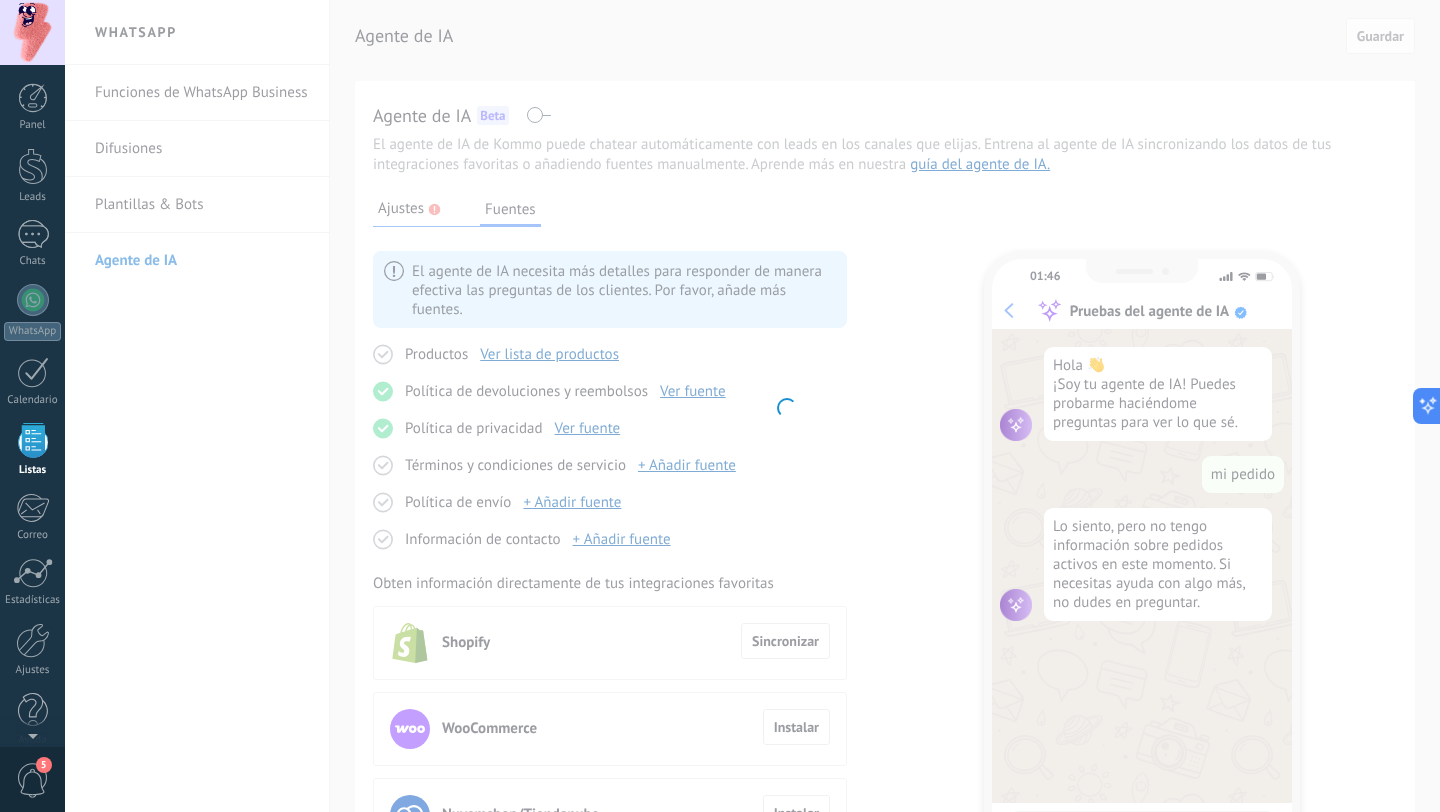 scroll, scrollTop: 20, scrollLeft: 0, axis: vertical 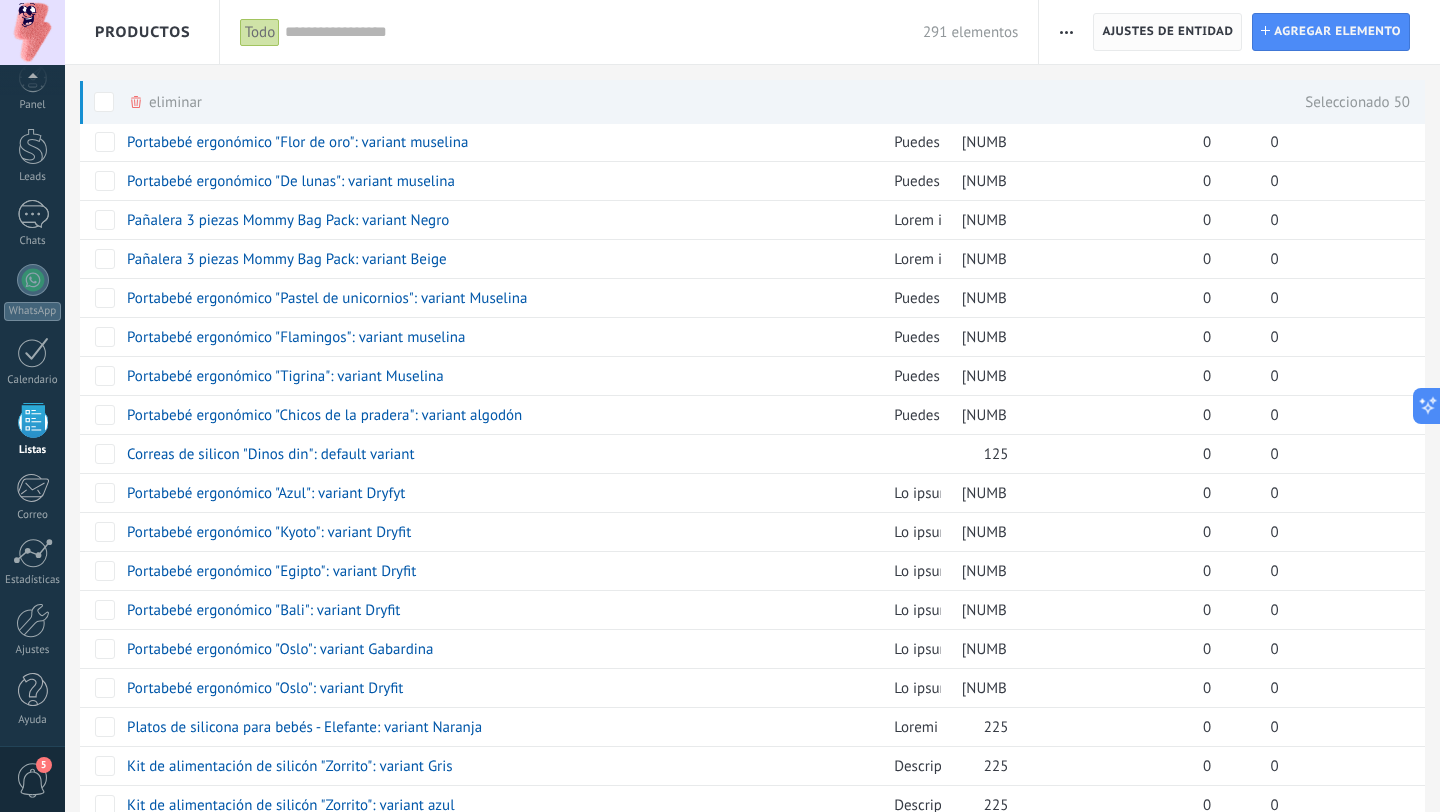 click on "Ajustes de entidad" at bounding box center (1167, 32) 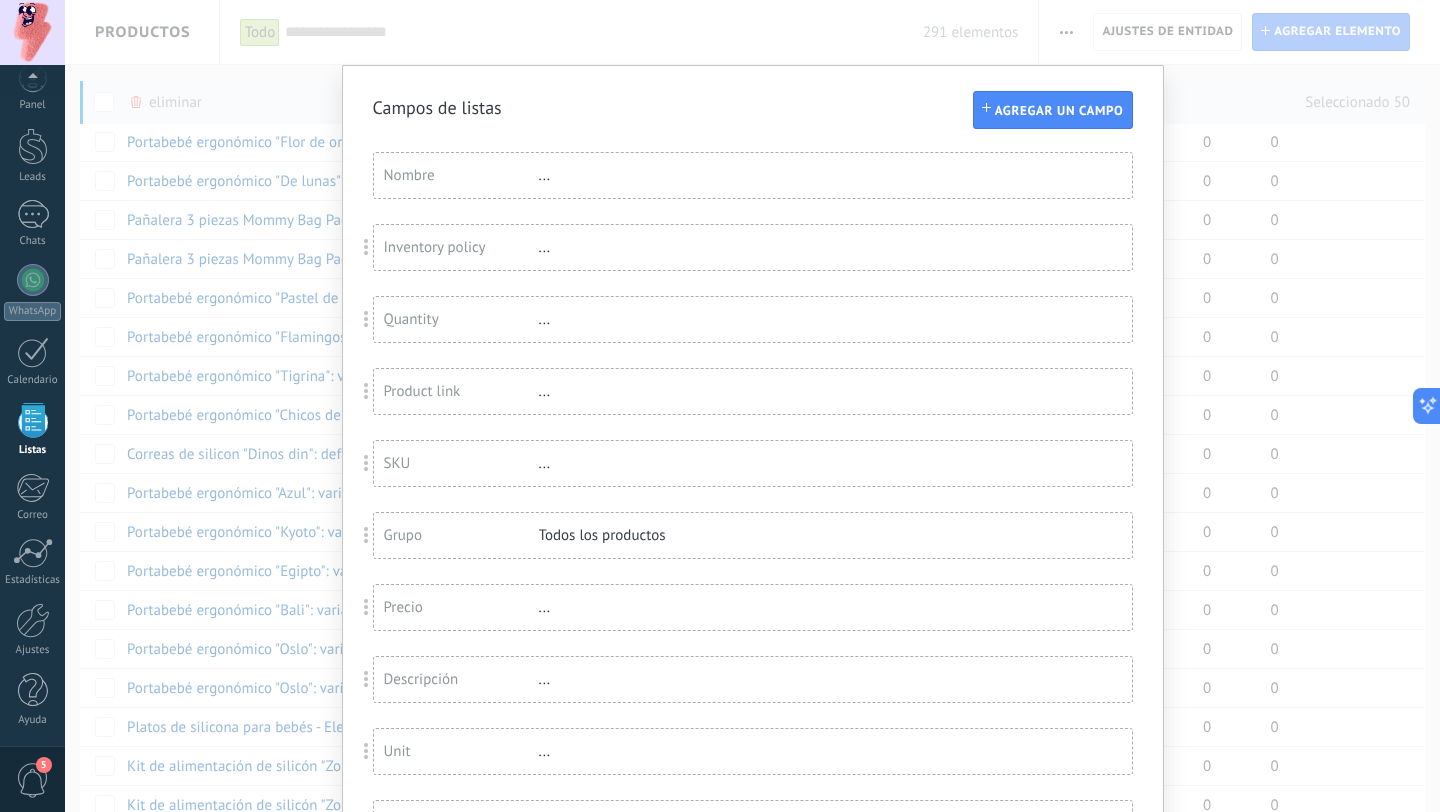 click on "Campos de listas Agregar un campo Usted ha alcanzado la cantidad máxima de los campos añadidos en la tarifa Periodo de prueba Nombre ... Inventory policy ... Quantity ... Product link ... SKU ... Grupo Todos los productos Precio ... Descripción ... Unit ... Oferta especial 1 ... Precio al por mayor ... Puntos por compra ... Imagen ..." at bounding box center (752, 406) 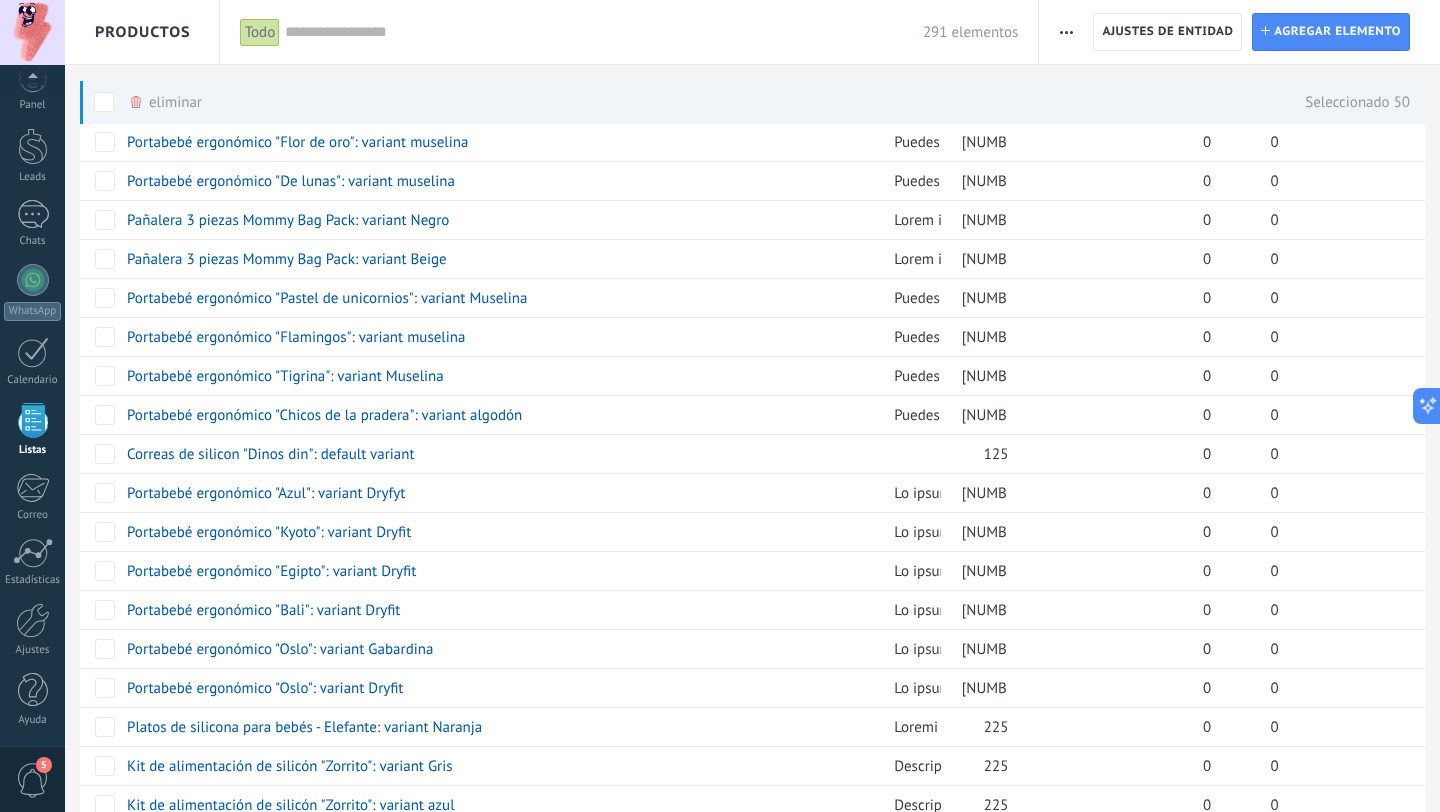 click on "Ajustes de entidad" at bounding box center (1167, 32) 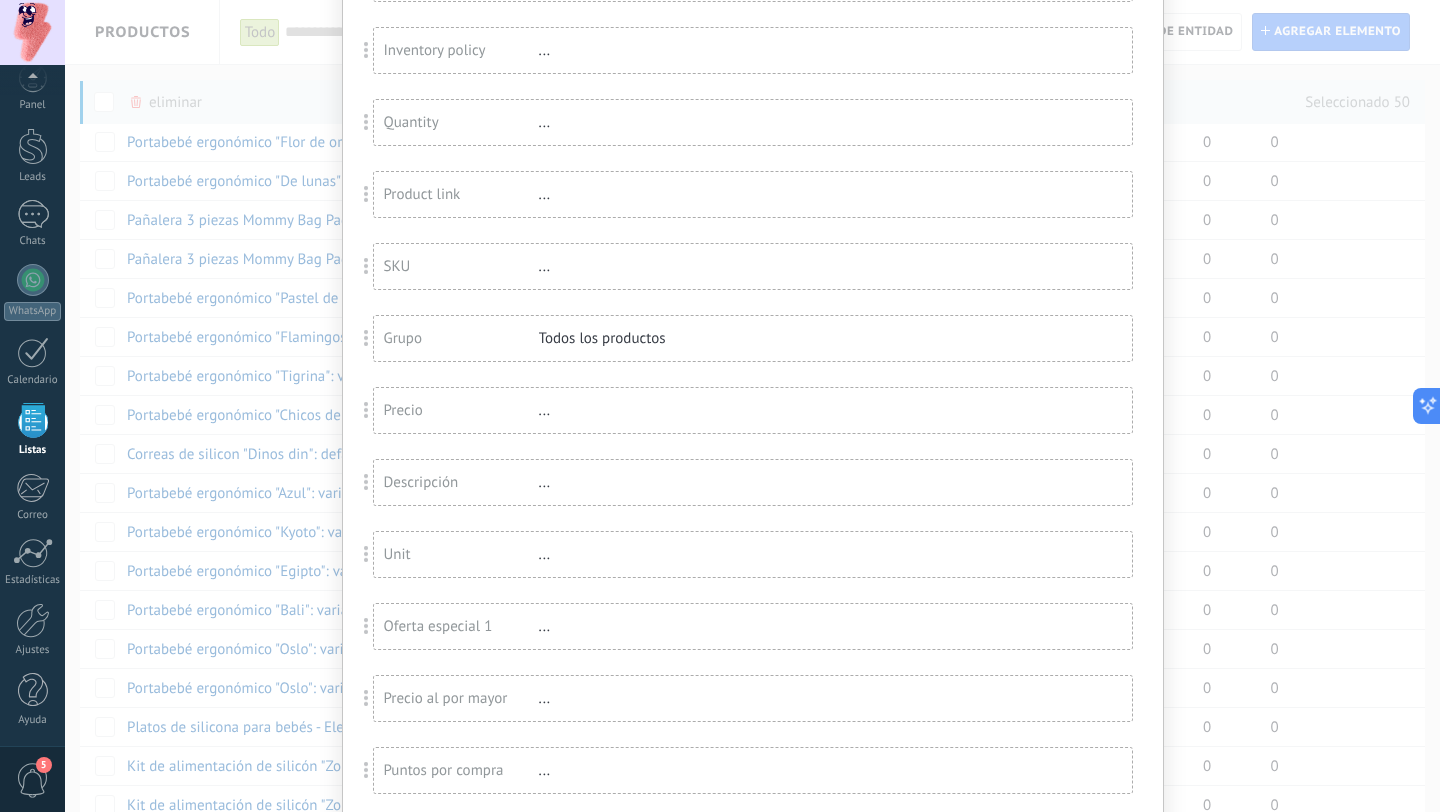 scroll, scrollTop: 0, scrollLeft: 0, axis: both 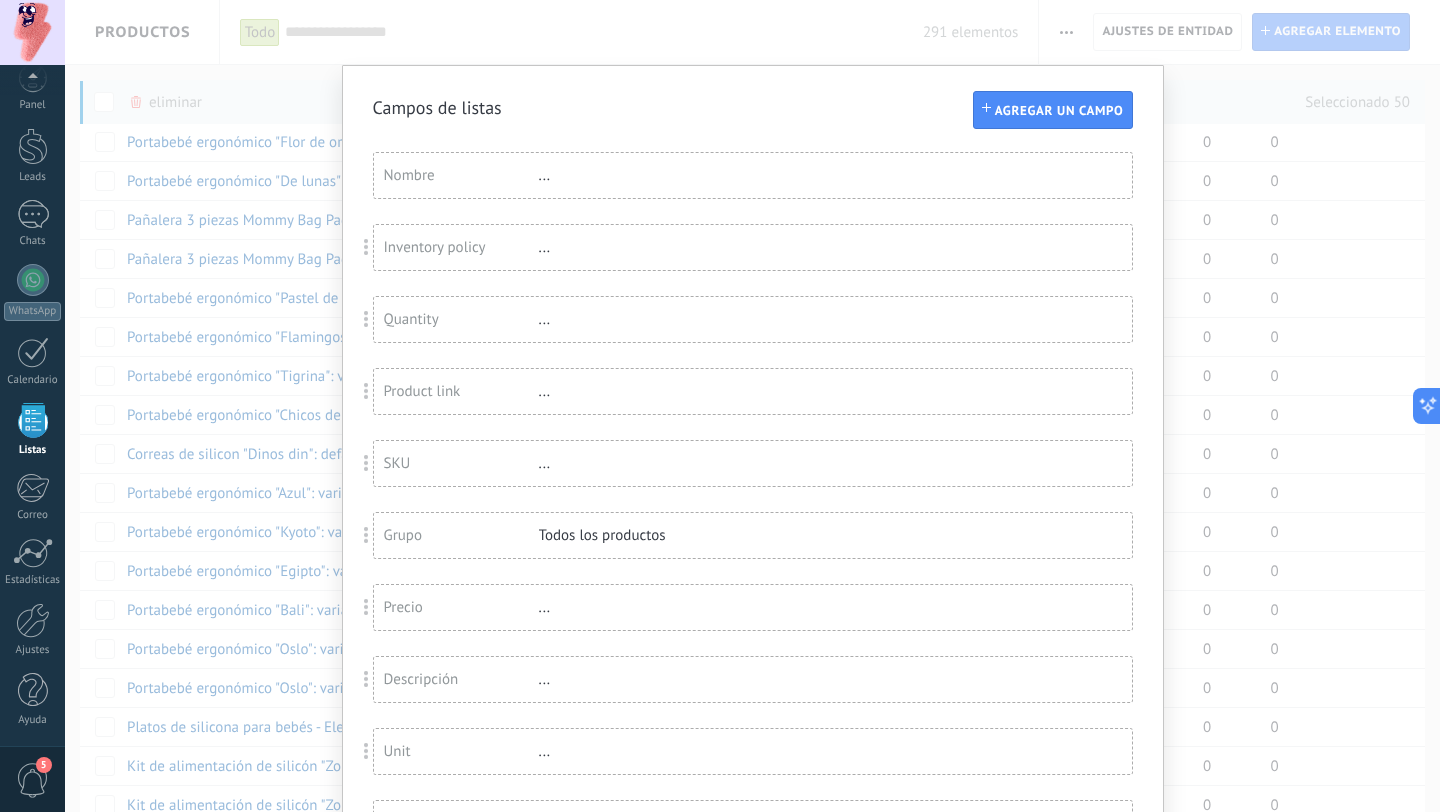 click on "Campos de listas Agregar un campo Usted ha alcanzado la cantidad máxima de los campos añadidos en la tarifa Periodo de prueba Nombre ... Inventory policy ... Quantity ... Product link ... SKU ... Grupo Todos los productos Precio ... Descripción ... Unit ... Oferta especial 1 ... Precio al por mayor ... Puntos por compra ... Imagen ..." at bounding box center (752, 406) 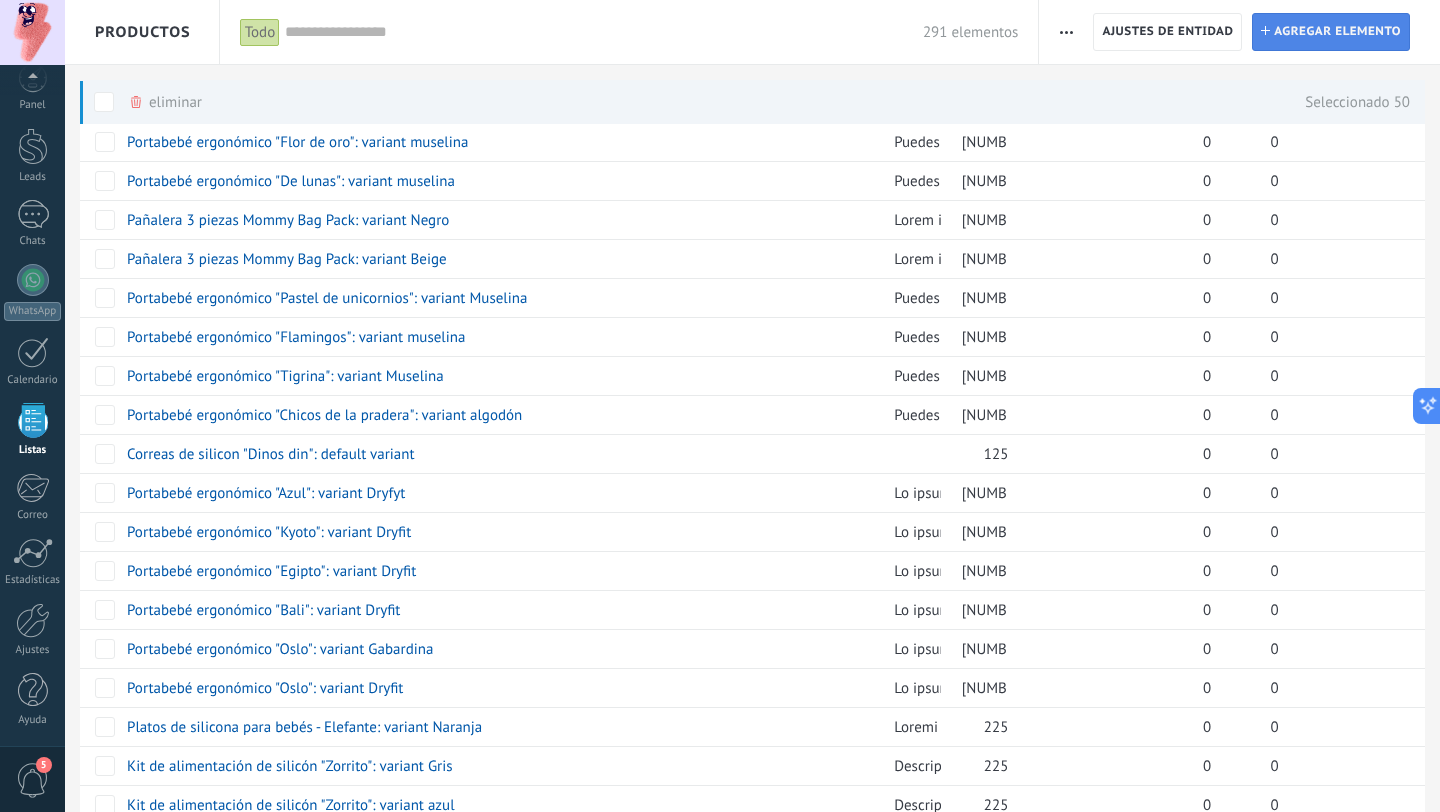 click on "Agregar elemento" at bounding box center [1337, 32] 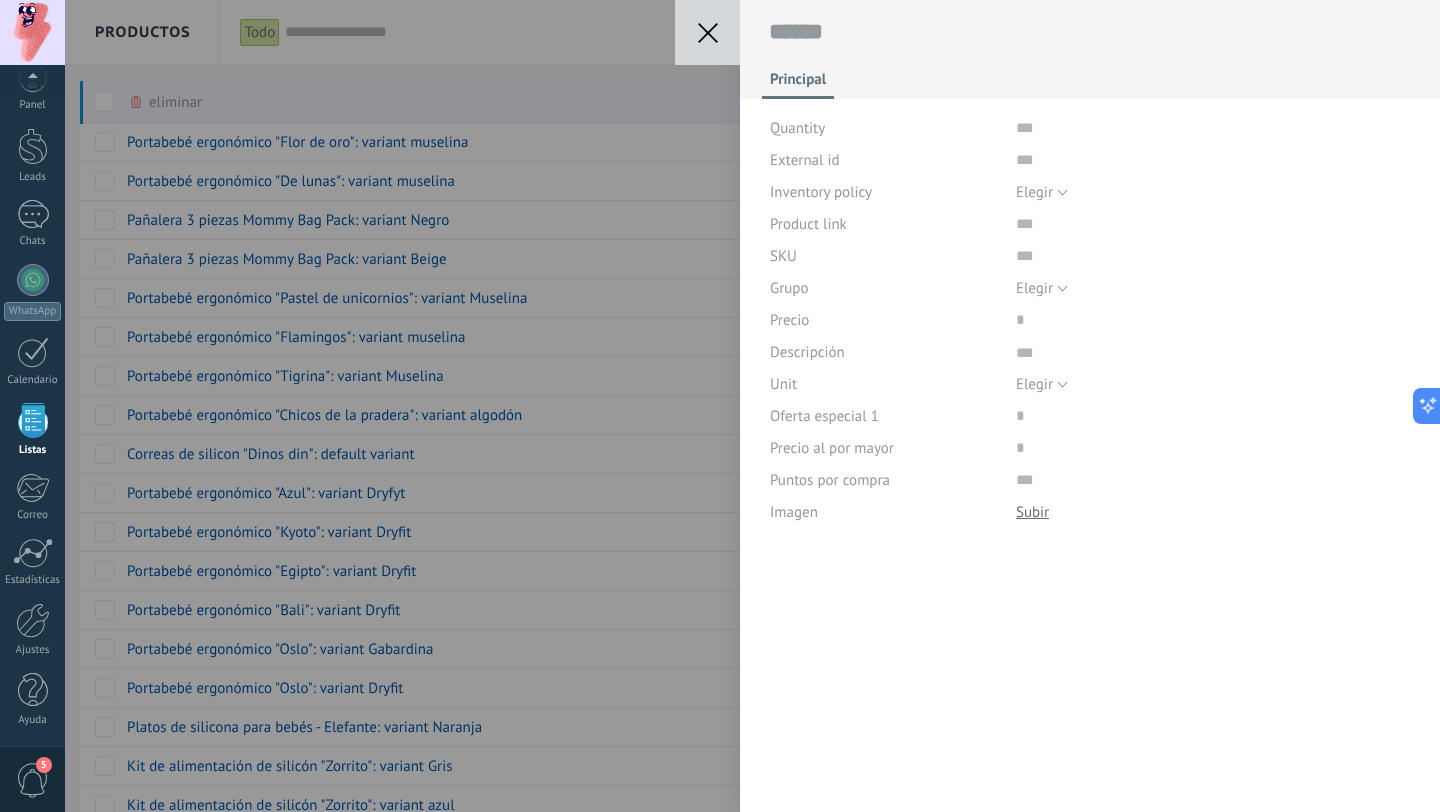 scroll, scrollTop: 20, scrollLeft: 0, axis: vertical 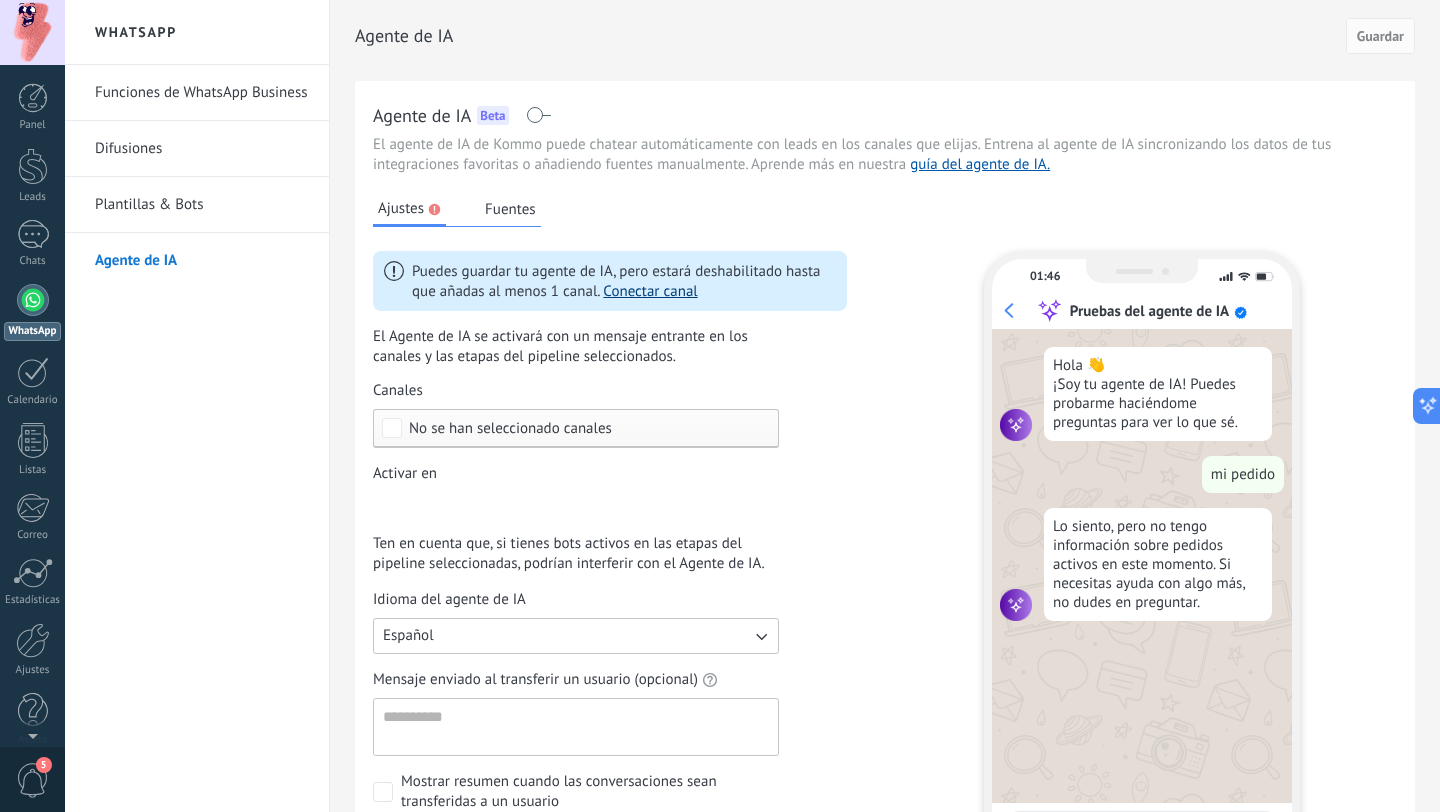 click on "Conectar canal" at bounding box center (650, 291) 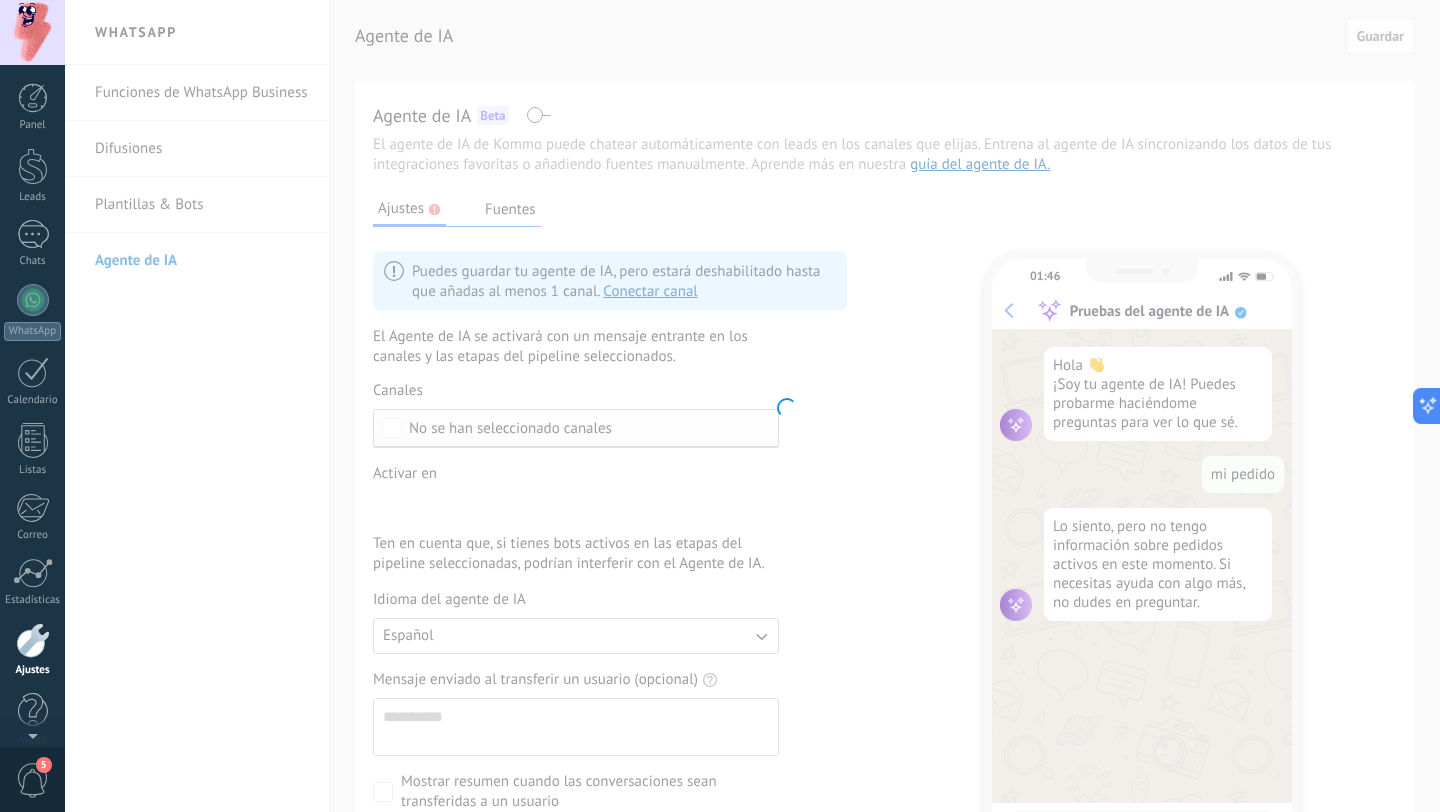 scroll, scrollTop: 20, scrollLeft: 0, axis: vertical 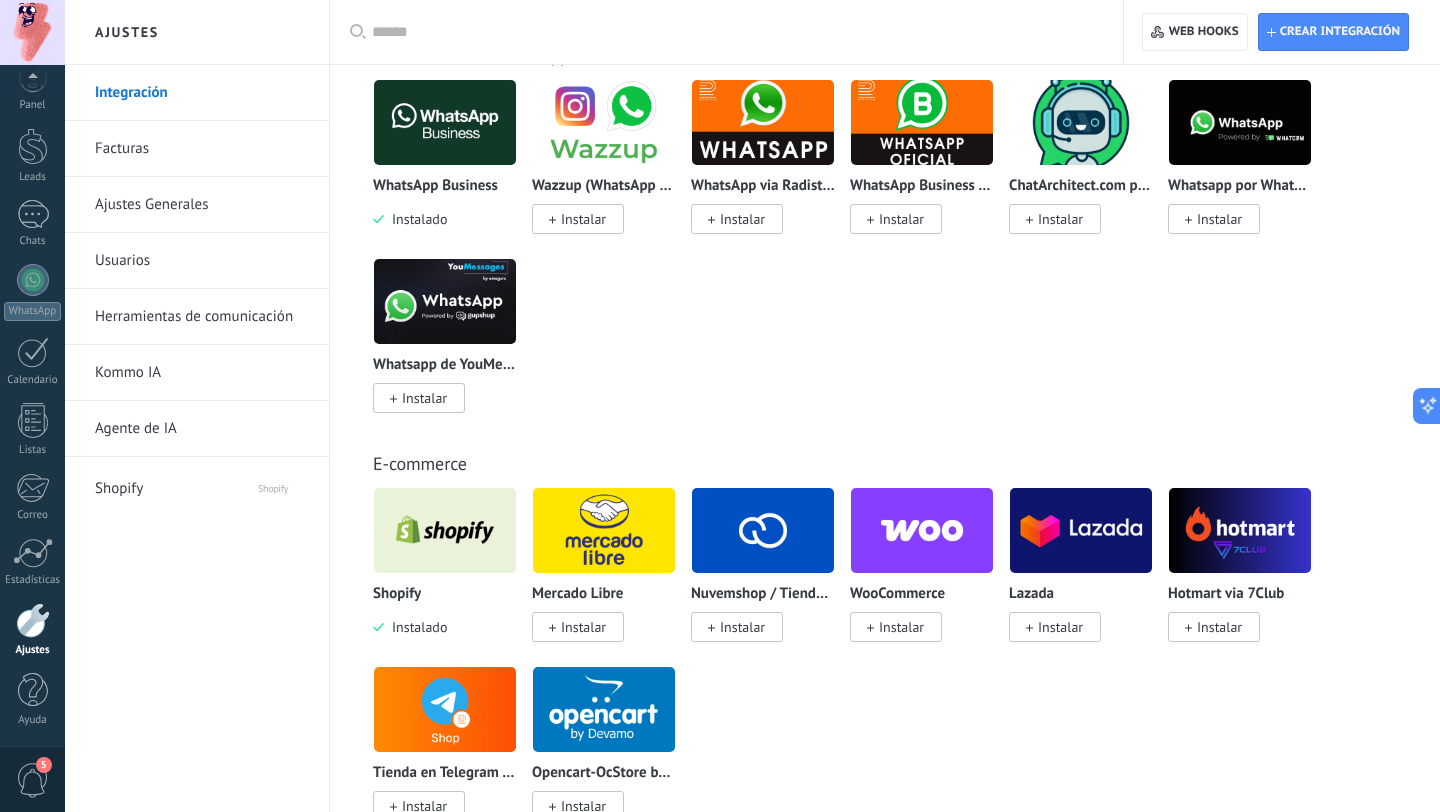 click at bounding box center [445, 530] 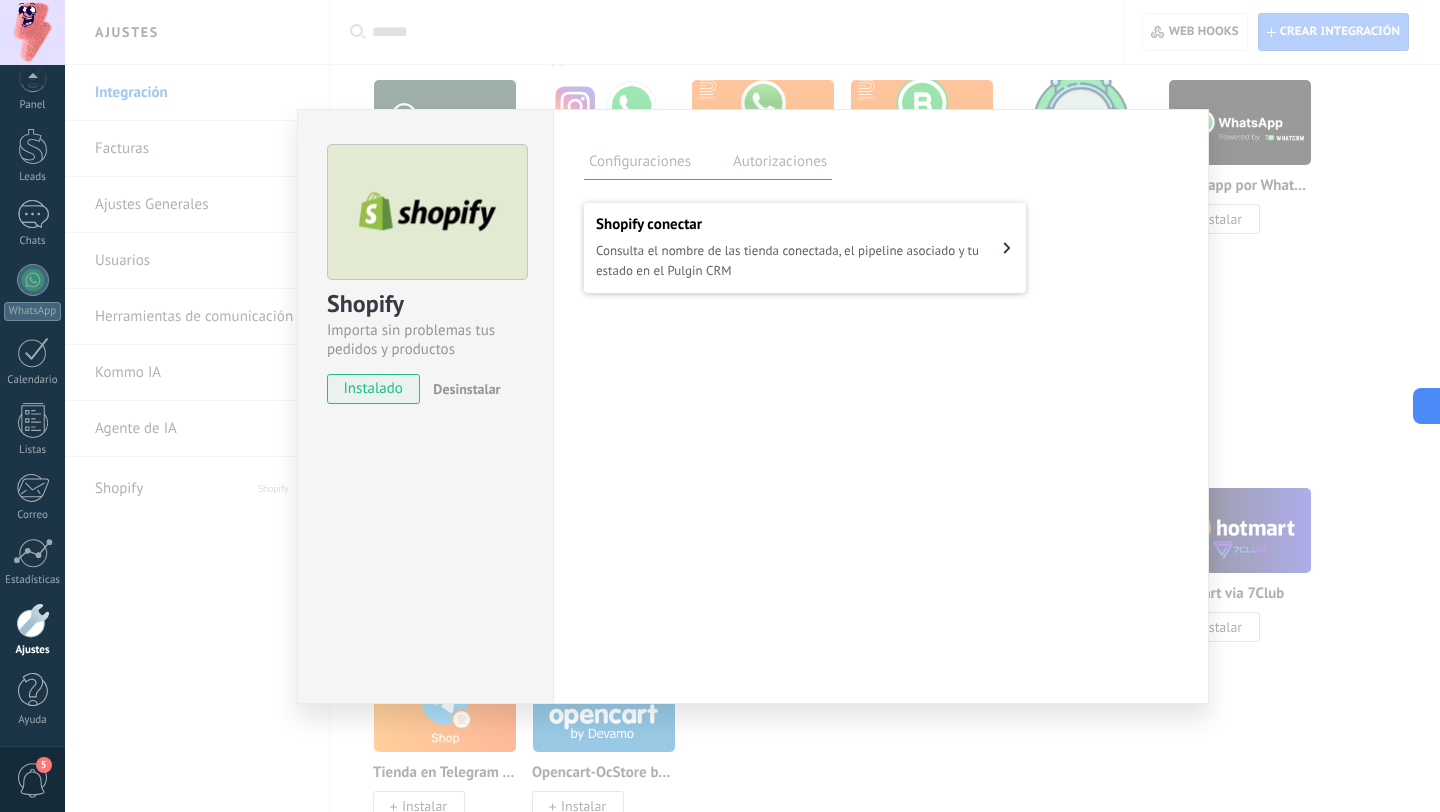 click on "Consulta el nombre de las tienda conectada, el pipeline asociado y tu estado en el Pulgin CRM" at bounding box center (799, 261) 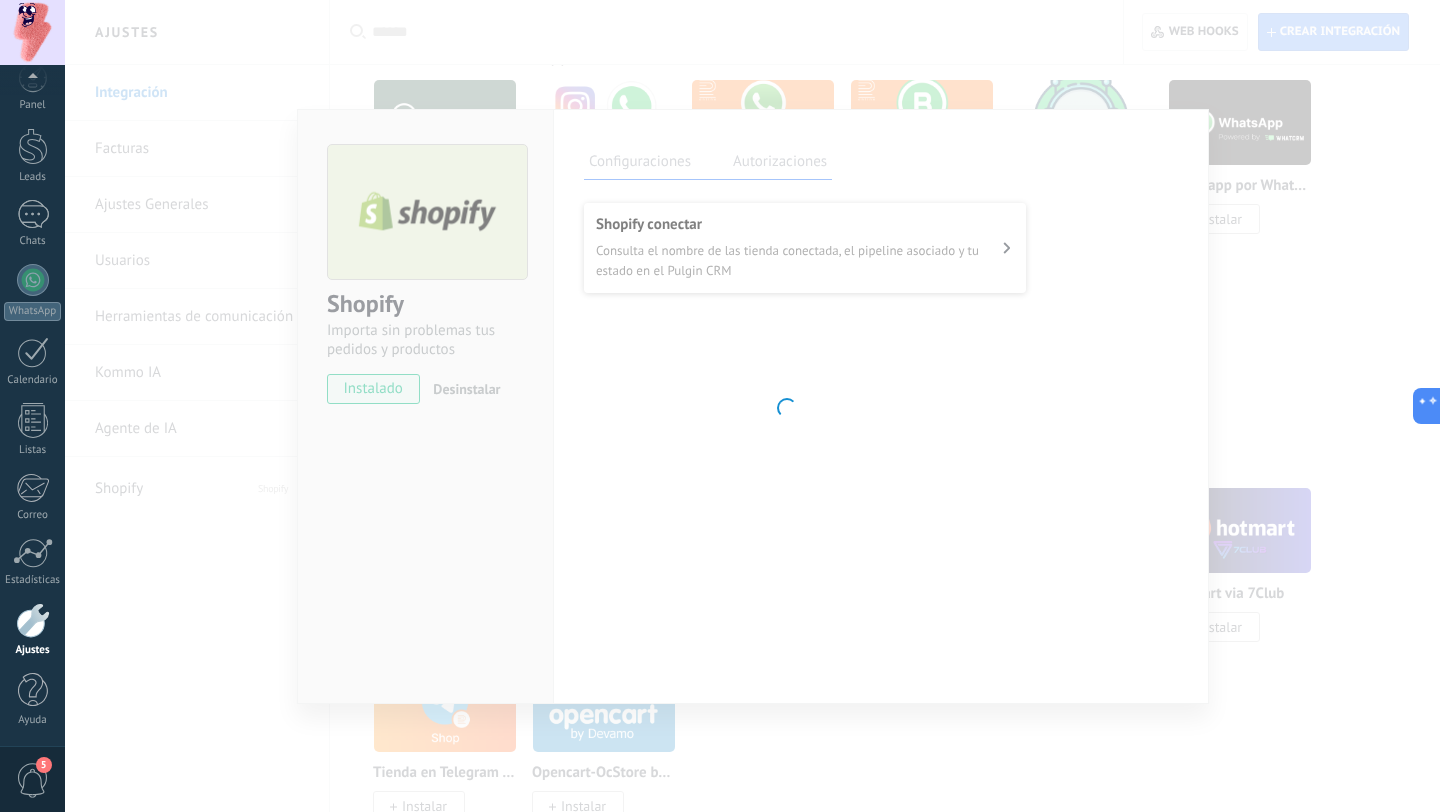 scroll, scrollTop: 0, scrollLeft: 0, axis: both 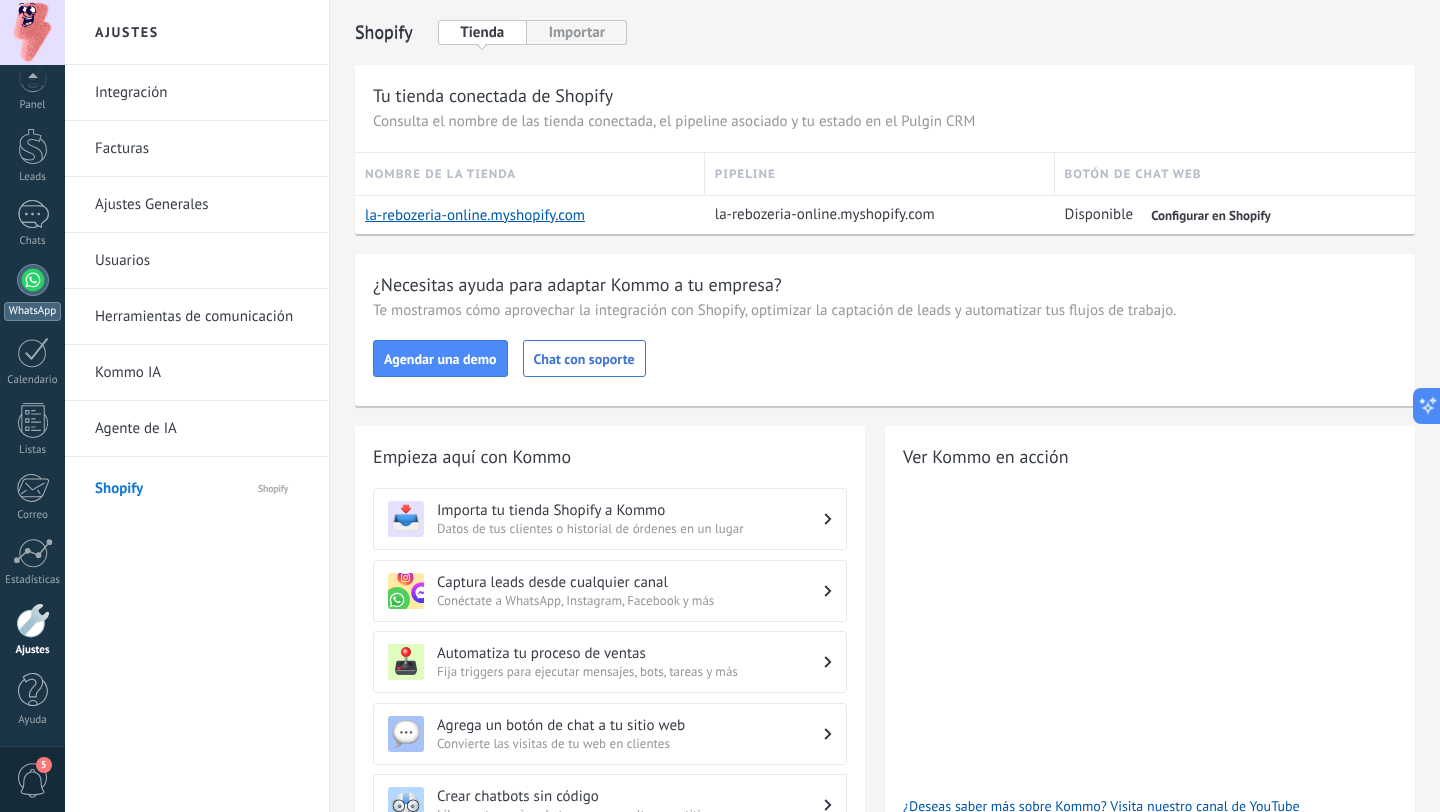 click at bounding box center [33, 280] 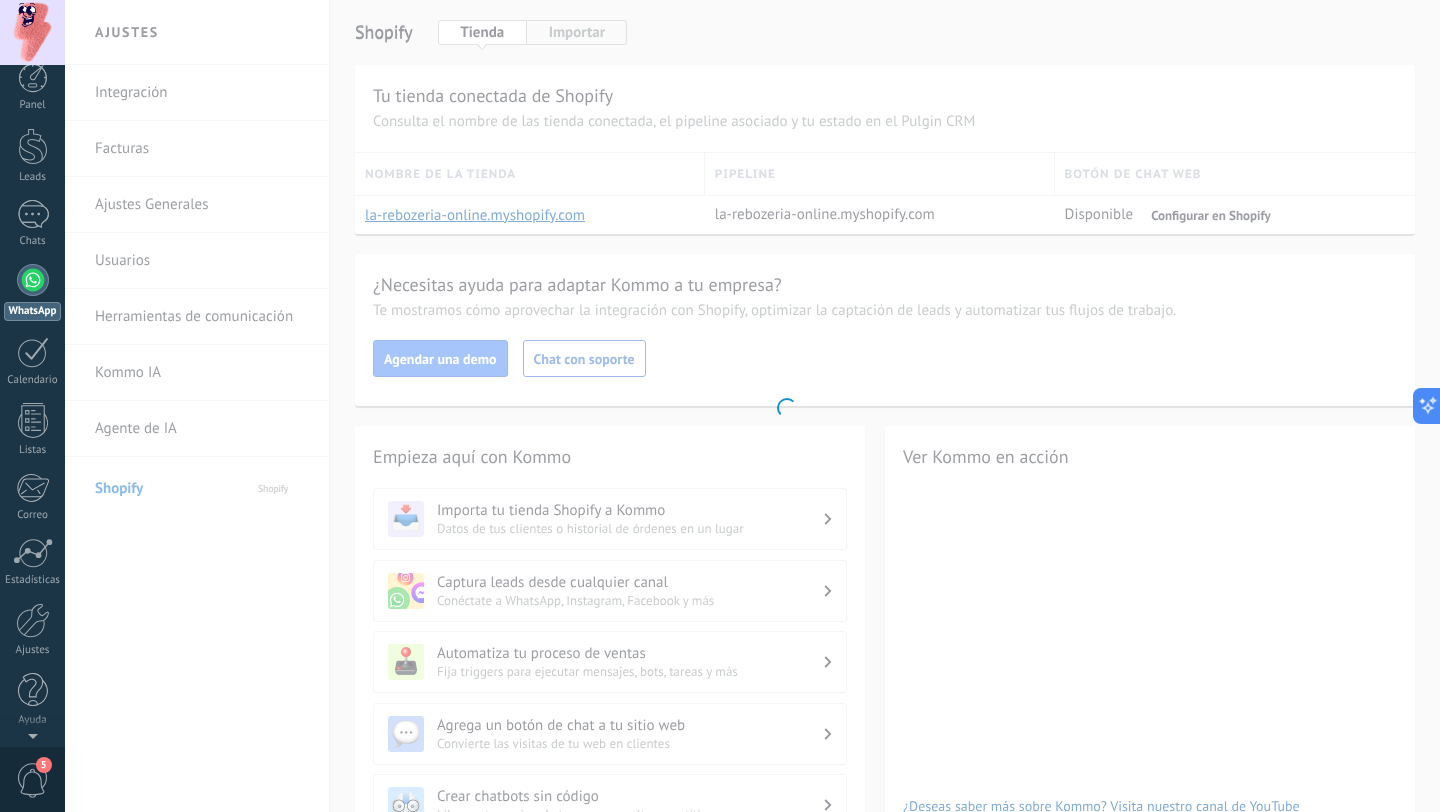 scroll, scrollTop: 0, scrollLeft: 0, axis: both 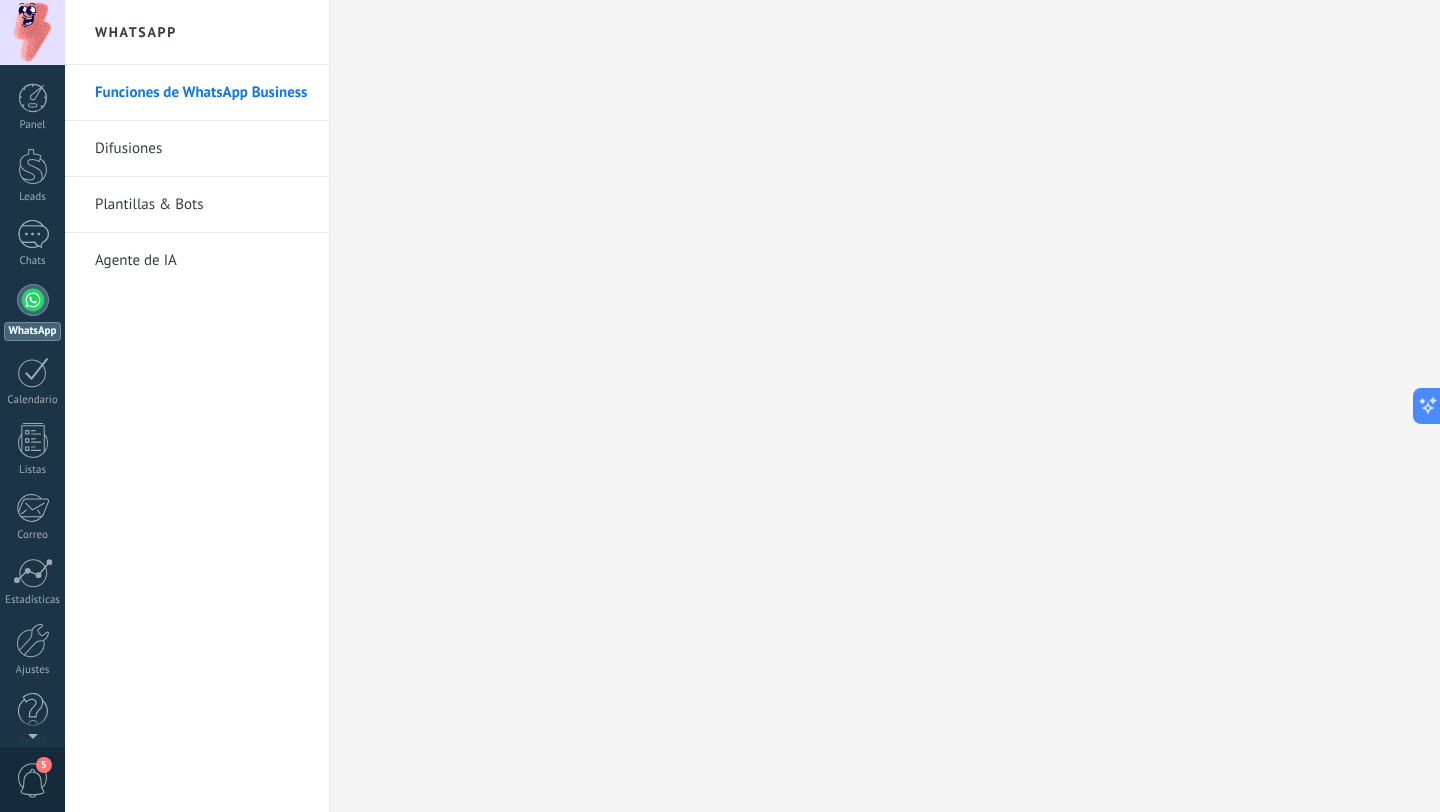 click on "Agente de IA" at bounding box center [202, 261] 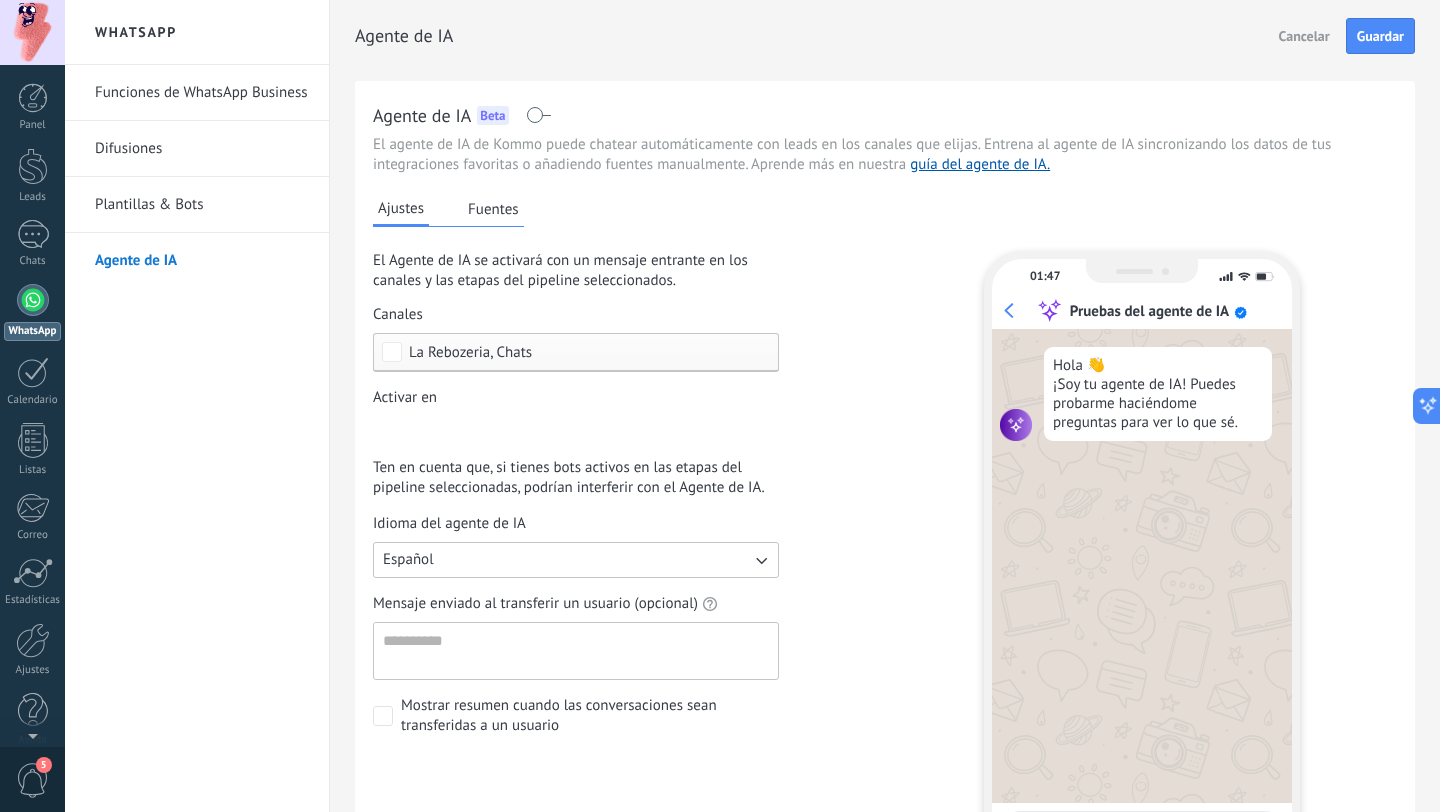 click on "Incoming leads Nueva consulta Cualificado Cotización enviada Pedido creado Pedido completado Pedido enviado Pedido enviado – ganado Pedido cancelado – perdido" at bounding box center (0, 0) 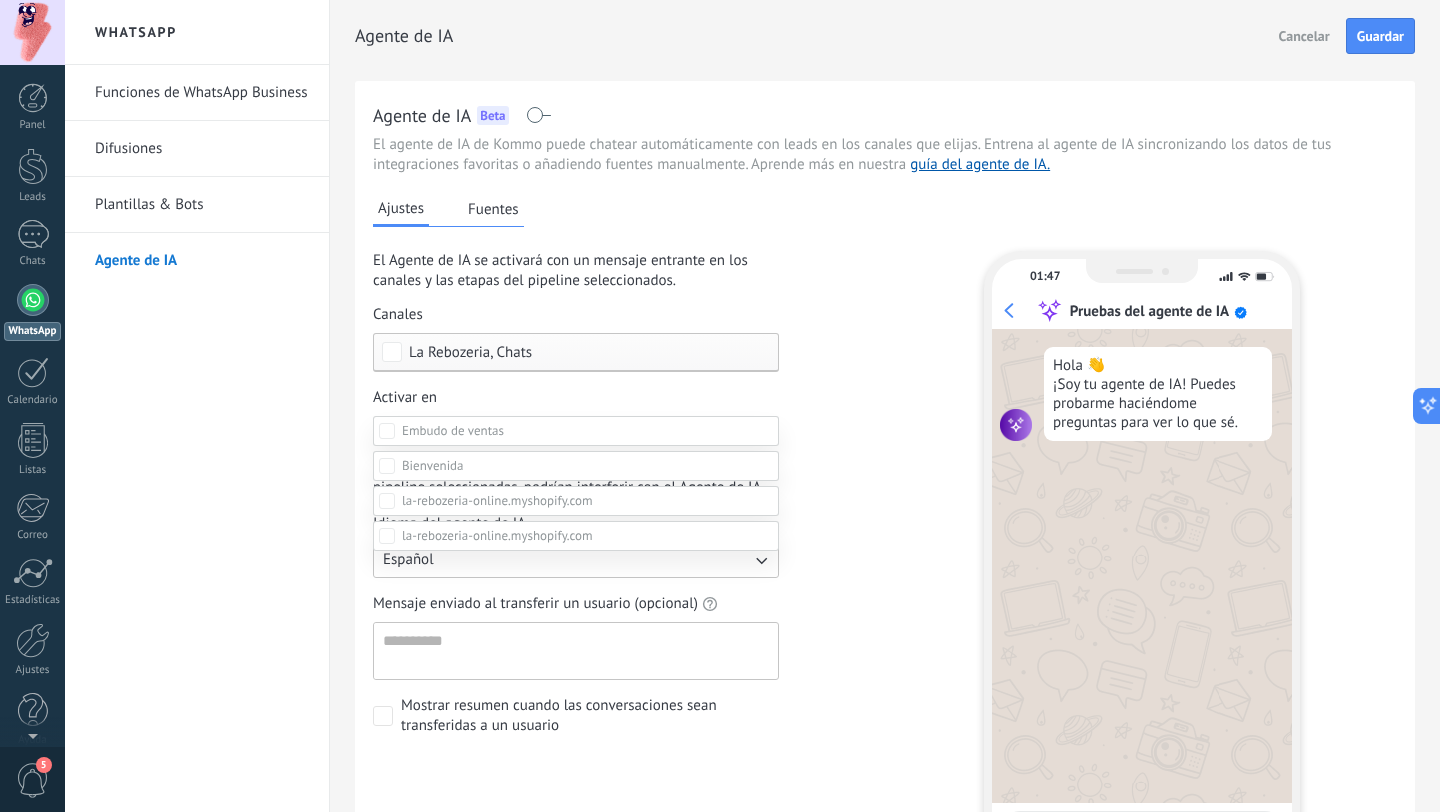 click on "Incoming leads" at bounding box center (0, 0) 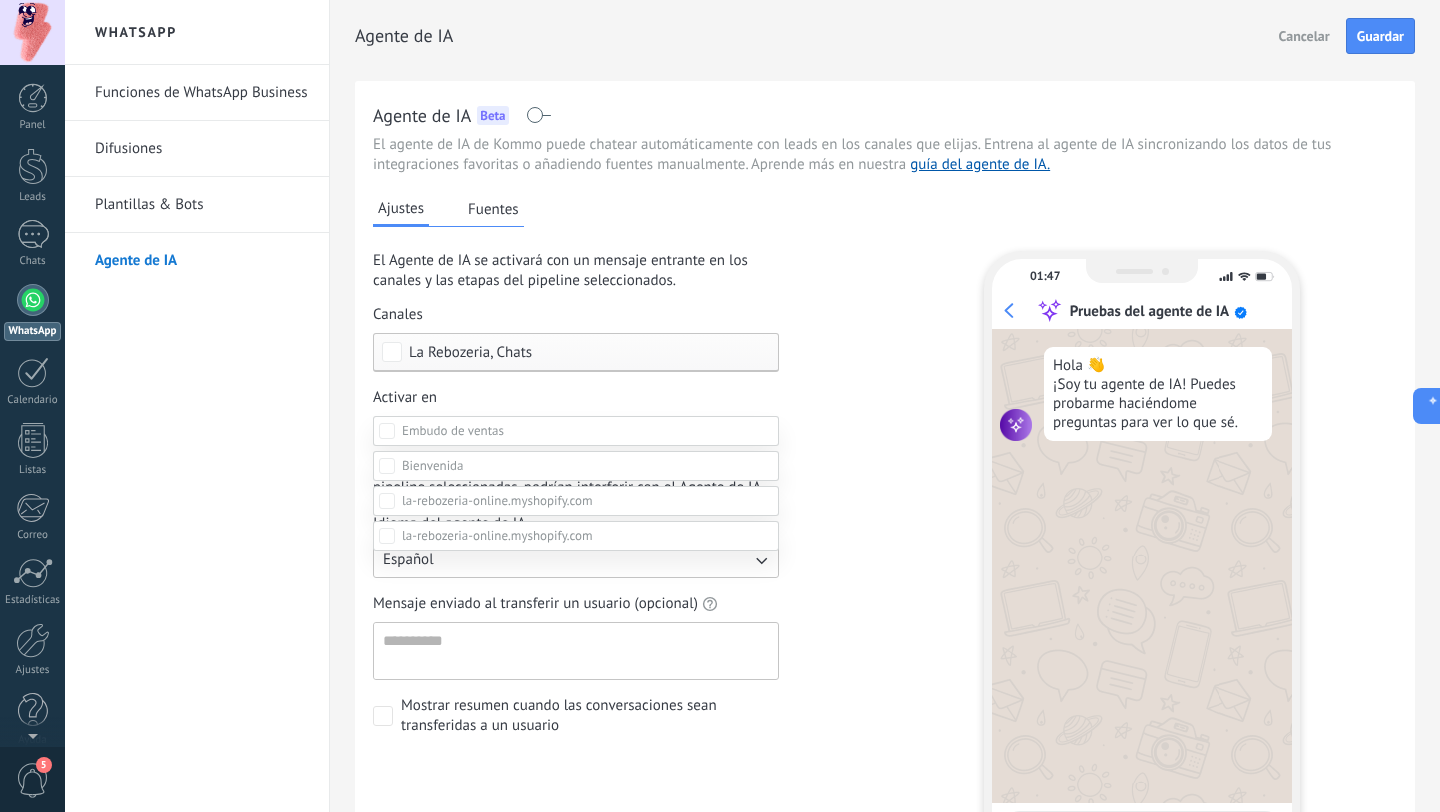 click at bounding box center [752, 406] 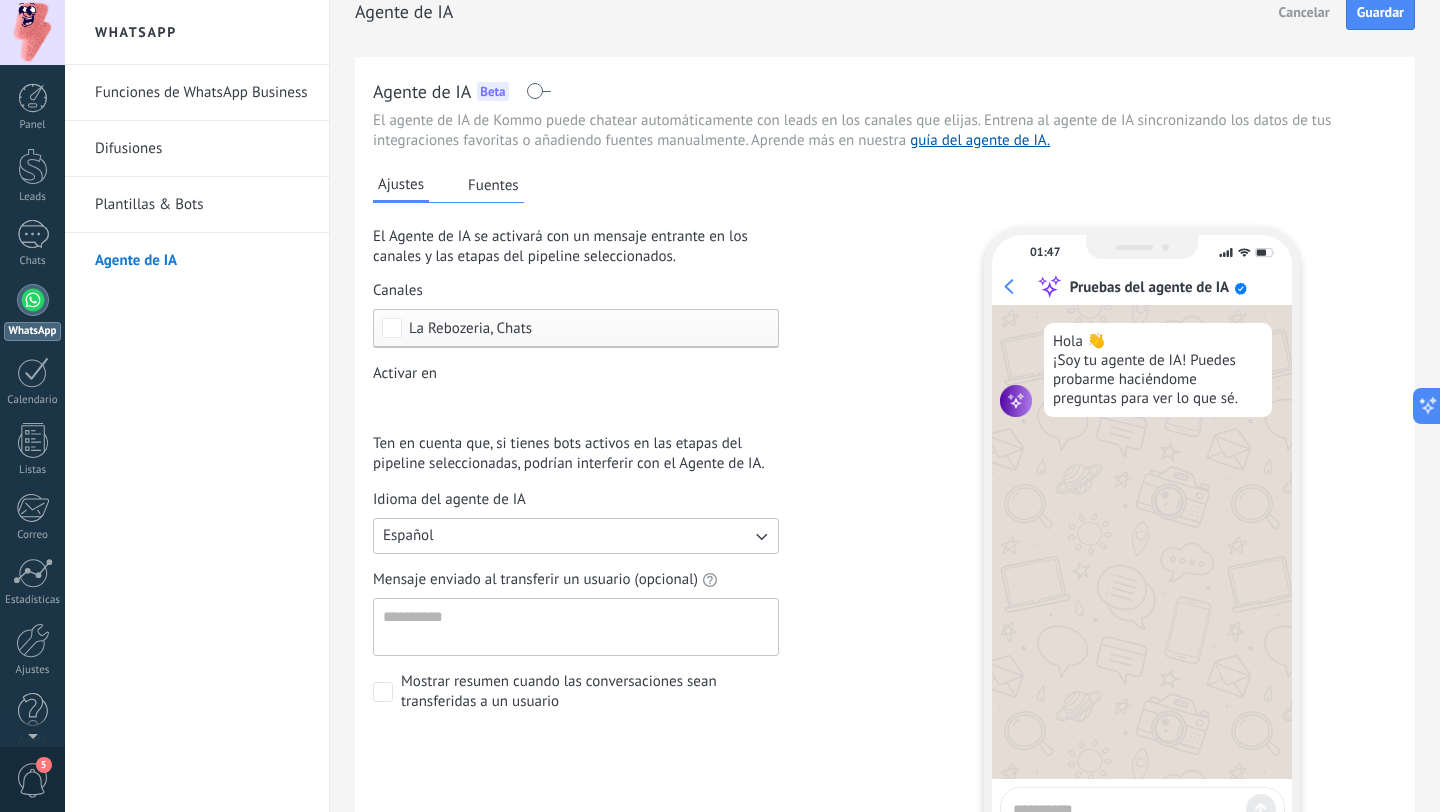 scroll, scrollTop: 8, scrollLeft: 0, axis: vertical 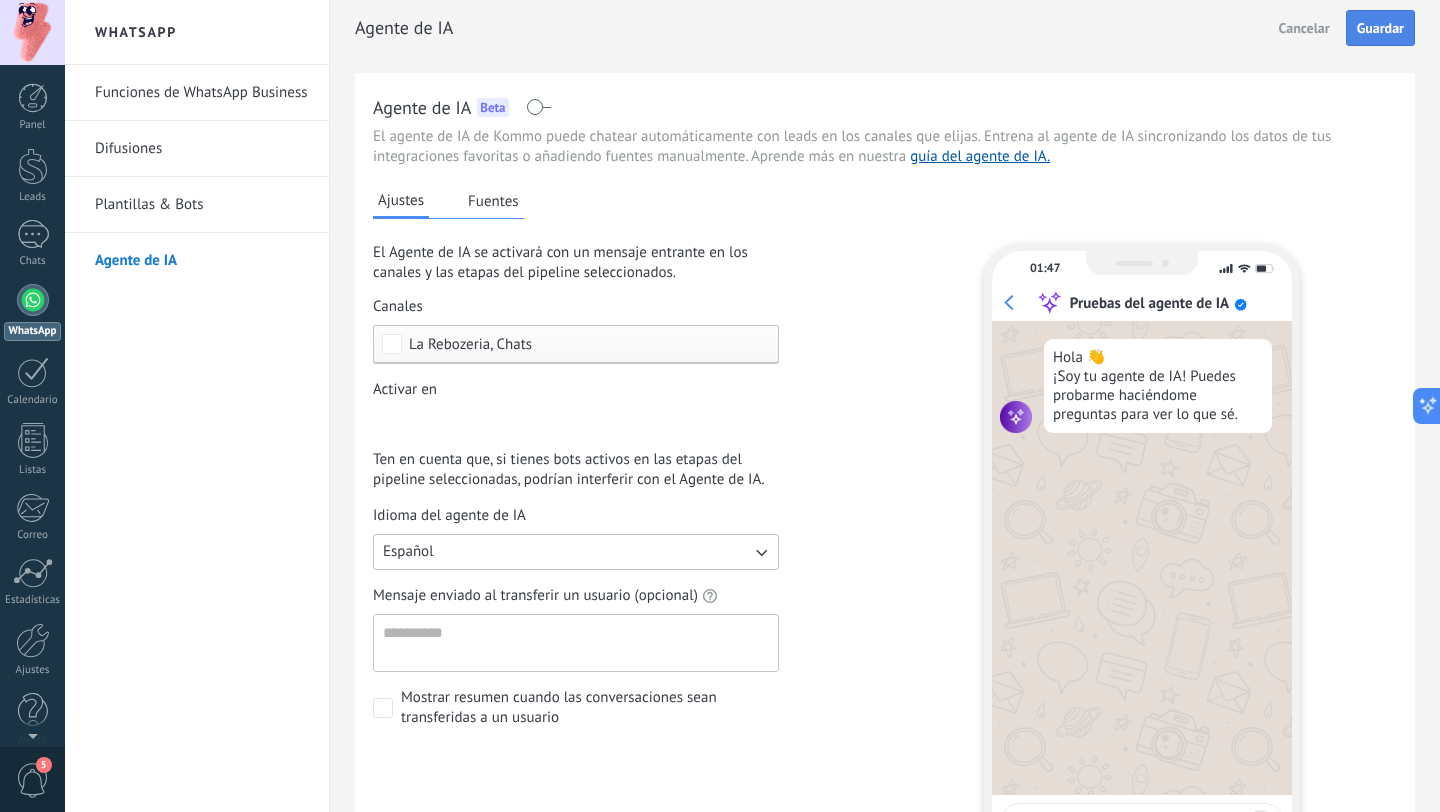 click on "Guardar" at bounding box center (1380, 28) 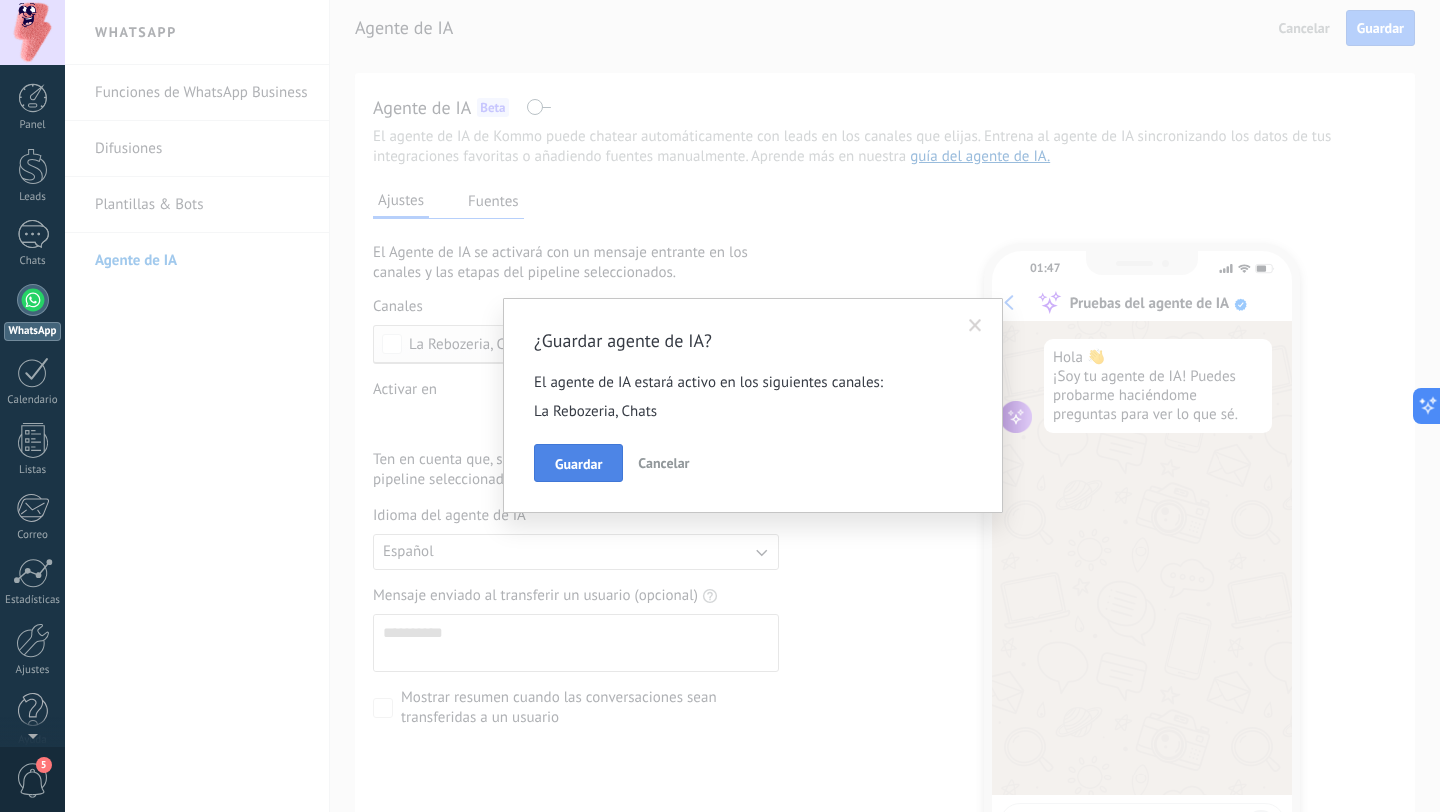 click on "Guardar" at bounding box center [578, 463] 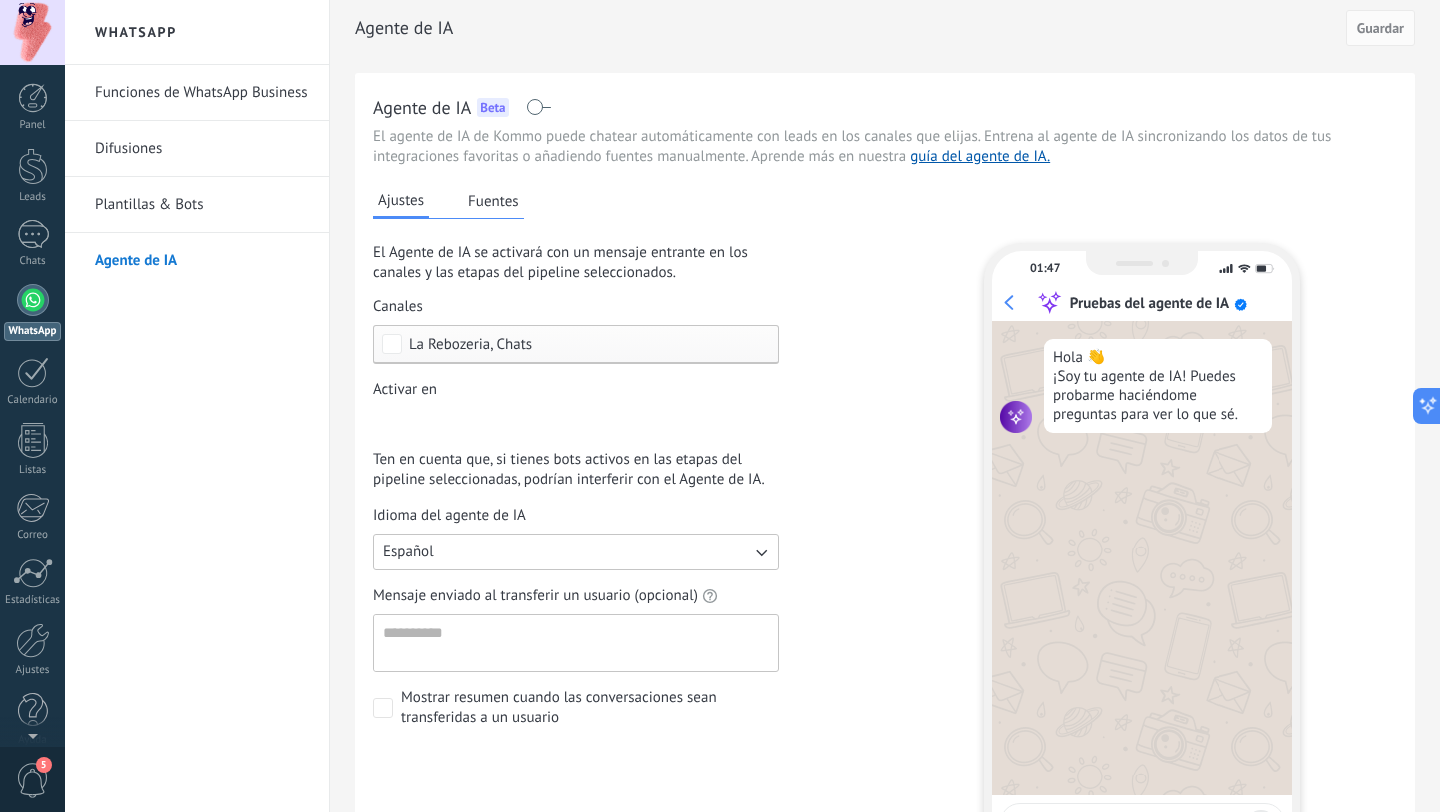 click on "Fuentes" at bounding box center (493, 201) 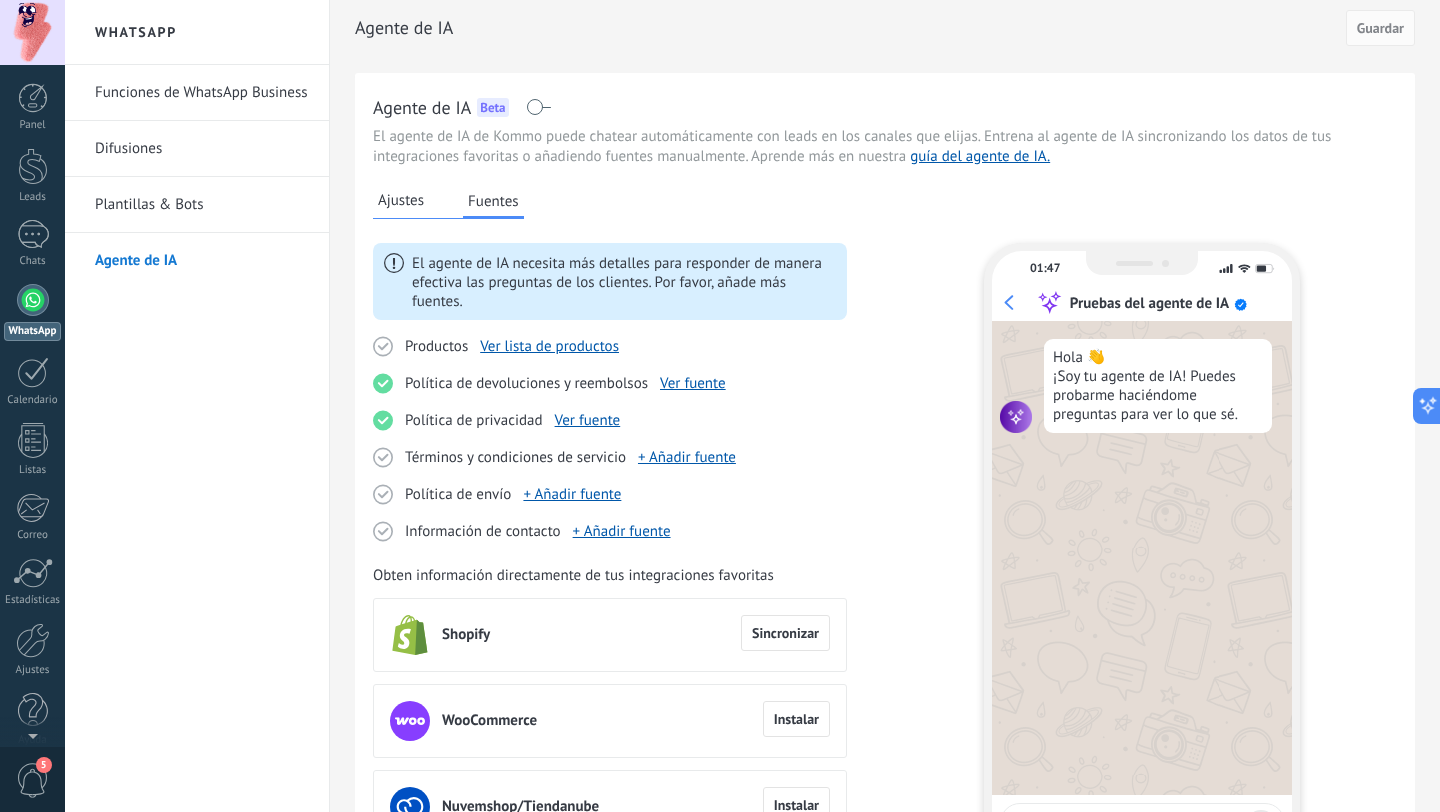click 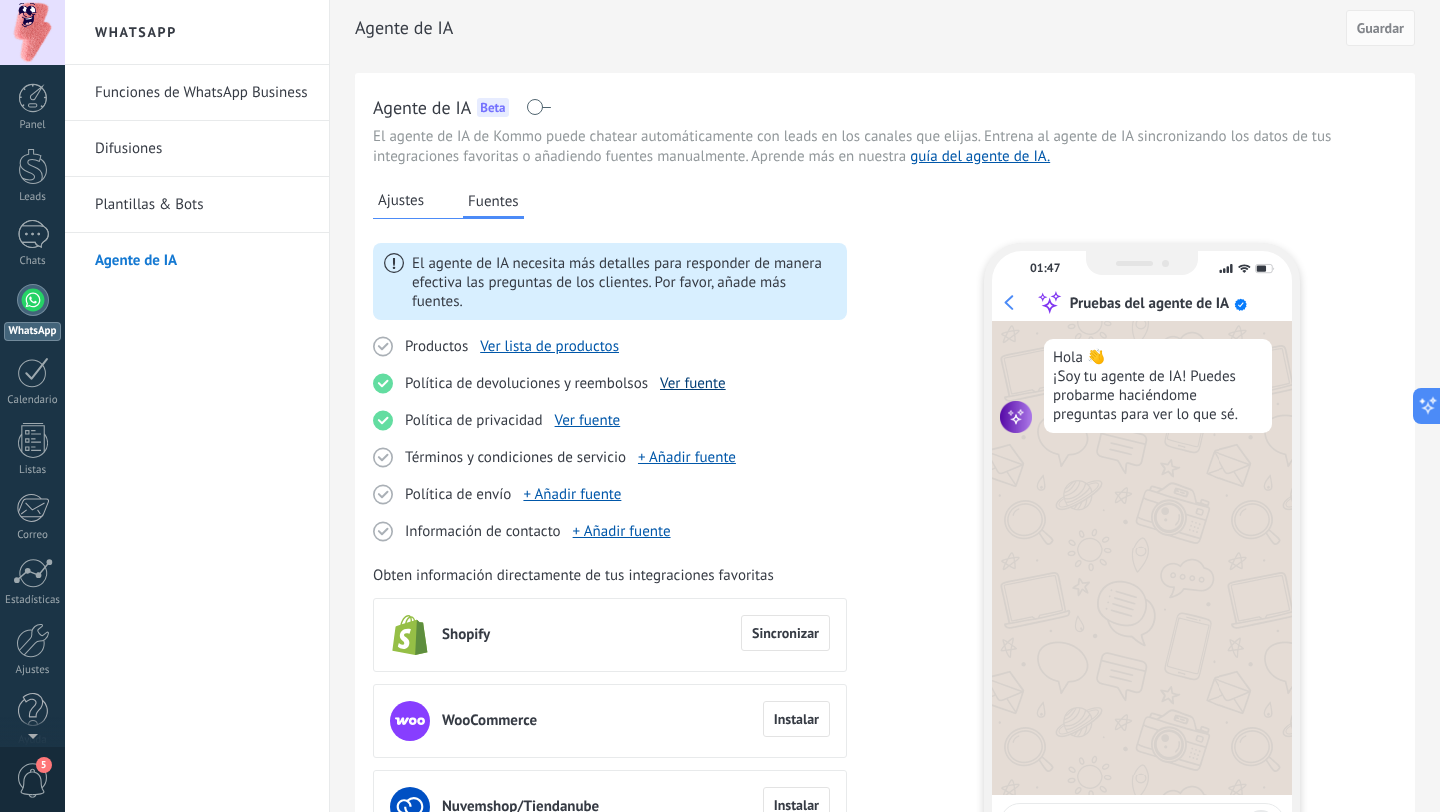 click on "Ver fuente" at bounding box center (693, 383) 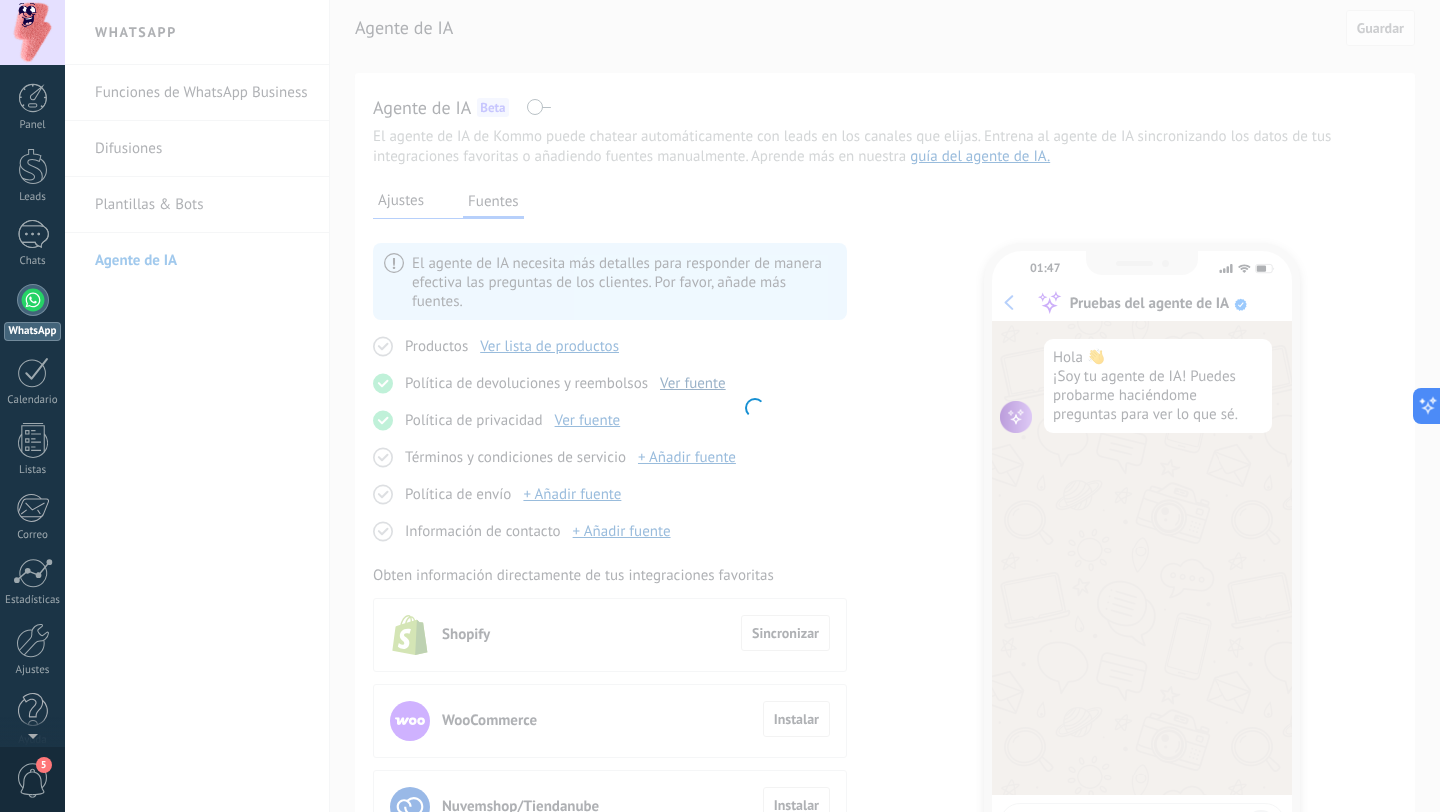 type on "**********" 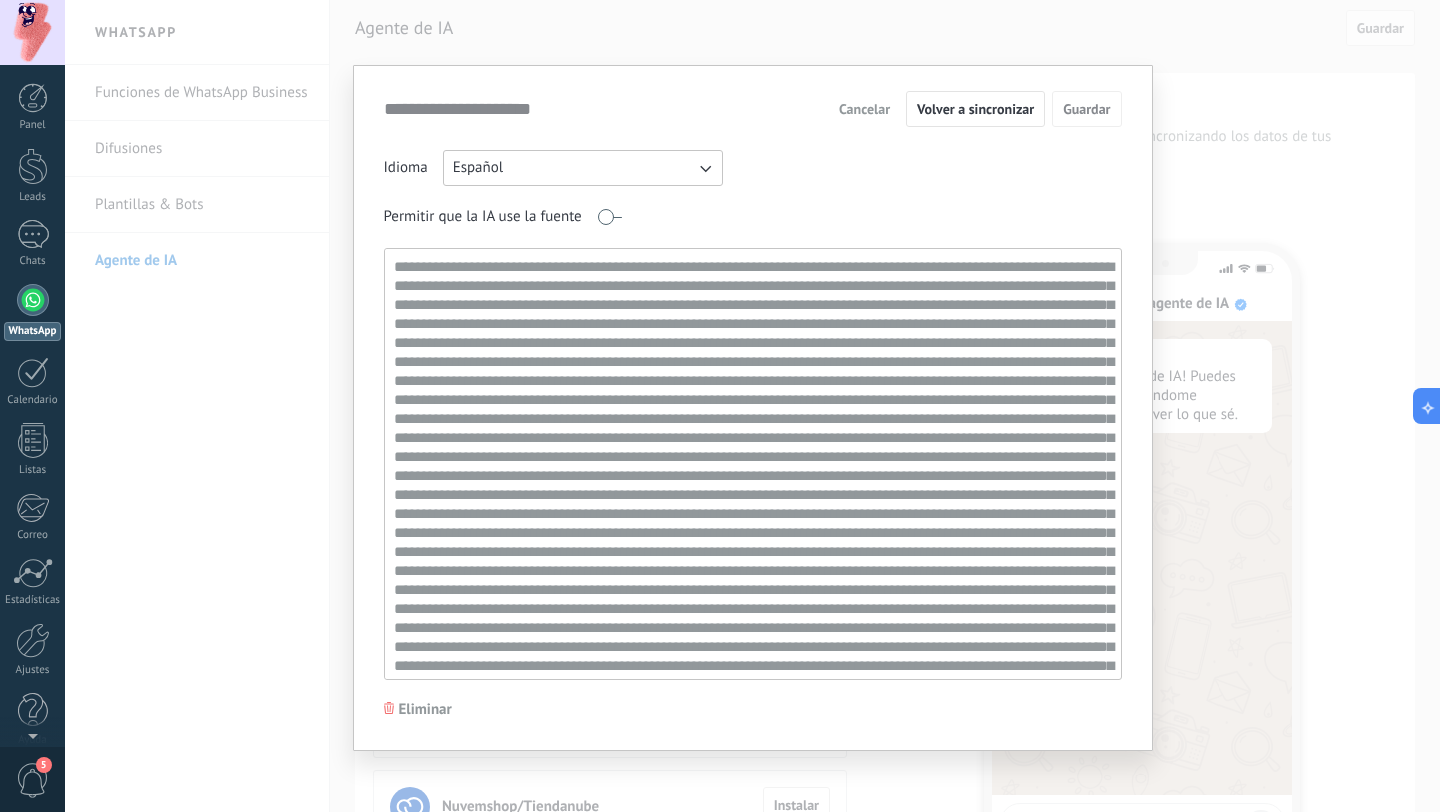 click on "Cancelar" at bounding box center [864, 109] 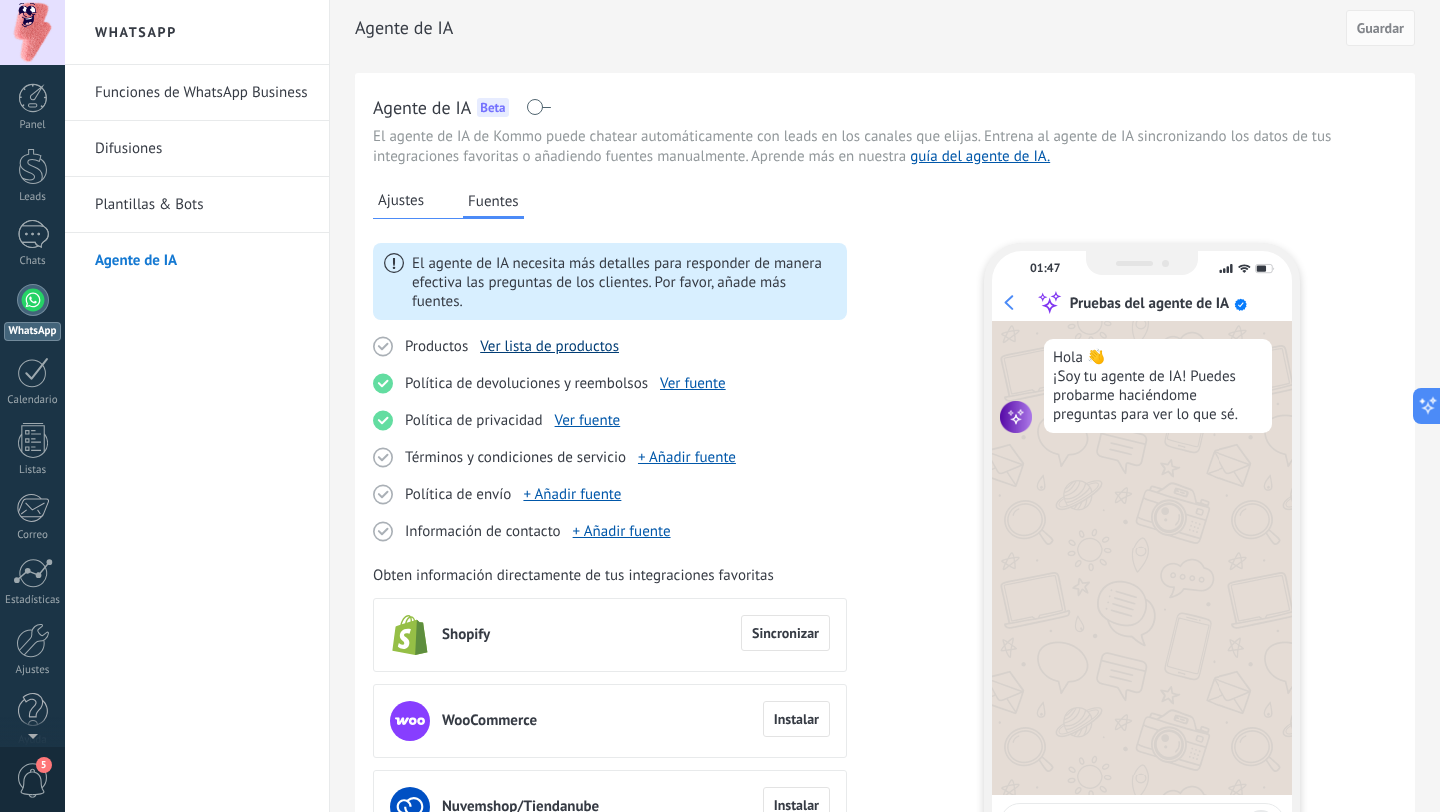 click on "Ver lista de productos" at bounding box center (549, 346) 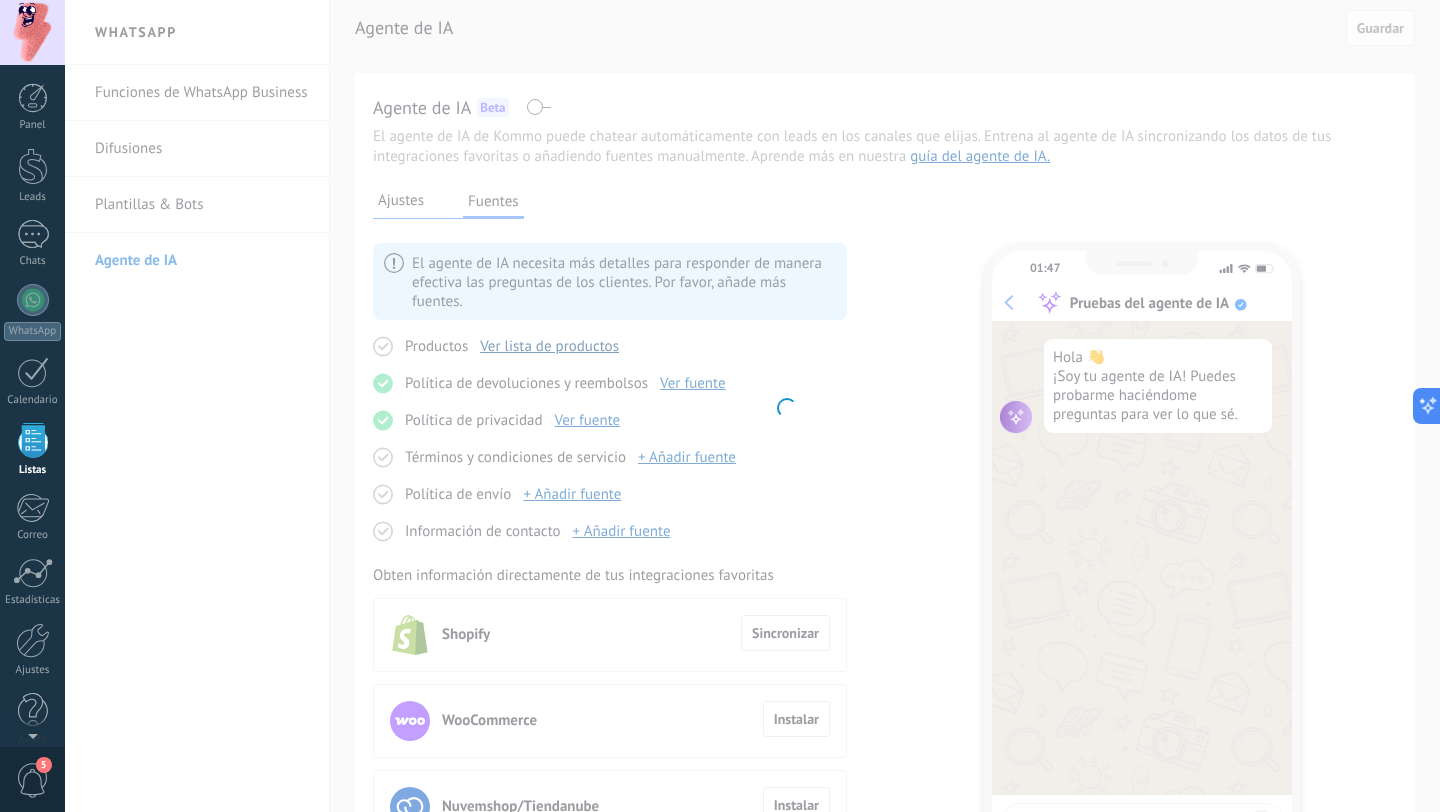 scroll, scrollTop: 20, scrollLeft: 0, axis: vertical 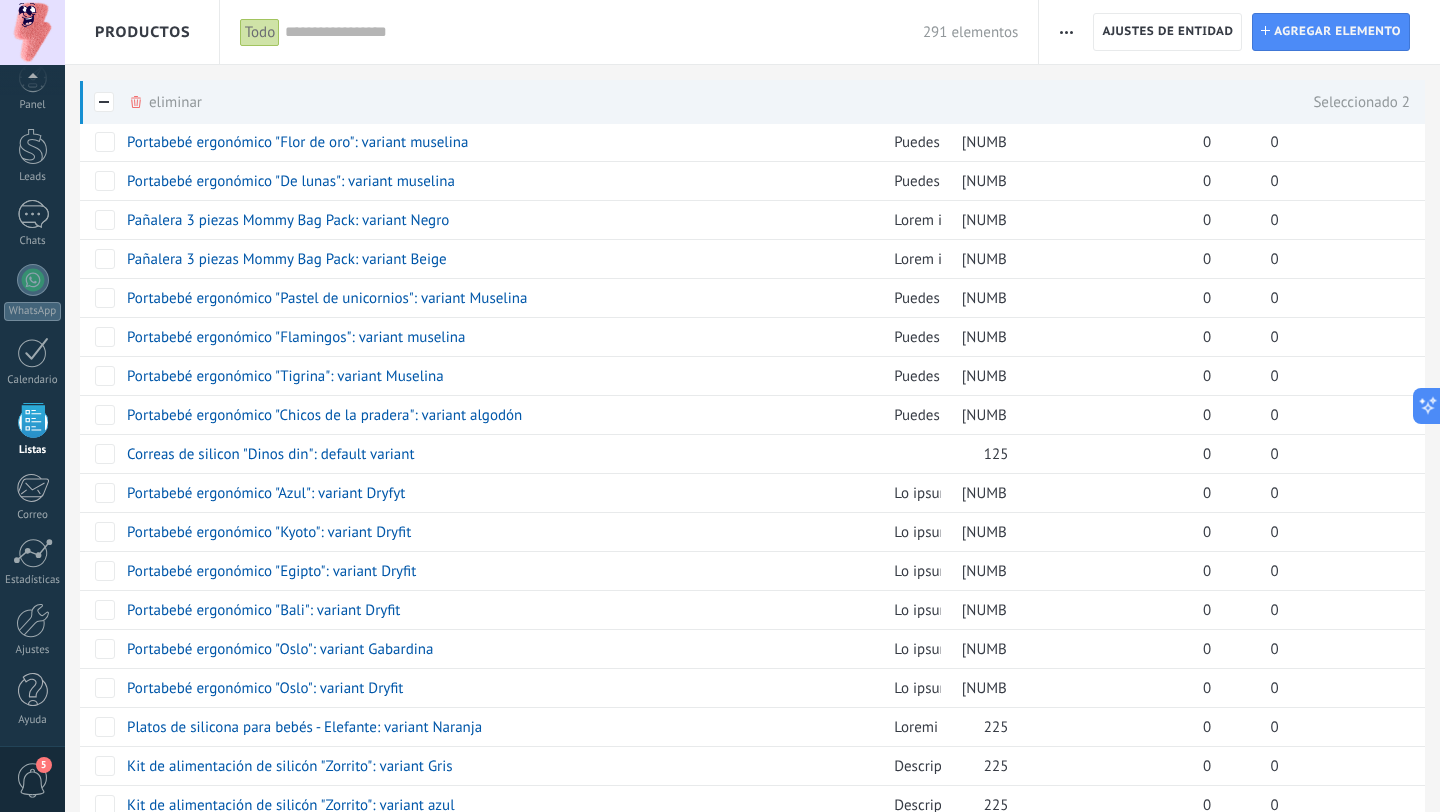 click at bounding box center (104, 102) 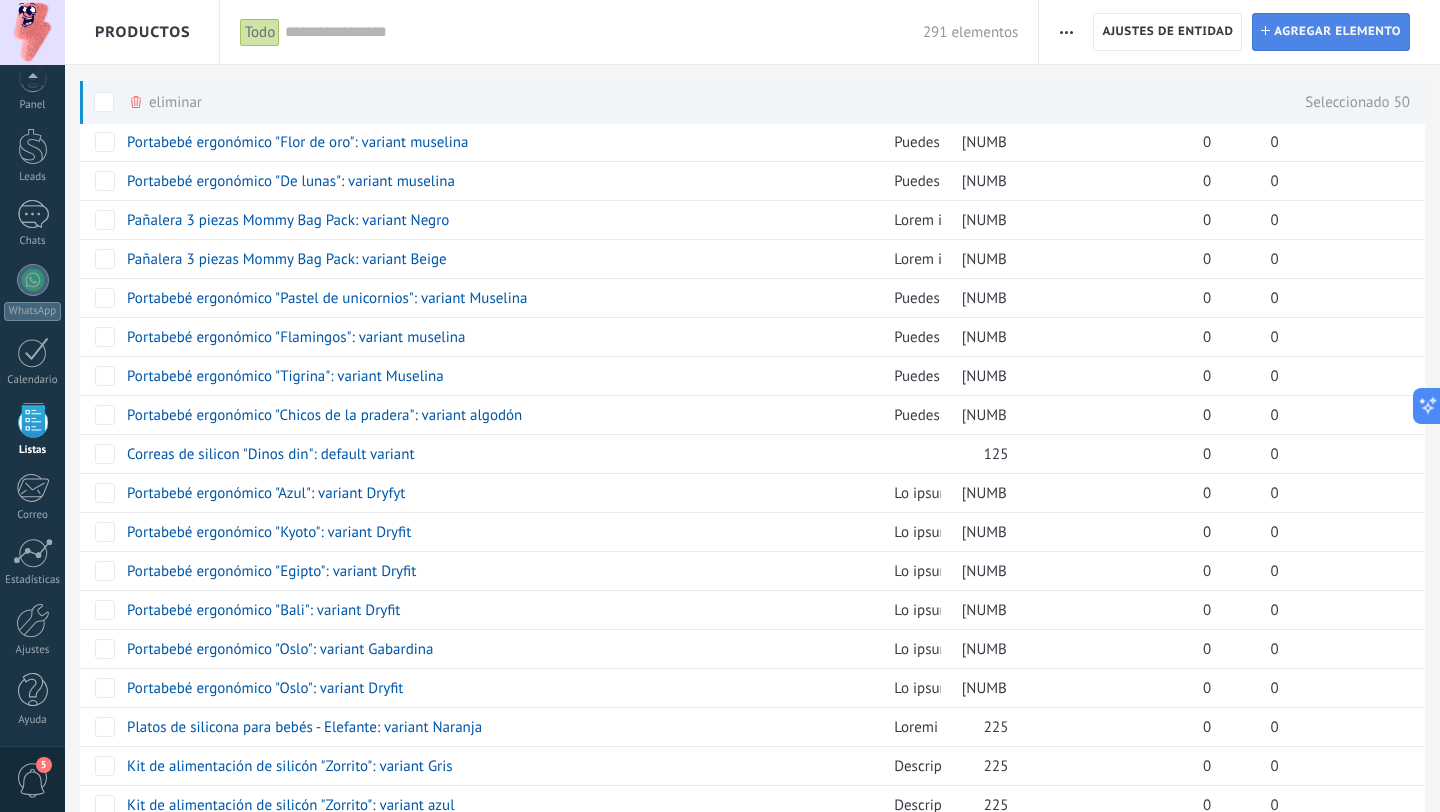 click on "Agregar elemento" at bounding box center [1337, 32] 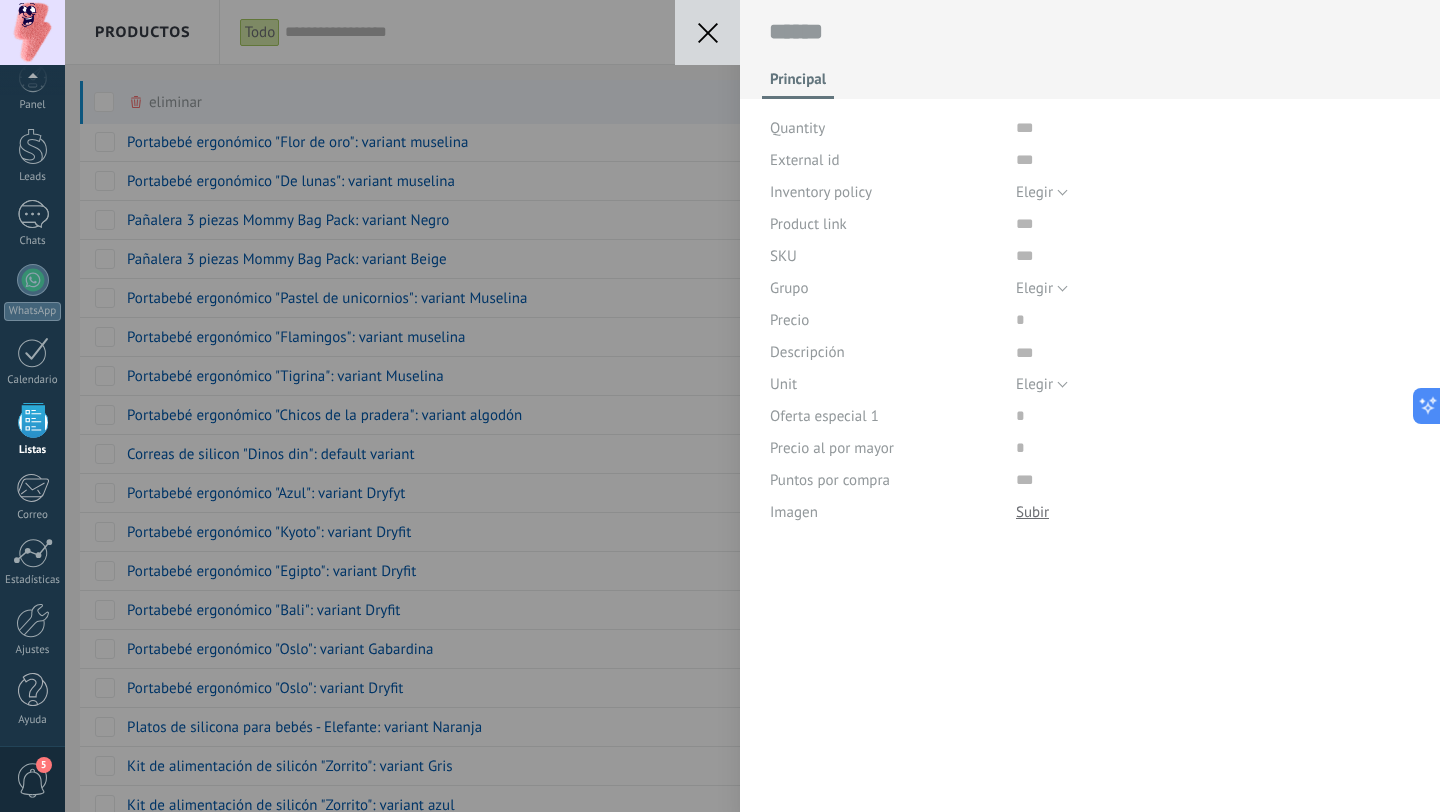 click 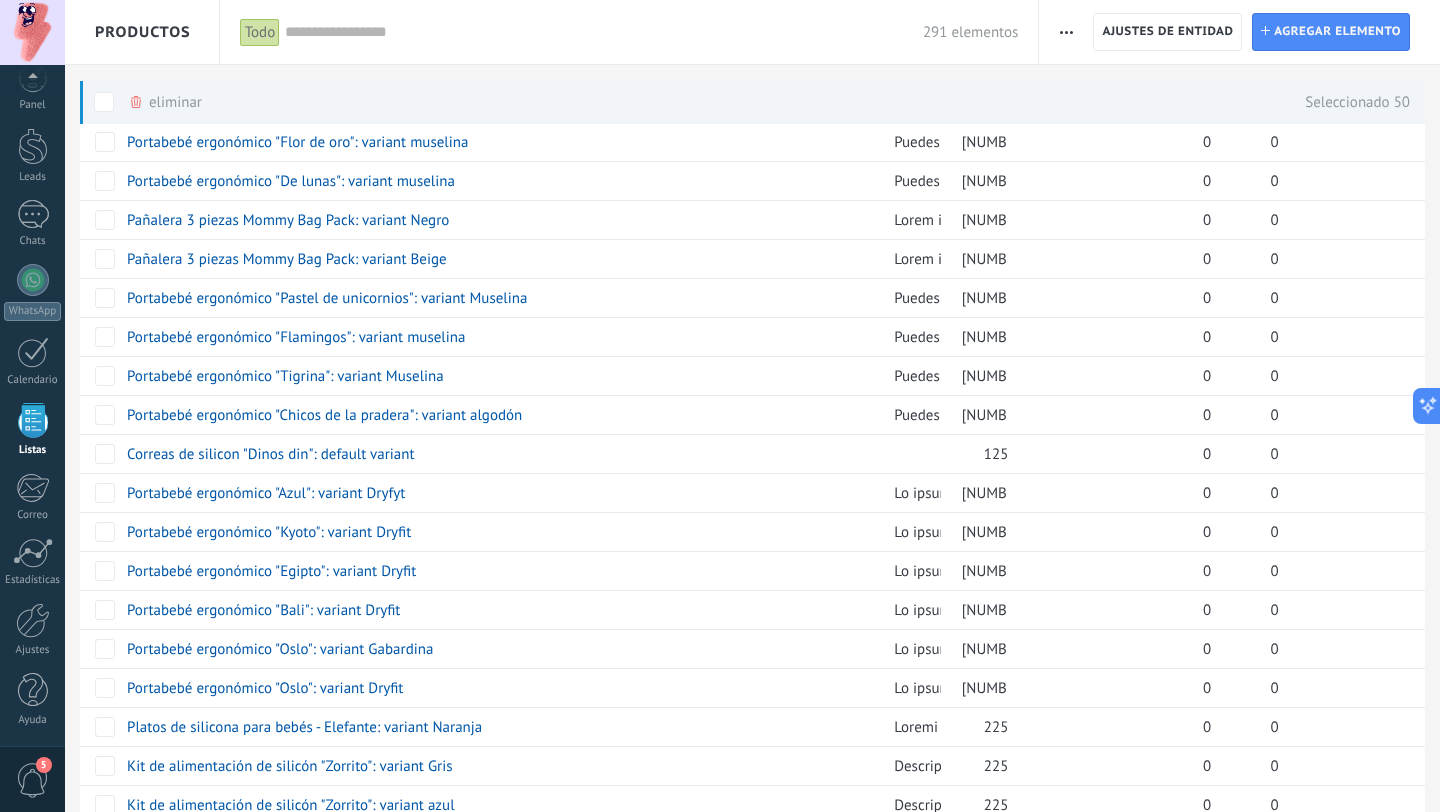 click at bounding box center [1066, 32] 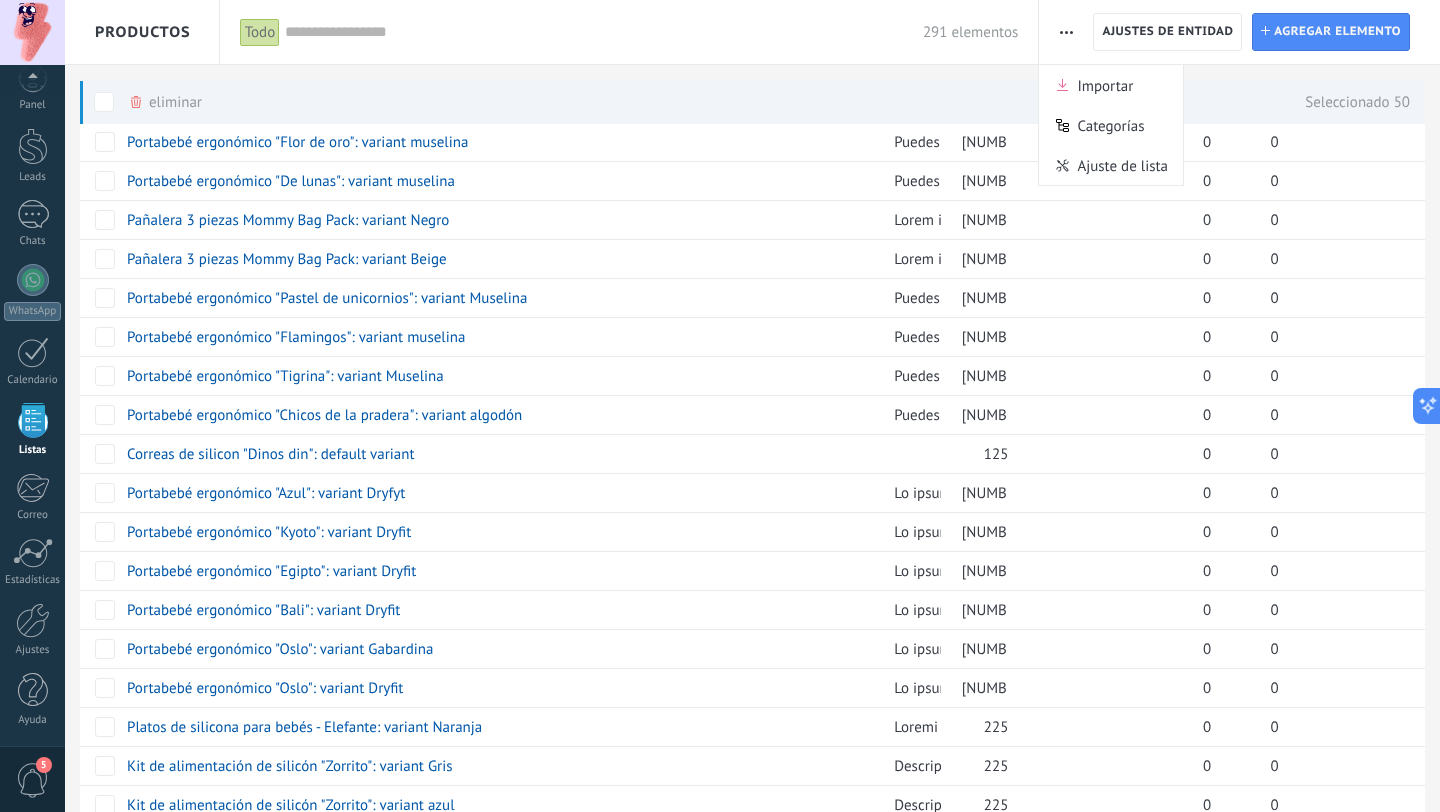 click on "291 elementos" at bounding box center (651, 32) 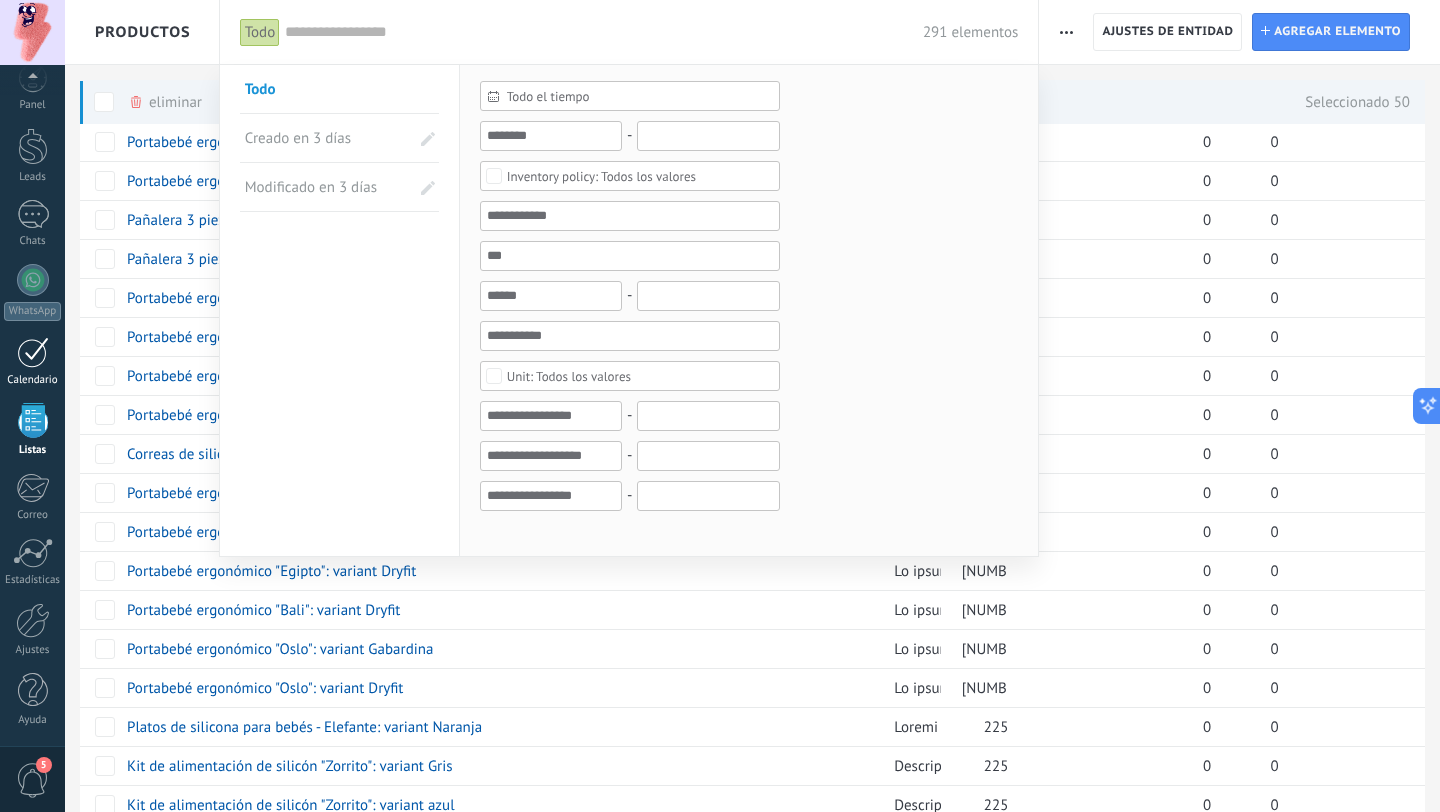 click at bounding box center [33, 352] 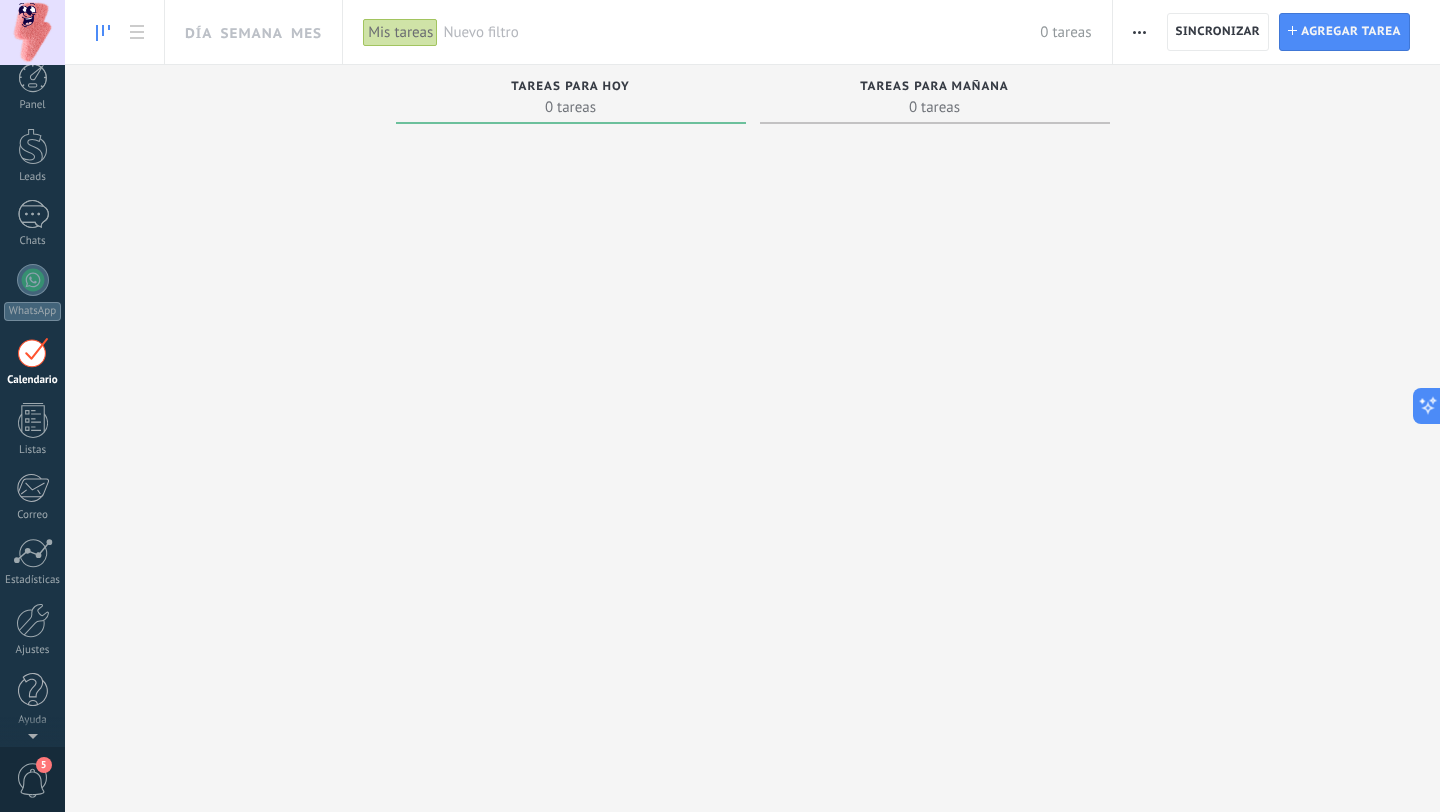 scroll, scrollTop: 0, scrollLeft: 0, axis: both 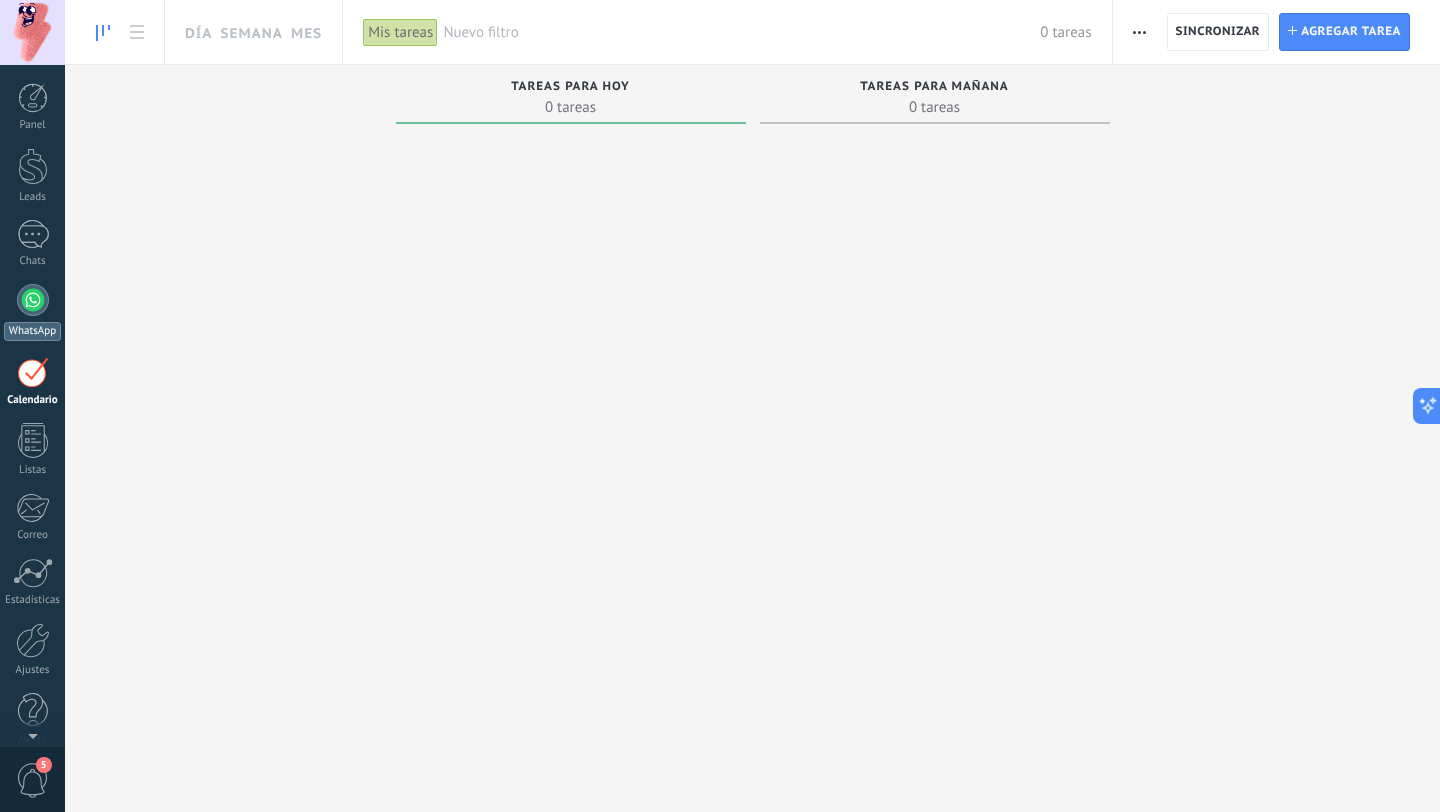 click at bounding box center (33, 300) 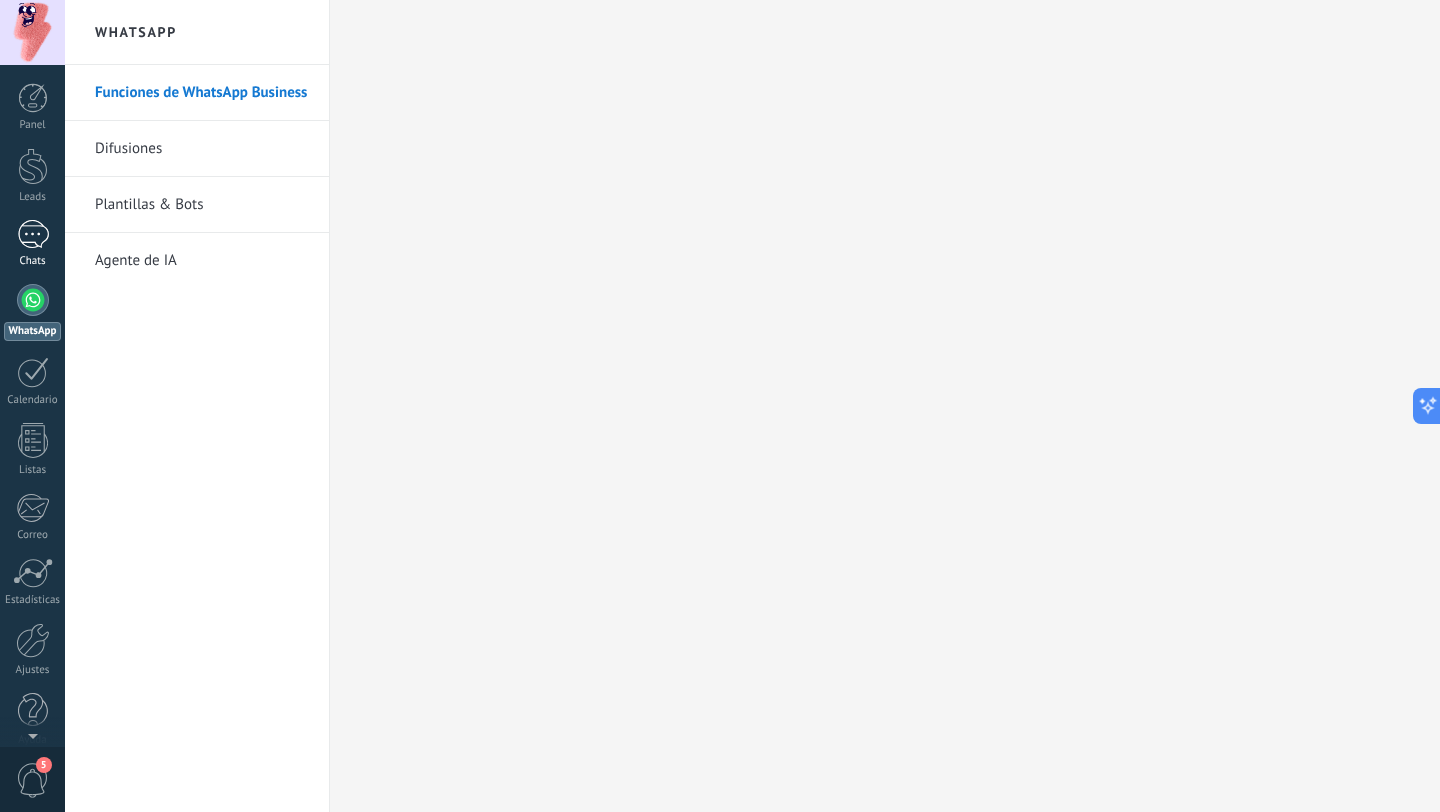click at bounding box center (33, 234) 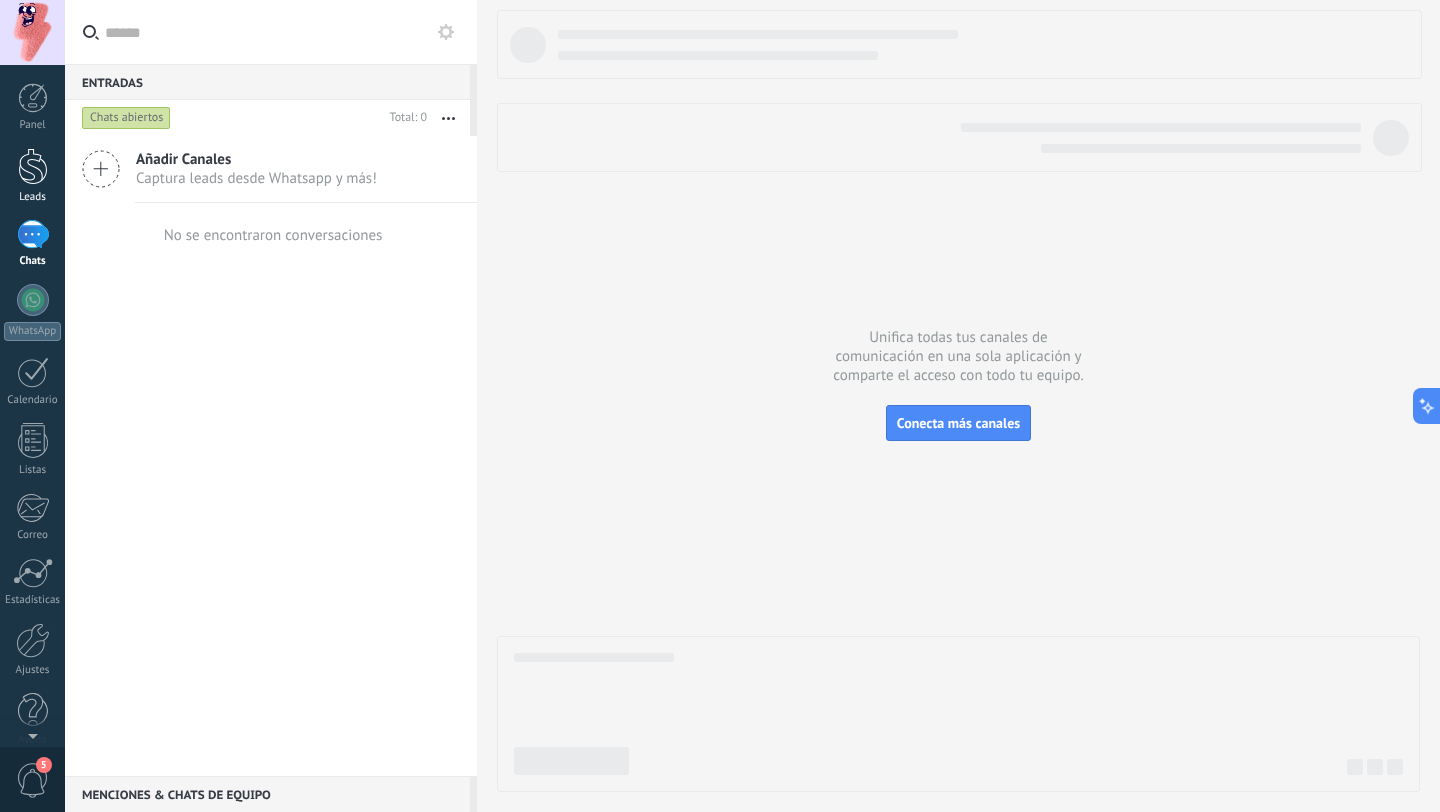 click at bounding box center [33, 166] 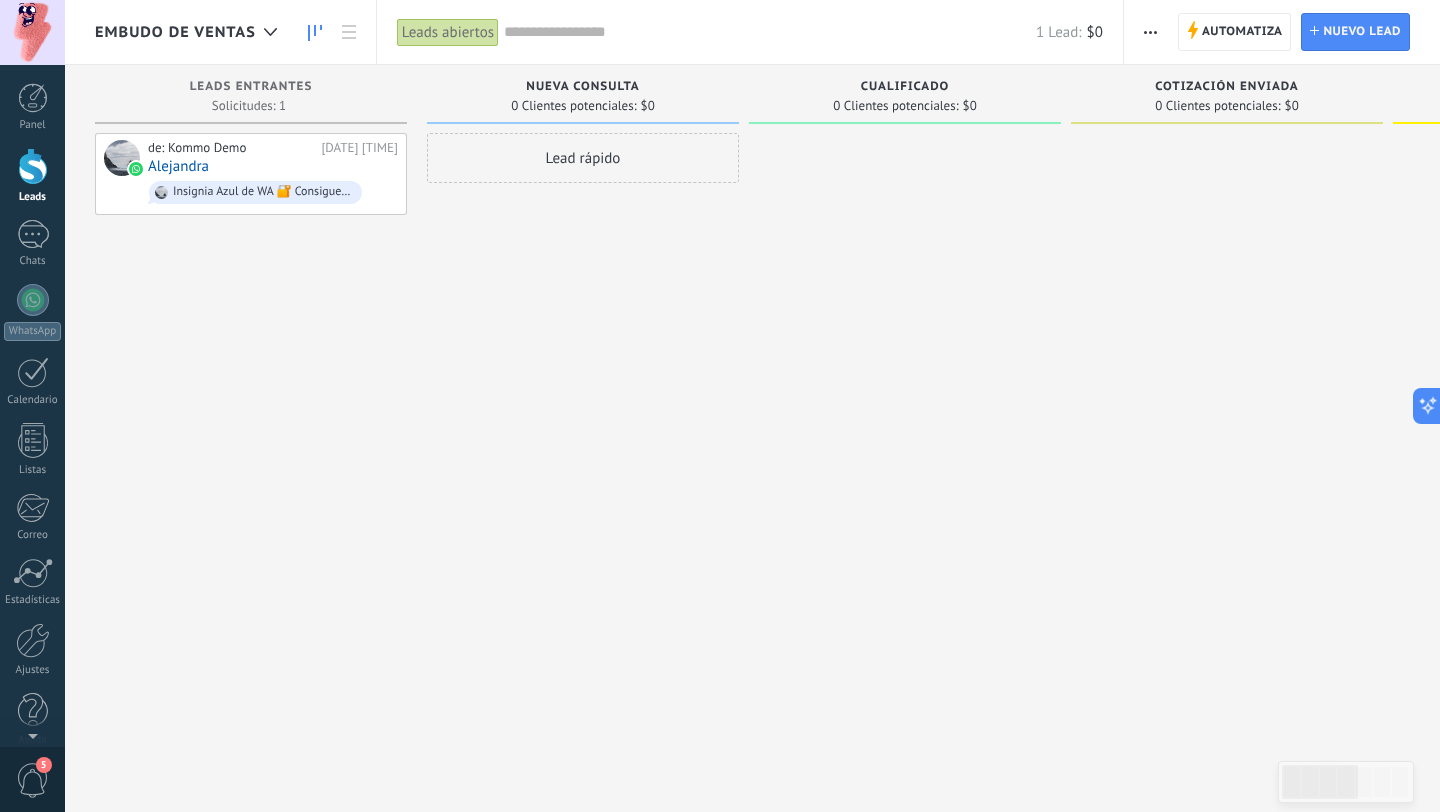 click on "Lead rápido" at bounding box center [583, 158] 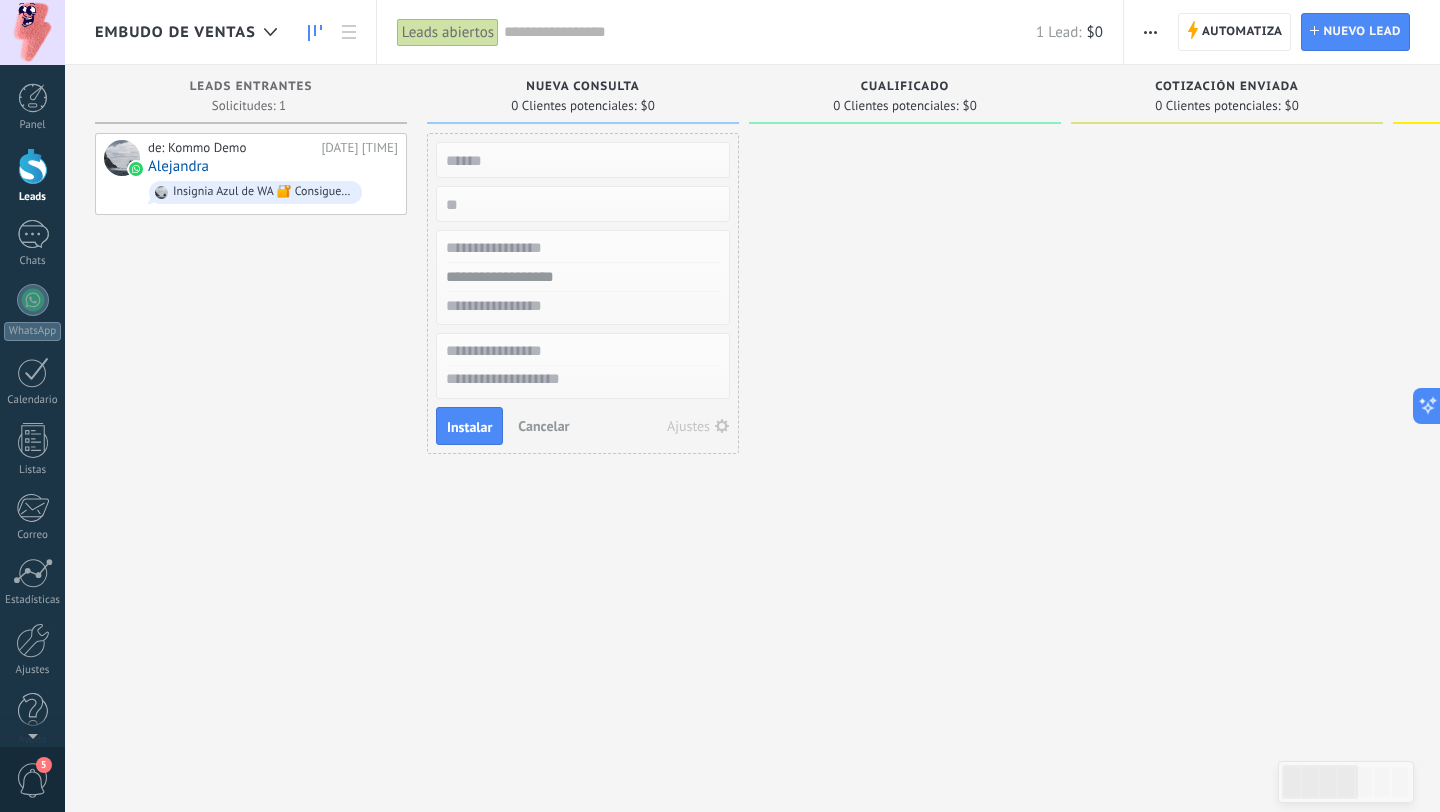click at bounding box center [905, 408] 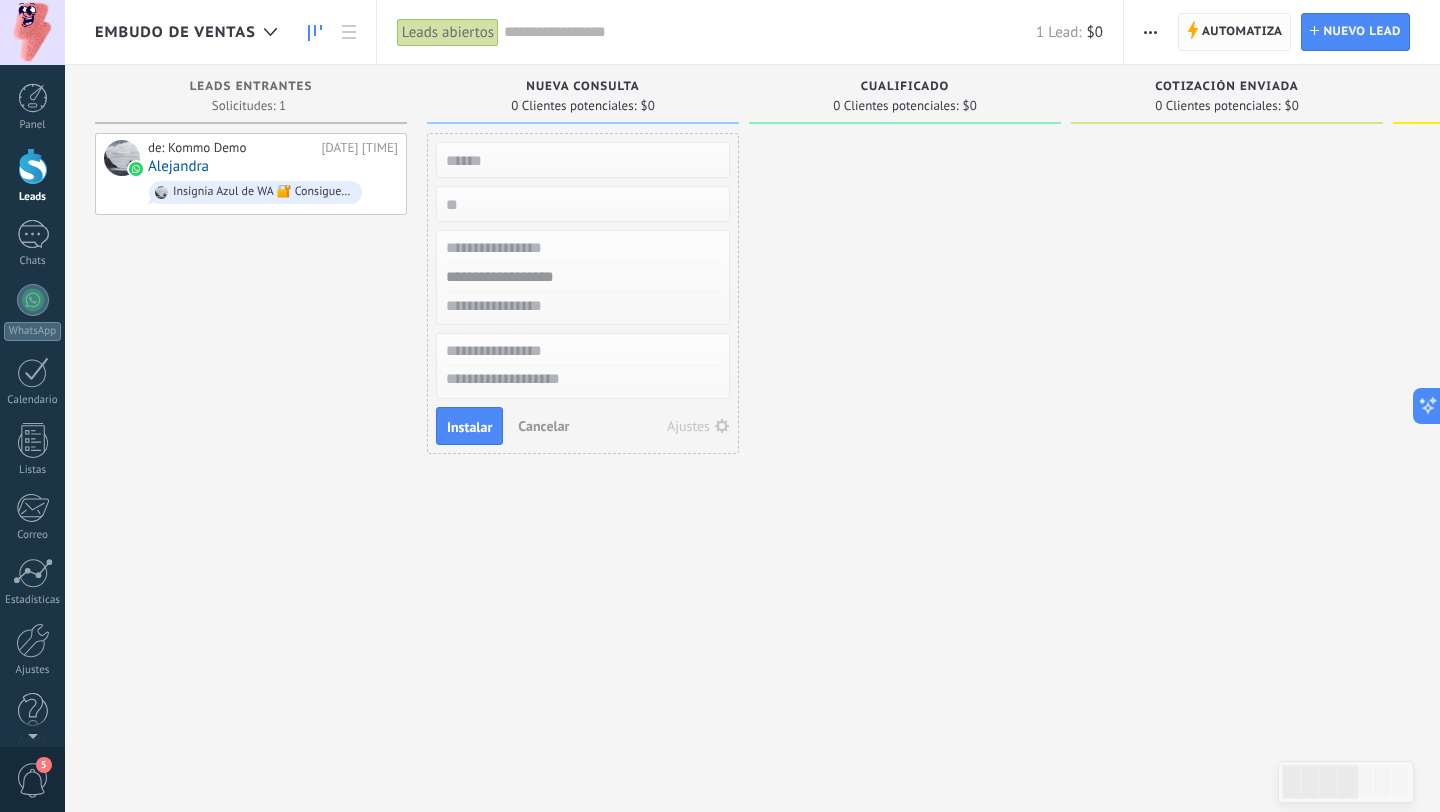 click on "Automatiza" at bounding box center (1242, 32) 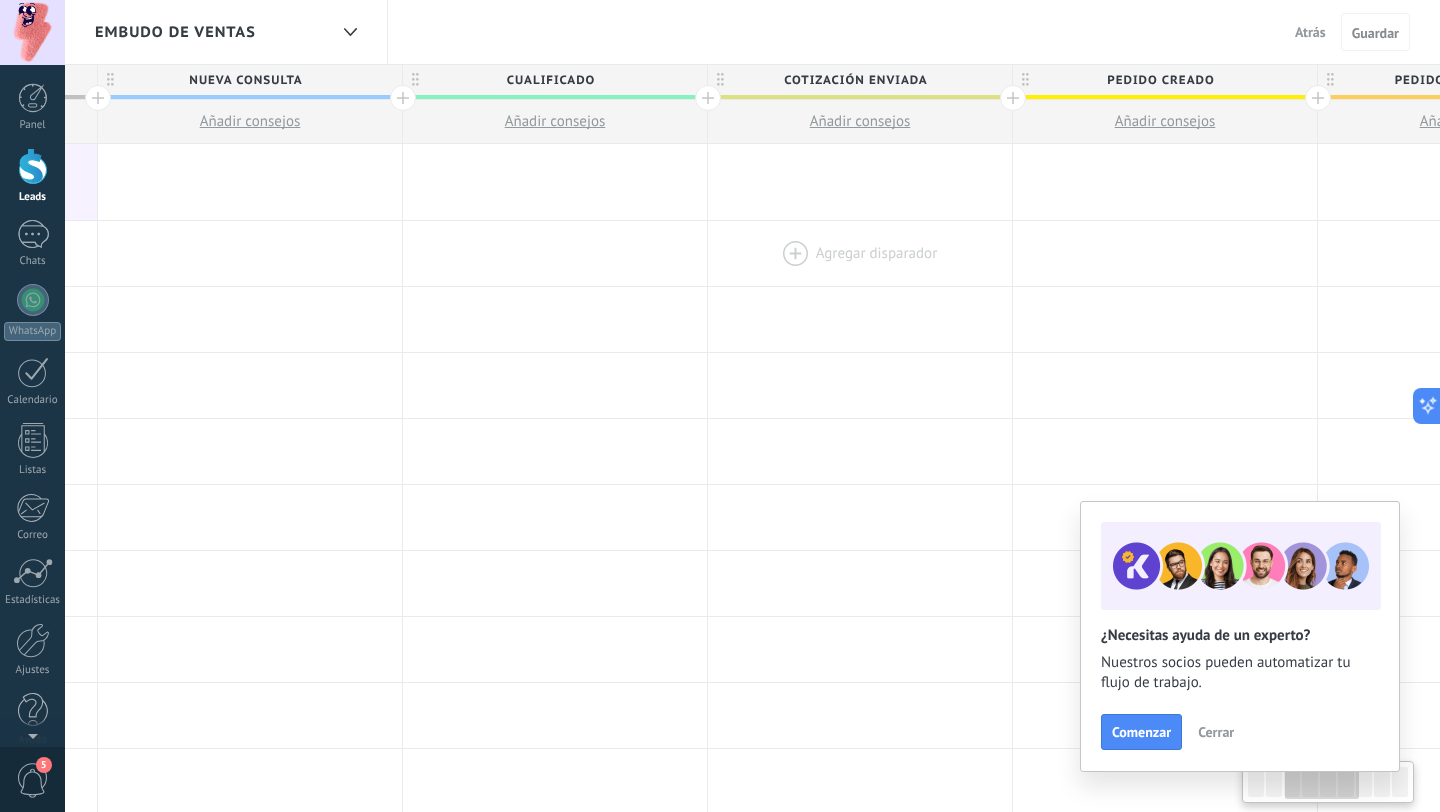 scroll, scrollTop: 0, scrollLeft: 816, axis: horizontal 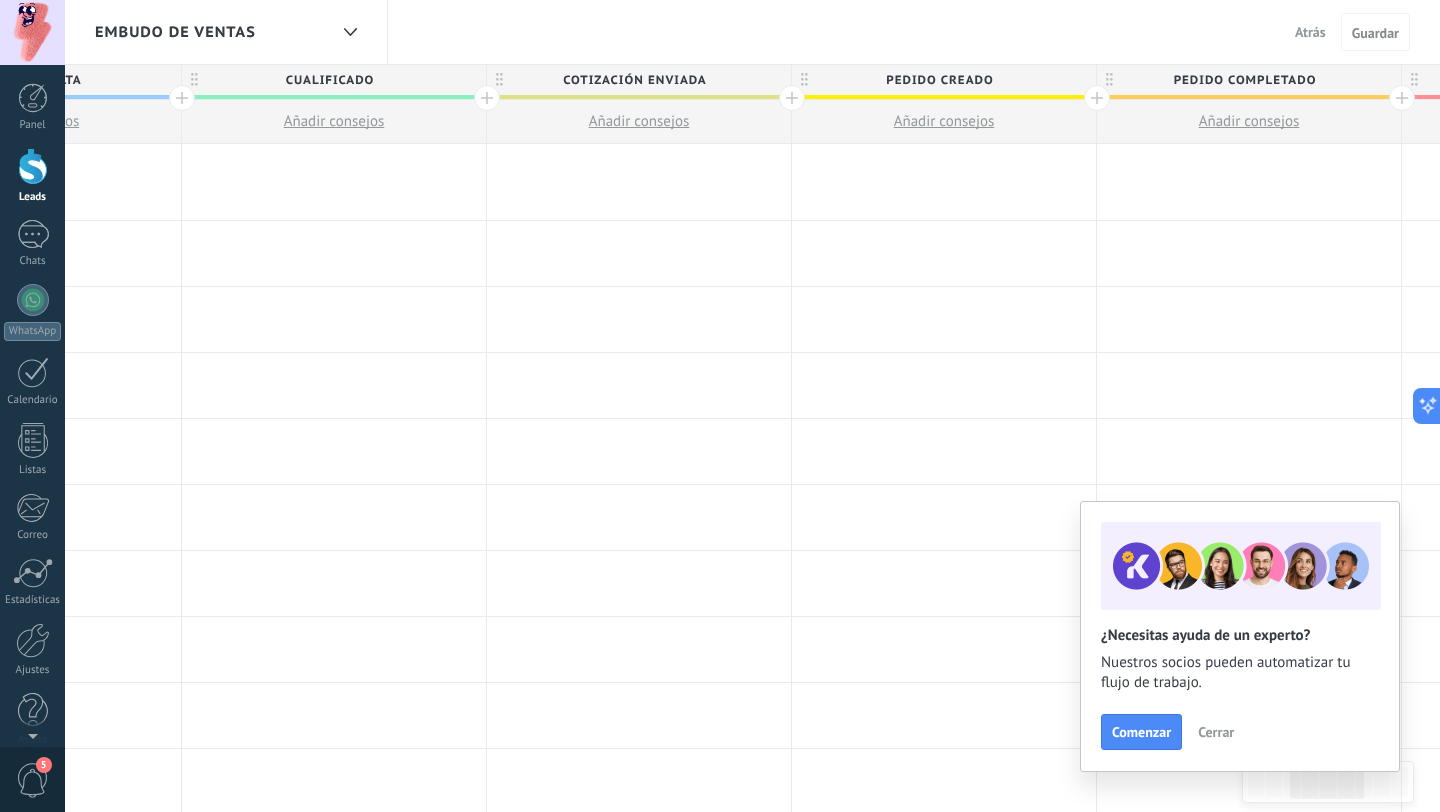 click on "Pedido creado" at bounding box center (939, 80) 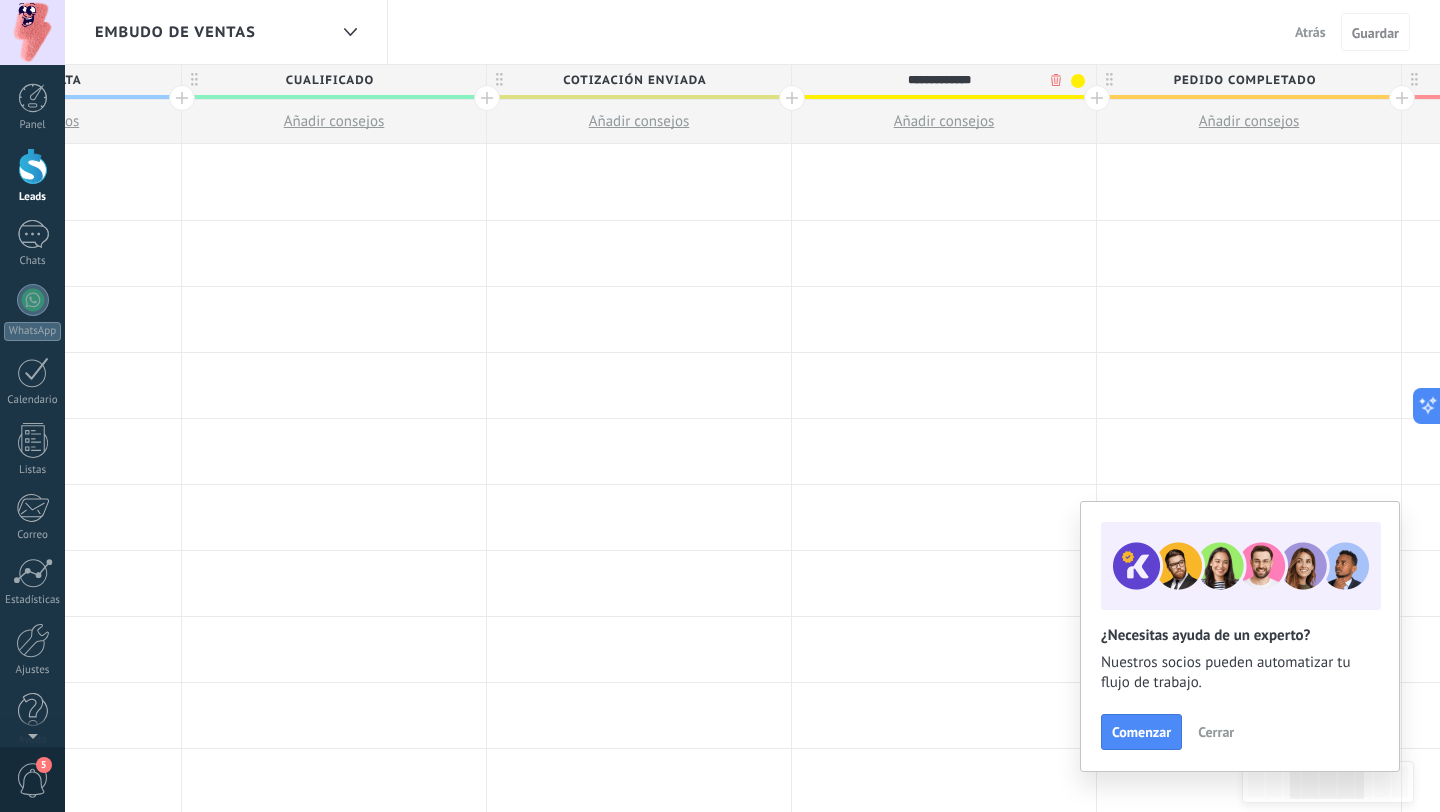 click on "Añadir consejos" at bounding box center (944, 121) 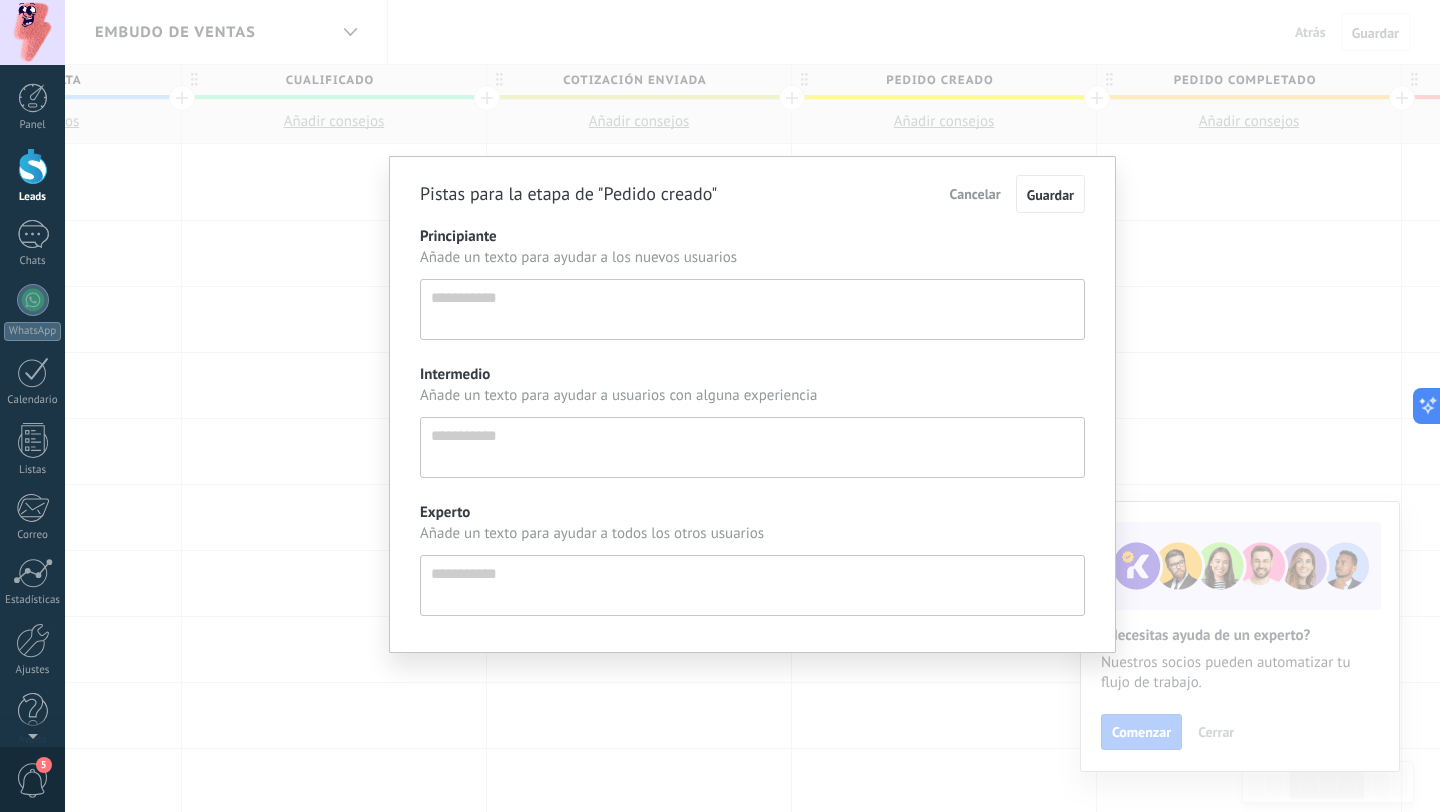 scroll, scrollTop: 19, scrollLeft: 0, axis: vertical 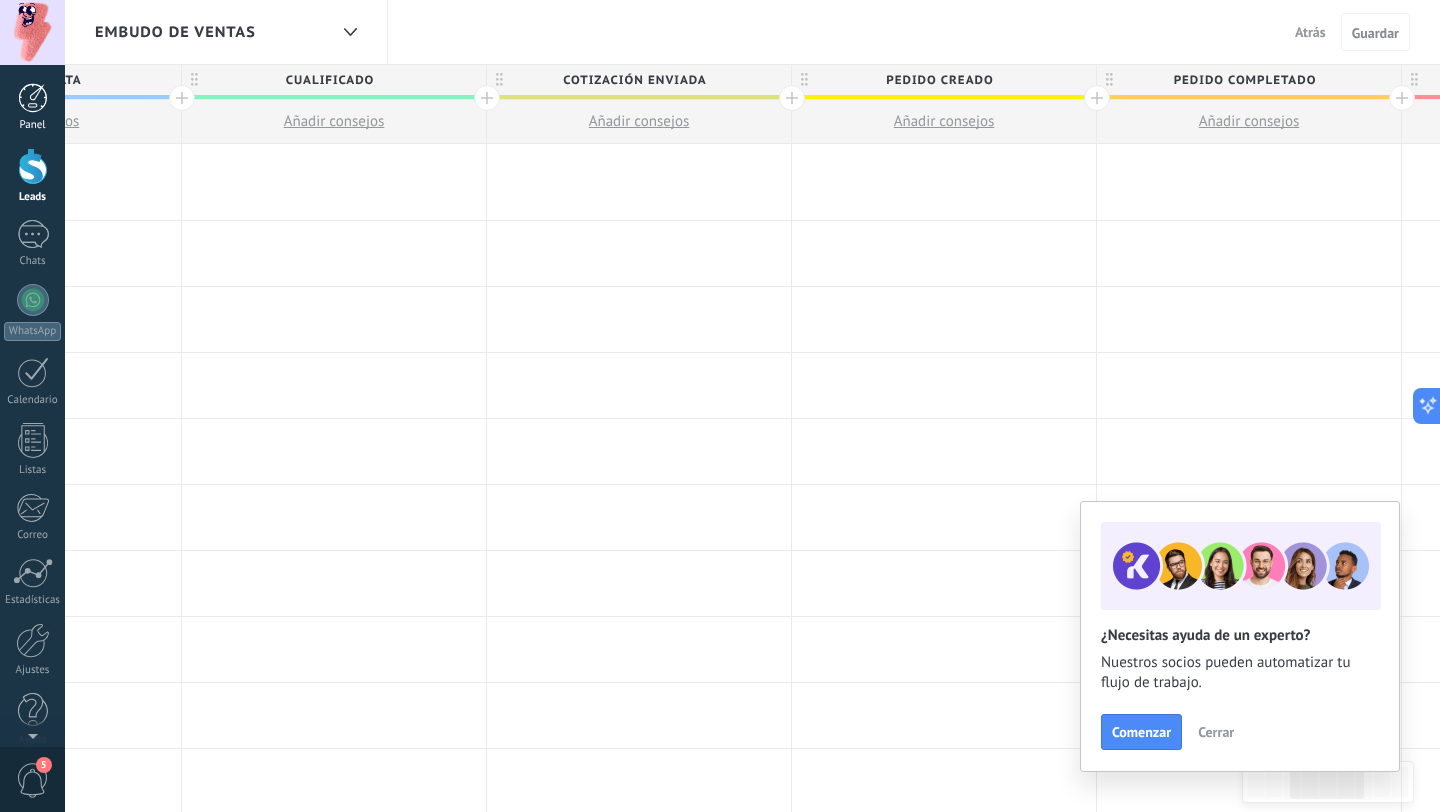 click at bounding box center (33, 98) 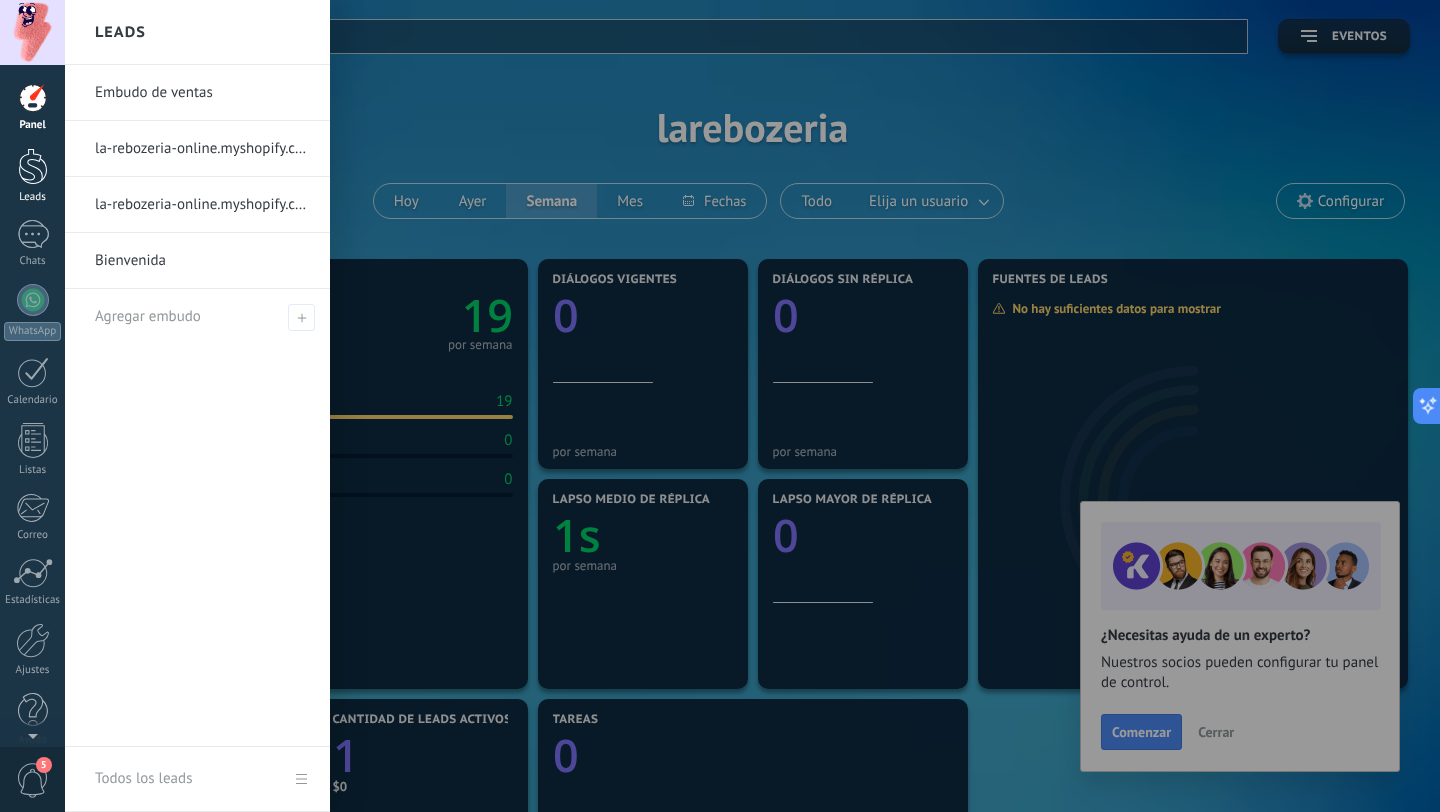 click at bounding box center (33, 166) 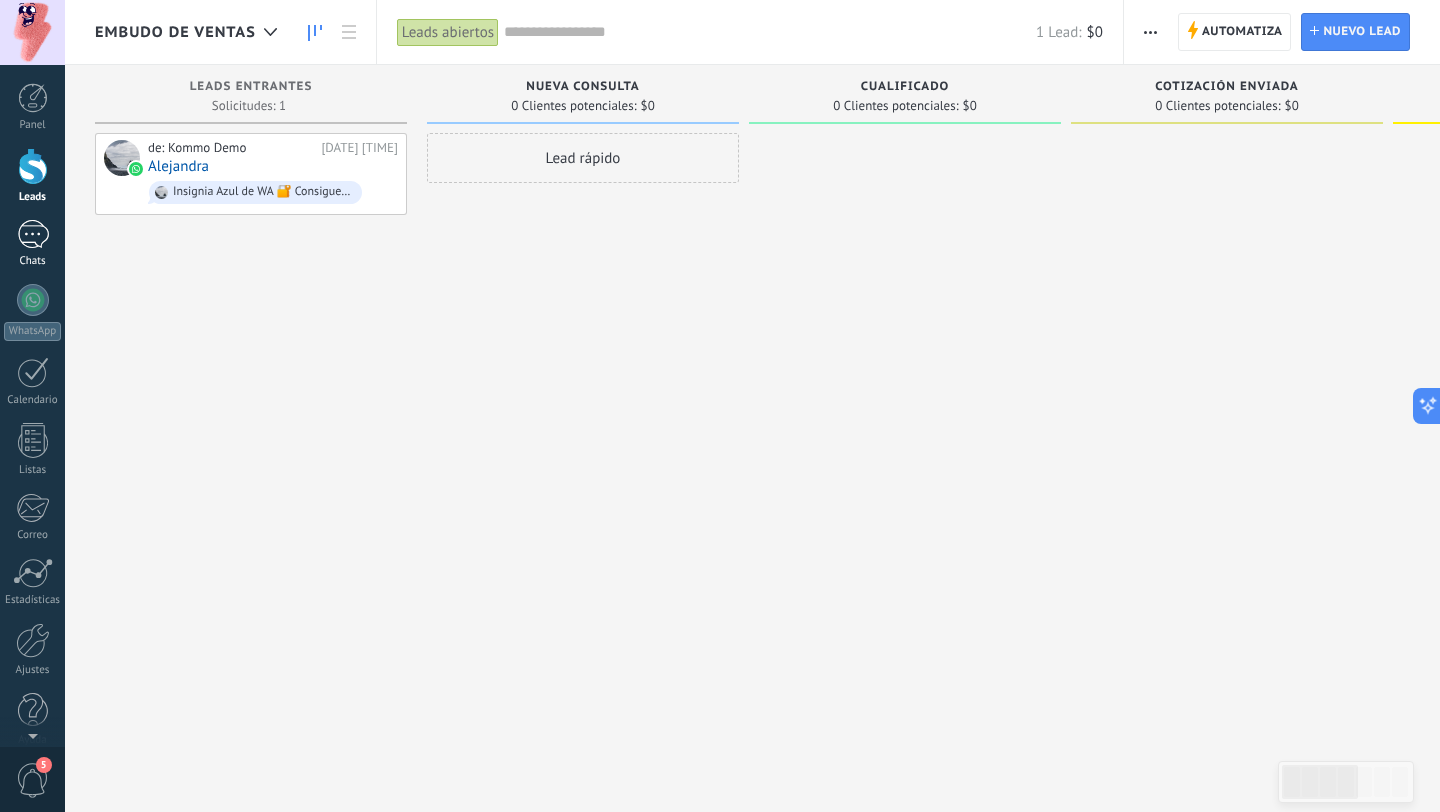 click at bounding box center (33, 234) 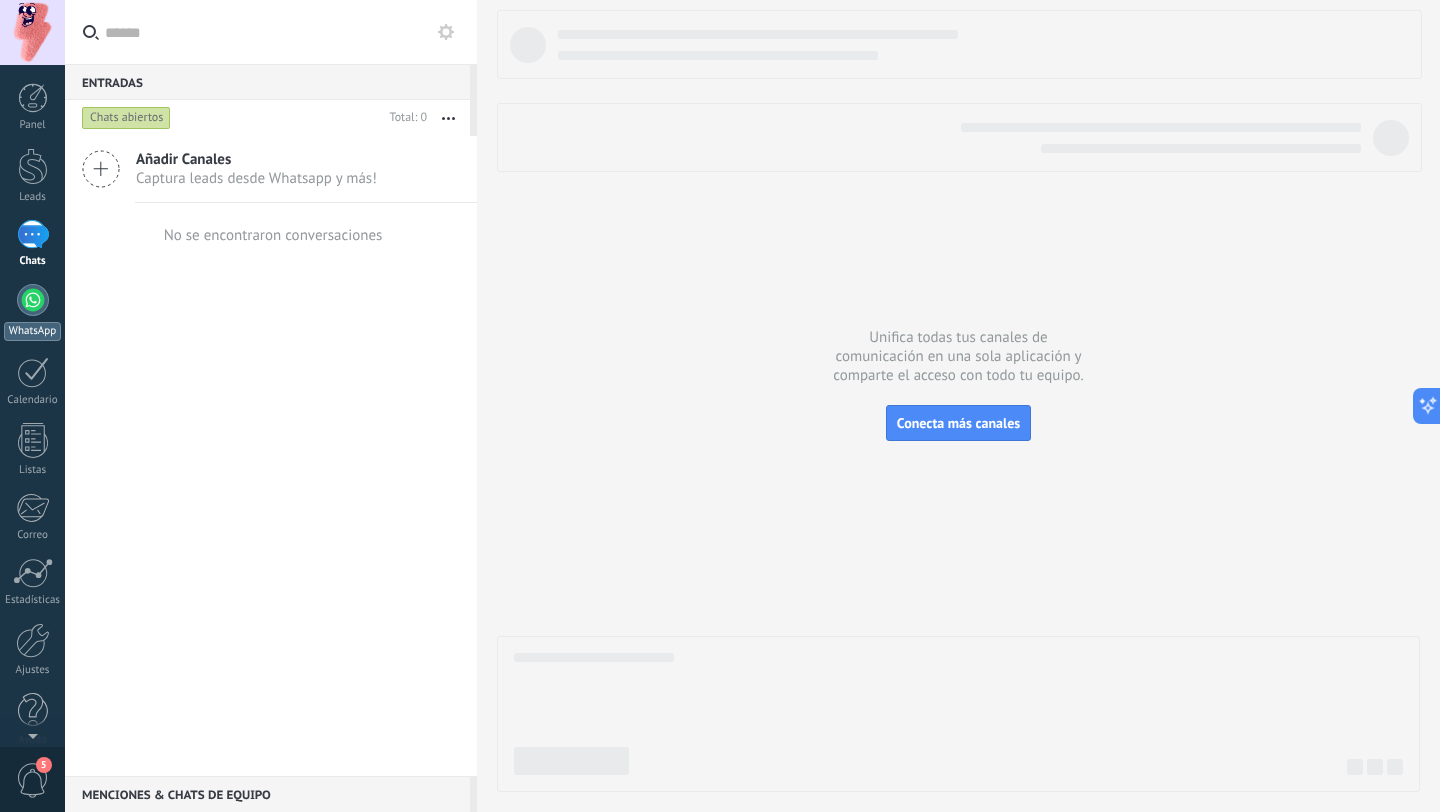 click at bounding box center [33, 300] 